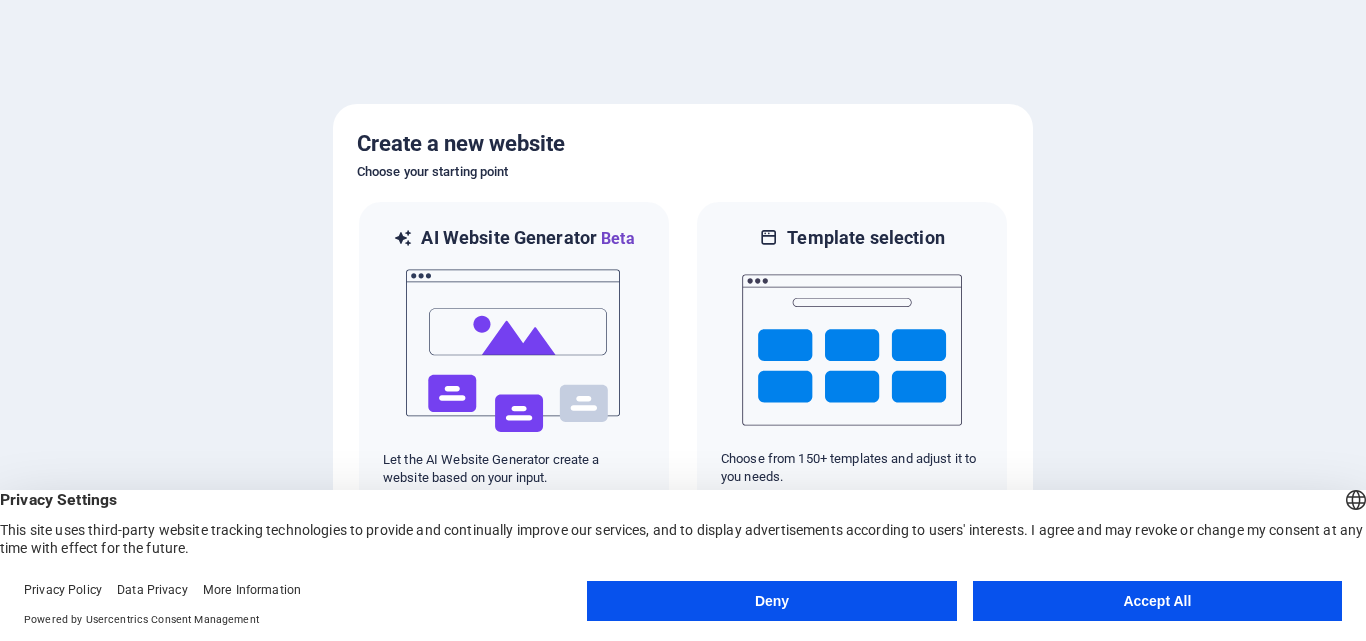 scroll, scrollTop: 0, scrollLeft: 0, axis: both 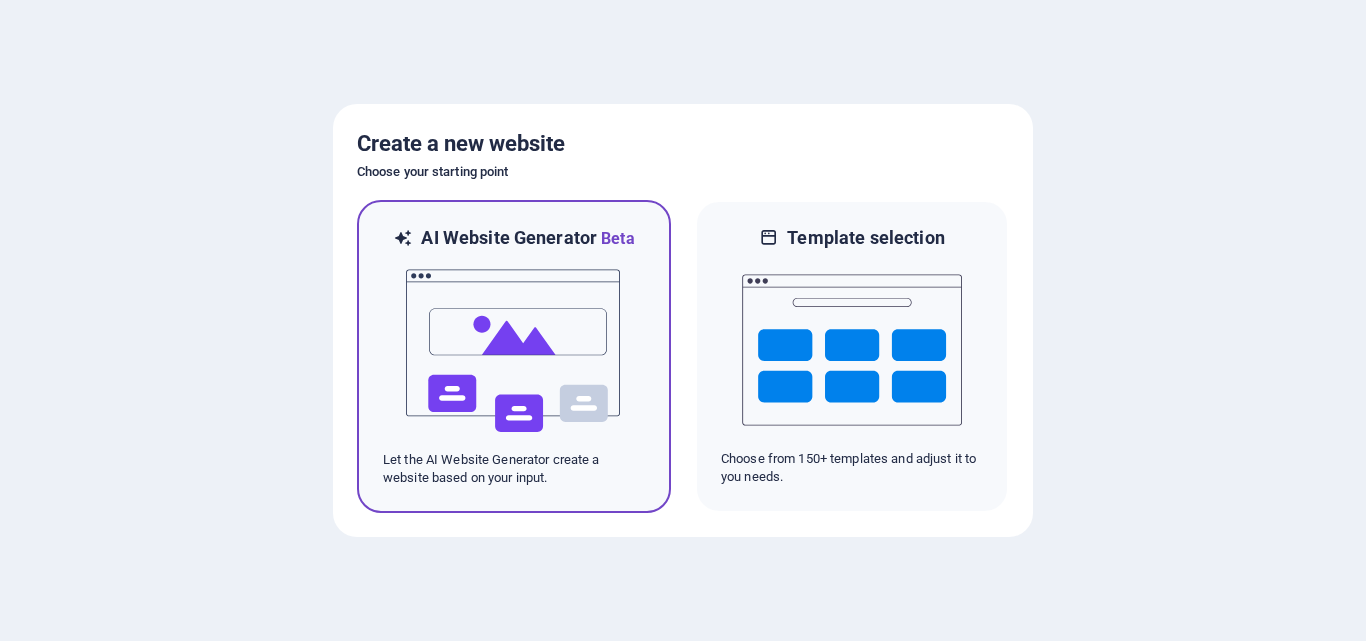 click at bounding box center [514, 351] 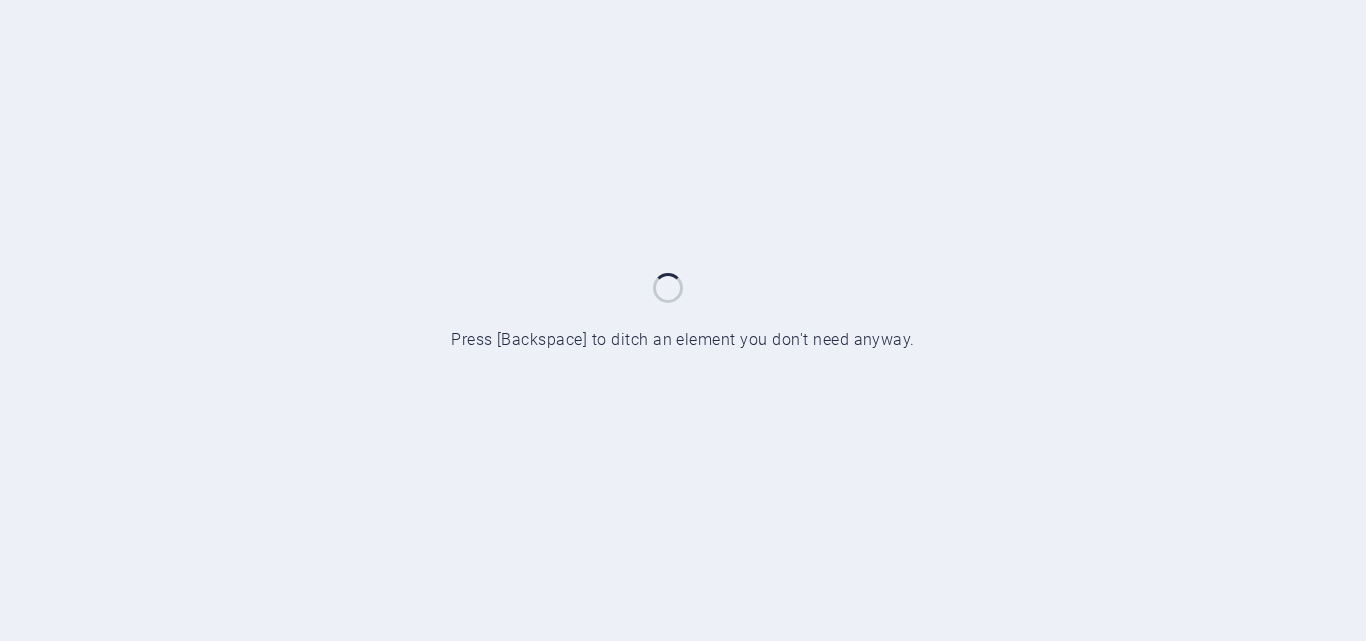 scroll, scrollTop: 0, scrollLeft: 0, axis: both 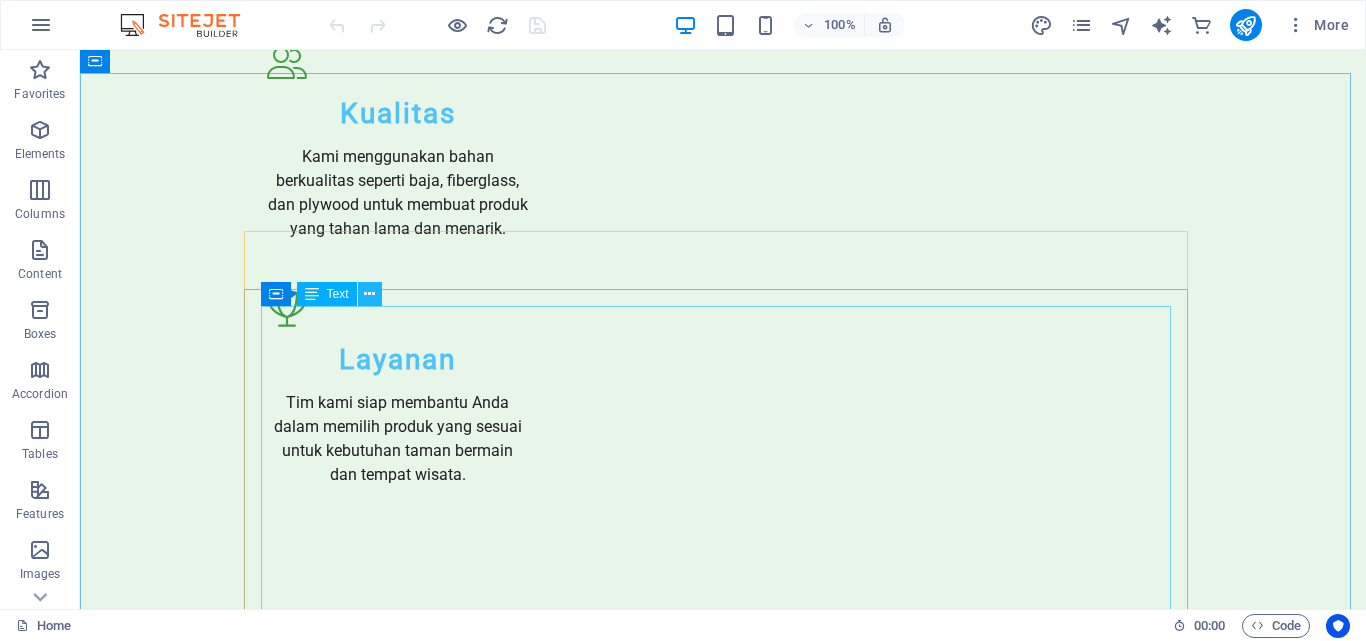 click at bounding box center [369, 294] 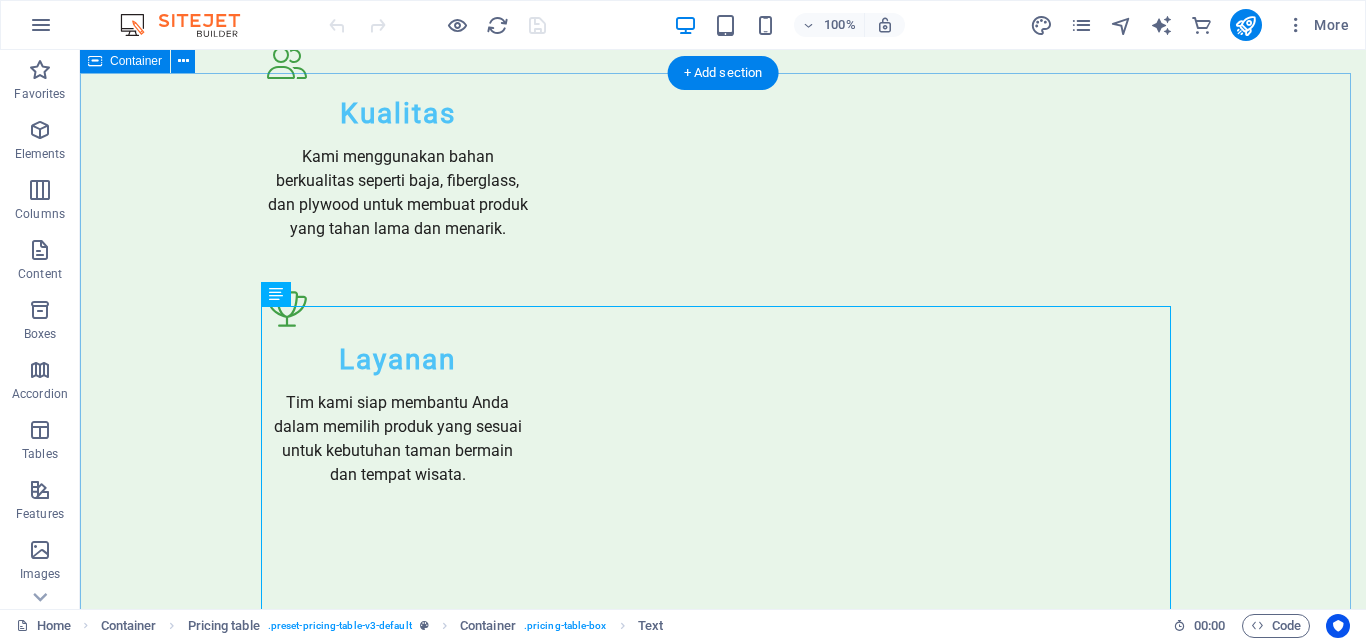 click on "Menu Permainan Anak Odong-odong Odong-odong Mini Wahana odong-odong dengan desain ceria untuk anak-anak.
Rp 3.000.000
Odong-odong Keluarga Odong-odong yang dapat menampung lebih banyak penumpang.
Rp 5.000.000
Odong-odong Bunga Odong-odong berbentuk bunga yang menarik perhatian.
Rp 4.000.000
Playground Fiberglass Kecil Wahana bermain dari fiberglass yang aman untuk anak kecil.
Rp 8.000.000
Playground Fiberglass Besar Rangkaian wahana bermain fiberglass untuk taman yang lebih luas.
Rp 15.000.000
Playground Komplit Satu paket lengkap playground fiberglass untuk berbagai usia.
Rp 20.000.000 Odong-odong Komidi Putar Mini Komidi putar kecil dengan musik ceria untuk anak-anak.
Rp 6.000.000
Komidi Putar Besar Komidi putar yang lebih besar dan lebih banyak pilihan bentuk.
Rp 10.000.000
Komidi Putar Unicorn Komidi putar dengan tema unicorn yang populer di kalangan anak.
Rp 9.000.000
Bola Pantul
Rp 500.000" at bounding box center [723, 3429] 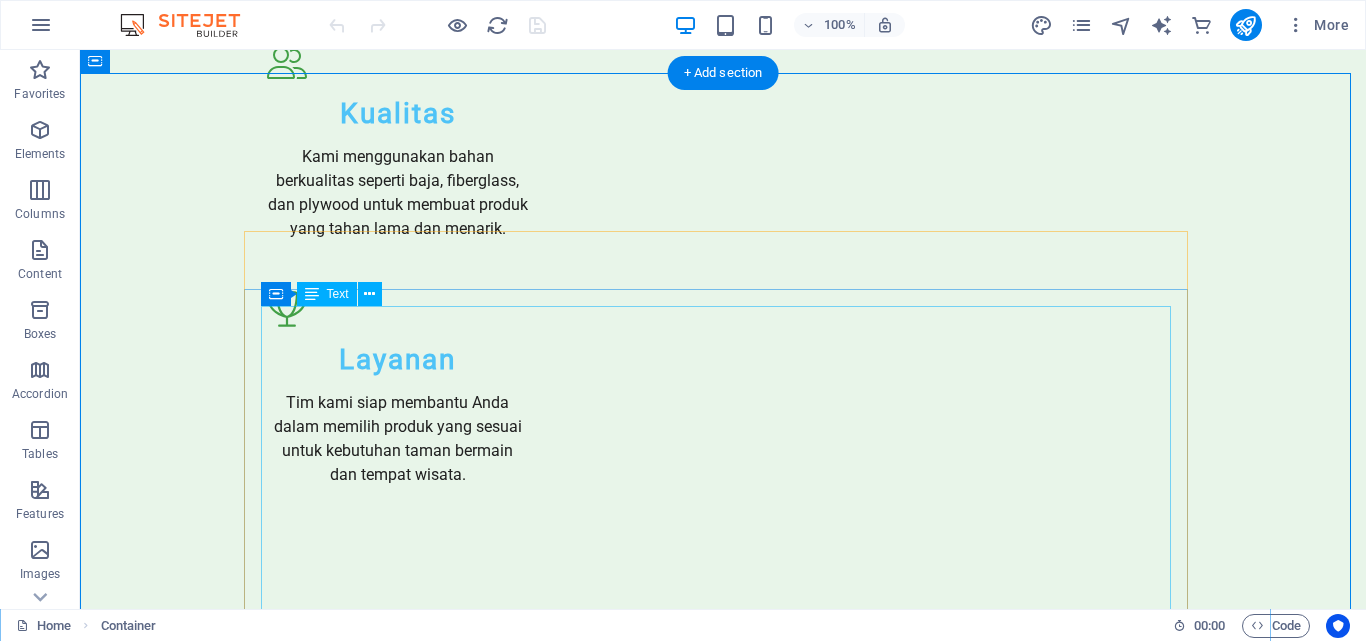 click on "Odong-odong Mini Wahana odong-odong dengan desain ceria untuk anak-anak.
Rp 3.000.000
Odong-odong Keluarga Odong-odong yang dapat menampung lebih banyak penumpang.
Rp 5.000.000
Odong-odong Bunga Odong-odong berbentuk bunga yang menarik perhatian.
Rp 4.000.000
Playground Fiberglass Kecil Wahana bermain dari fiberglass yang aman untuk anak kecil.
Rp 8.000.000
Playground Fiberglass Besar Rangkaian wahana bermain fiberglass untuk taman yang lebih luas.
Rp 15.000.000
Playground Komplit Satu paket lengkap playground fiberglass untuk berbagai usia.
Rp 20.000.000" at bounding box center [723, 2984] 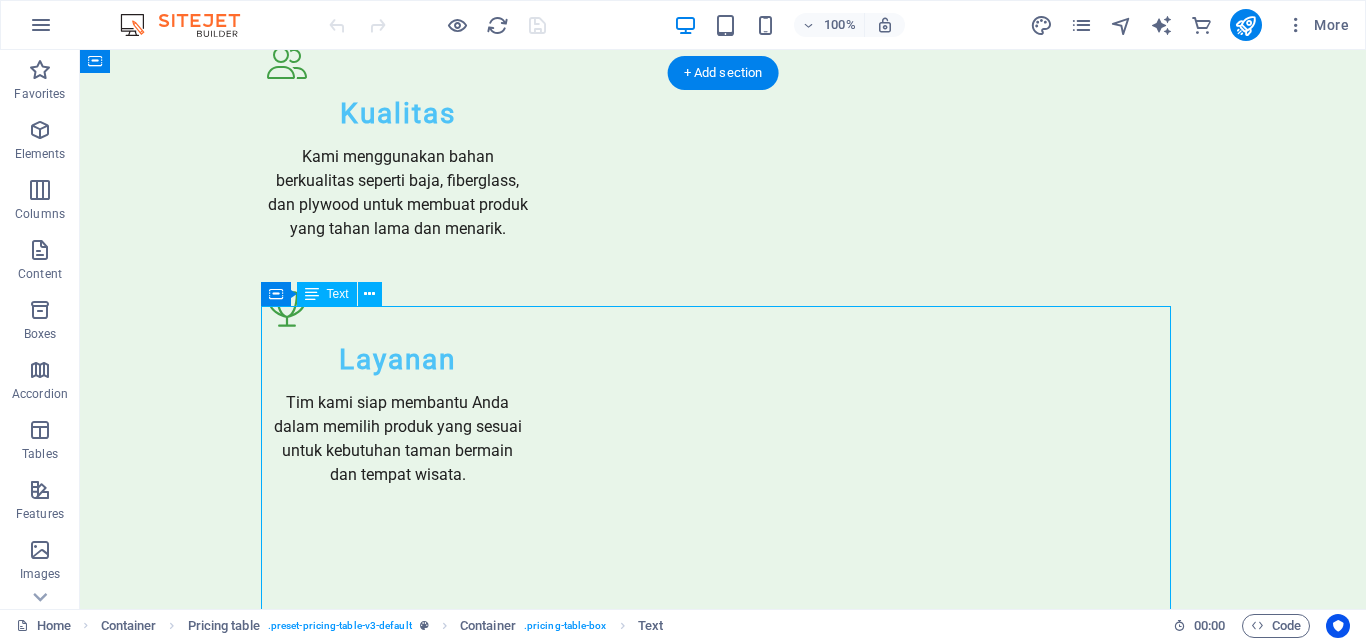 click on "Odong-odong Mini Wahana odong-odong dengan desain ceria untuk anak-anak.
Rp 3.000.000
Odong-odong Keluarga Odong-odong yang dapat menampung lebih banyak penumpang.
Rp 5.000.000
Odong-odong Bunga Odong-odong berbentuk bunga yang menarik perhatian.
Rp 4.000.000
Playground Fiberglass Kecil Wahana bermain dari fiberglass yang aman untuk anak kecil.
Rp 8.000.000
Playground Fiberglass Besar Rangkaian wahana bermain fiberglass untuk taman yang lebih luas.
Rp 15.000.000
Playground Komplit Satu paket lengkap playground fiberglass untuk berbagai usia.
Rp 20.000.000" at bounding box center [723, 2984] 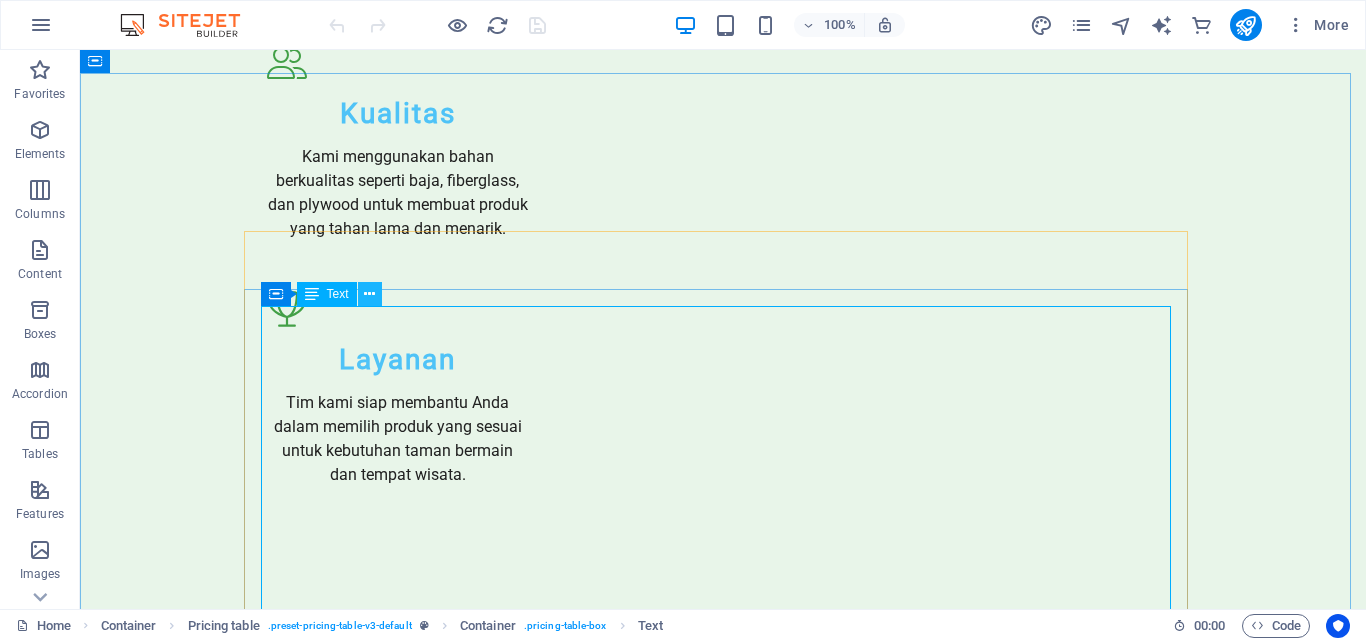 click at bounding box center (369, 294) 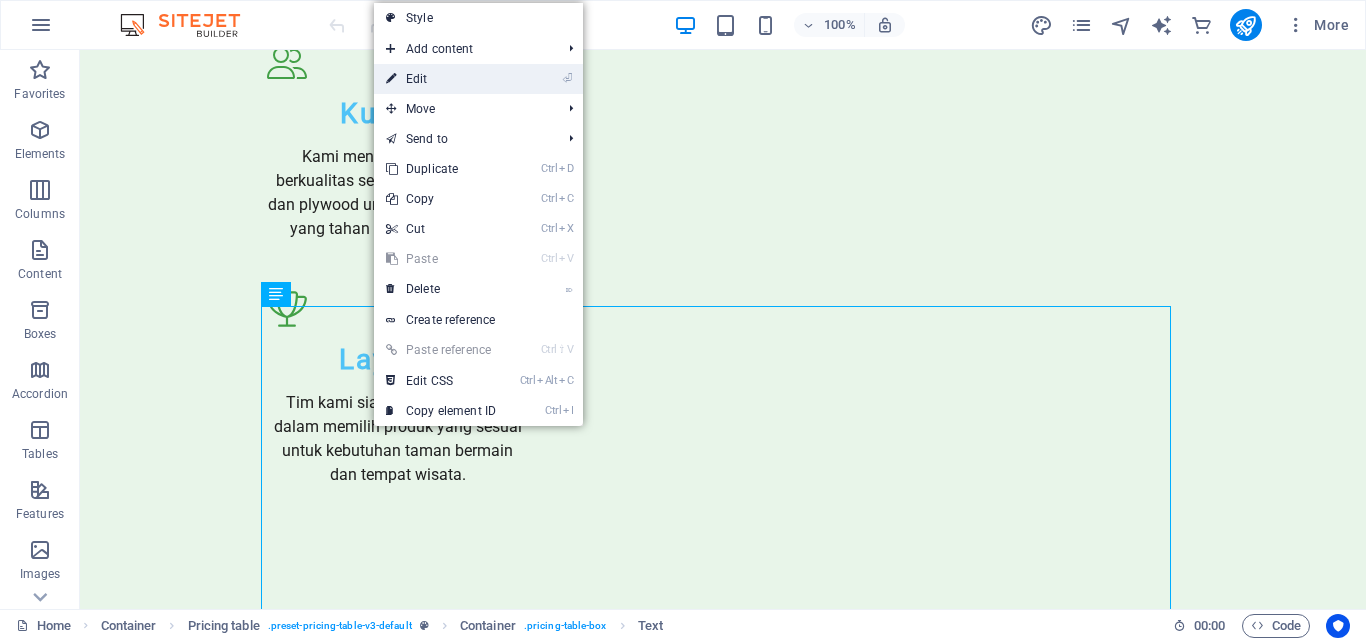 drag, startPoint x: 446, startPoint y: 82, endPoint x: 11, endPoint y: 32, distance: 437.86414 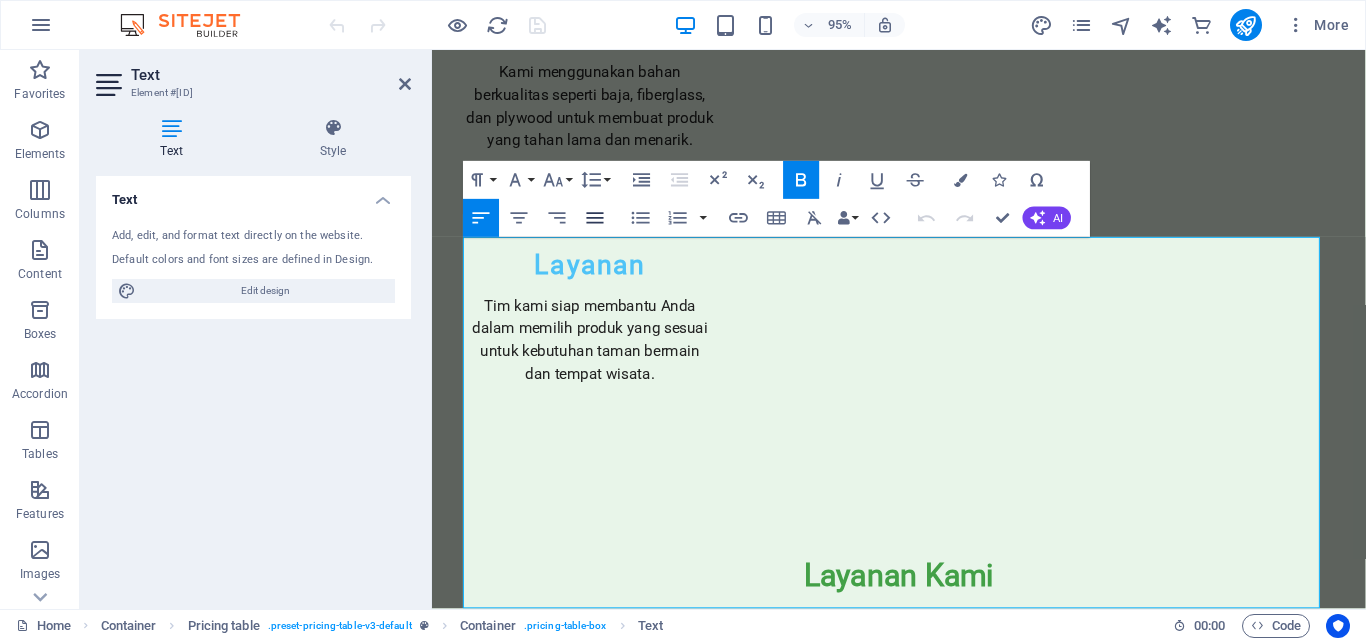 scroll, scrollTop: 2612, scrollLeft: 0, axis: vertical 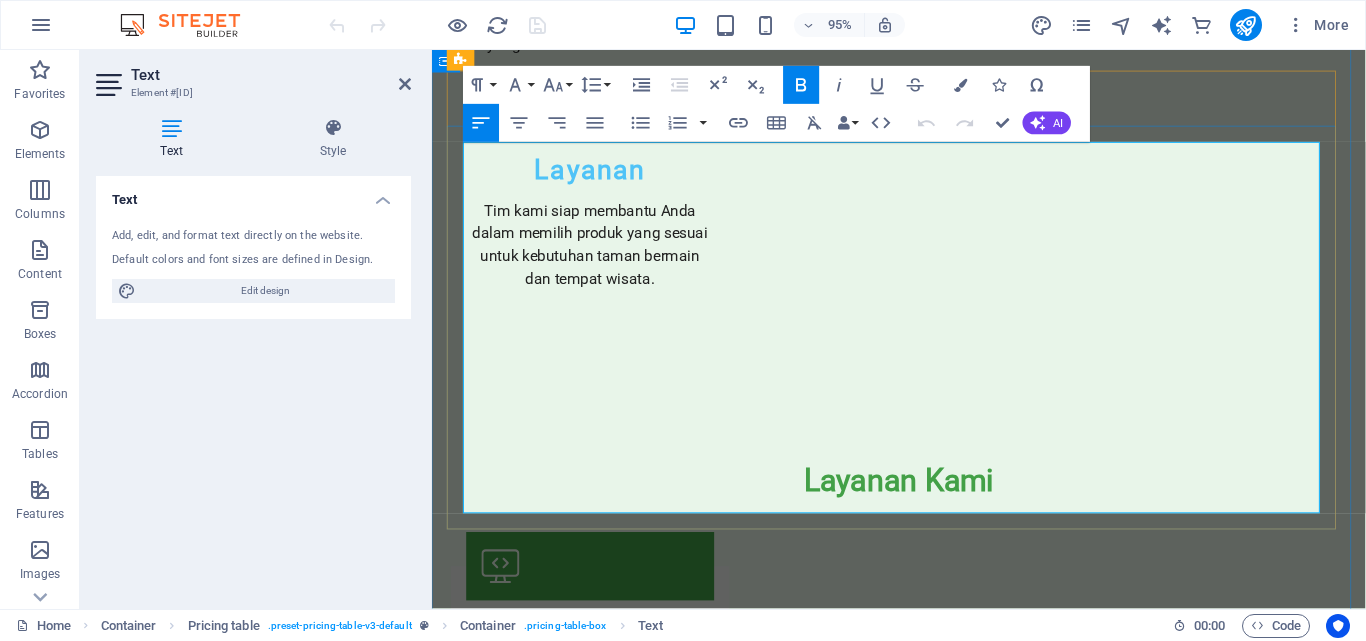 drag, startPoint x: 475, startPoint y: 165, endPoint x: 624, endPoint y: 162, distance: 149.0302 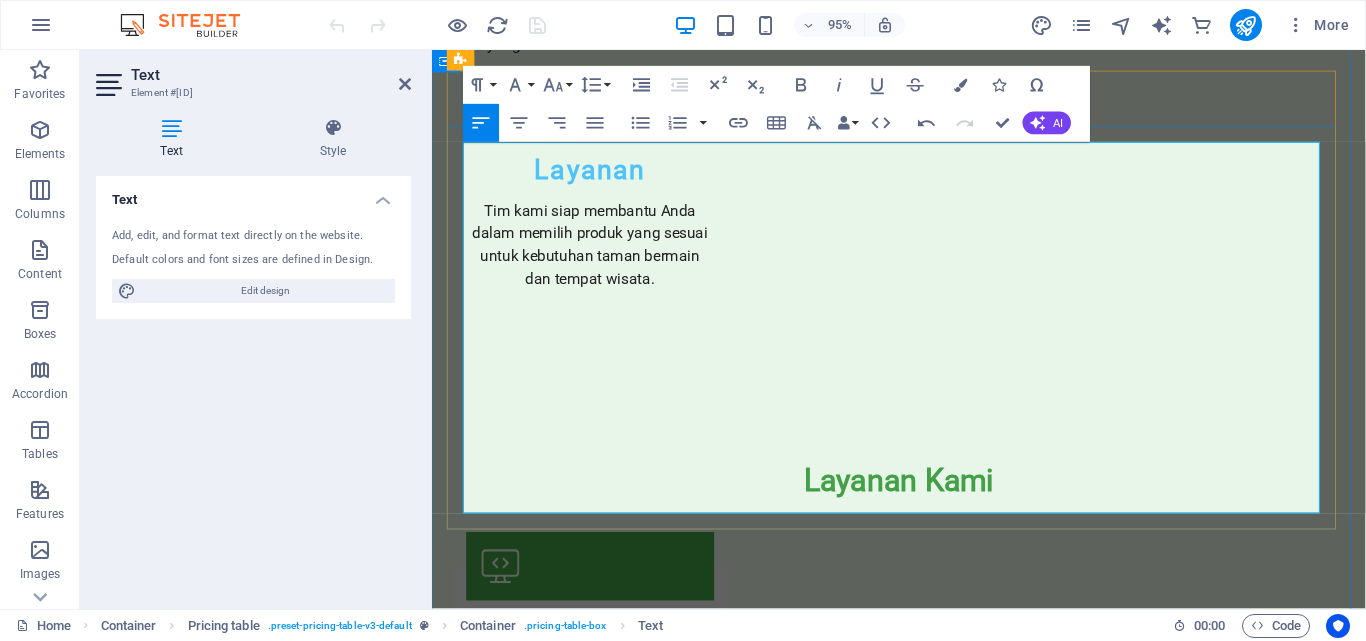 drag, startPoint x: 477, startPoint y: 193, endPoint x: 915, endPoint y: 192, distance: 438.00113 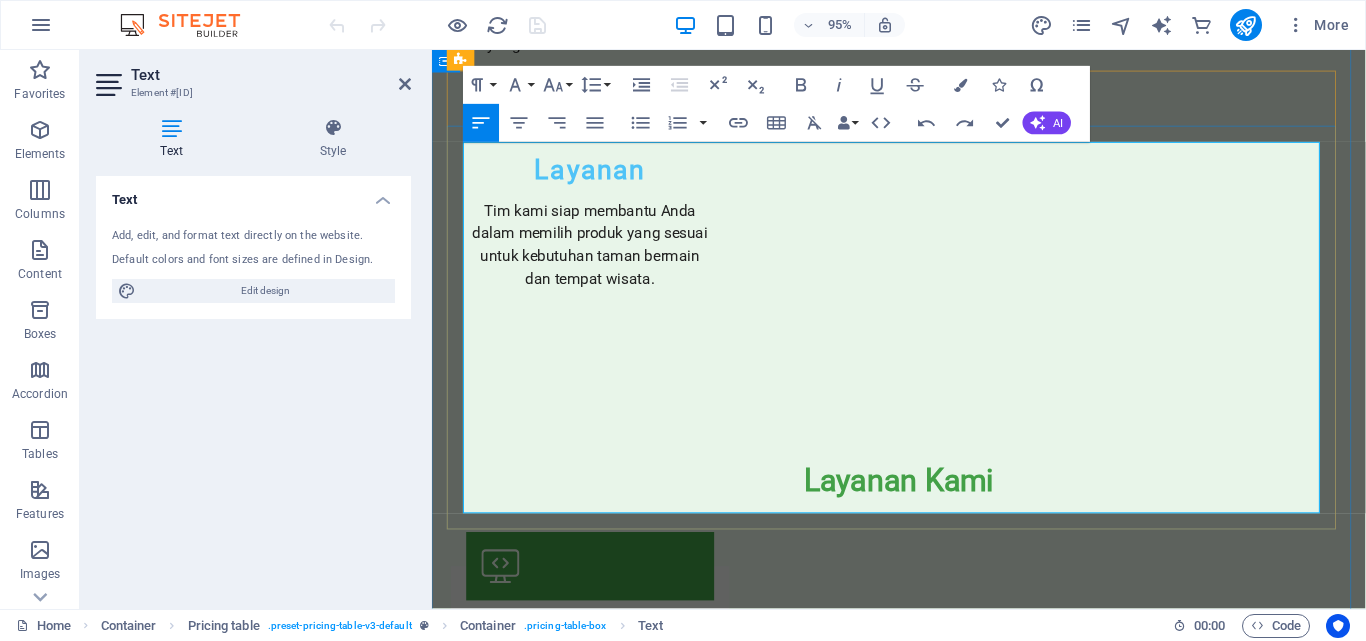 click on "Wahana odong-odong dengan desain ceria untuk anak-anak." at bounding box center [692, 2651] 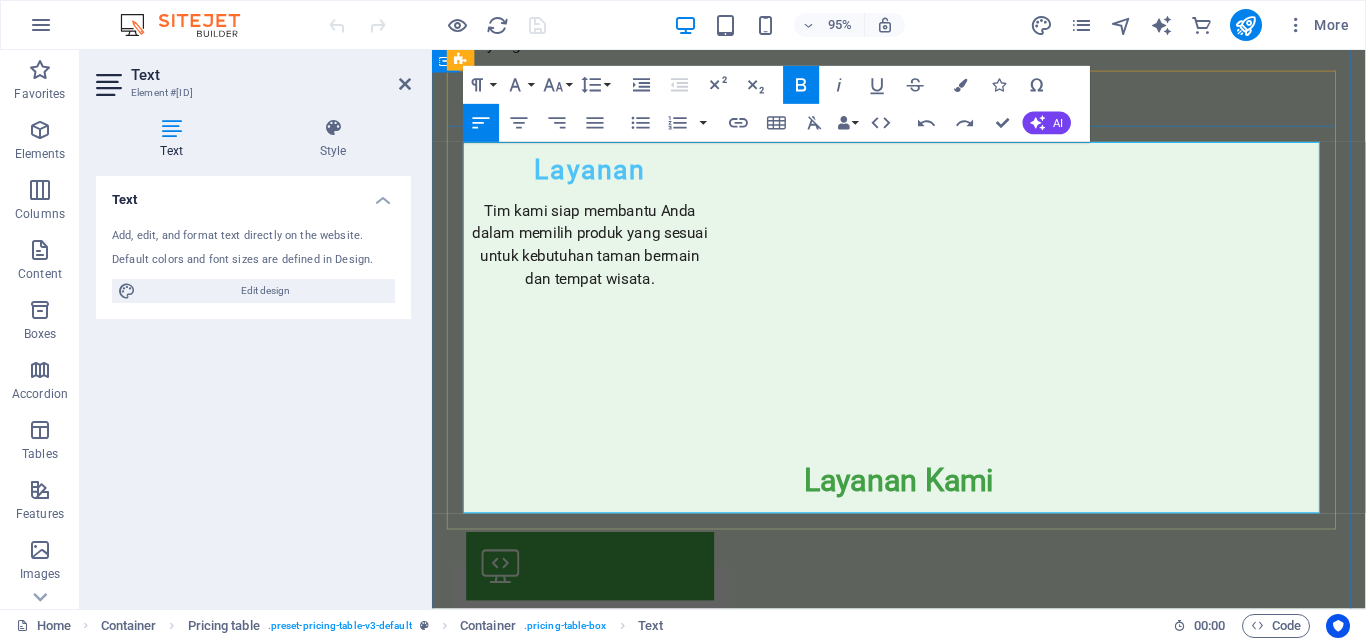 drag, startPoint x: 476, startPoint y: 231, endPoint x: 667, endPoint y: 228, distance: 191.02356 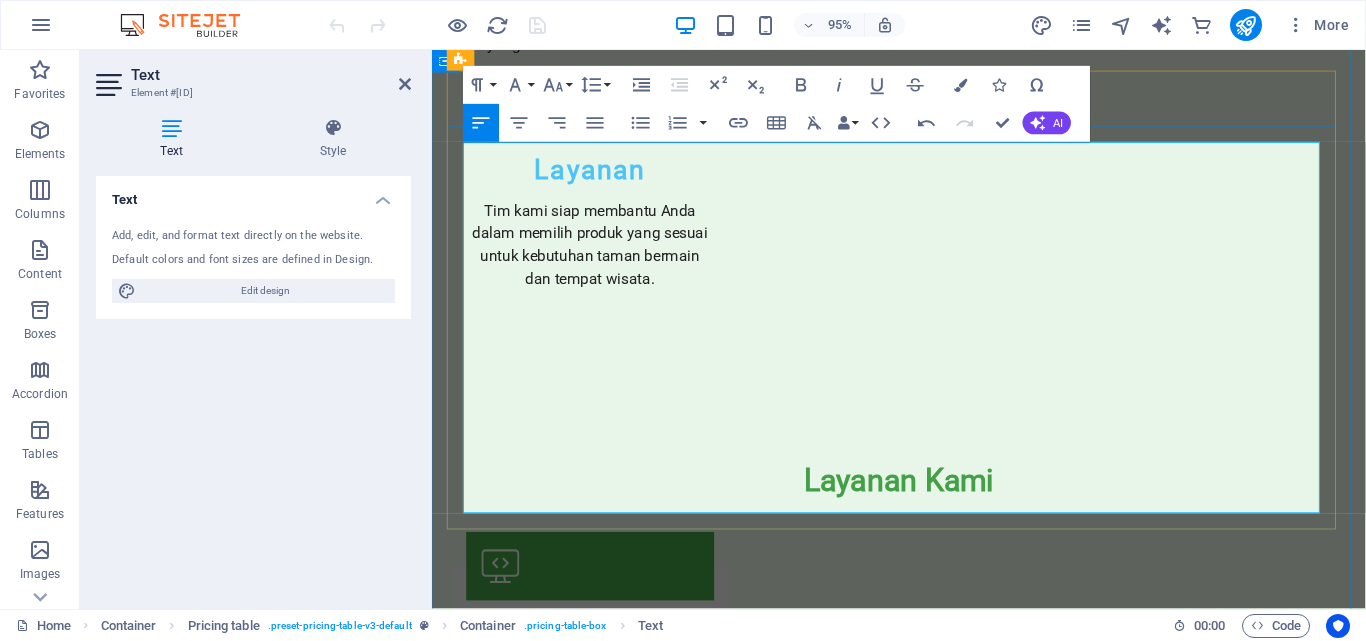 drag, startPoint x: 613, startPoint y: 254, endPoint x: 927, endPoint y: 259, distance: 314.0398 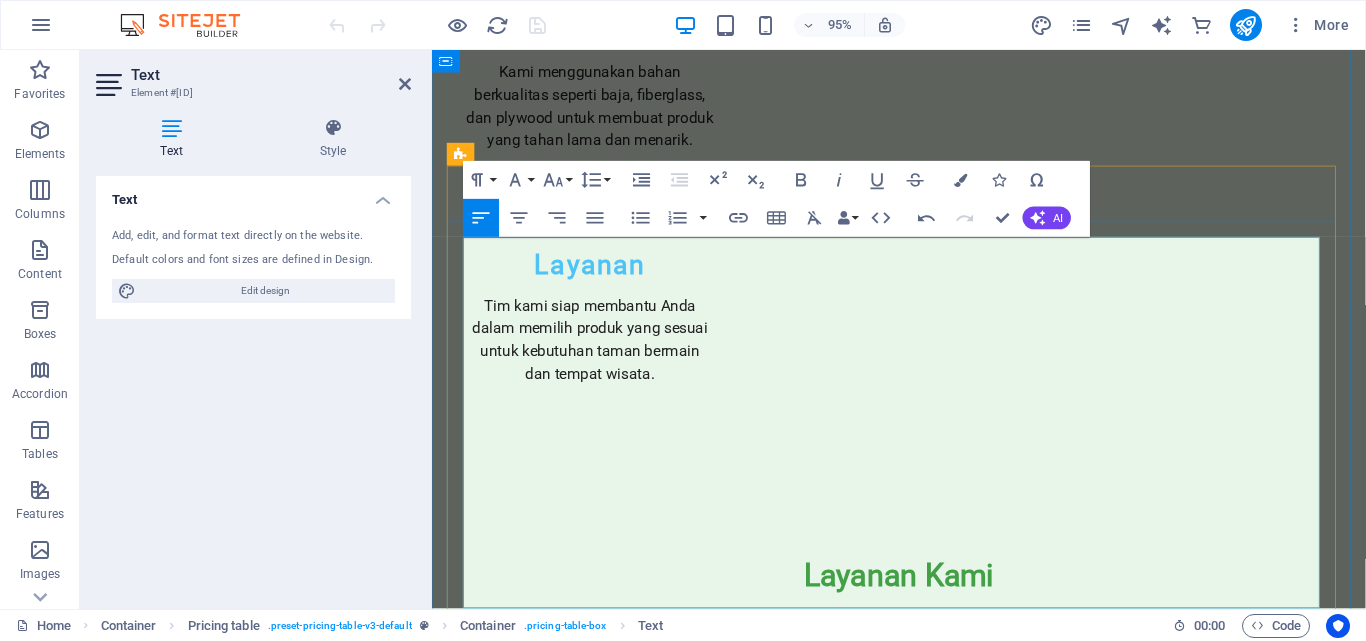 scroll, scrollTop: 2612, scrollLeft: 0, axis: vertical 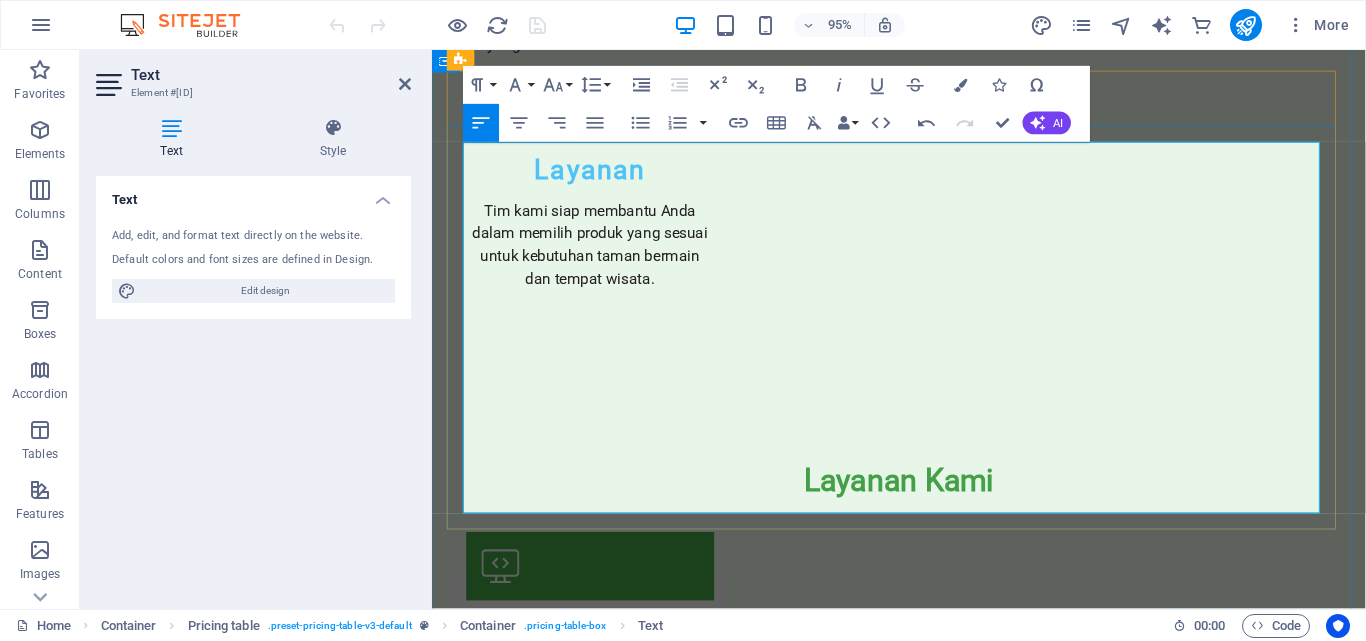 drag, startPoint x: 596, startPoint y: 167, endPoint x: 470, endPoint y: 169, distance: 126.01587 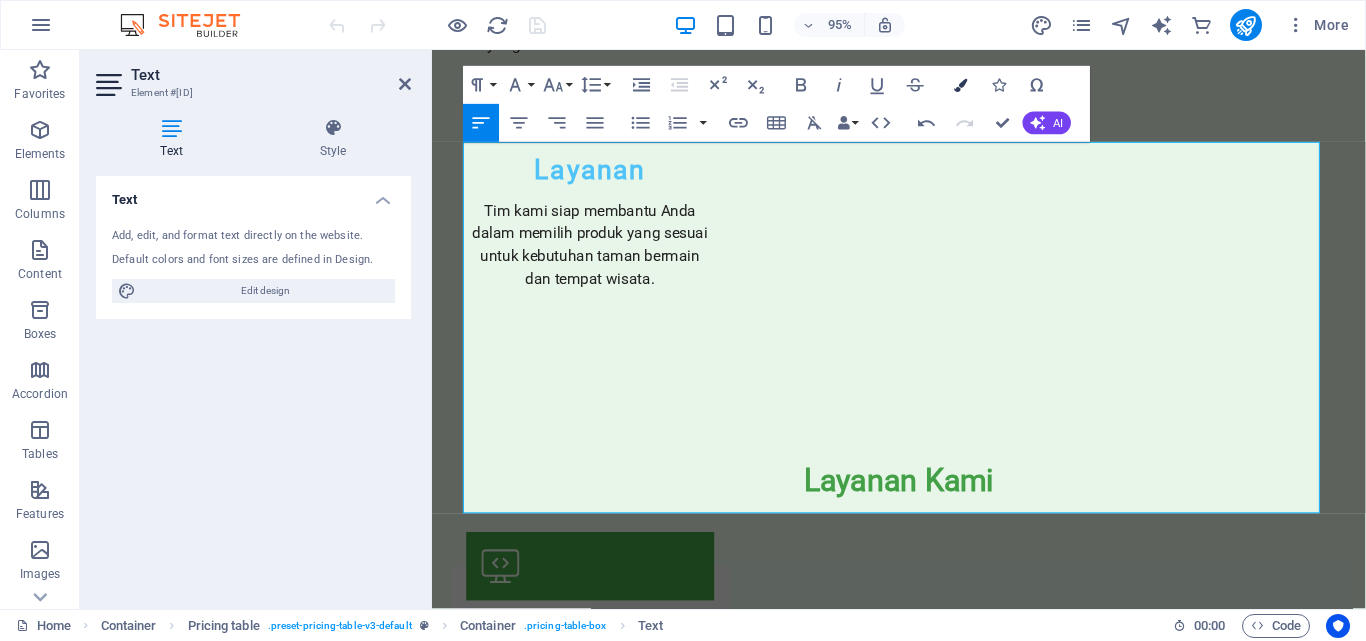 click at bounding box center [961, 85] 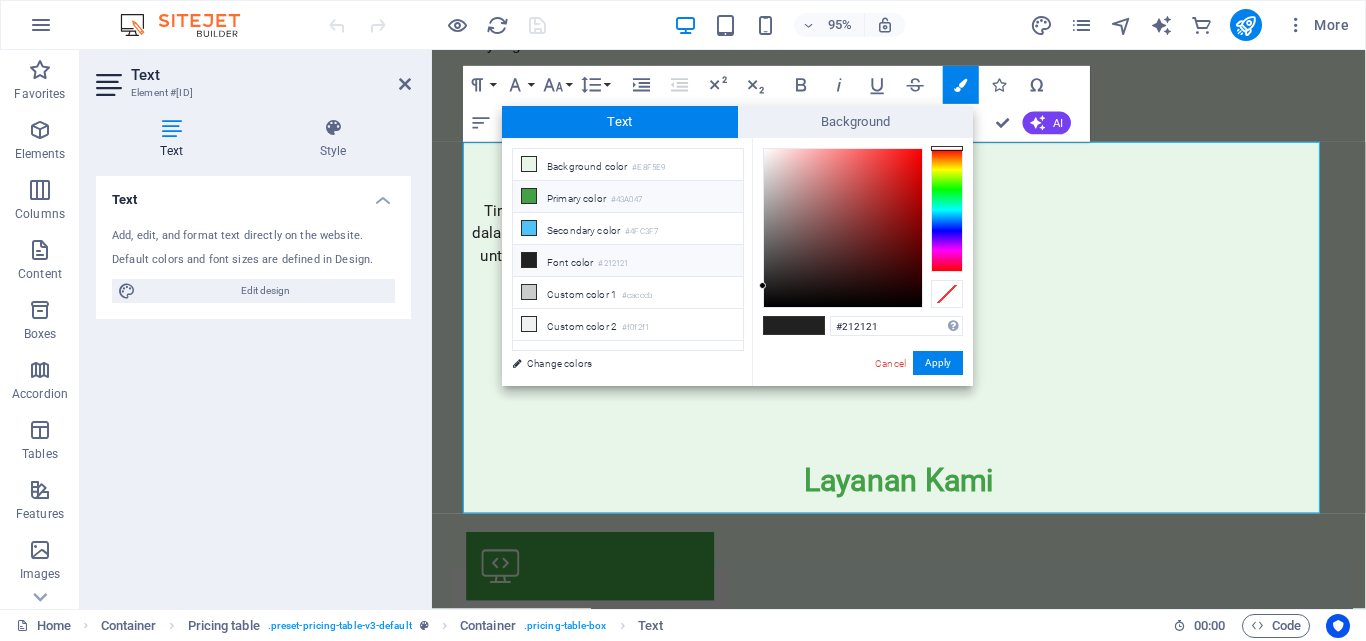 click on "Primary color
#43A047" at bounding box center (628, 197) 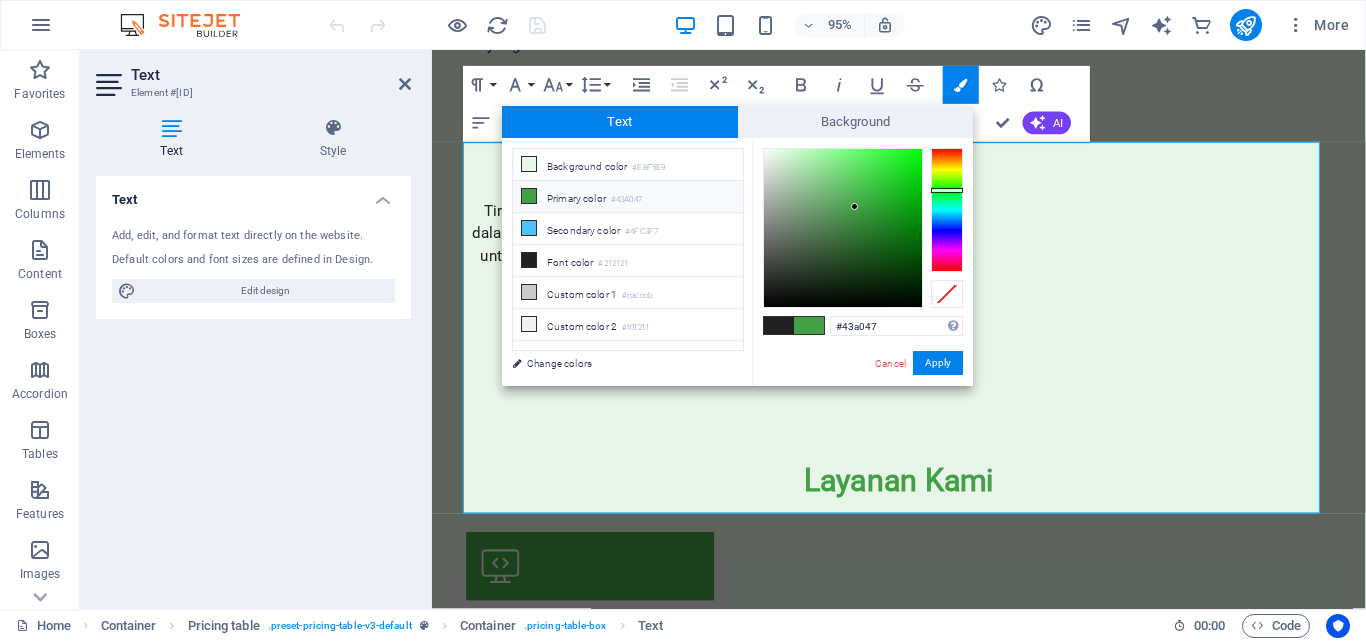 click at bounding box center [809, 325] 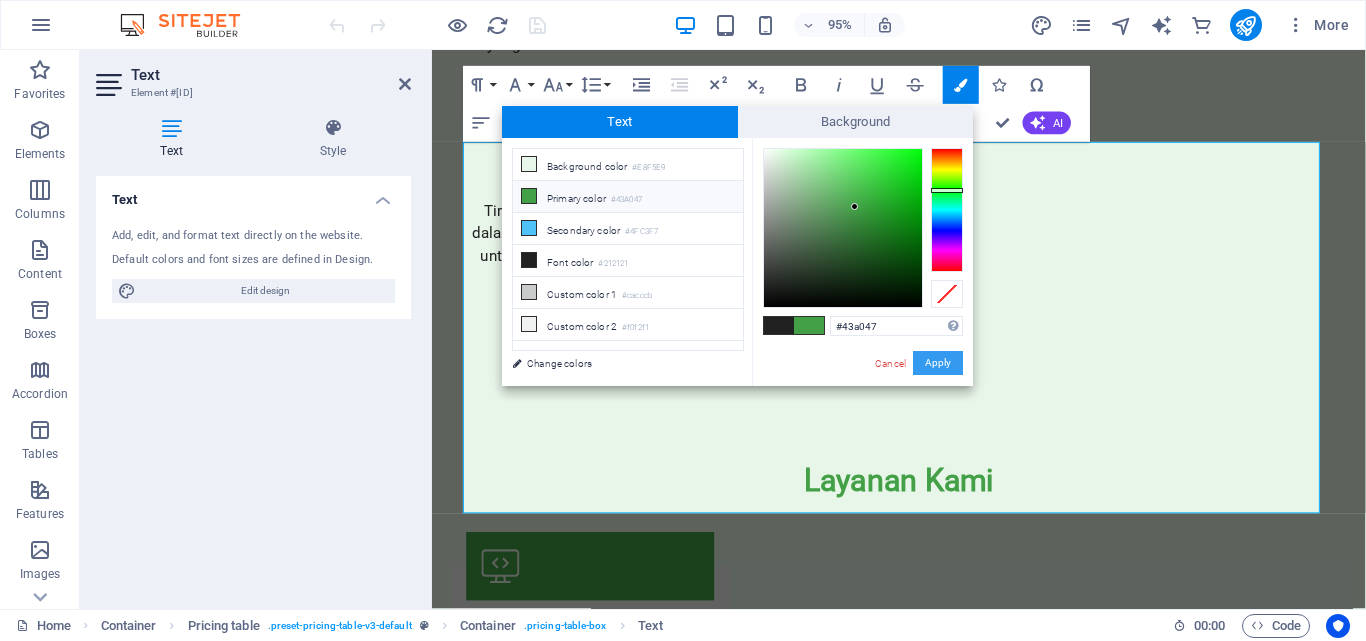 click on "Apply" at bounding box center [938, 363] 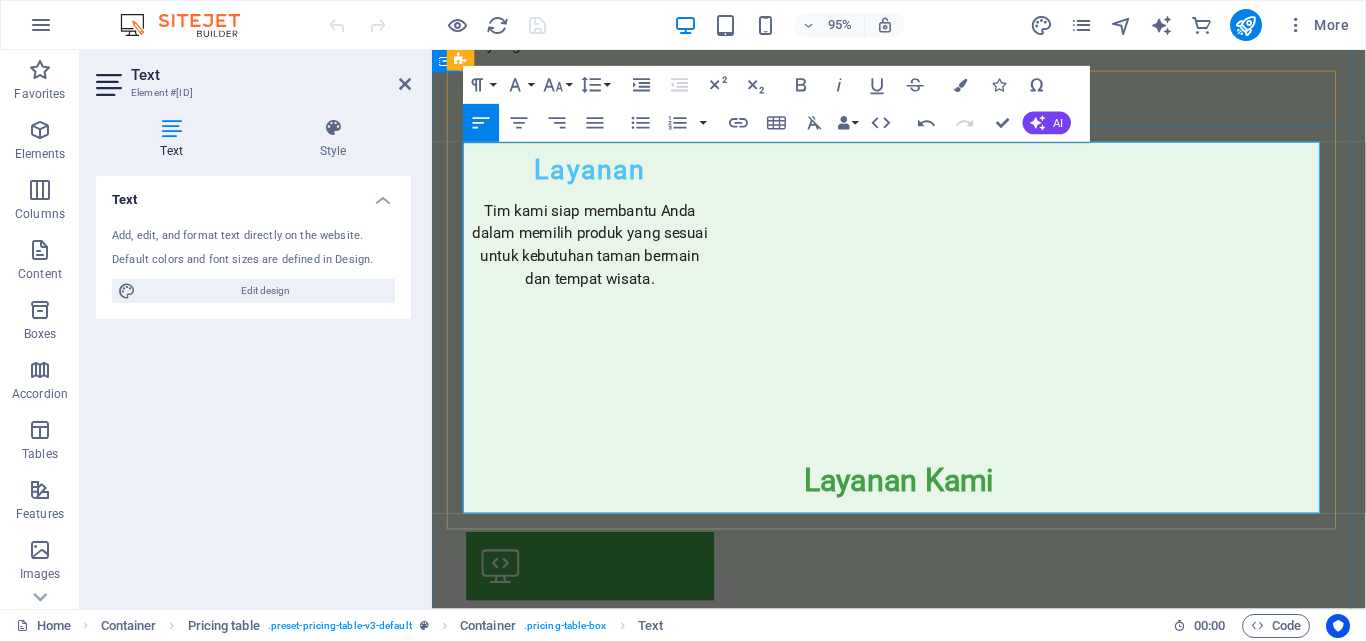 click on "MINI COASTER Odong-odong yang memberikan sensasi keseruan untuk anak." at bounding box center [835, 2704] 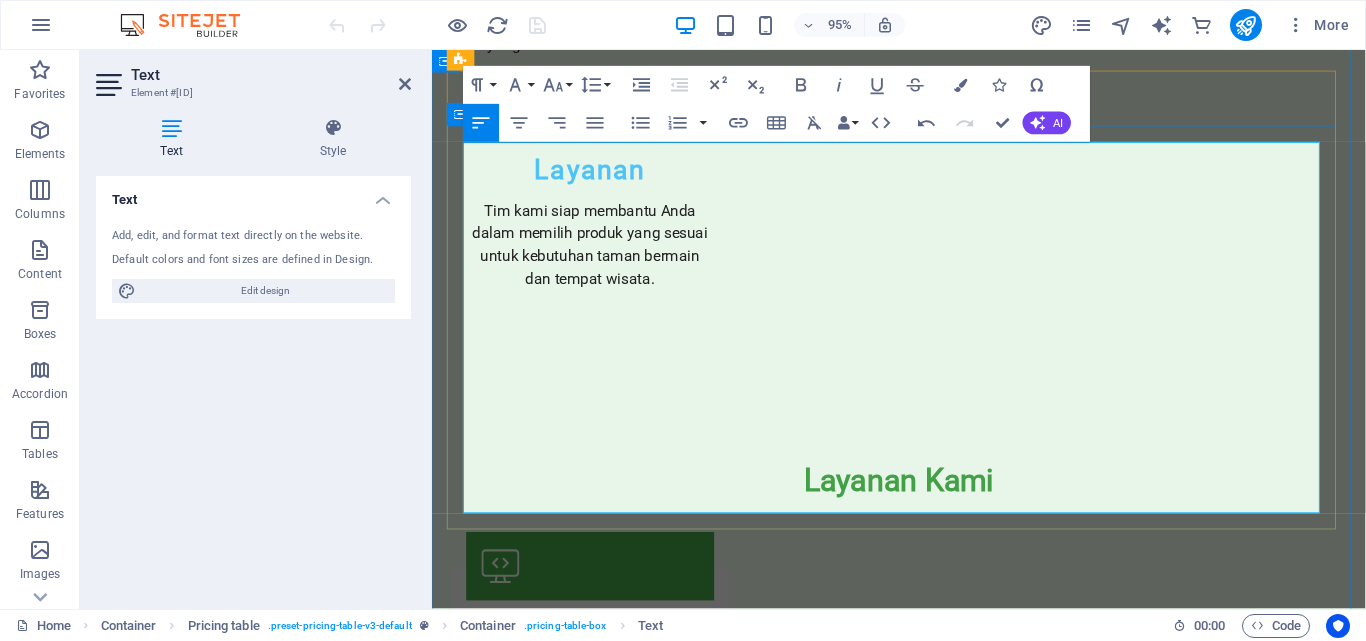 drag, startPoint x: 580, startPoint y: 228, endPoint x: 454, endPoint y: 227, distance: 126.00397 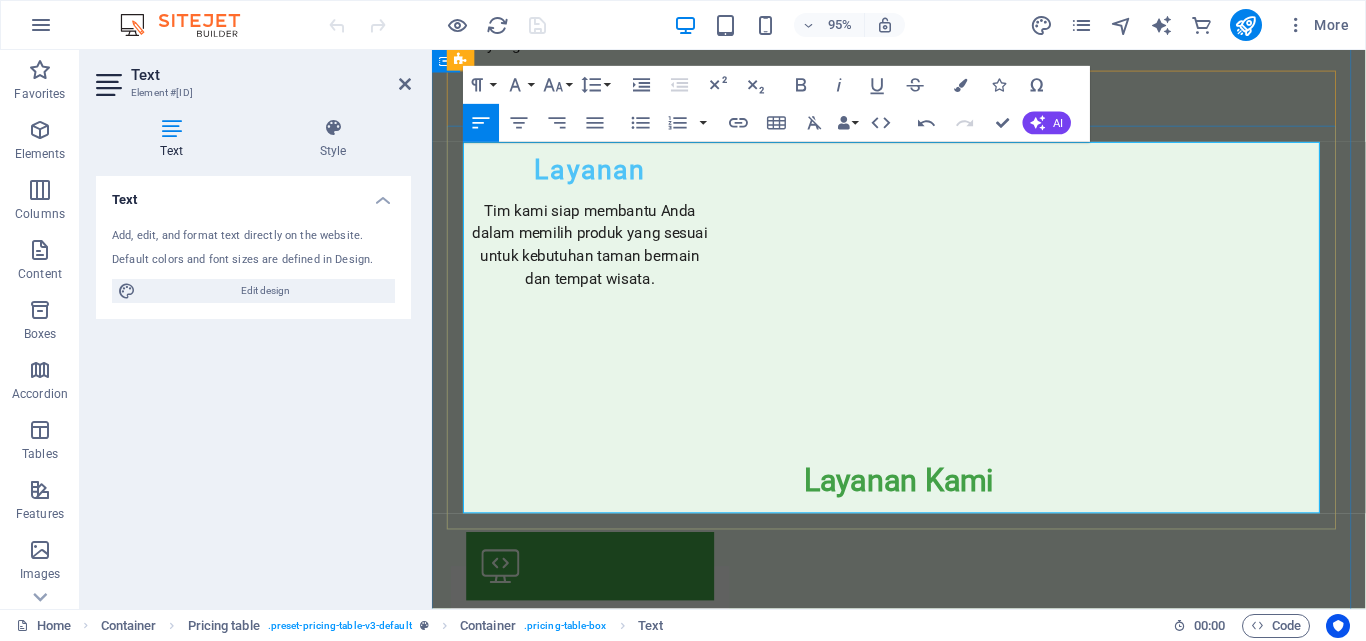 click on "MINI COASTER Odong-odong yang memberikan sensasi keseruan untuk anak." at bounding box center (835, 2704) 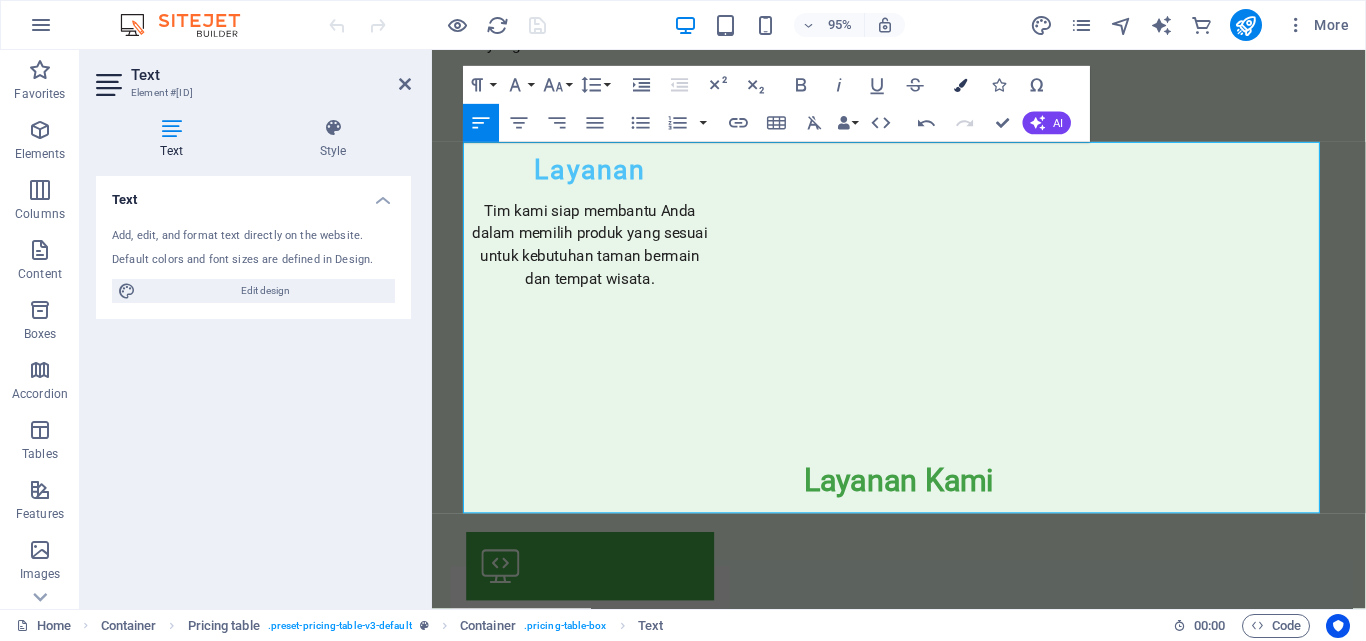 click at bounding box center (961, 85) 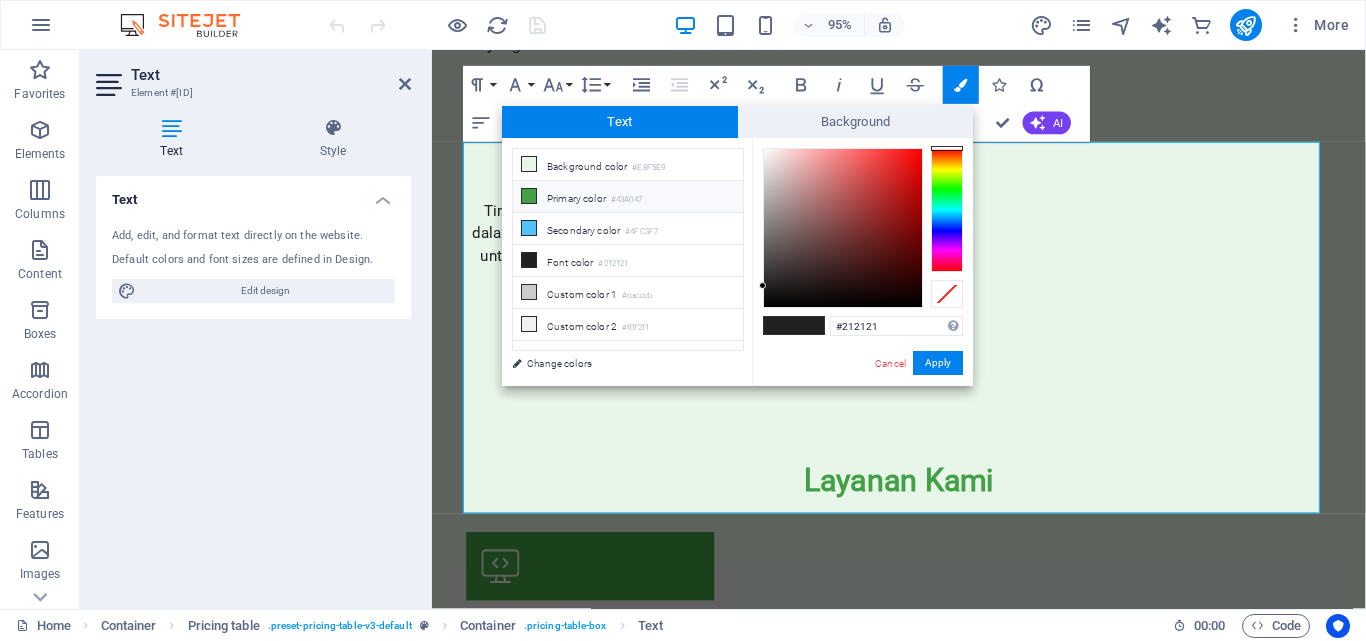 click on "Primary color
#43A047" at bounding box center [628, 197] 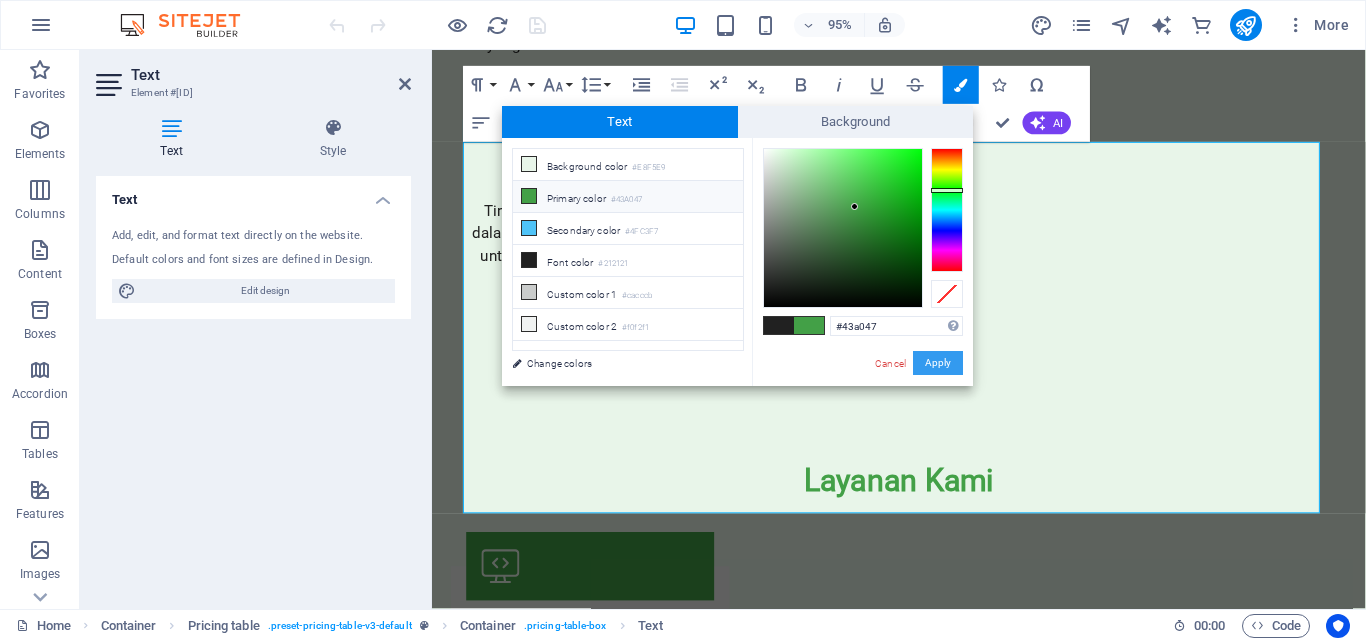click on "Apply" at bounding box center [938, 363] 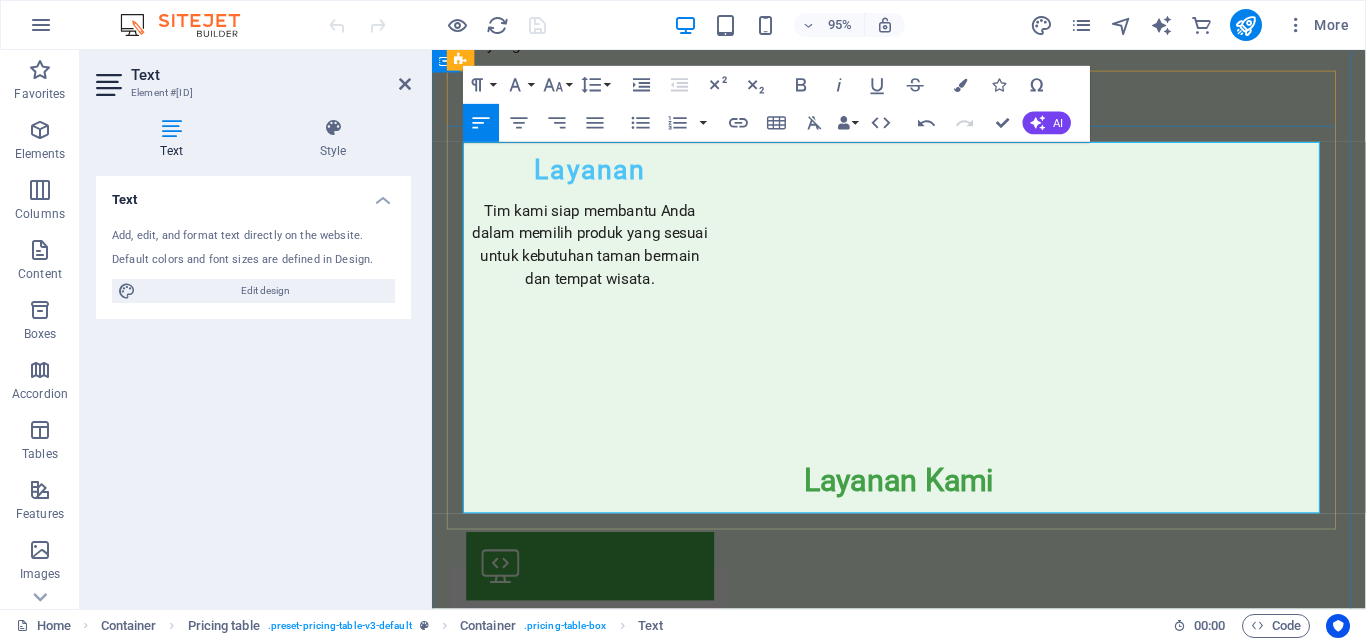 click on "Odong-odong Bunga Odong-odong berbentuk bunga yang menarik perhatian." at bounding box center [835, 2769] 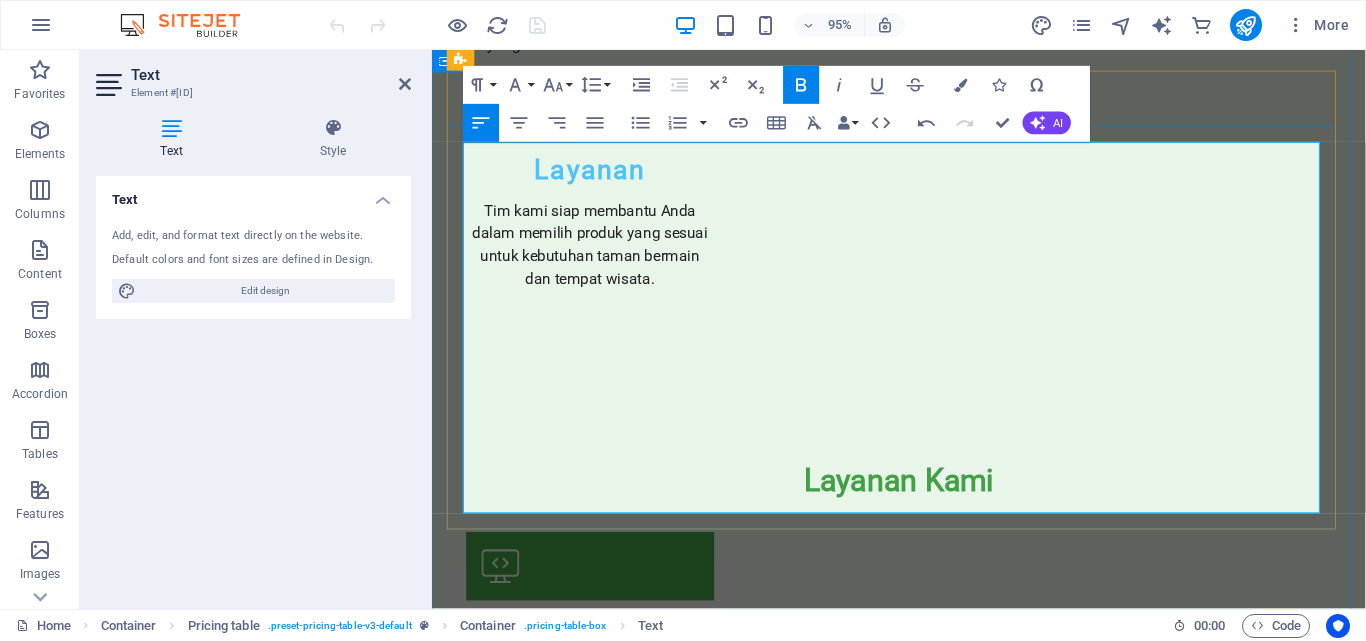 drag, startPoint x: 485, startPoint y: 295, endPoint x: 640, endPoint y: 296, distance: 155.00322 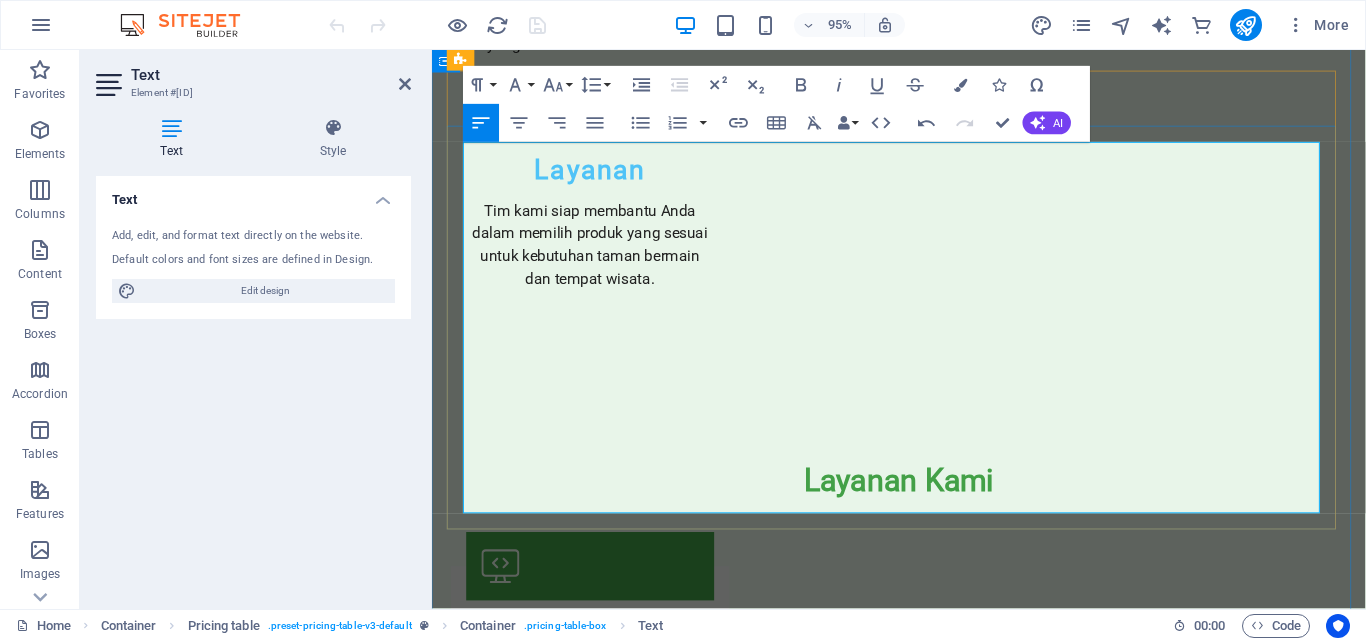 drag, startPoint x: 475, startPoint y: 323, endPoint x: 651, endPoint y: 328, distance: 176.07101 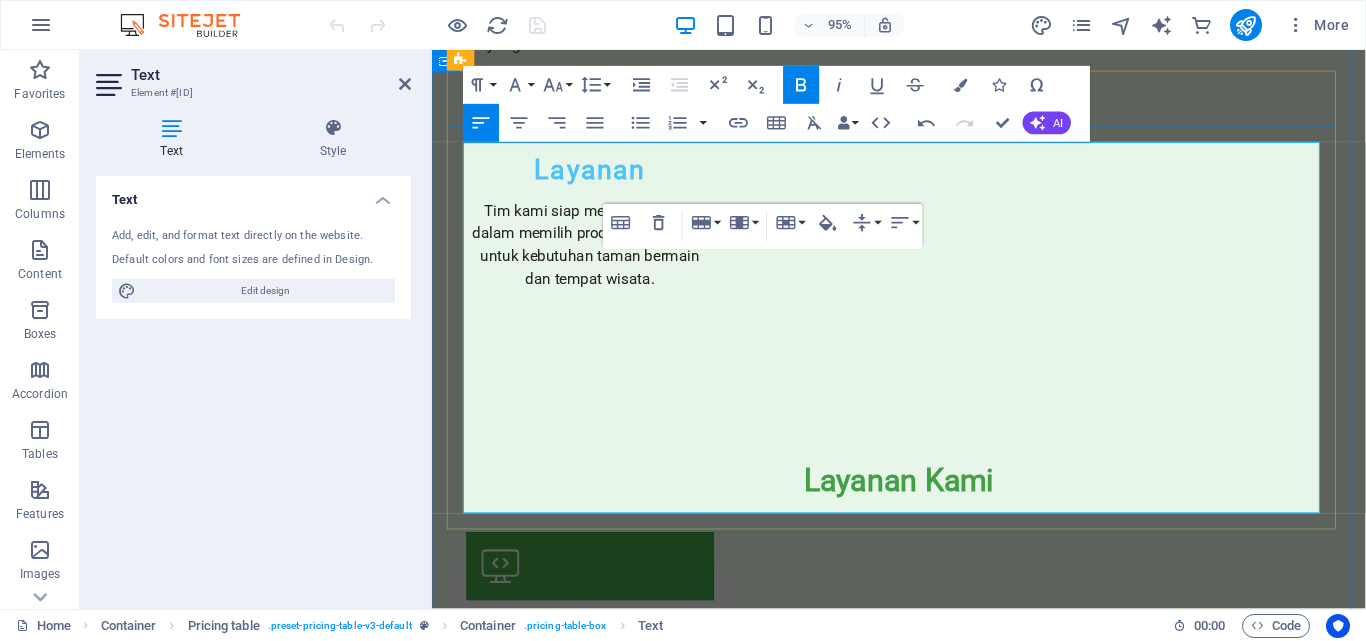 click on "Odong-odong berbentuk bunga yang menarik perhatian." at bounding box center (675, 2781) 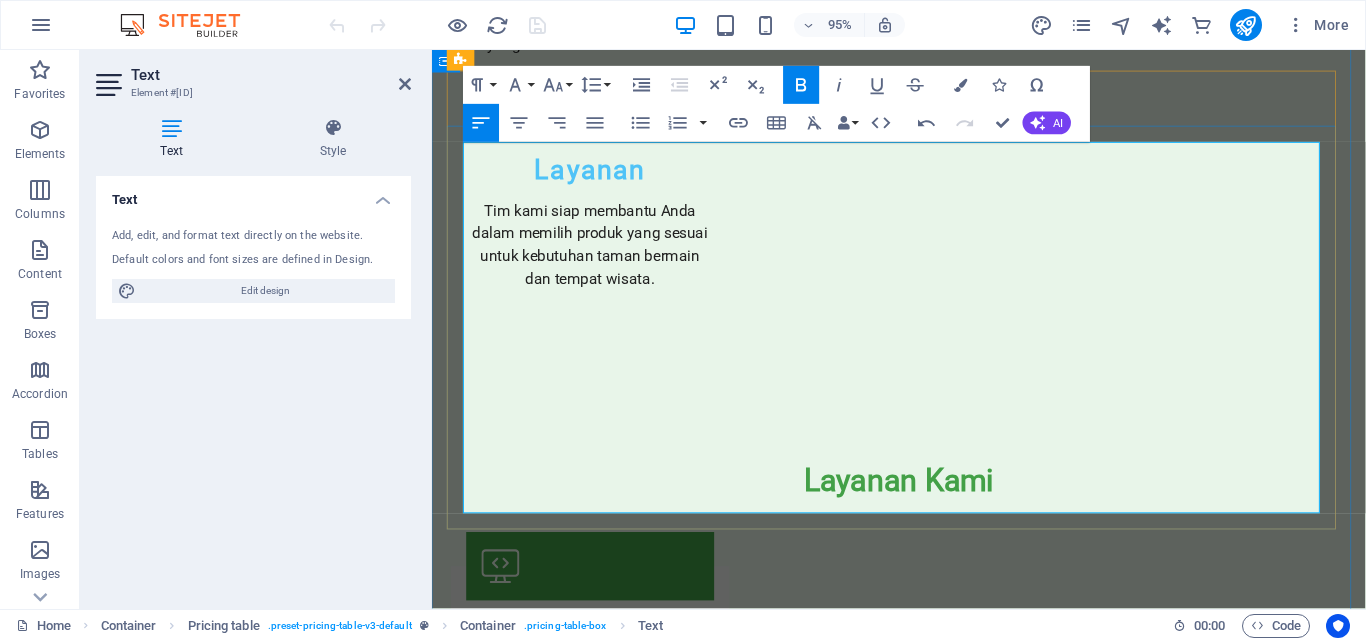 click on "Playground Fiberglass Kecil" at bounding box center (600, 2822) 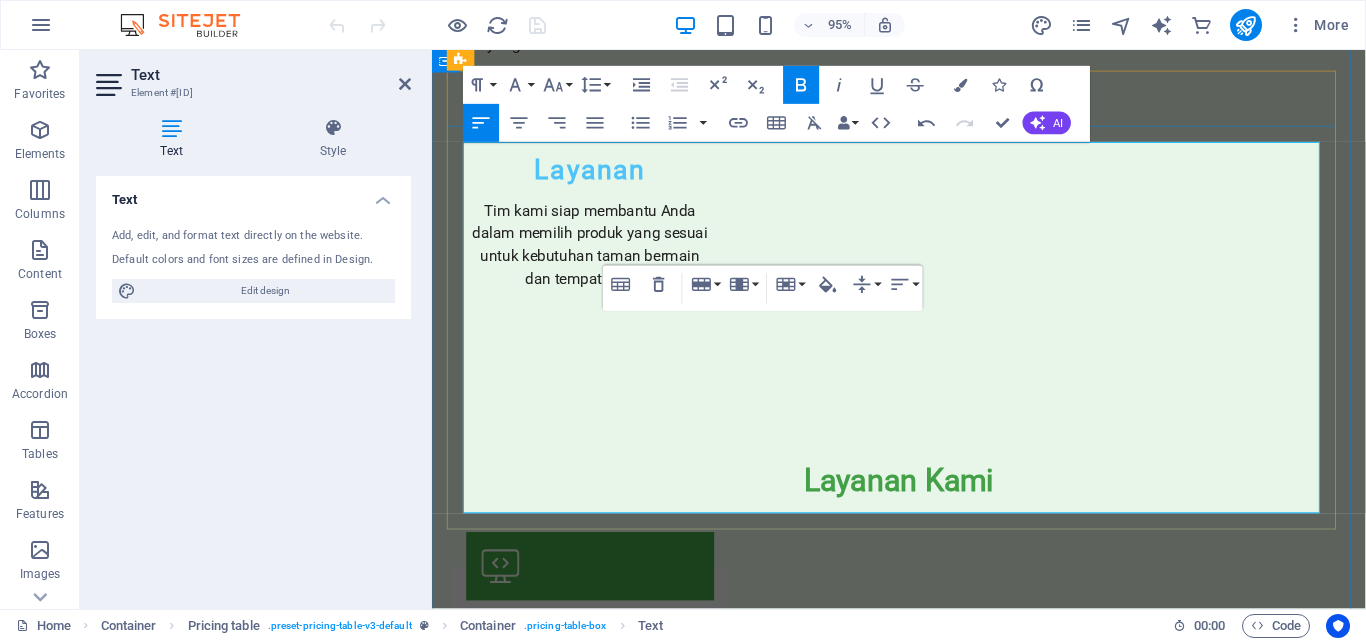 click on "Playground Fiberglass Kecil Wahana bermain dari fiberglass yang aman untuk anak kecil." at bounding box center (779, 2834) 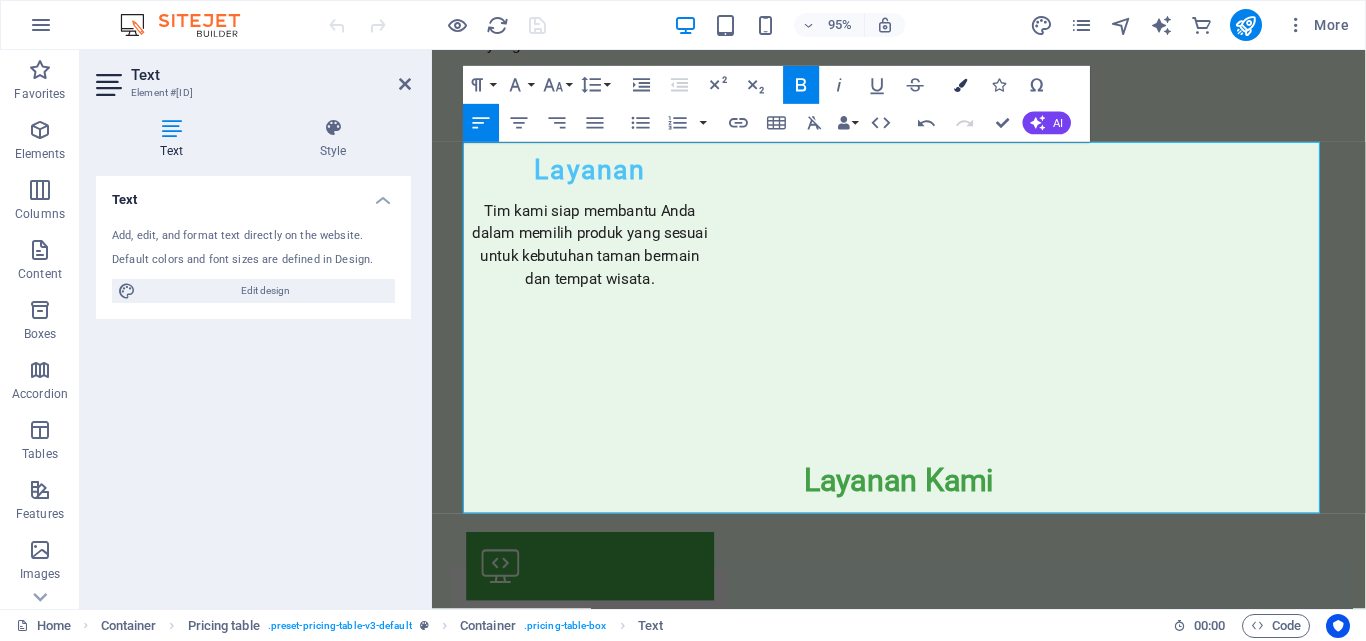 click at bounding box center [961, 85] 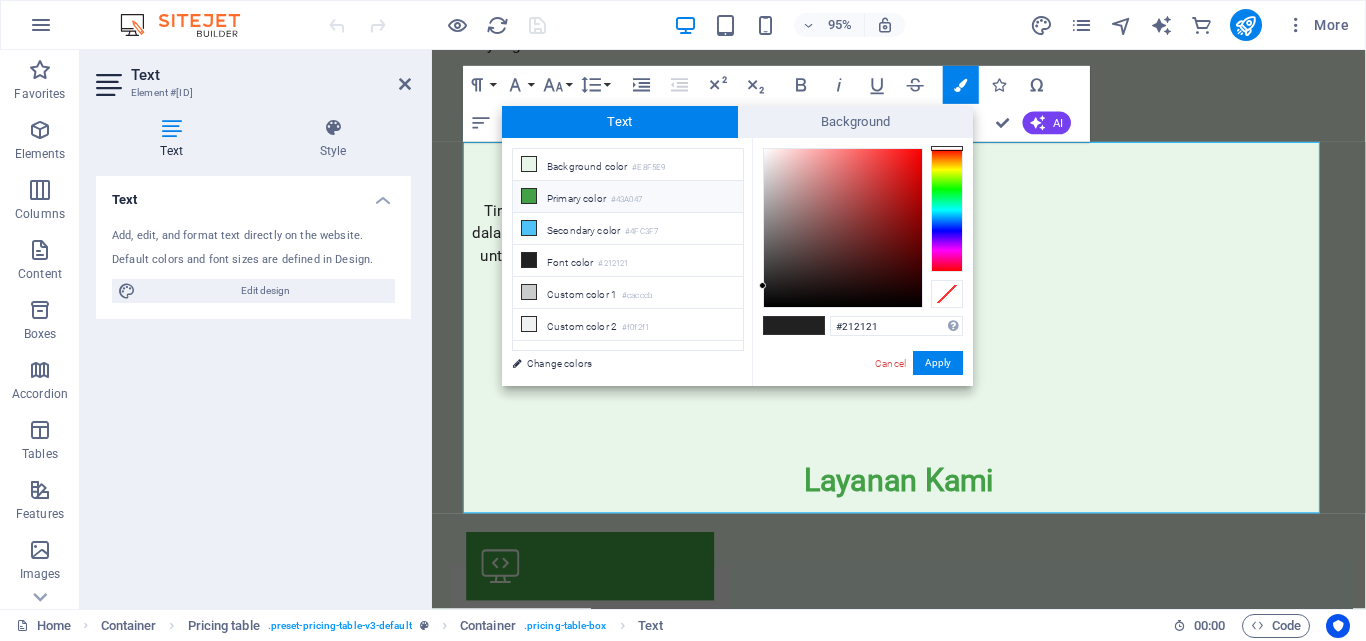click on "Primary color
#43A047" at bounding box center [628, 197] 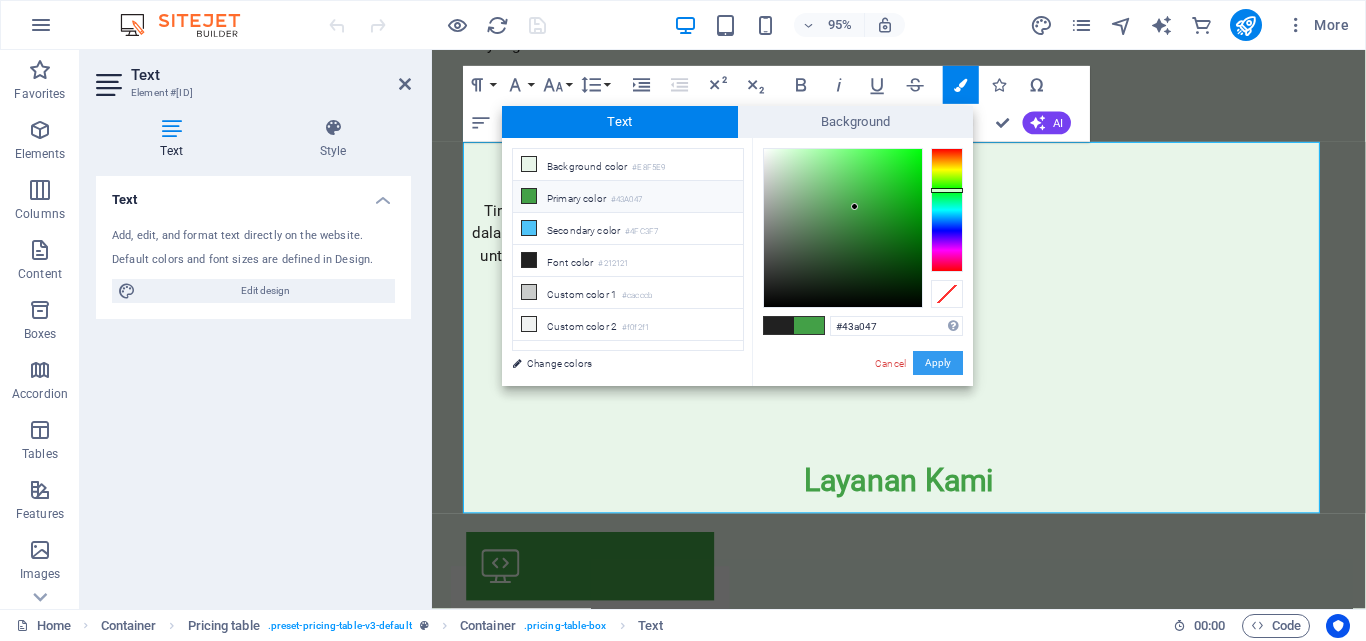 click on "Apply" at bounding box center (938, 363) 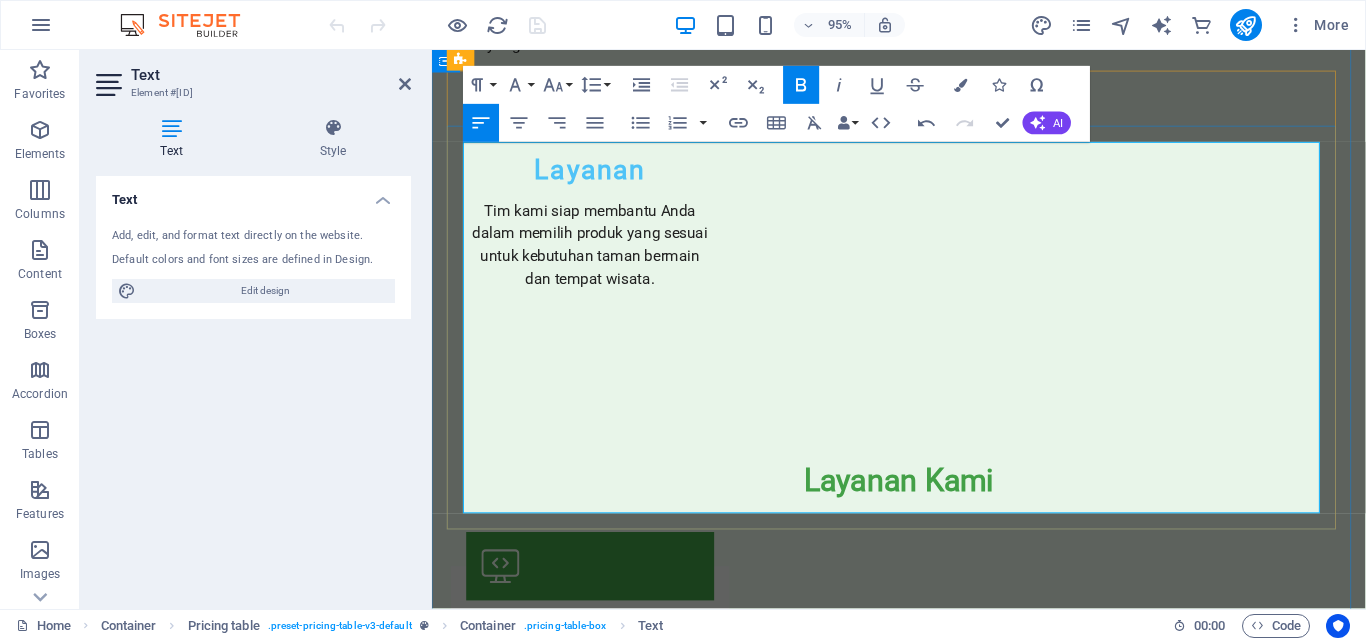 click on "Playground Fiberglass Besar" at bounding box center [603, 2887] 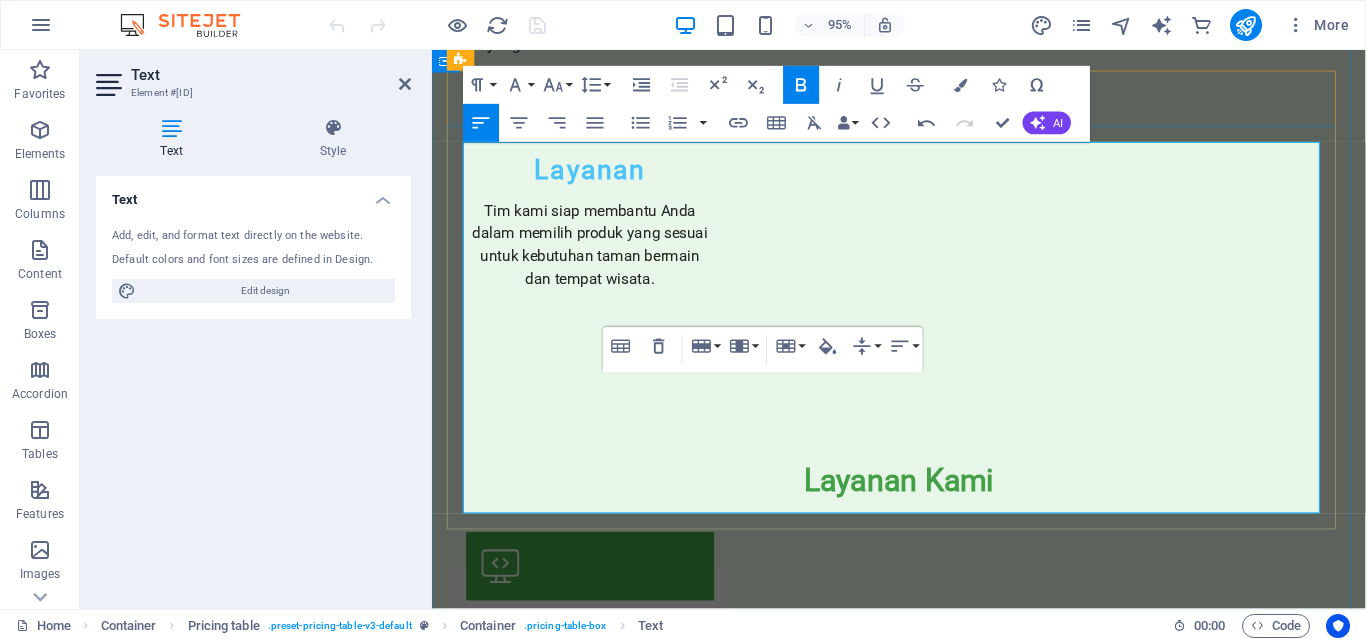 click on "Playground Fiberglass Besar Rangkaian wahana bermain fiberglass untuk taman yang lebih luas." at bounding box center [779, 2899] 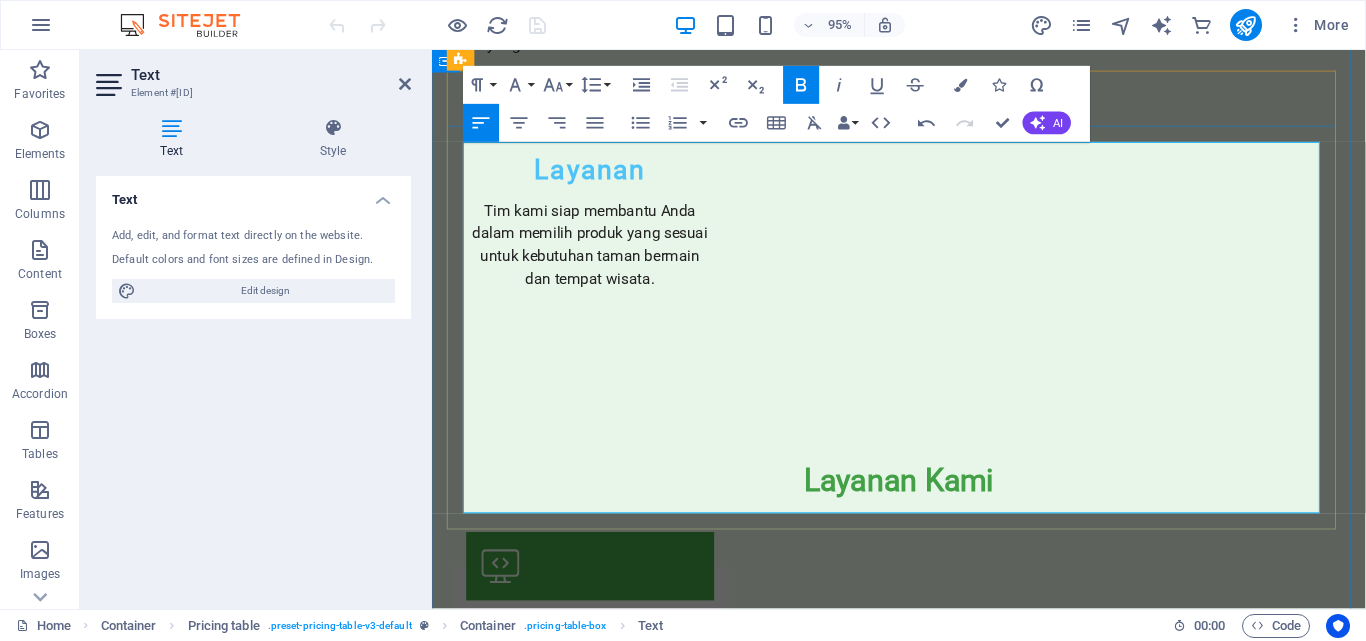 click on "Playground Fiberglass   Wahana bermain dari fiberglass yang aman untuk anak kecil." at bounding box center (779, 2834) 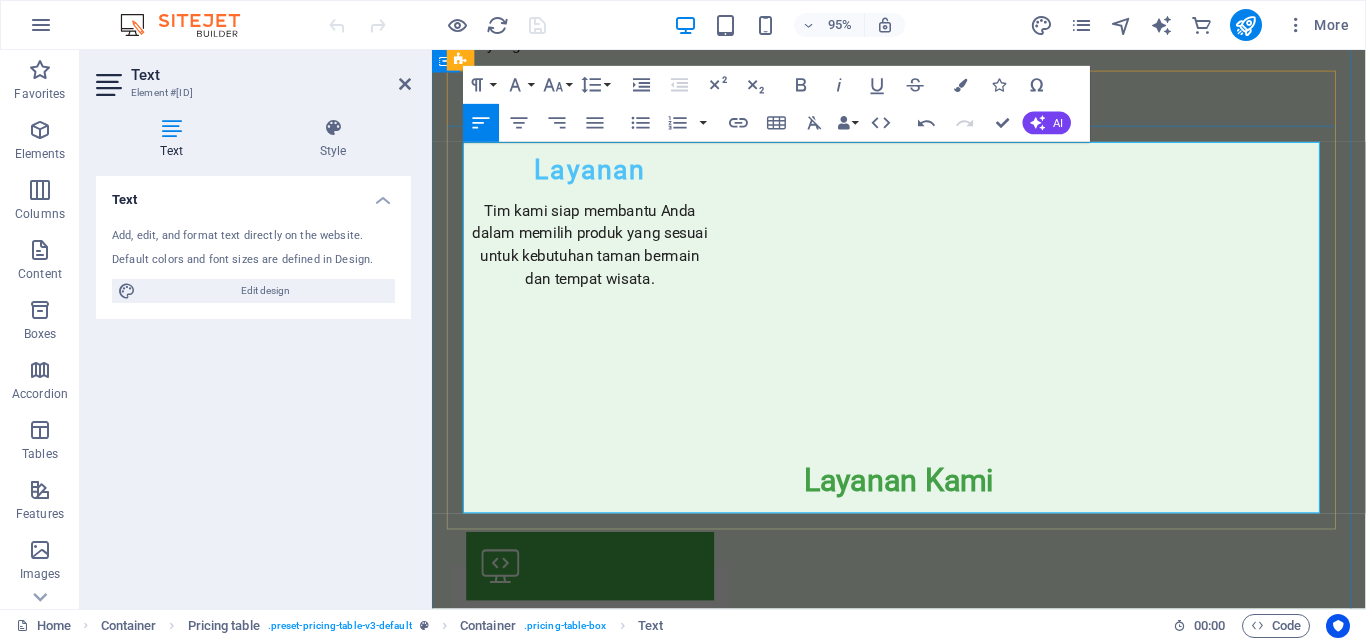 click on "Playground Fiberglass KOLAM RENANG Rangkaian wahana bermain fiberglass untuk taman yang lebih luas." at bounding box center (779, 2899) 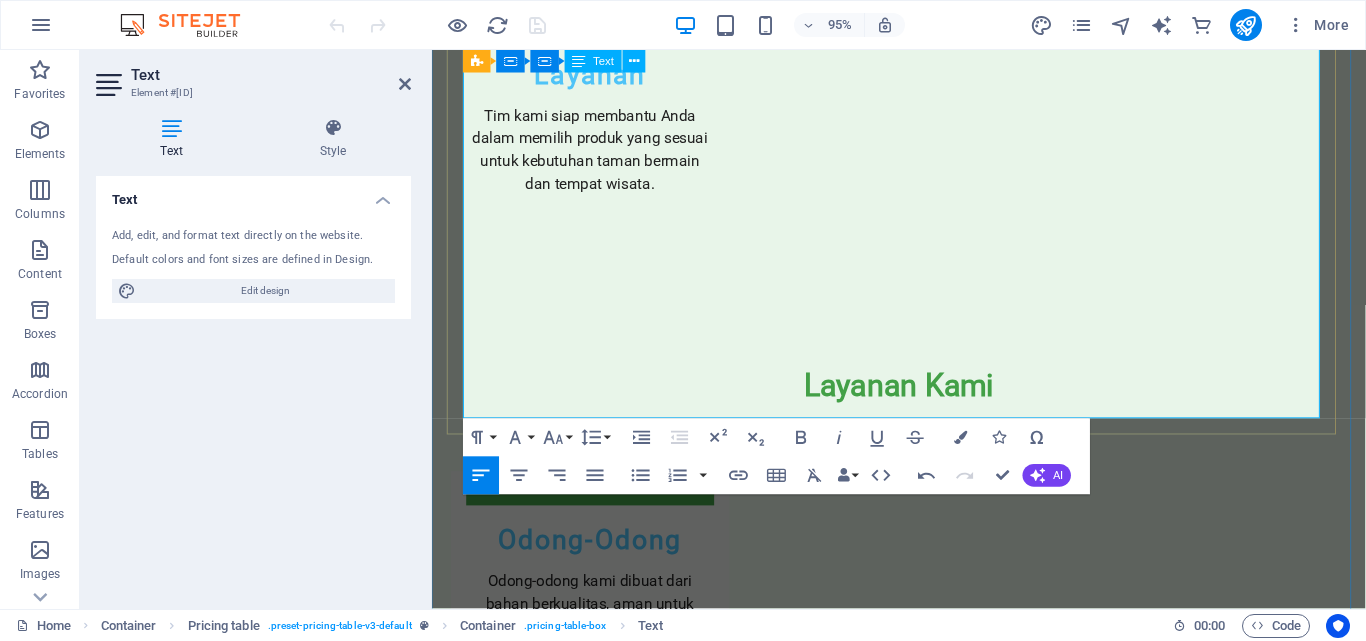 click on "Playground Komplit Satu paket lengkap playground fiberglass untuk berbagai usia." at bounding box center [787, 2864] 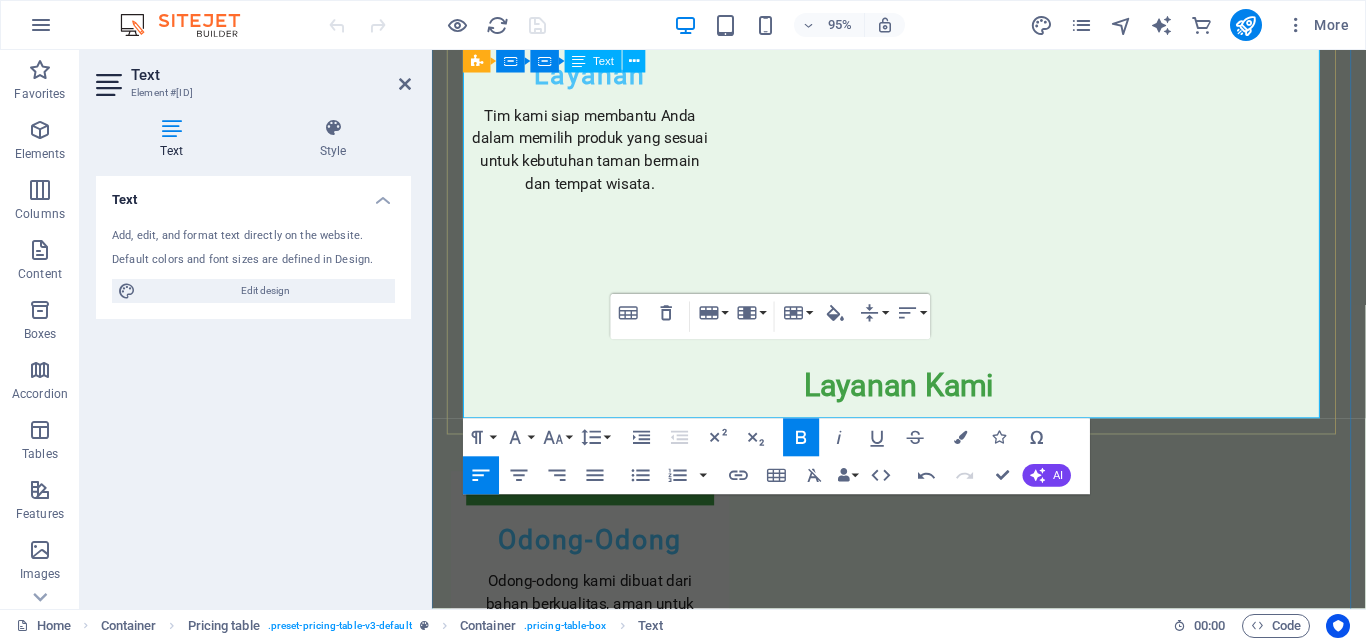 click on "Satu paket lengkap playground fiberglass untuk berbagai usia." at bounding box center (698, 2876) 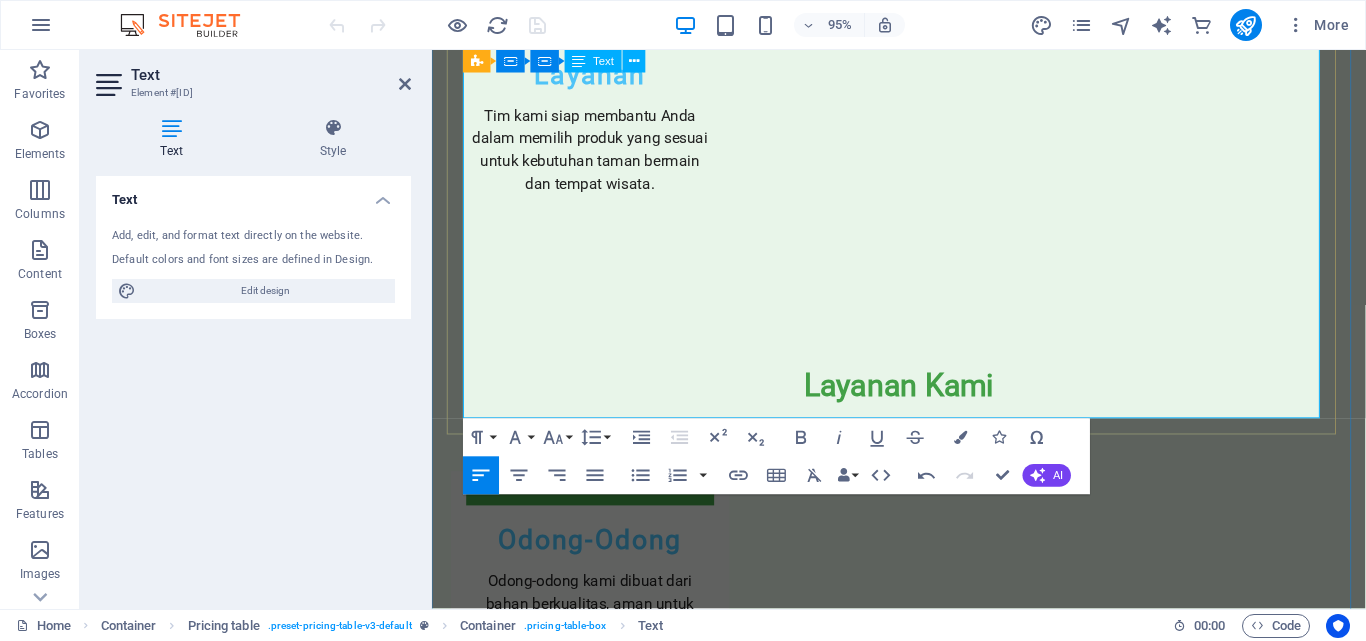 click on "Playground WATERPARK Satu paket lengkap playground fiberglass taman air  untuk berbagai usia." at bounding box center (787, 2864) 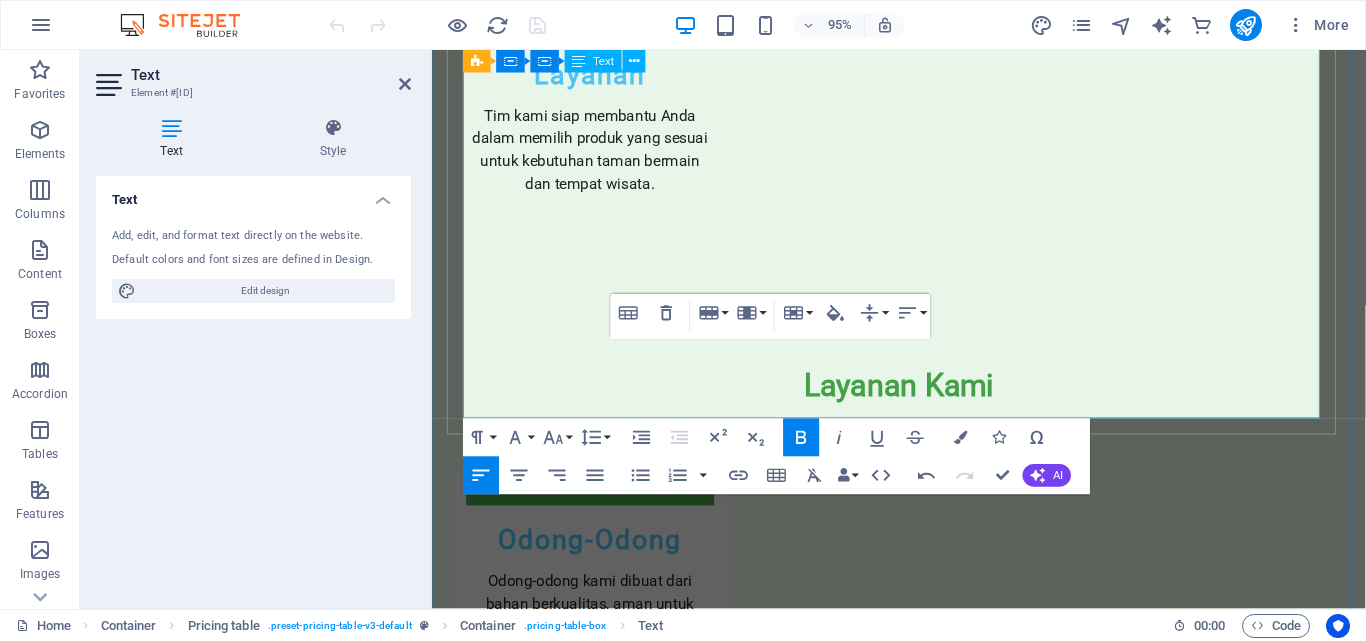 click on "Playground WATERPARK" at bounding box center [576, 2852] 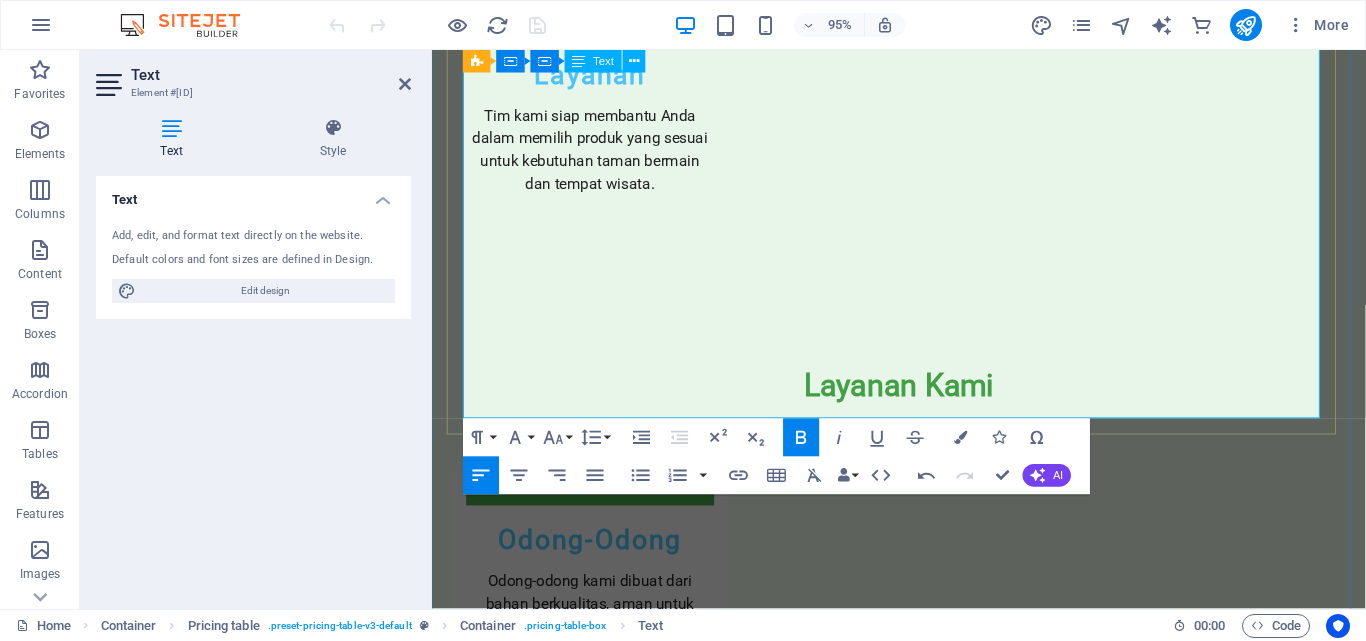 drag, startPoint x: 665, startPoint y: 388, endPoint x: 498, endPoint y: 388, distance: 167 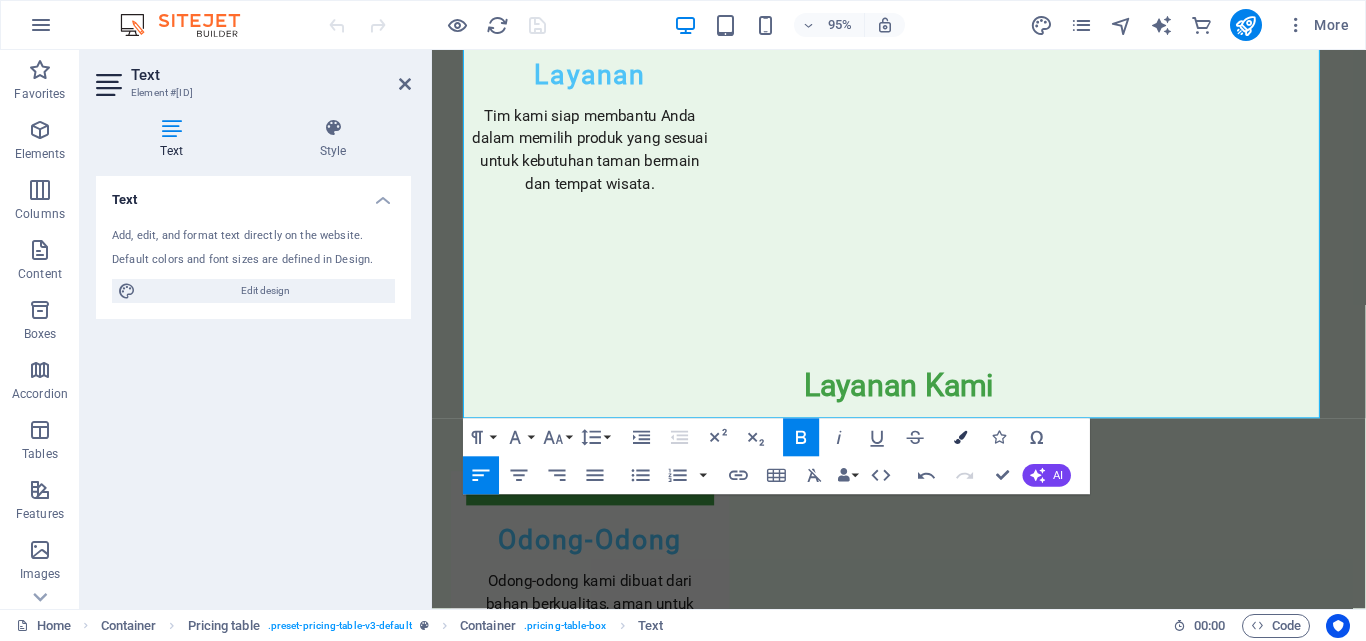 click on "Colors" at bounding box center [961, 438] 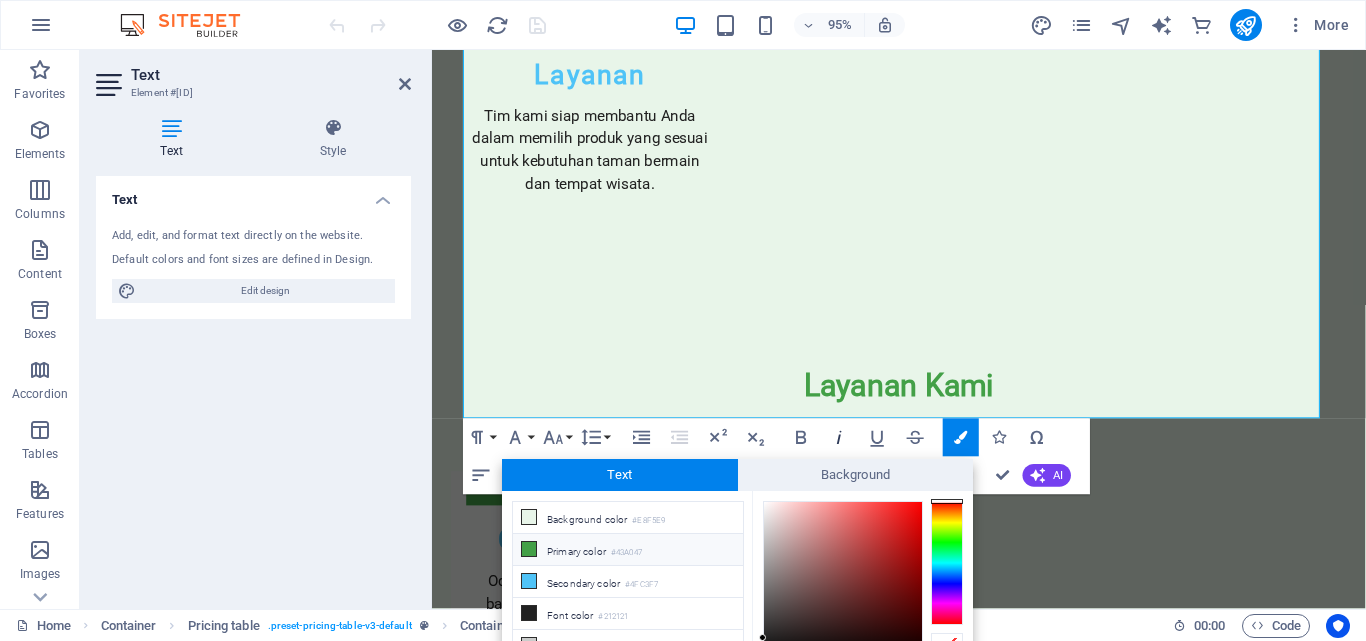 scroll, scrollTop: 98, scrollLeft: 0, axis: vertical 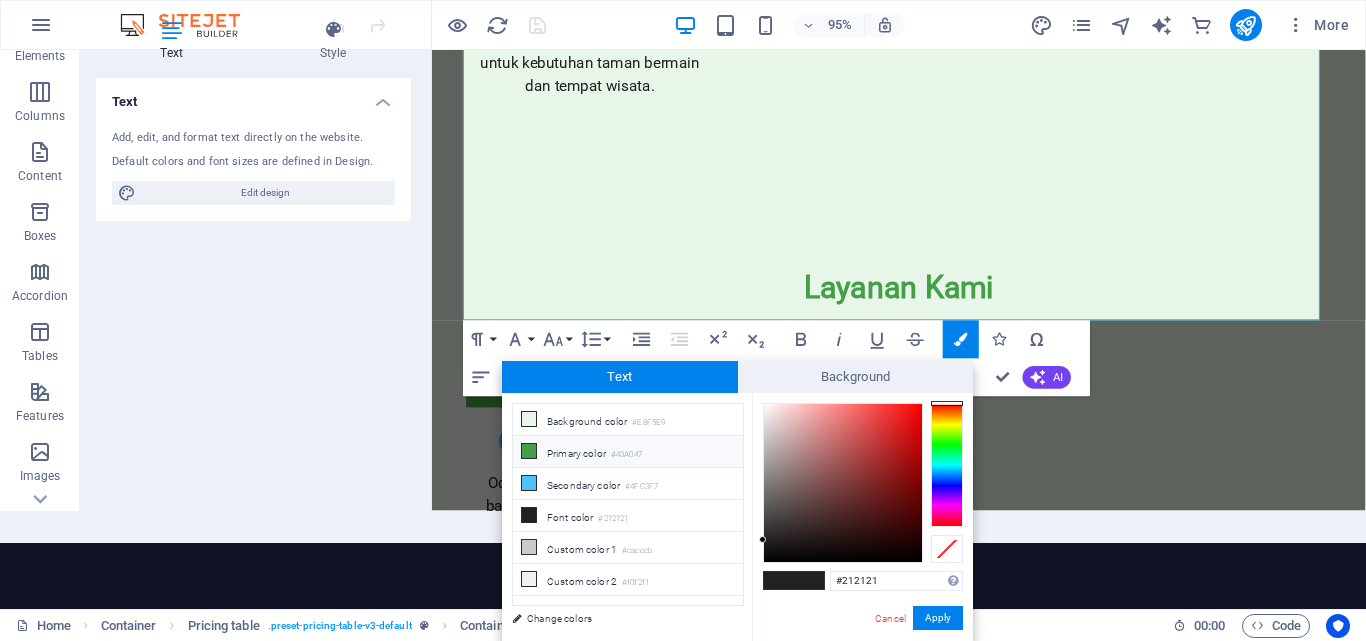 click on "Primary color
#43A047" at bounding box center [628, 452] 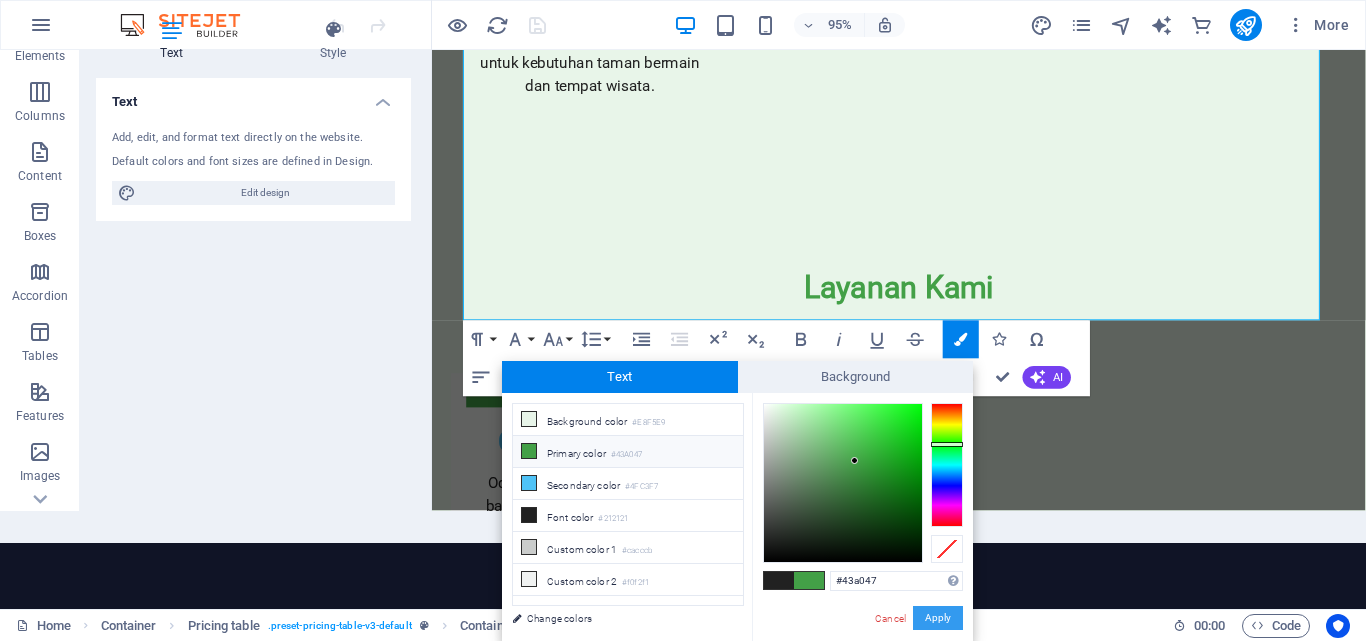 click on "Apply" at bounding box center [938, 618] 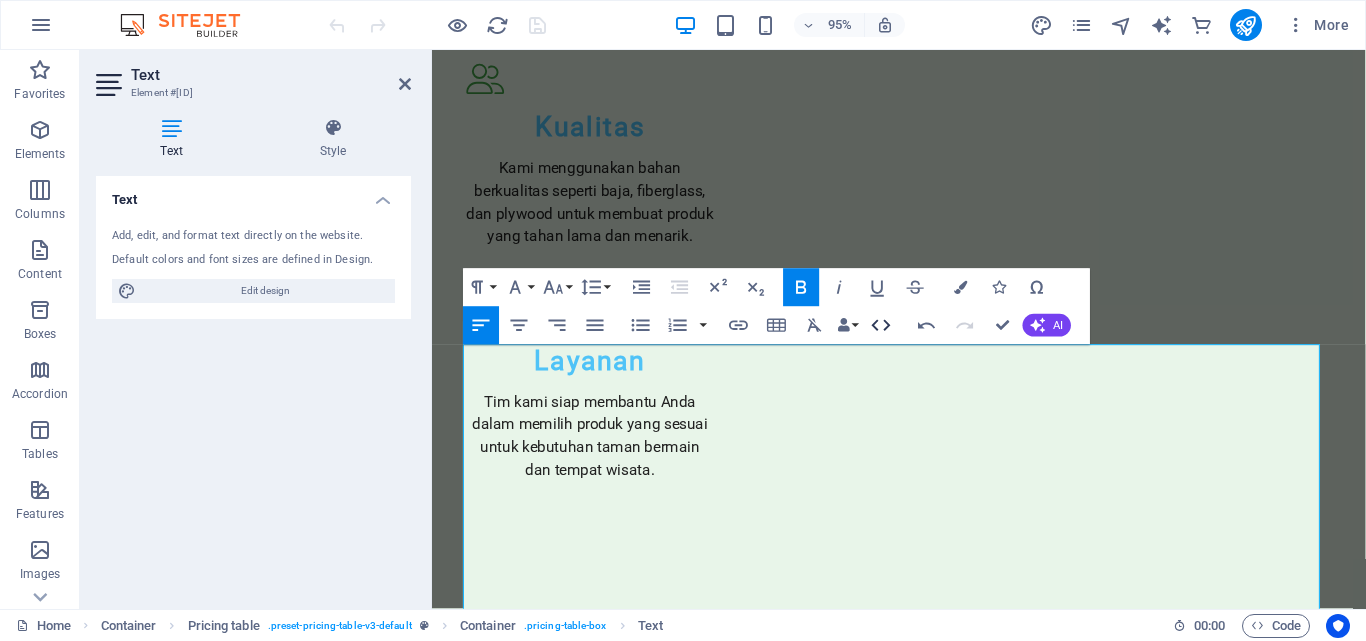 scroll, scrollTop: 2412, scrollLeft: 0, axis: vertical 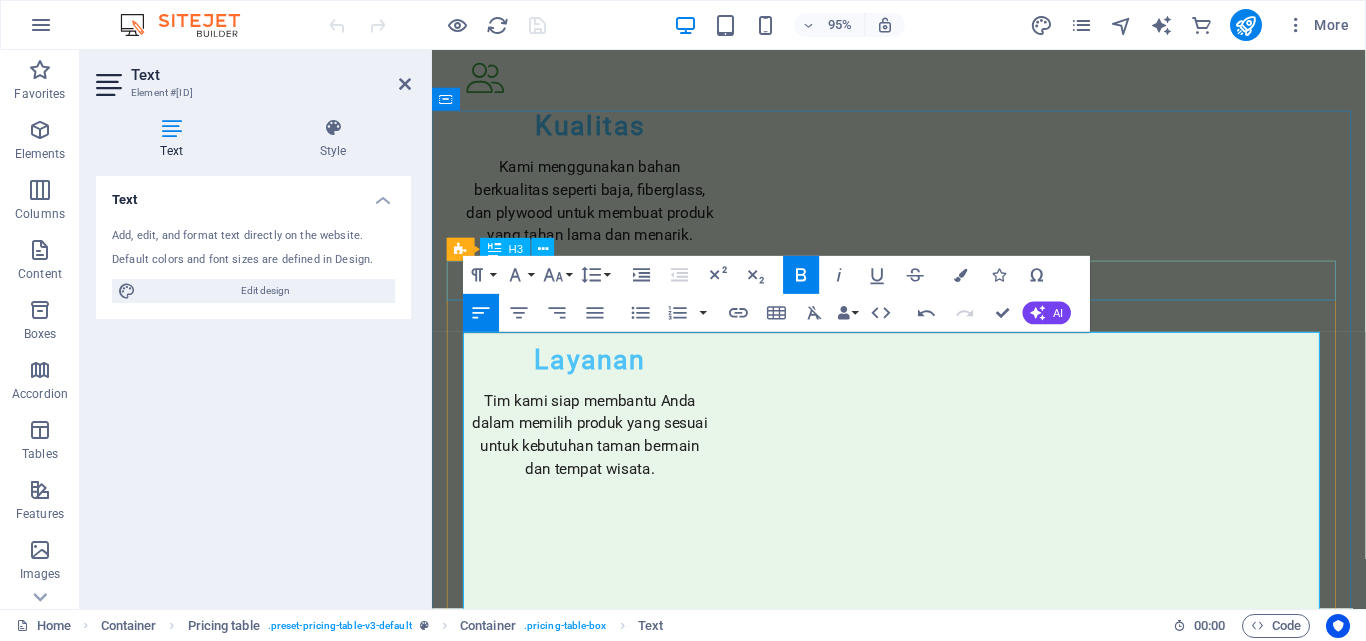click on "Odong-odong" at bounding box center (924, 2753) 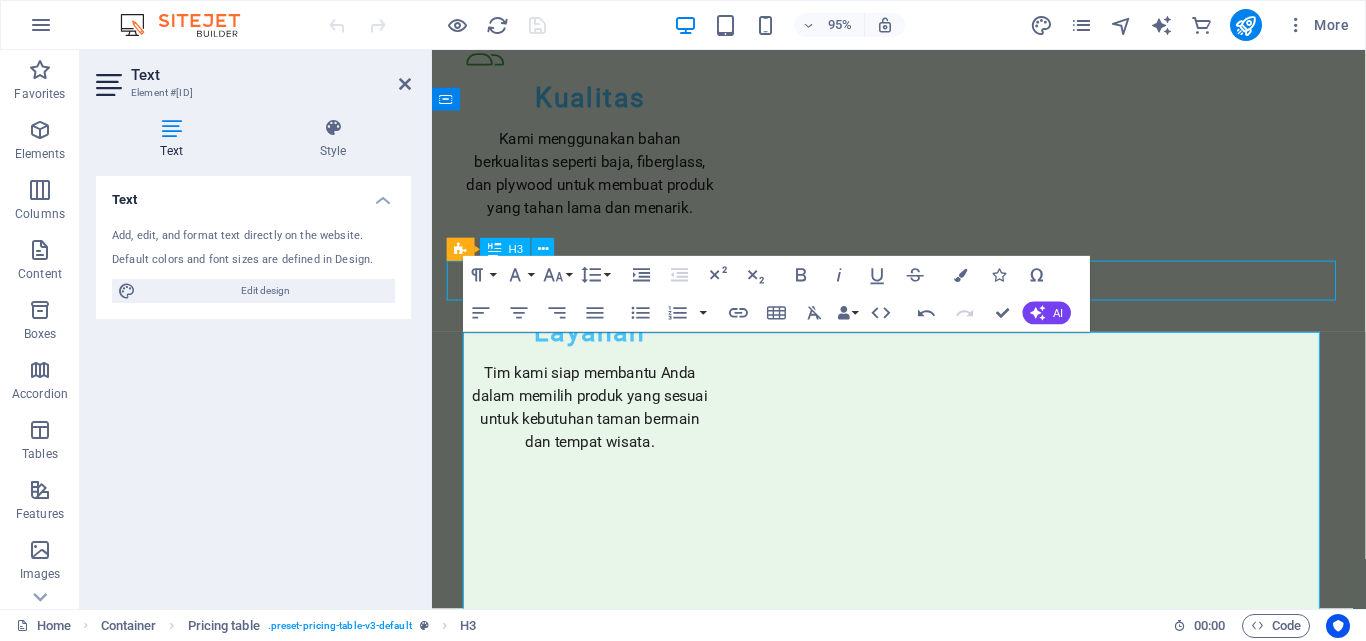 scroll, scrollTop: 2359, scrollLeft: 0, axis: vertical 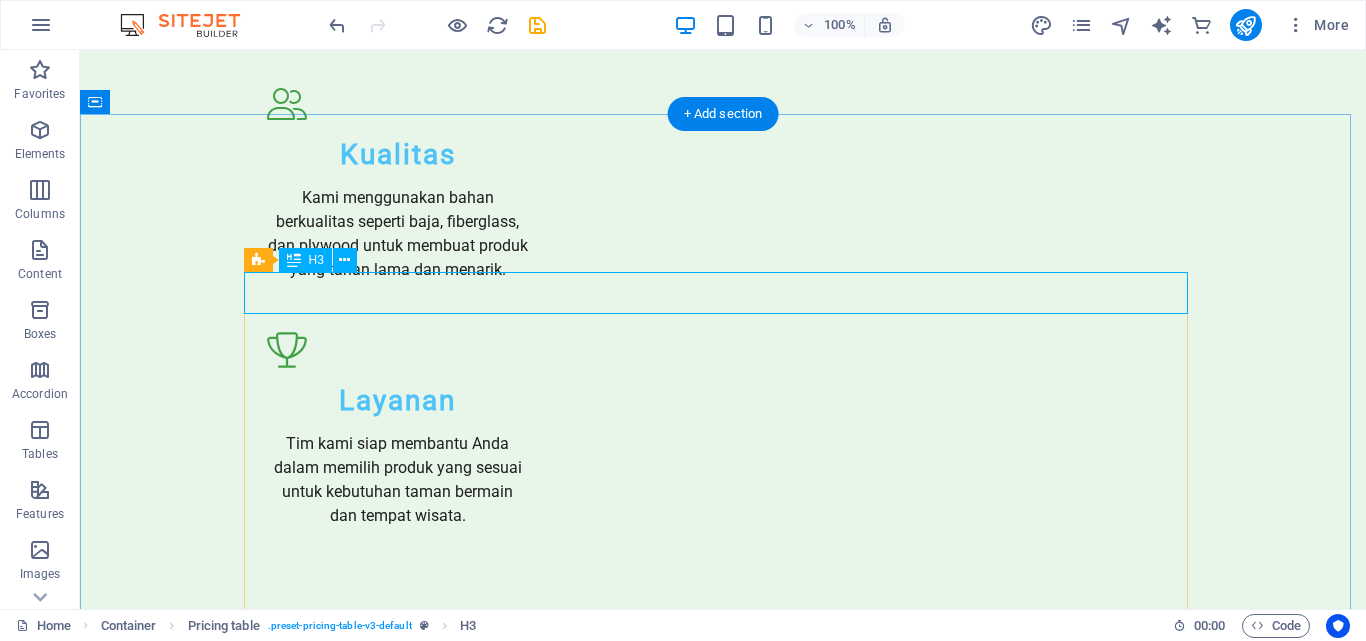 click on "Odong-odong" at bounding box center [723, 2777] 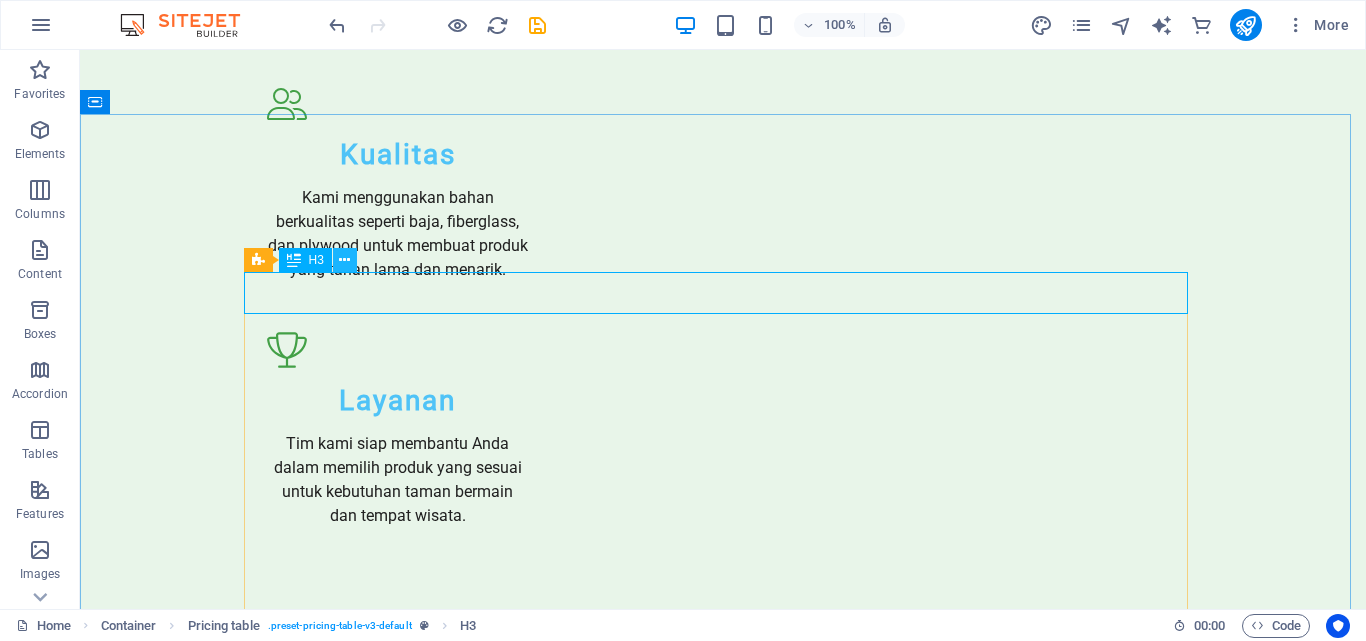 click at bounding box center [344, 260] 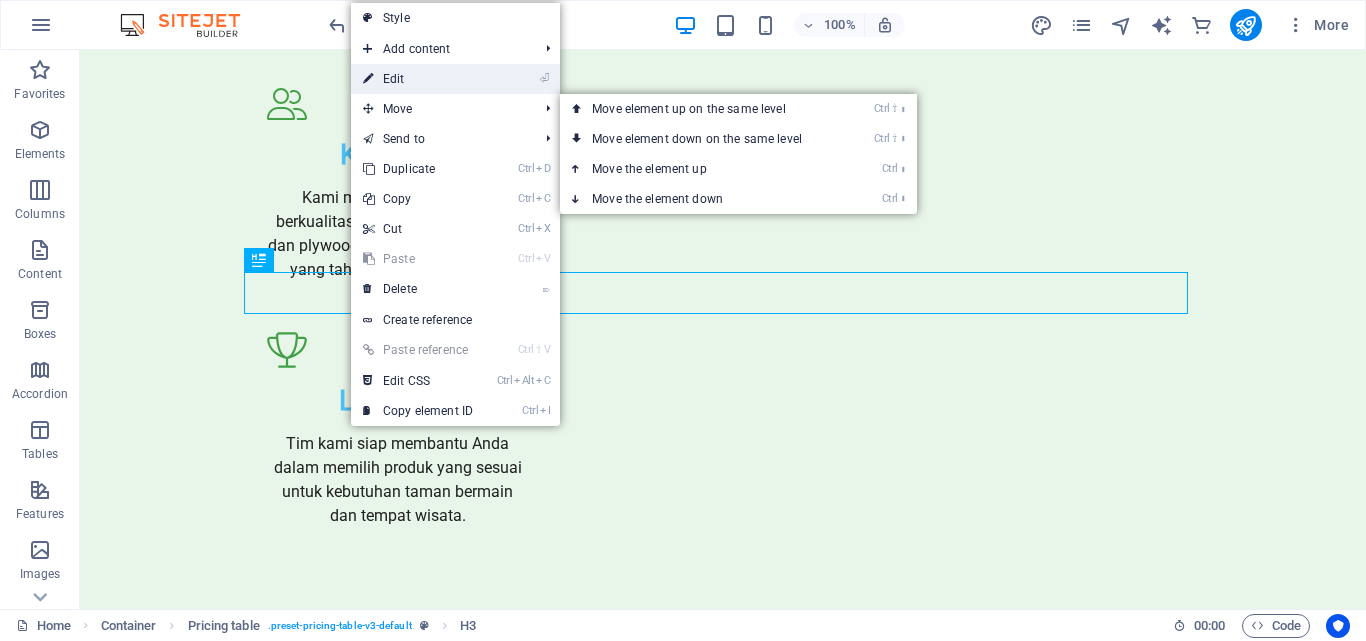 click on "⏎  Edit" at bounding box center (418, 79) 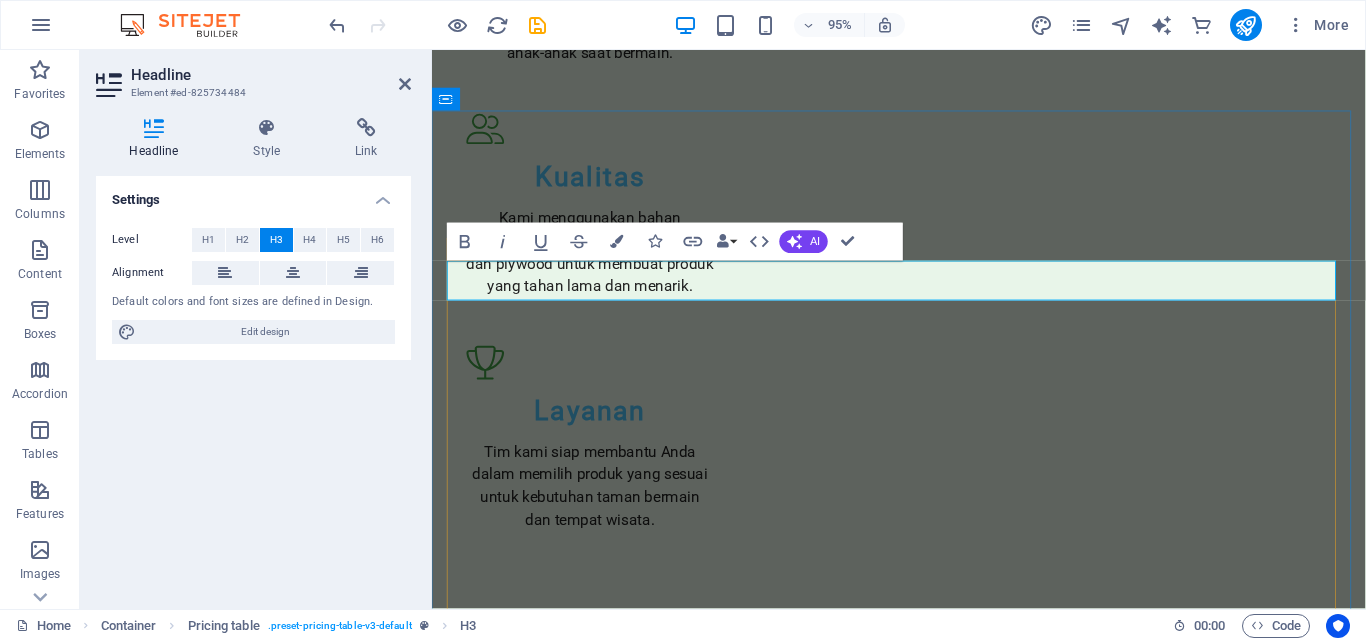 scroll, scrollTop: 2412, scrollLeft: 0, axis: vertical 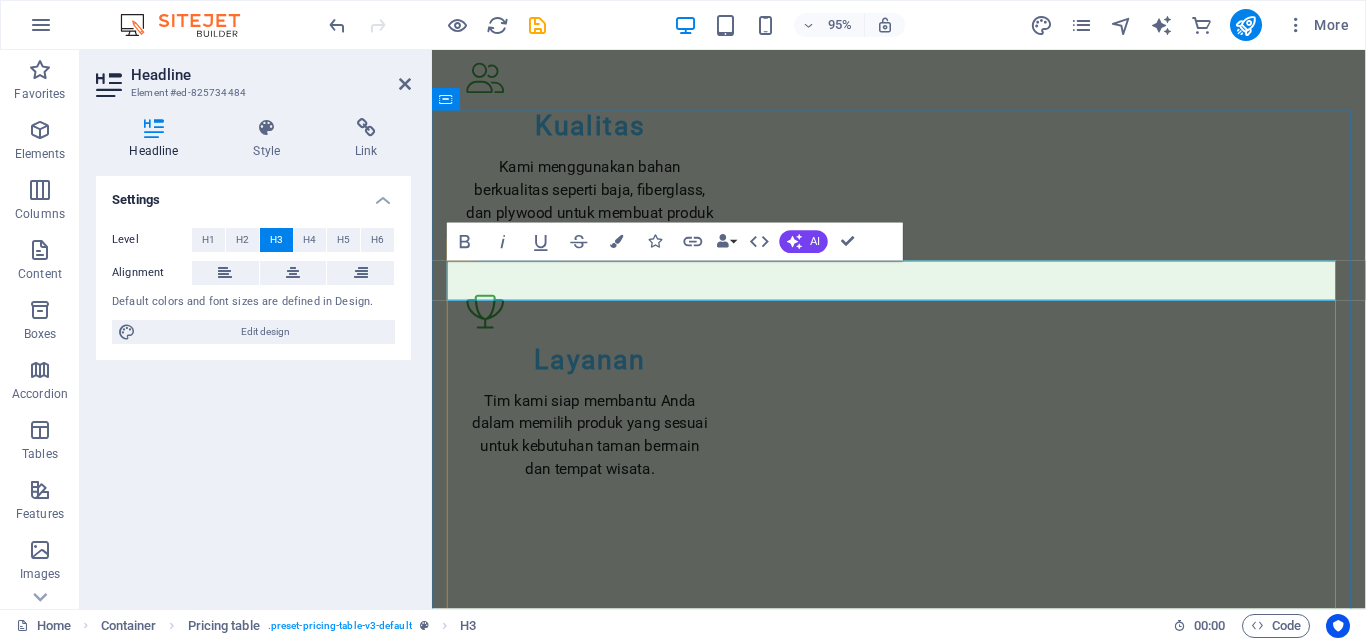click on "Odong-odong" at bounding box center (924, 2753) 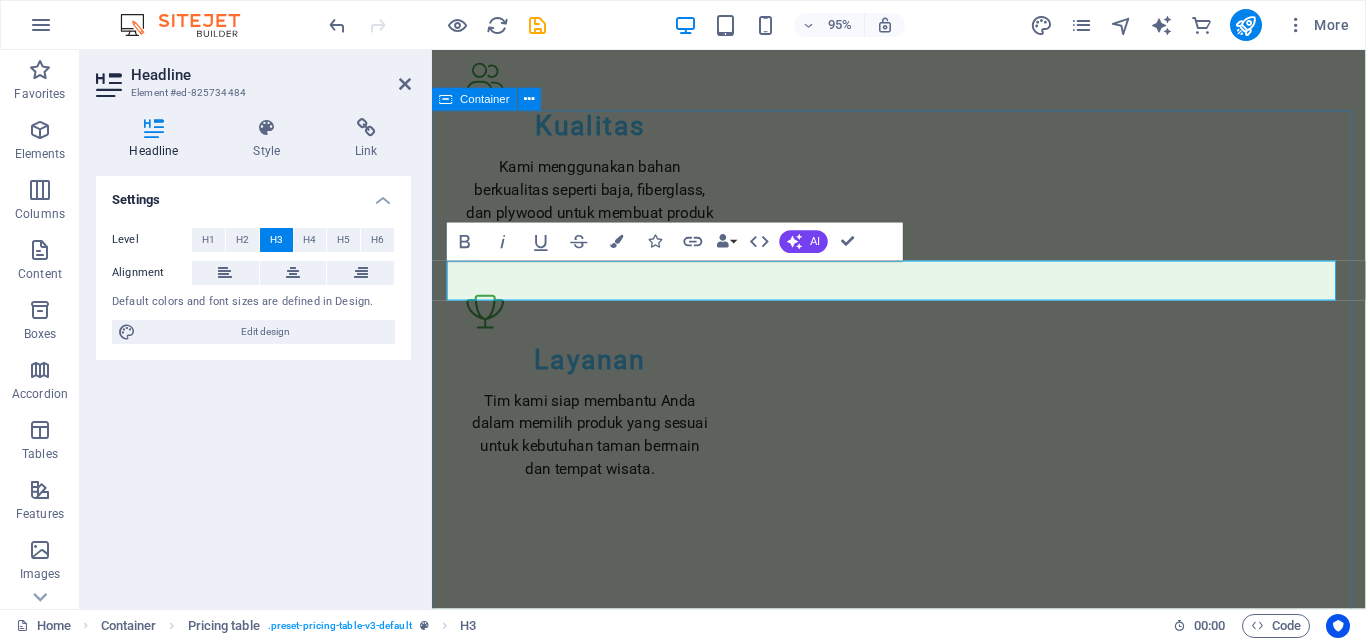 click on "Menu Permainan Anak Odong-odong dan Playground
KERETA PANGGUNG Wahana odong-odong dengan desain ceria untuk anak-anak.
Rp 3.000.000
MINI COASTER Odong-odong yang memberikan sensasi keseruan untuk anak.
Rp 5.000.000
KOMIDI PUTAR SAFARI Komidi putar/bianglala berbentuk bunga yang menarik perhatian. Rp 4.000.000
Playground Fiberglass Taman Wahana bermain dari fiberglass yang aman untuk anak kecil.
Rp 8.000.000
Playground Fiberglass KOLAM RENANG Rangkaian wahana bermain fiberglass untuk kolam renang lebih menarik.
Rp 15.000.000
Playground WATERPARK Satu paket lengkap playground fiberglass taman air untuk berbagai usia.
Rp 20.000.000 Odong-odong Komidi Putar Mini Komidi putar kecil dengan musik ceria untuk anak-anak.
Rp 6.000.000
Komidi Putar Besar Komidi putar yang lebih besar dan lebih banyak pilihan bentuk.
Rp 10.000.000
Komidi Putar Unicorn Komidi putar dengan tema unicorn yang populer di kalangan anak." at bounding box center [923, 3458] 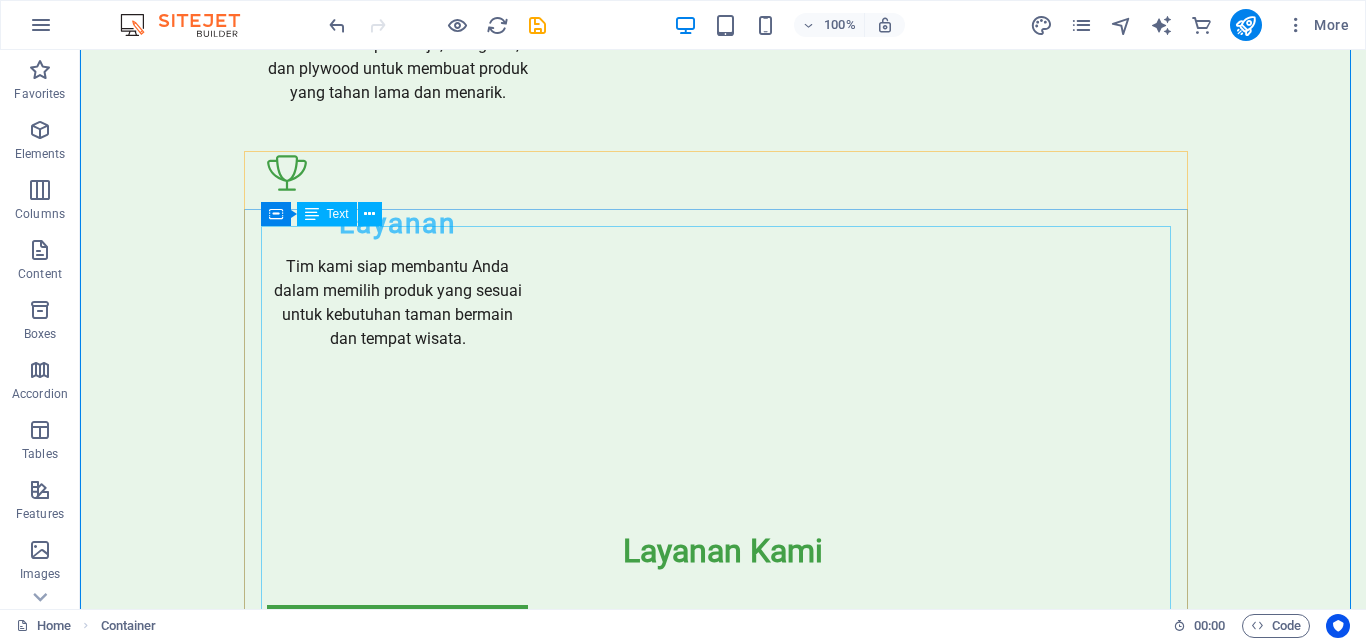 scroll, scrollTop: 2559, scrollLeft: 0, axis: vertical 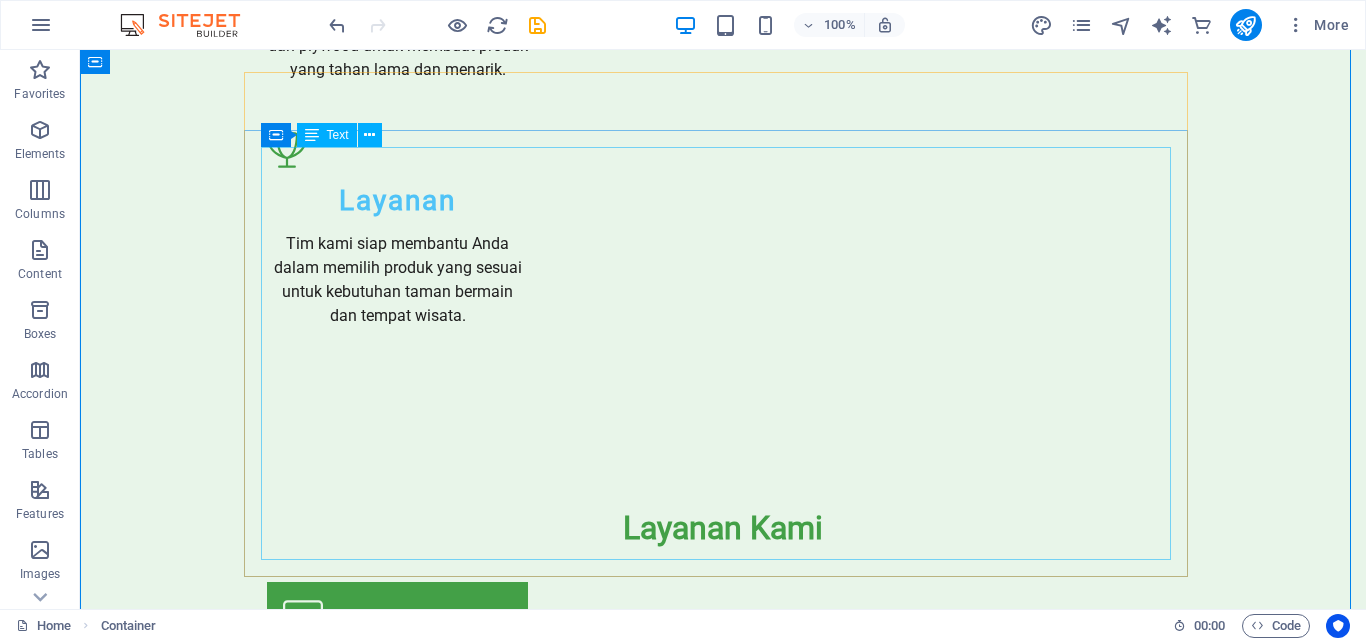 click on "KERETA PANGGUNG Wahana odong-odong dengan desain ceria untuk anak-anak.
Rp 3.000.000
MINI COASTER Odong-odong yang memberikan sensasi keseruan untuk anak.
Rp 5.000.000
KOMIDI PUTAR SAFARI Komidi putar/bianglala berbentuk bunga yang menarik perhatian. Rp 4.000.000
Playground Fiberglass Taman Wahana bermain dari fiberglass yang aman untuk anak kecil.
Rp 8.000.000
Playground Fiberglass KOLAM RENANG Rangkaian wahana bermain fiberglass untuk kolam renang lebih menarik.
Rp 15.000.000
Playground WATERPARK Satu paket lengkap playground fiberglass taman air untuk berbagai usia.
Rp 20.000.000" at bounding box center [723, 2837] 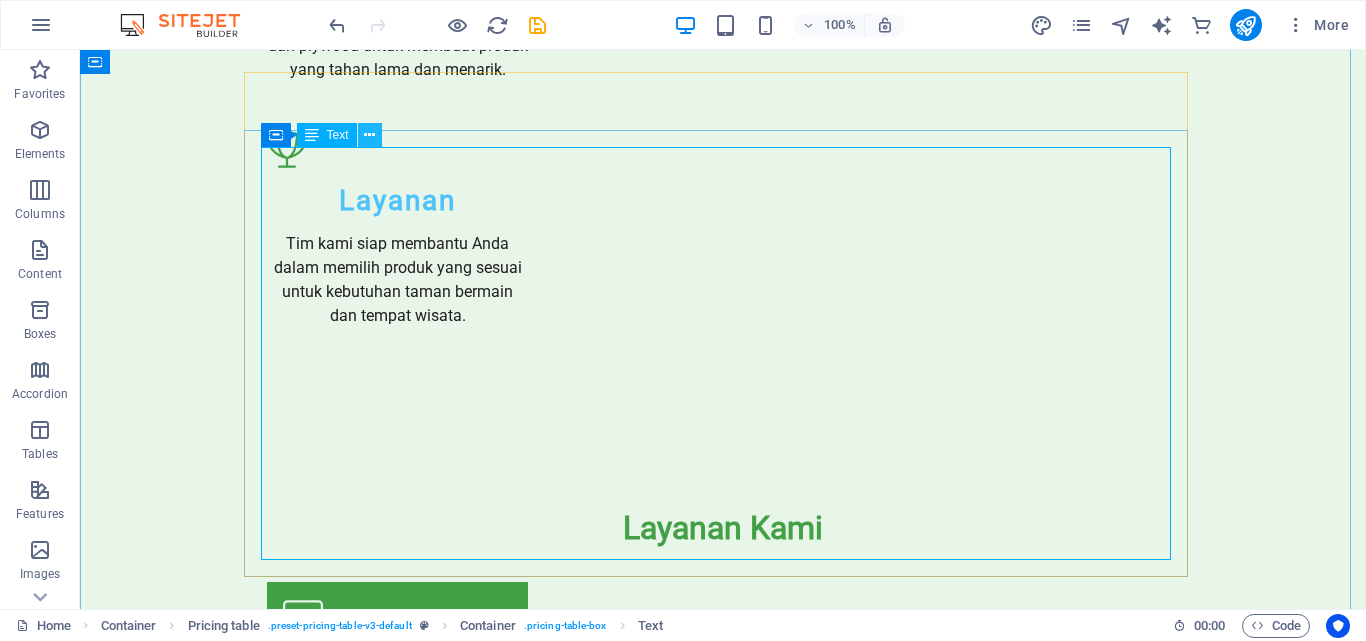 click at bounding box center [369, 135] 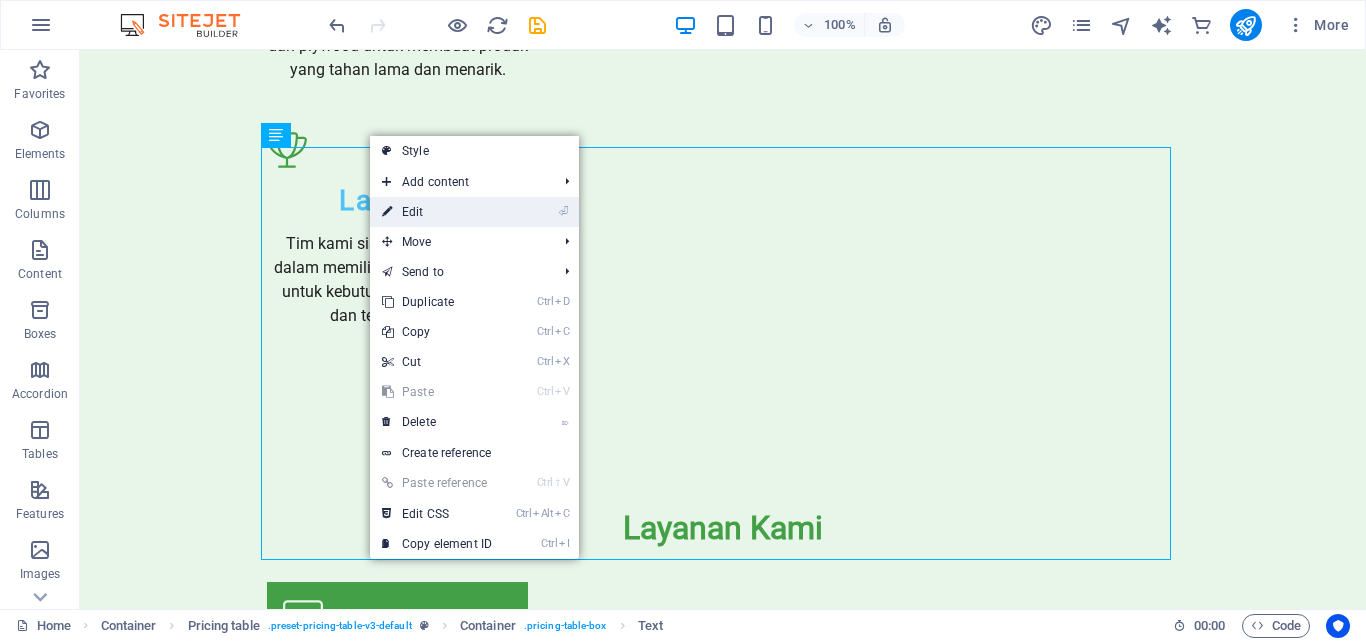 click on "⏎  Edit" at bounding box center (437, 212) 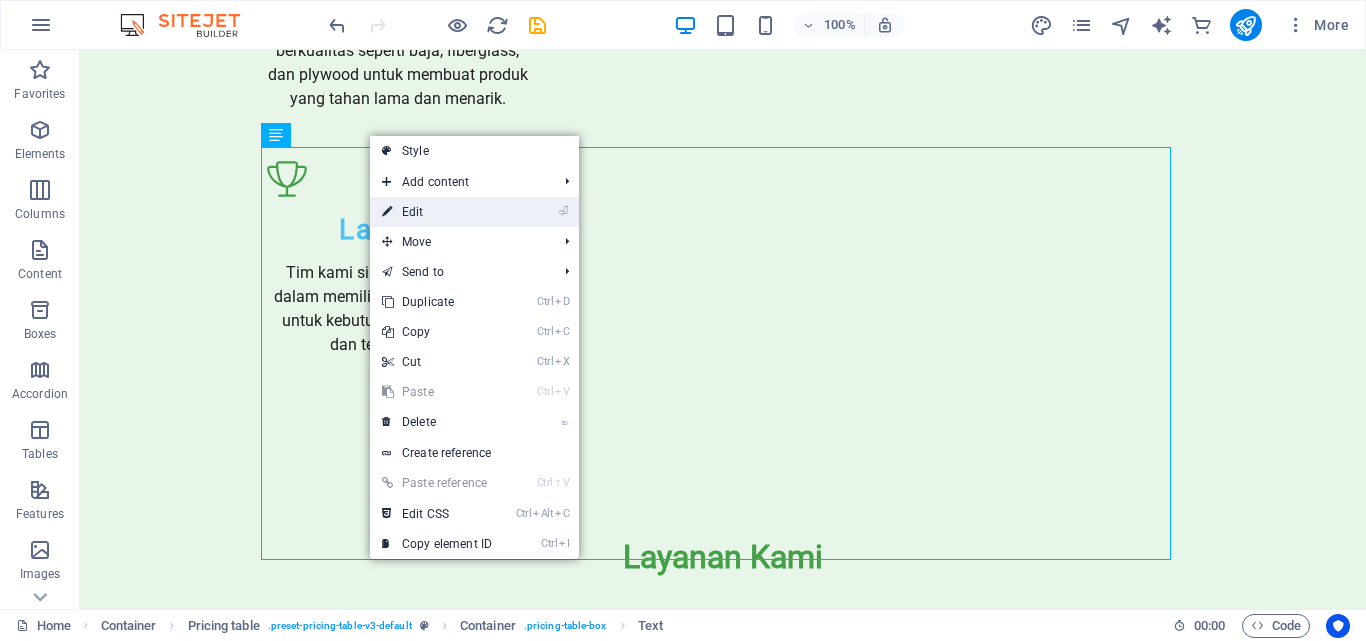 scroll, scrollTop: 2612, scrollLeft: 0, axis: vertical 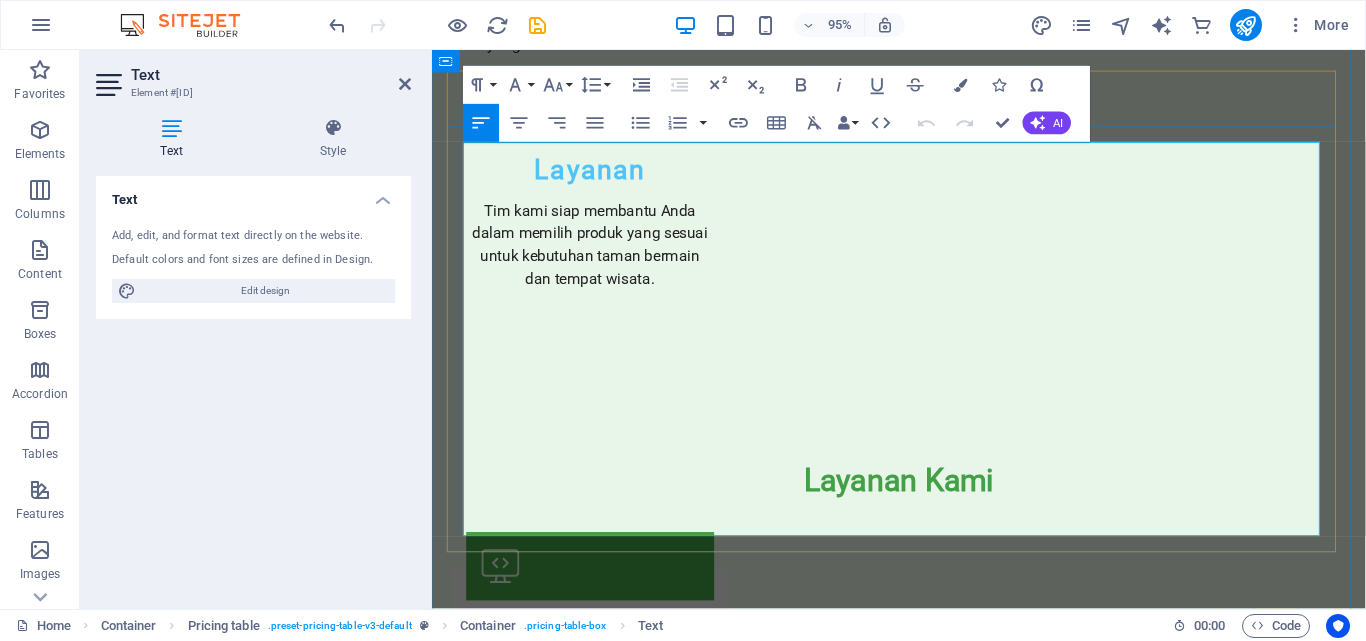 click on "Rp 3.000.000" at bounding box center [1323, 2663] 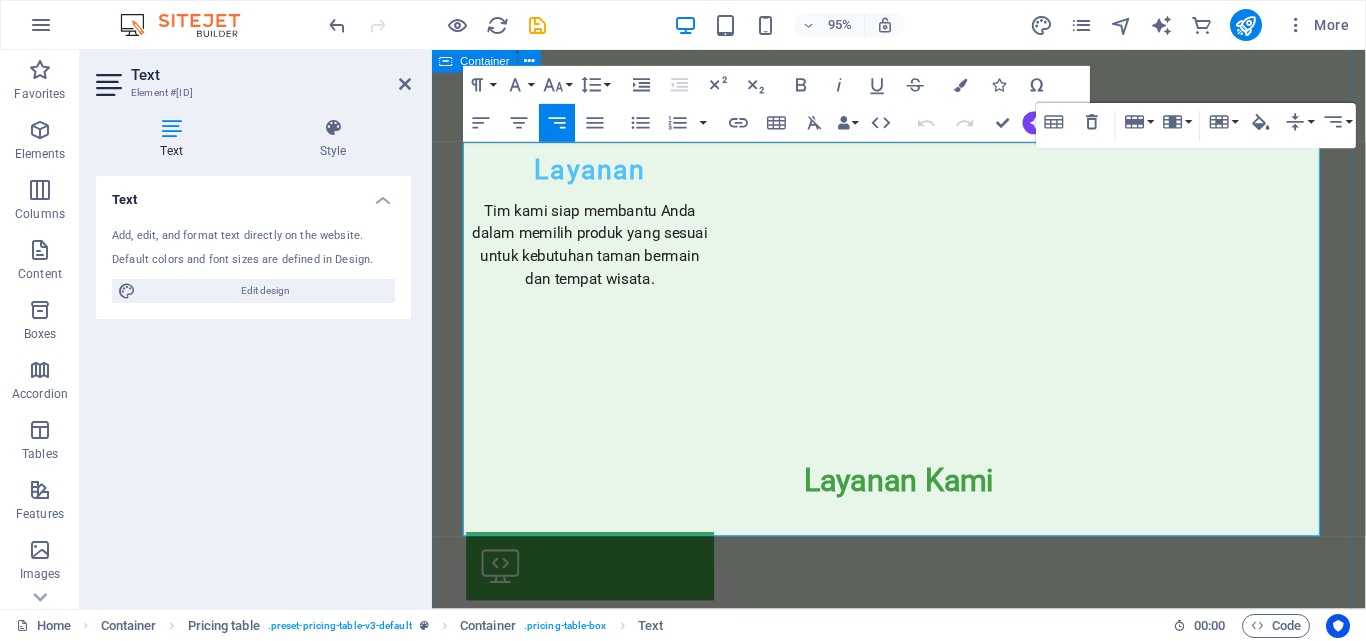 type 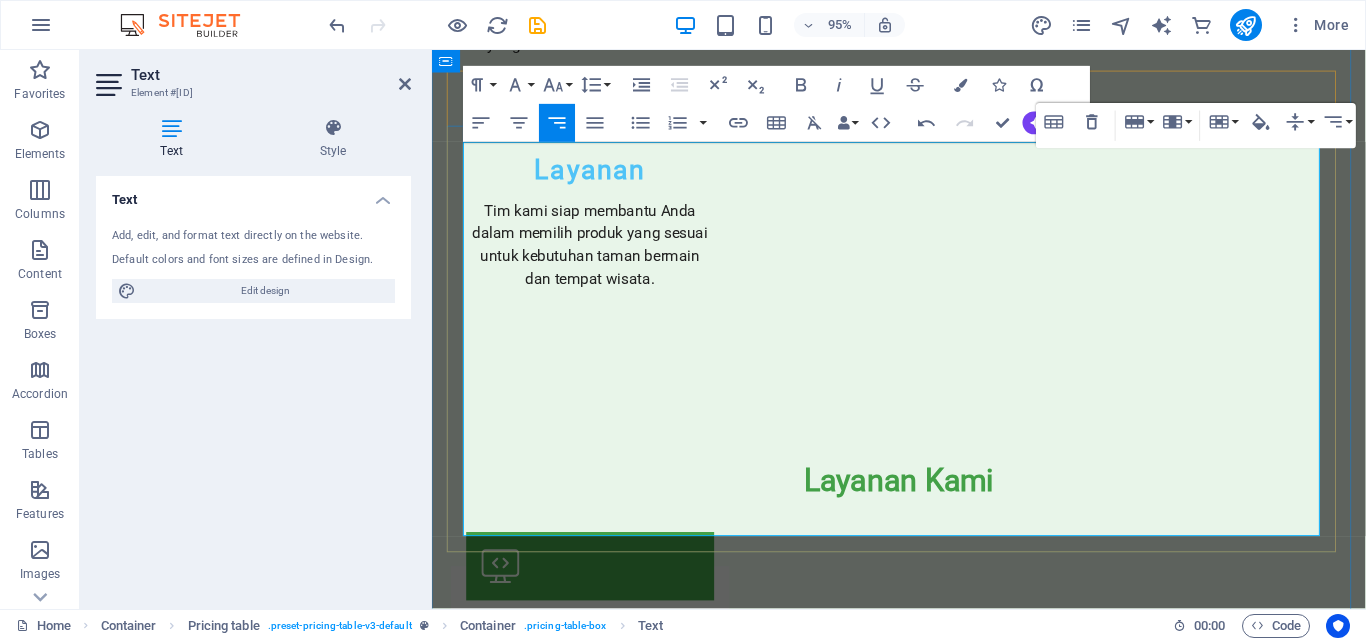 click on "Rp 5.000.000" at bounding box center [1323, 2728] 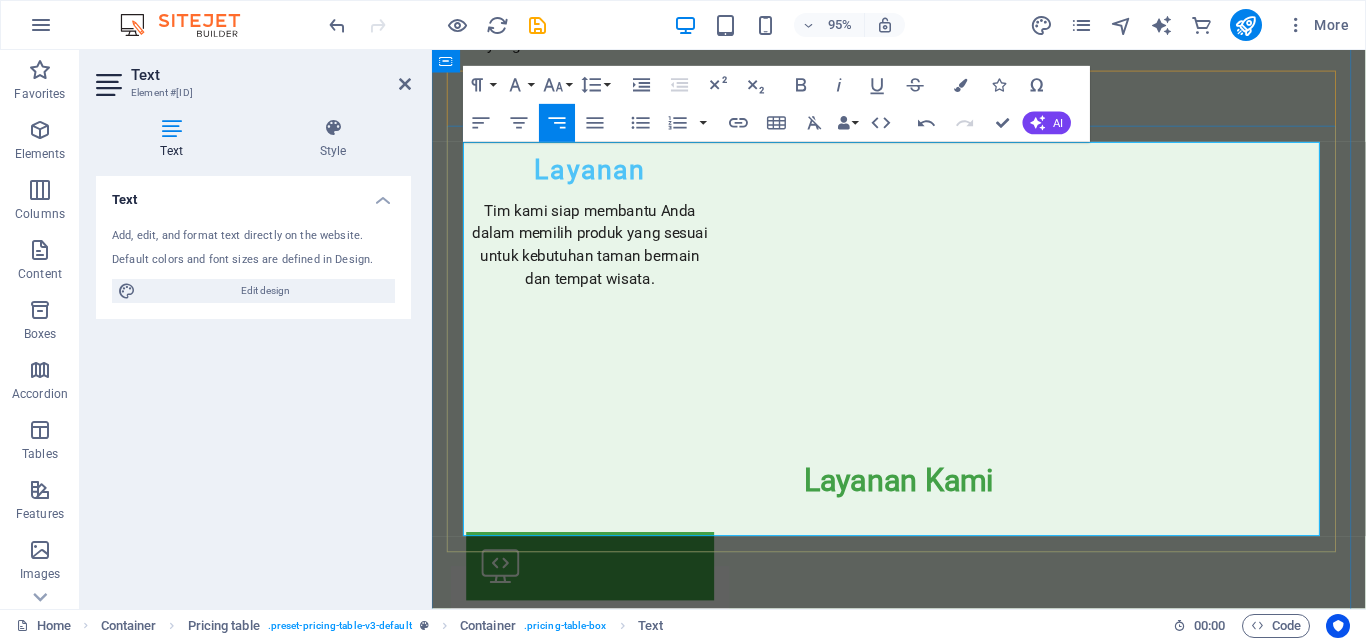 click on "Rp 4.000.000" at bounding box center (1323, 2793) 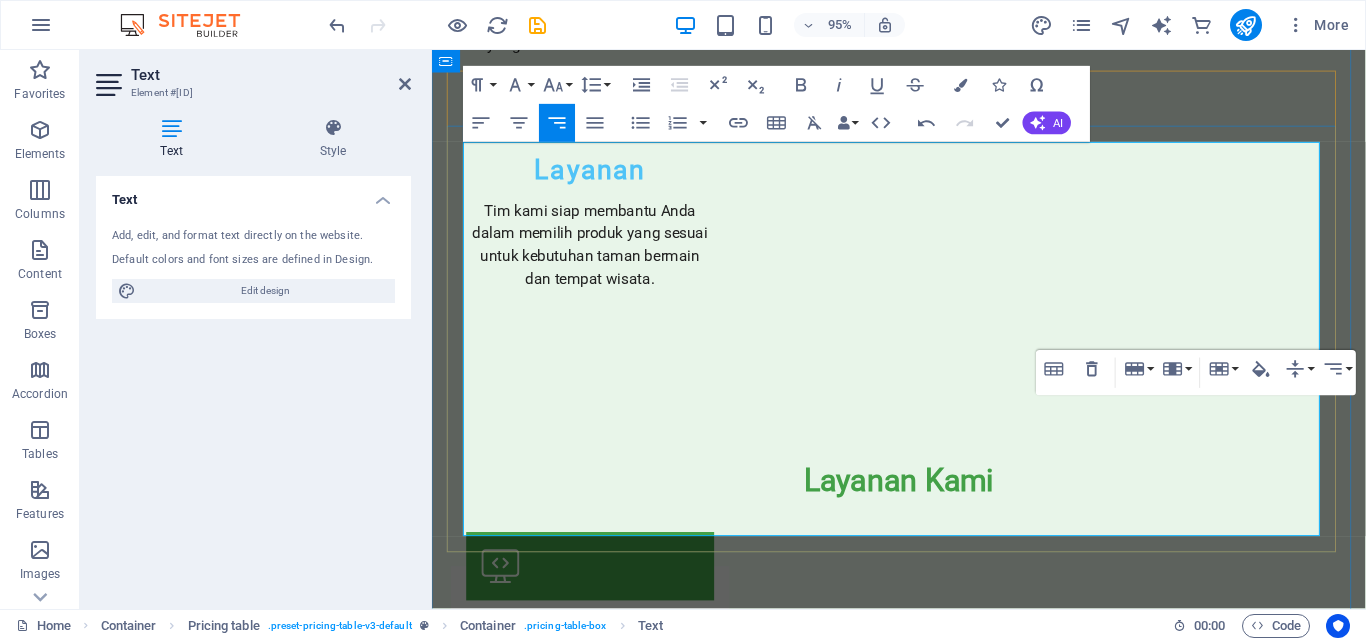 click on "Rp 20.000.000" at bounding box center (1318, 2988) 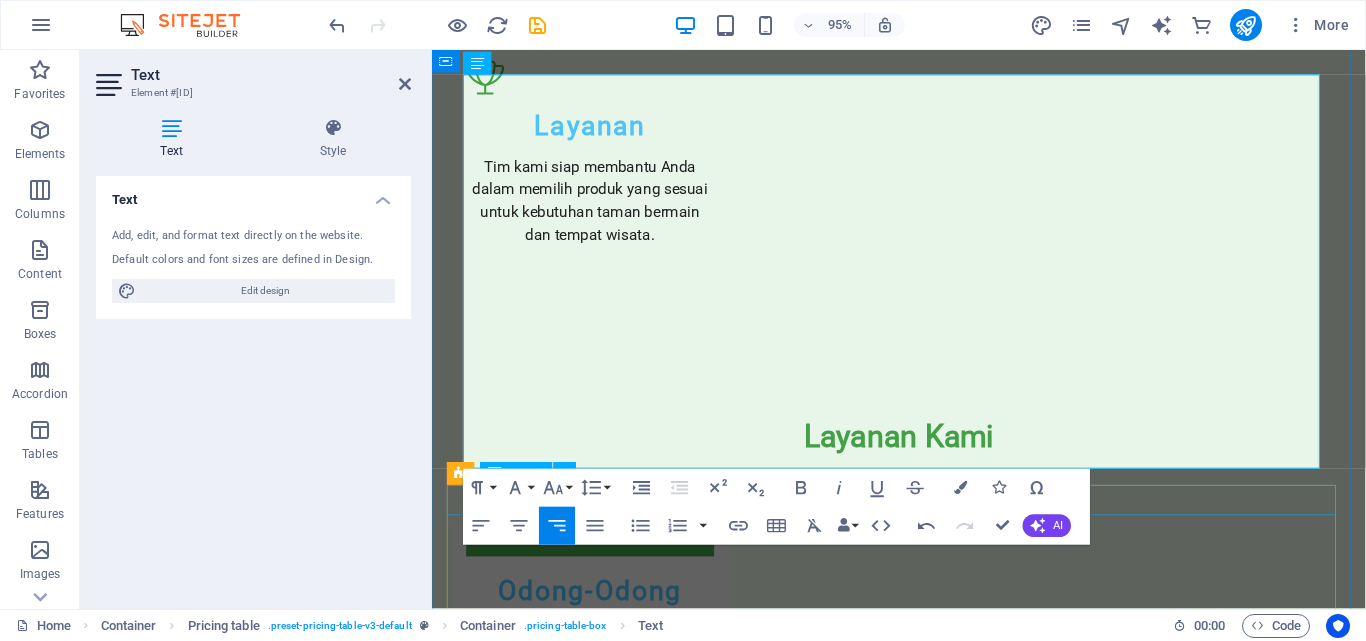 scroll, scrollTop: 2812, scrollLeft: 0, axis: vertical 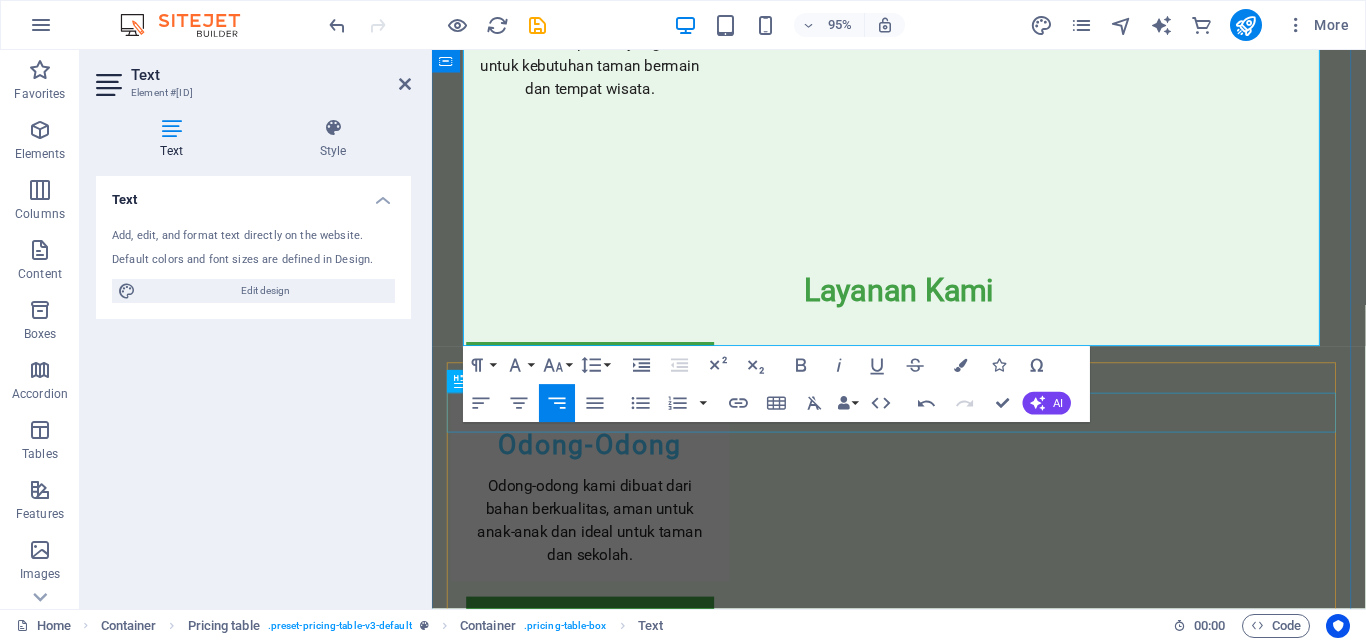 click on "Odong-odong" at bounding box center [924, 2892] 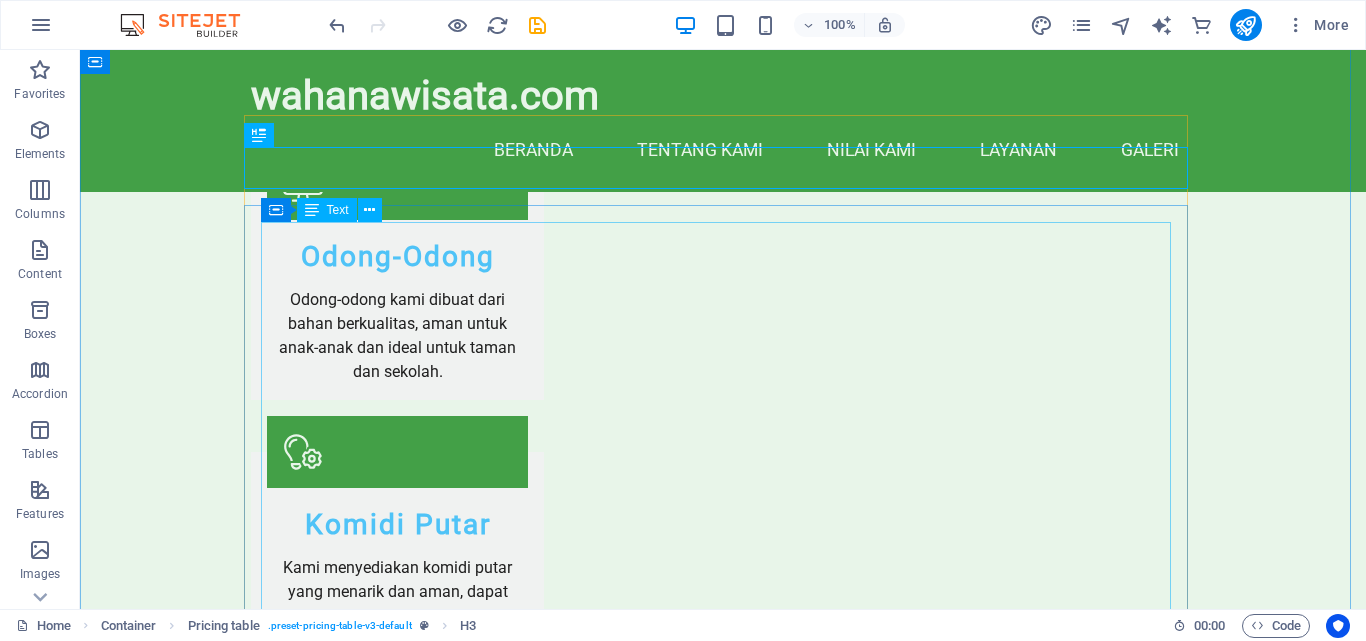 scroll, scrollTop: 2959, scrollLeft: 0, axis: vertical 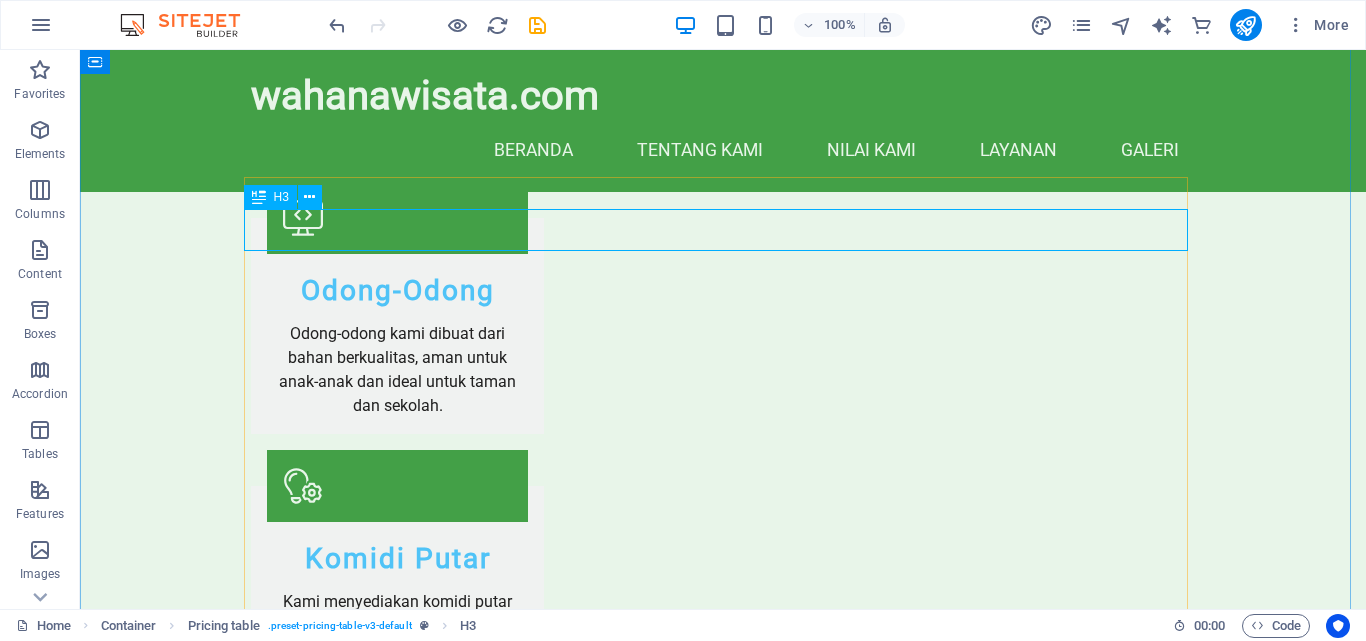 click on "Odong-odong" at bounding box center (723, 2714) 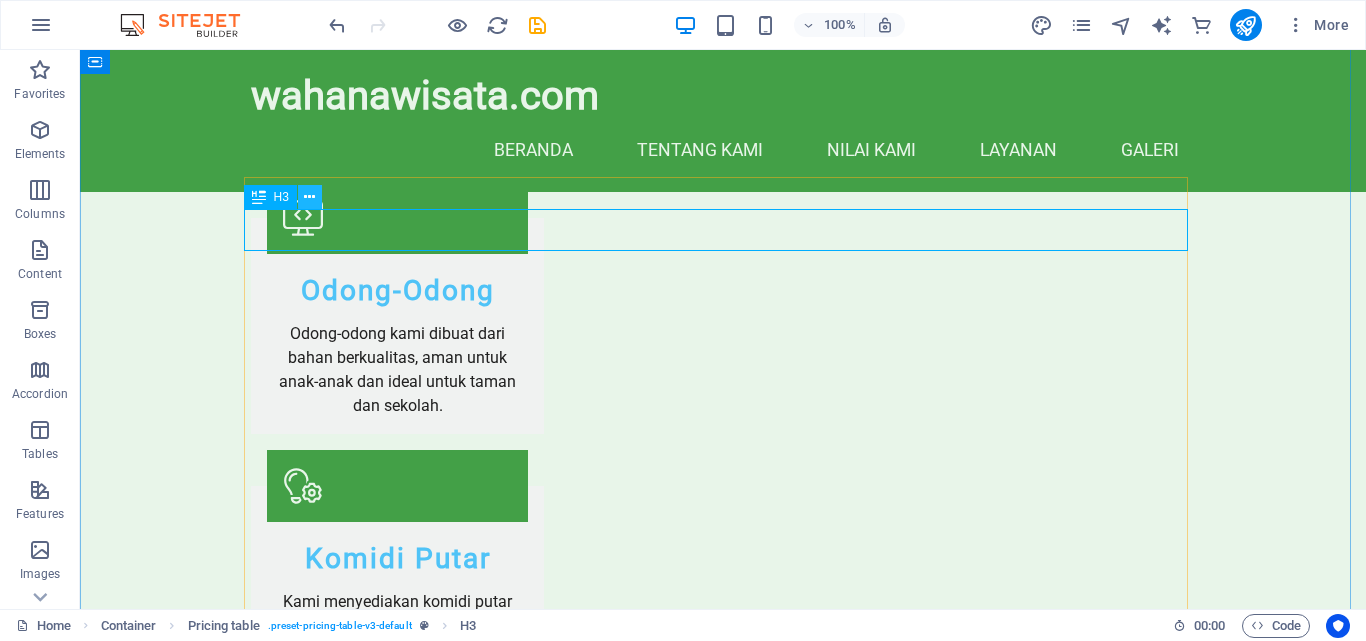click at bounding box center [309, 197] 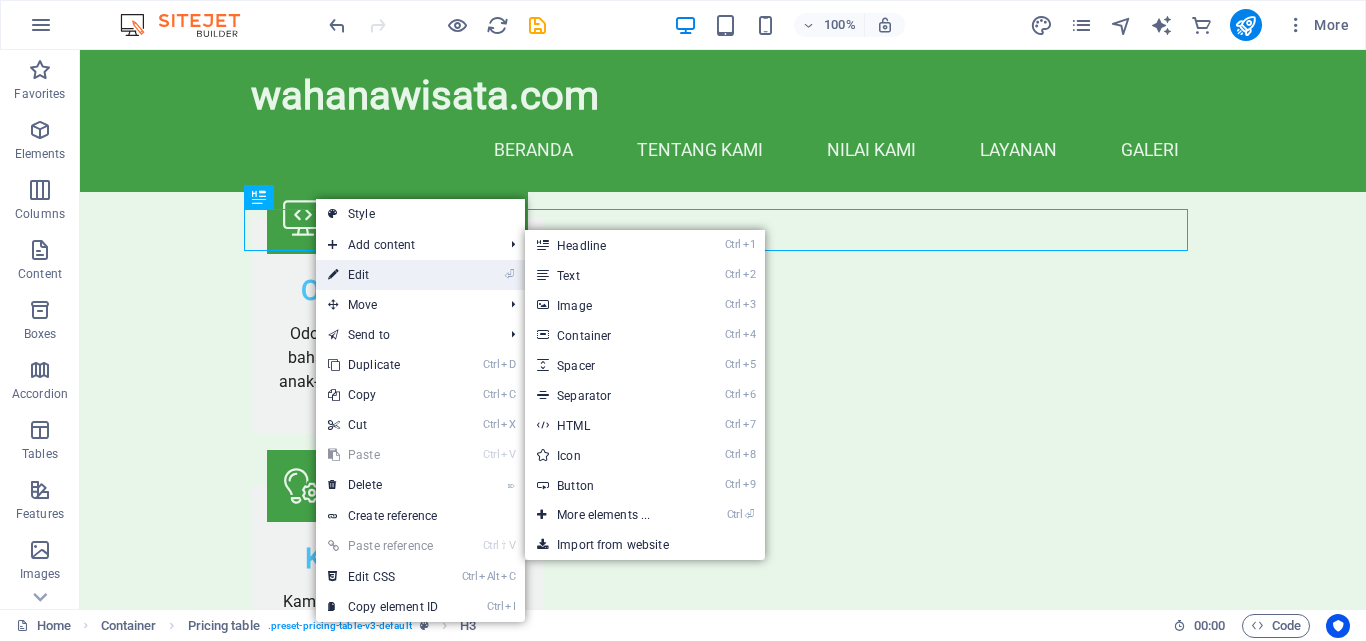 click on "⏎  Edit" at bounding box center [383, 275] 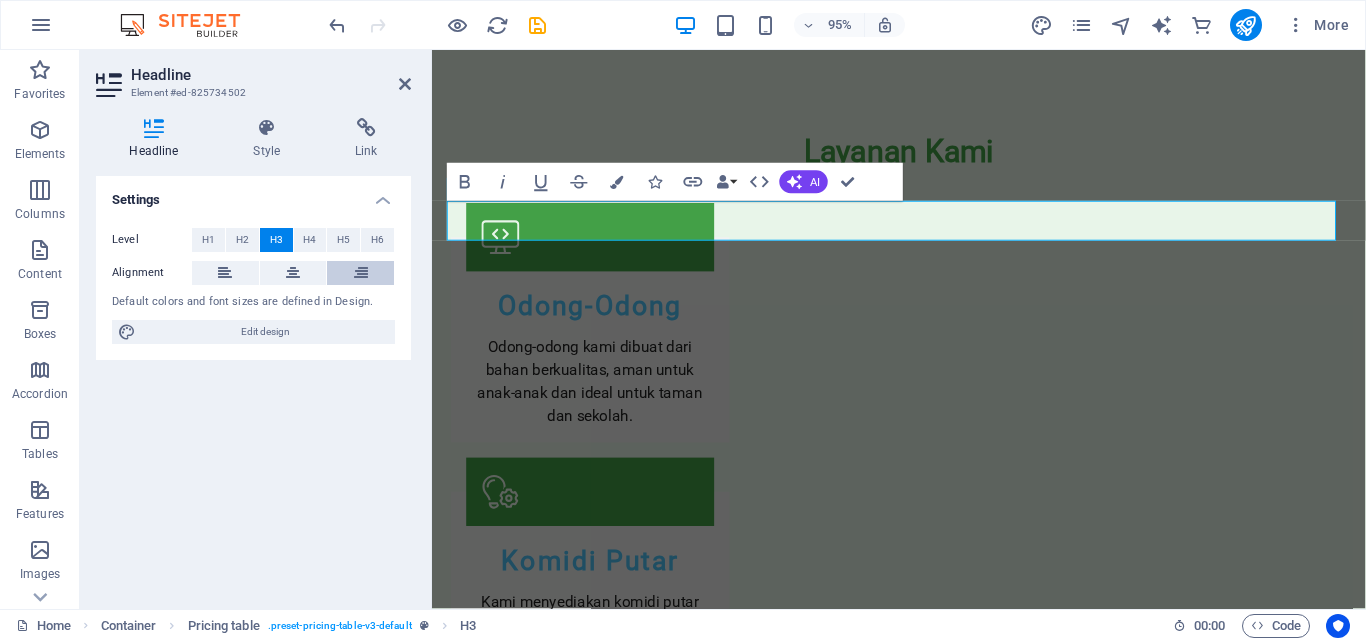scroll, scrollTop: 3012, scrollLeft: 0, axis: vertical 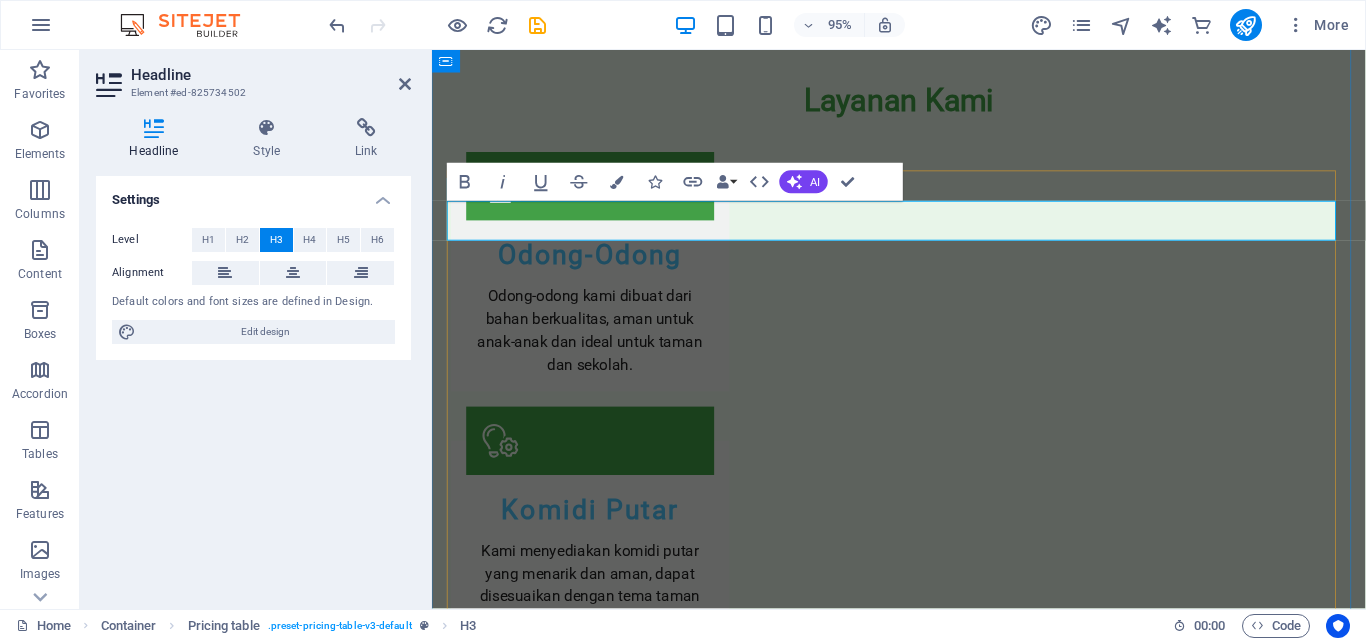 type 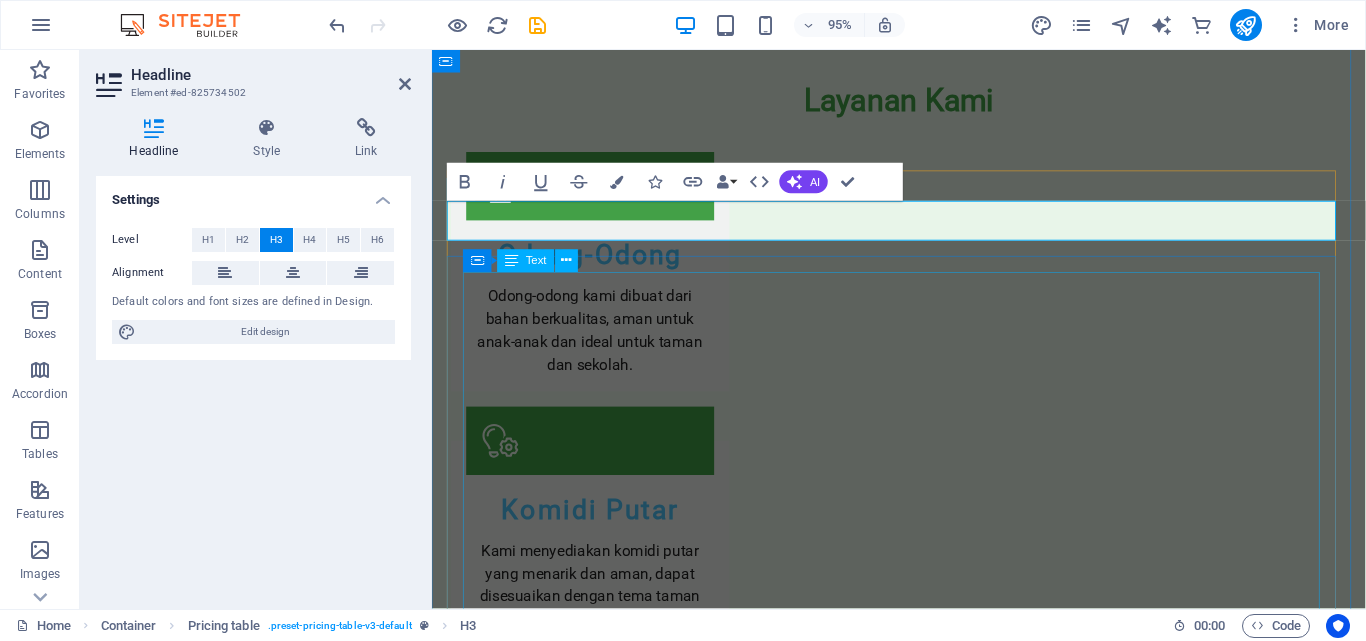 click on "Komidi Putar Mini Komidi putar kecil dengan musik ceria untuk anak-anak.
Rp 6.000.000
Komidi Putar Besar Komidi putar yang lebih besar dan lebih banyak pilihan bentuk.
Rp 10.000.000
Komidi Putar Unicorn Komidi putar dengan tema unicorn yang populer di kalangan anak.
Rp 9.000.000
Bola Pantul Bola pantul berkualitas tinggi untuk bermain bersama teman.
Rp 500.000
Wahana Keseimbangan Wahana yang dapat melatih keseimbangan anak.
Rp 1.200.000
Sandbox Tempat bermain pasir yang aman dan menyenangkan.
Rp 1.500.000" at bounding box center [924, 2938] 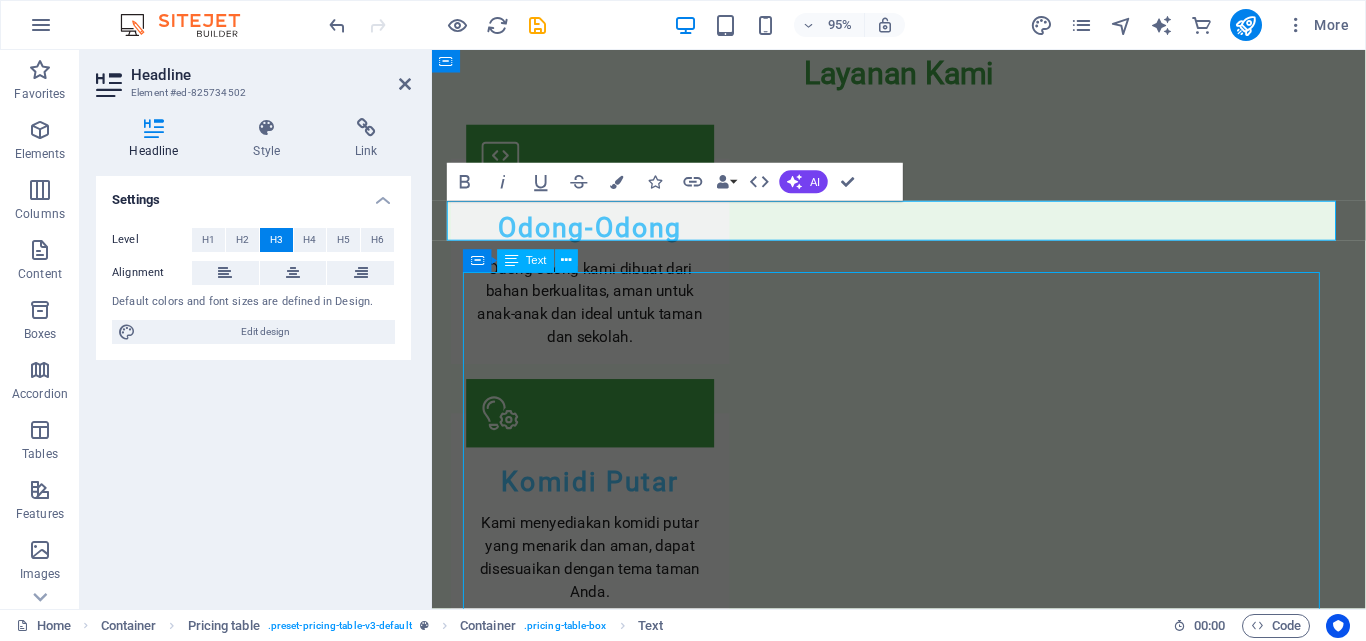 scroll, scrollTop: 2959, scrollLeft: 0, axis: vertical 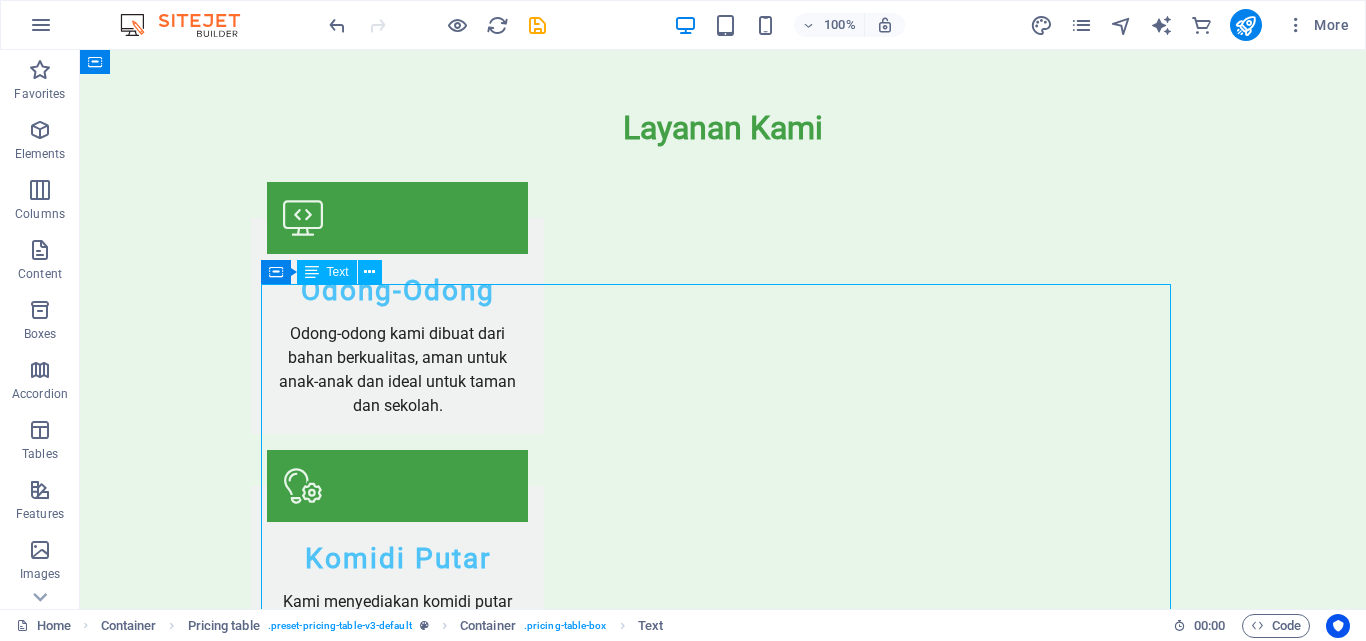 click on "Komidi Putar Mini Komidi putar kecil dengan musik ceria untuk anak-anak.
Rp 6.000.000
Komidi Putar Besar Komidi putar yang lebih besar dan lebih banyak pilihan bentuk.
Rp 10.000.000
Komidi Putar Unicorn Komidi putar dengan tema unicorn yang populer di kalangan anak.
Rp 9.000.000
Bola Pantul Bola pantul berkualitas tinggi untuk bermain bersama teman.
Rp 500.000
Wahana Keseimbangan Wahana yang dapat melatih keseimbangan anak.
Rp 1.200.000
Sandbox Tempat bermain pasir yang aman dan menyenangkan.
Rp 1.500.000" at bounding box center [723, 2962] 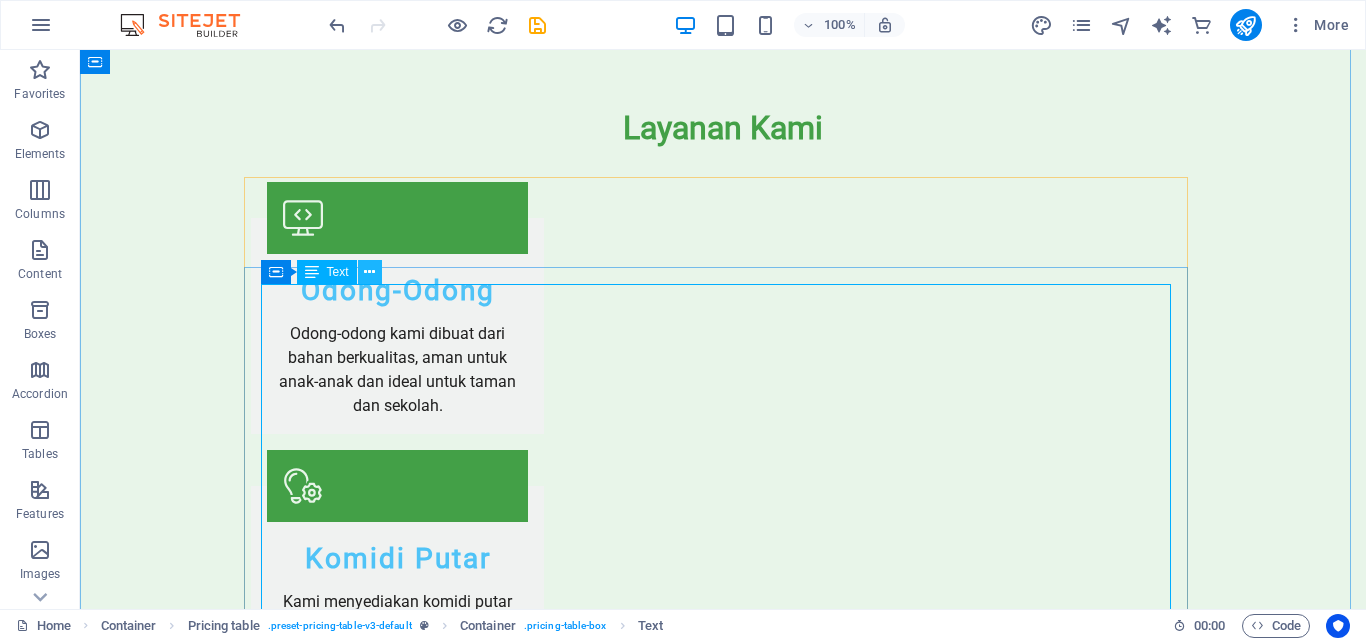 click at bounding box center (369, 272) 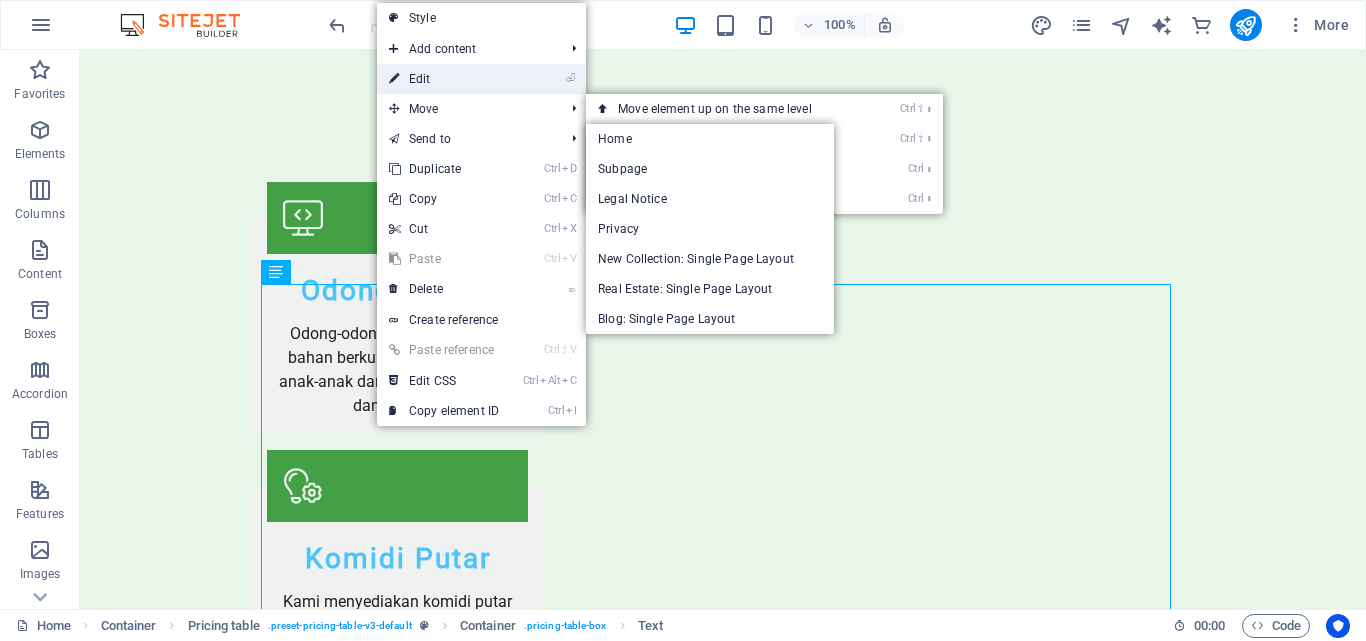 click on "⏎  Edit" at bounding box center (444, 79) 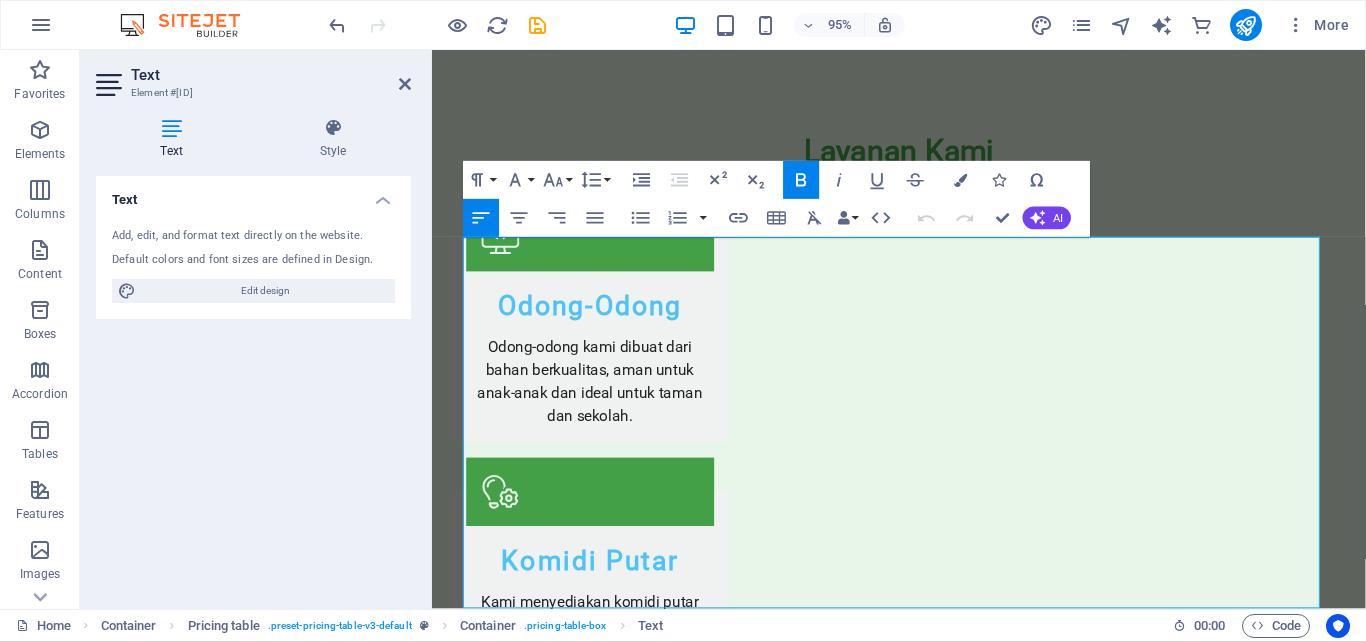 scroll, scrollTop: 3049, scrollLeft: 0, axis: vertical 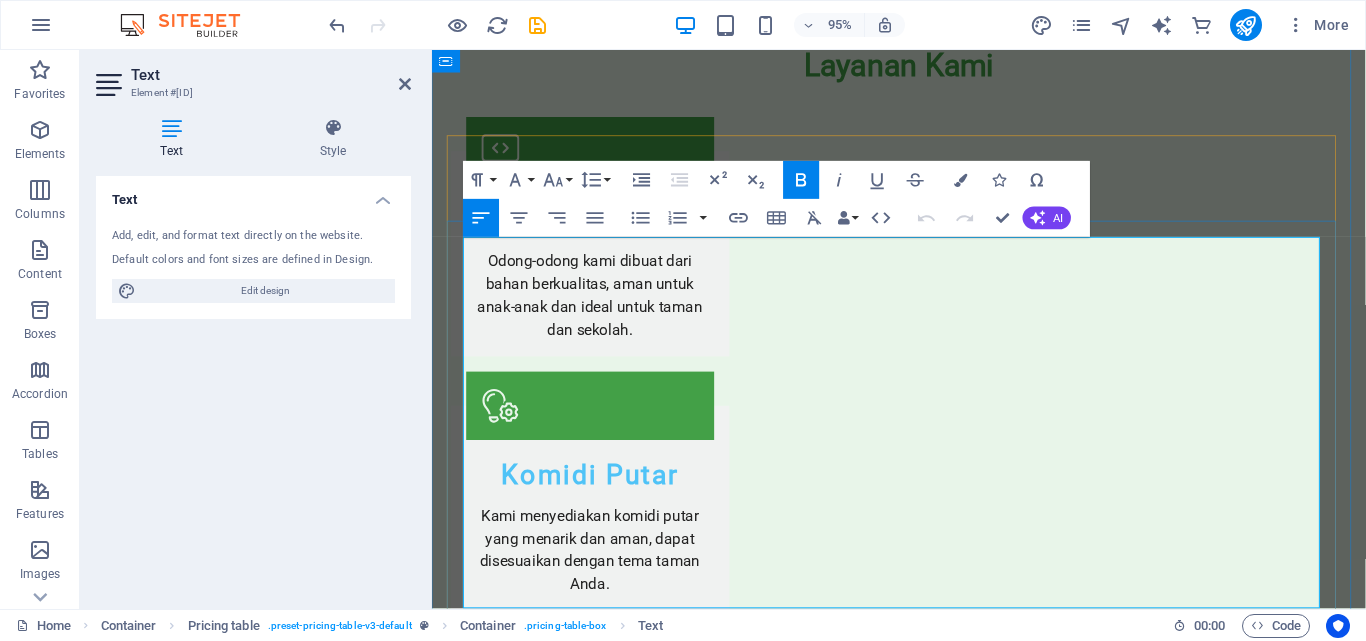 click on "Rp 6.000.000" at bounding box center [1323, 2739] 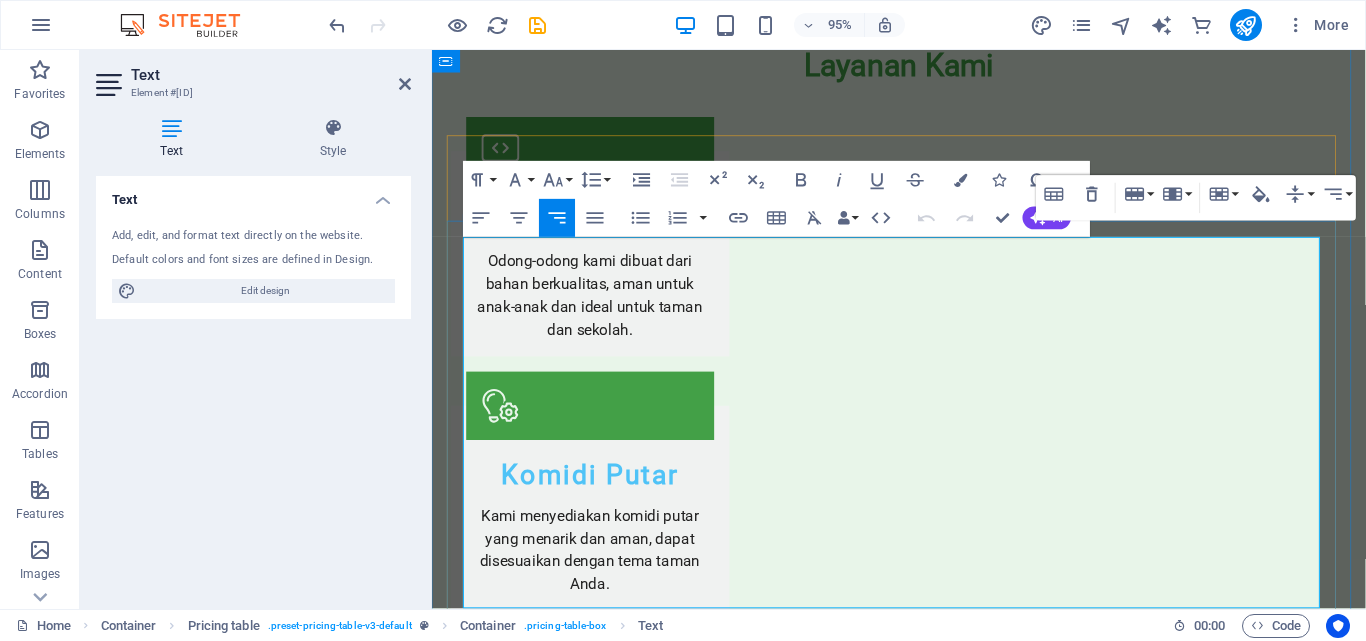 type 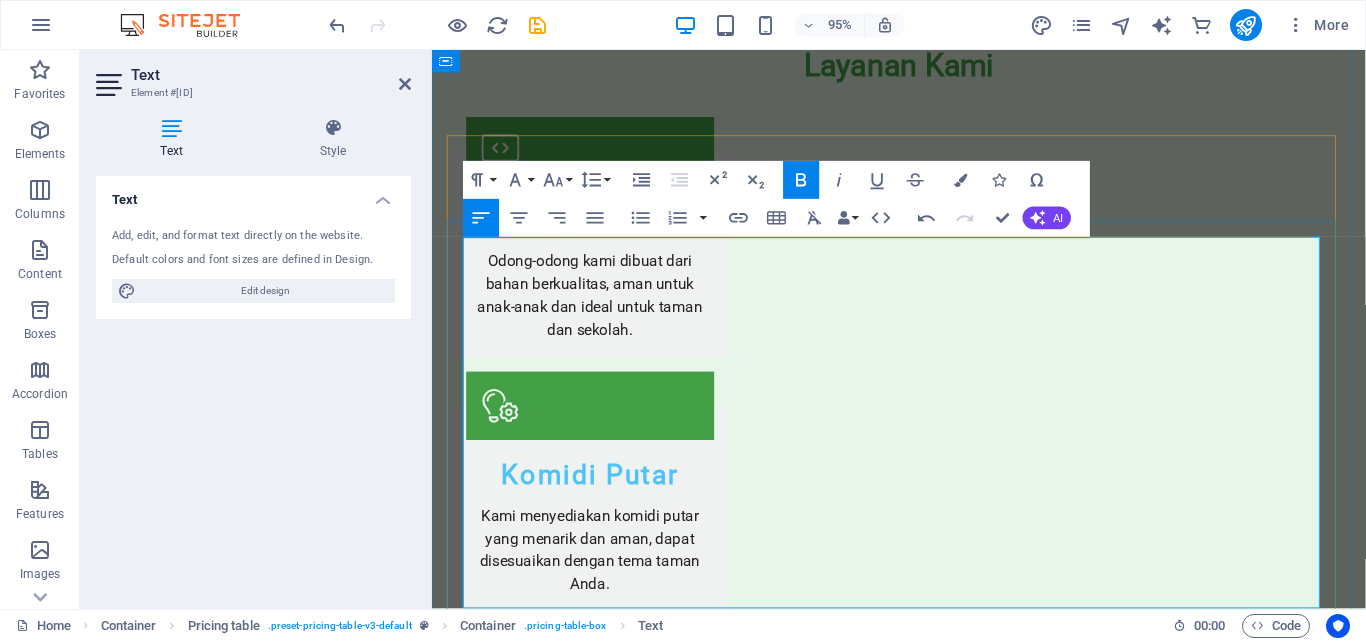 drag, startPoint x: 633, startPoint y: 331, endPoint x: 473, endPoint y: 332, distance: 160.00313 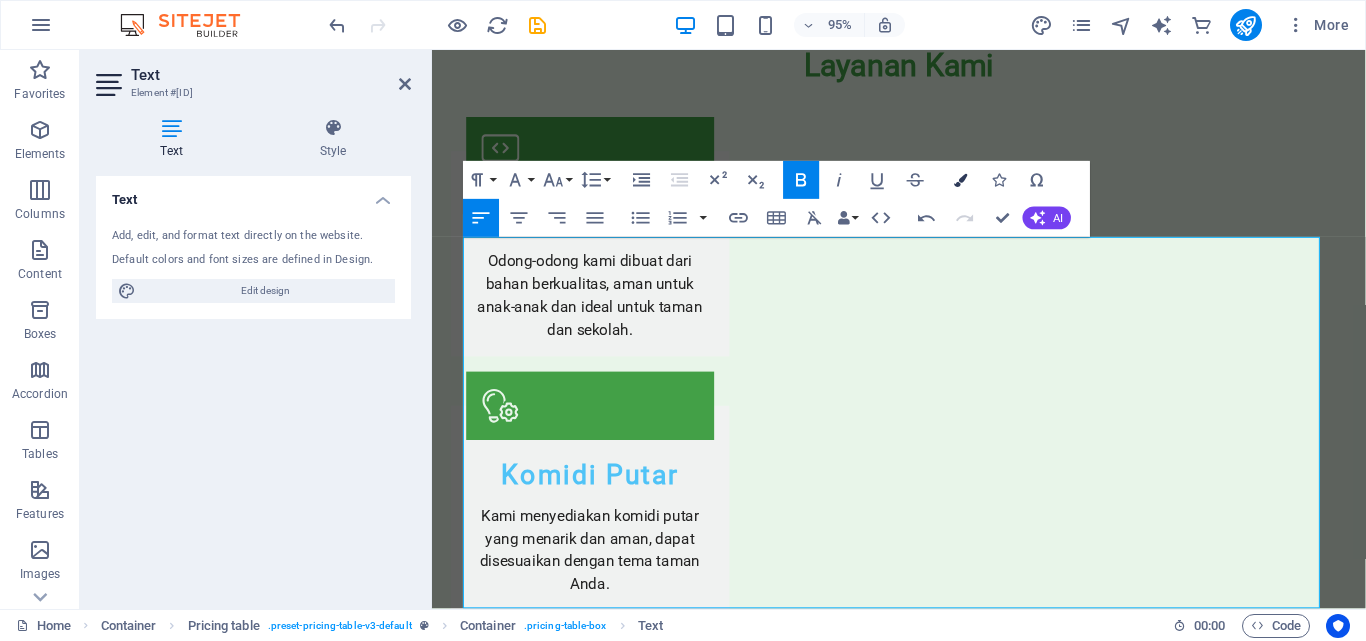 click at bounding box center [961, 180] 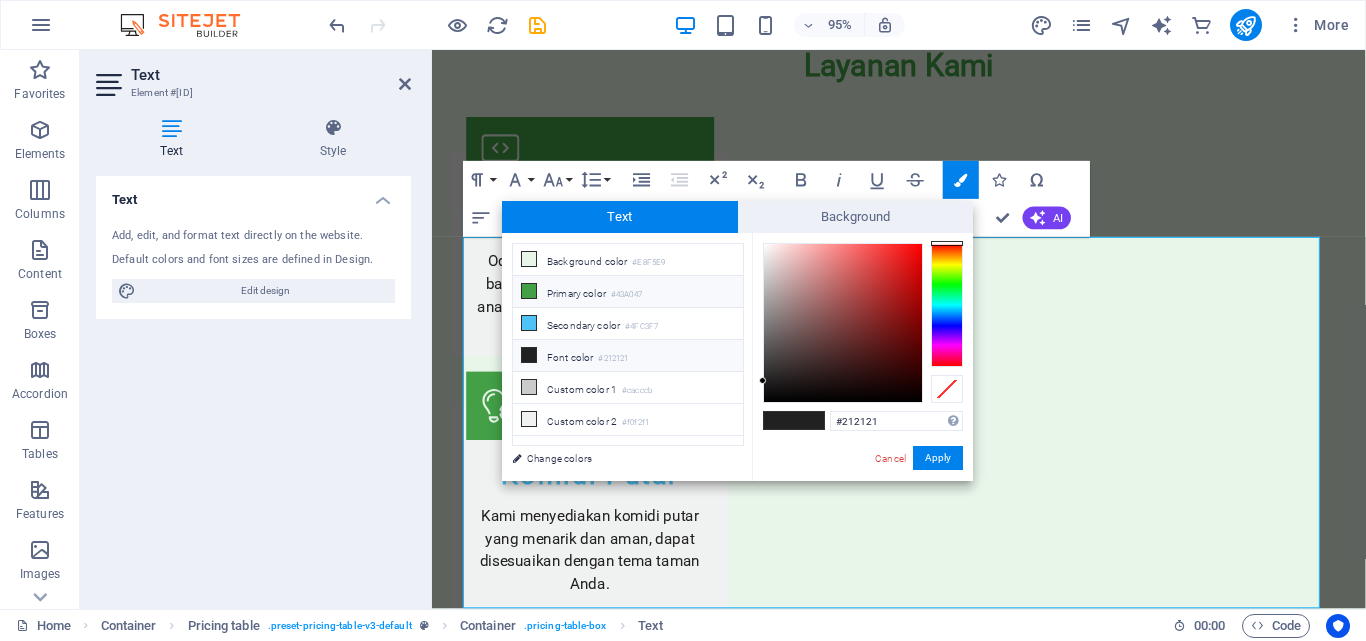 click on "Primary color
#43A047" at bounding box center (628, 292) 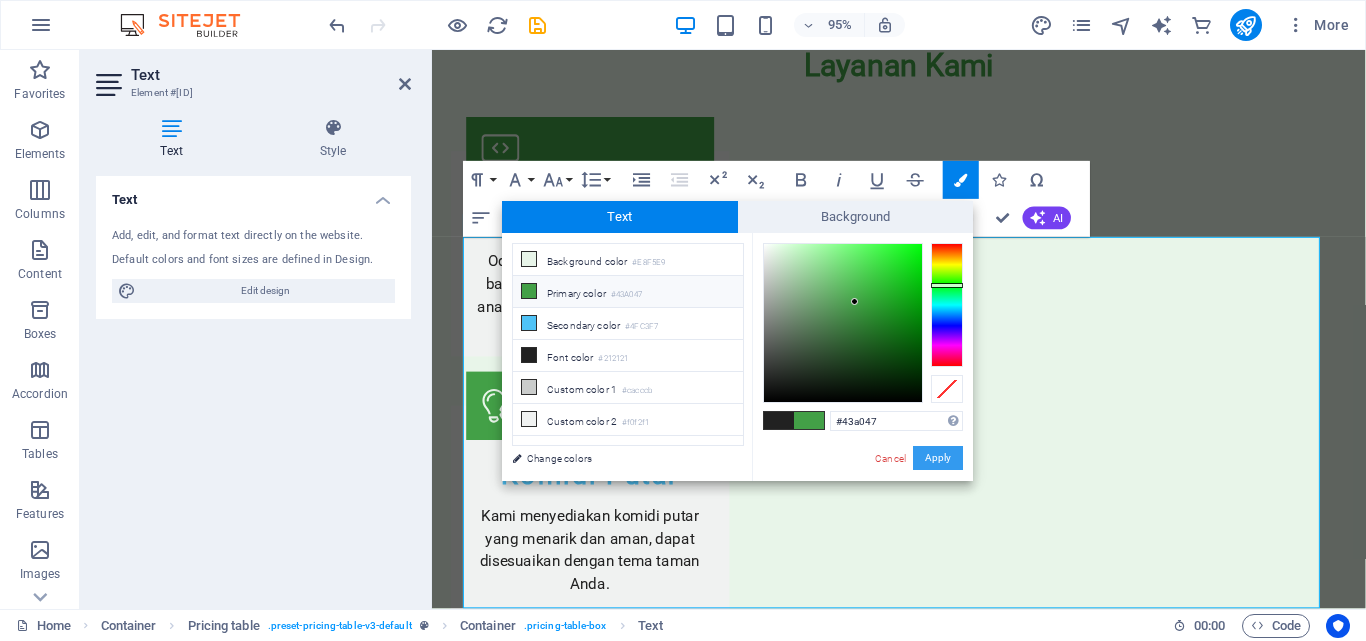 click on "Apply" at bounding box center [938, 458] 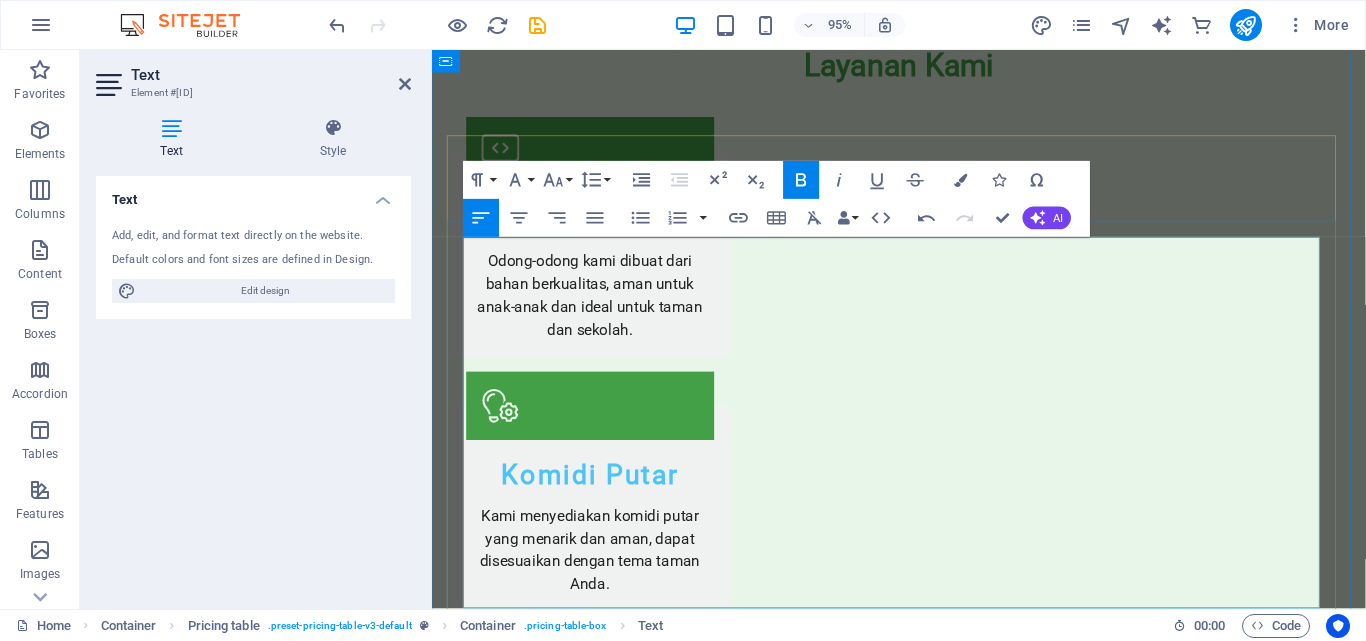 click on "Rp 10.000.000" at bounding box center [1318, 2804] 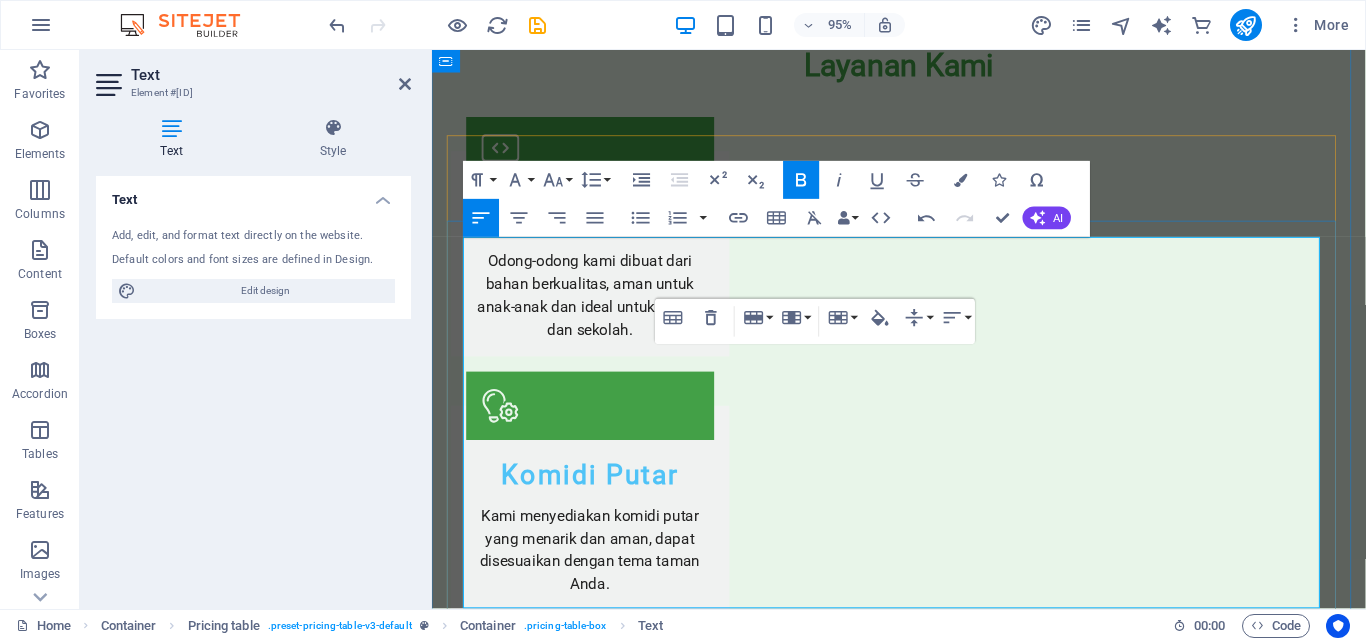 click on "Rp 9.000.000" at bounding box center [1323, 2869] 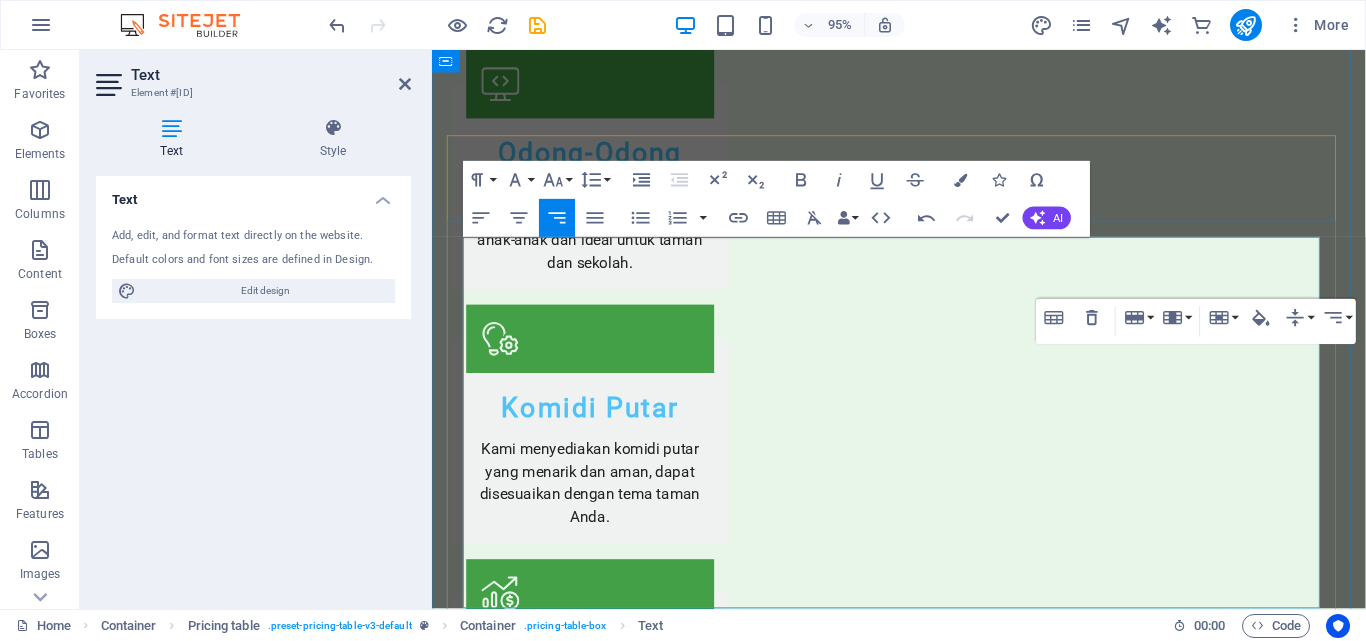 scroll, scrollTop: 3149, scrollLeft: 0, axis: vertical 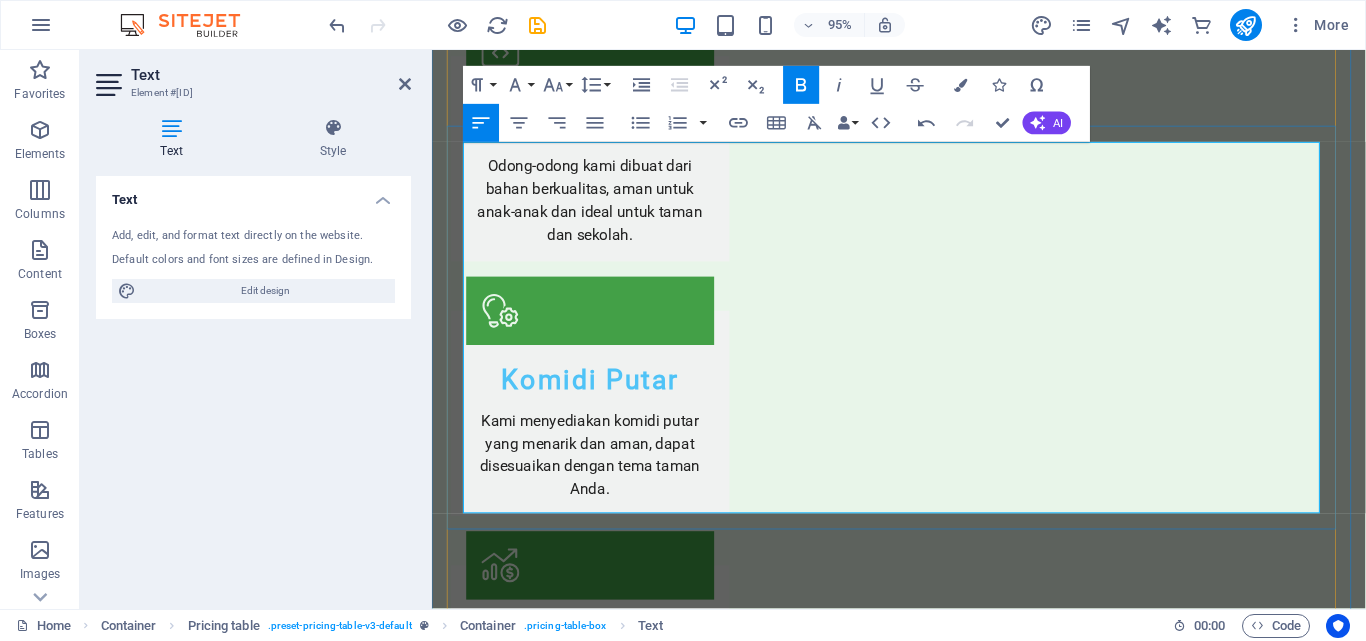 drag, startPoint x: 577, startPoint y: 361, endPoint x: 476, endPoint y: 368, distance: 101.24229 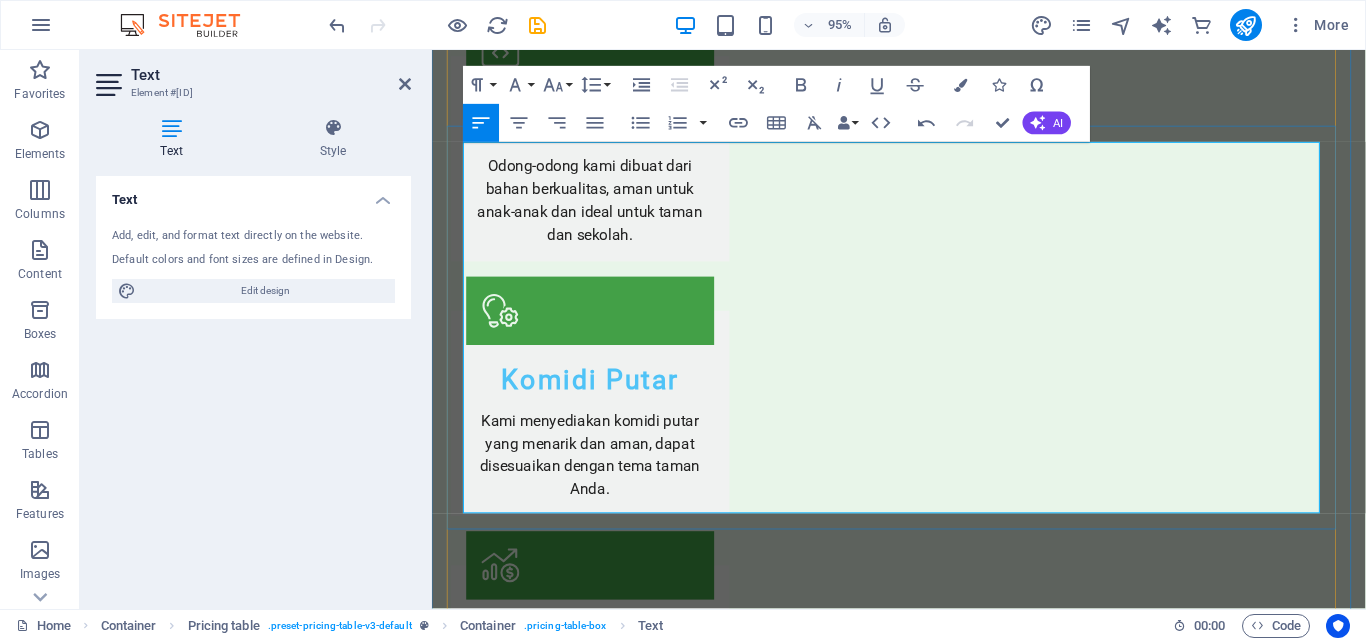 drag, startPoint x: 477, startPoint y: 385, endPoint x: 898, endPoint y: 384, distance: 421.0012 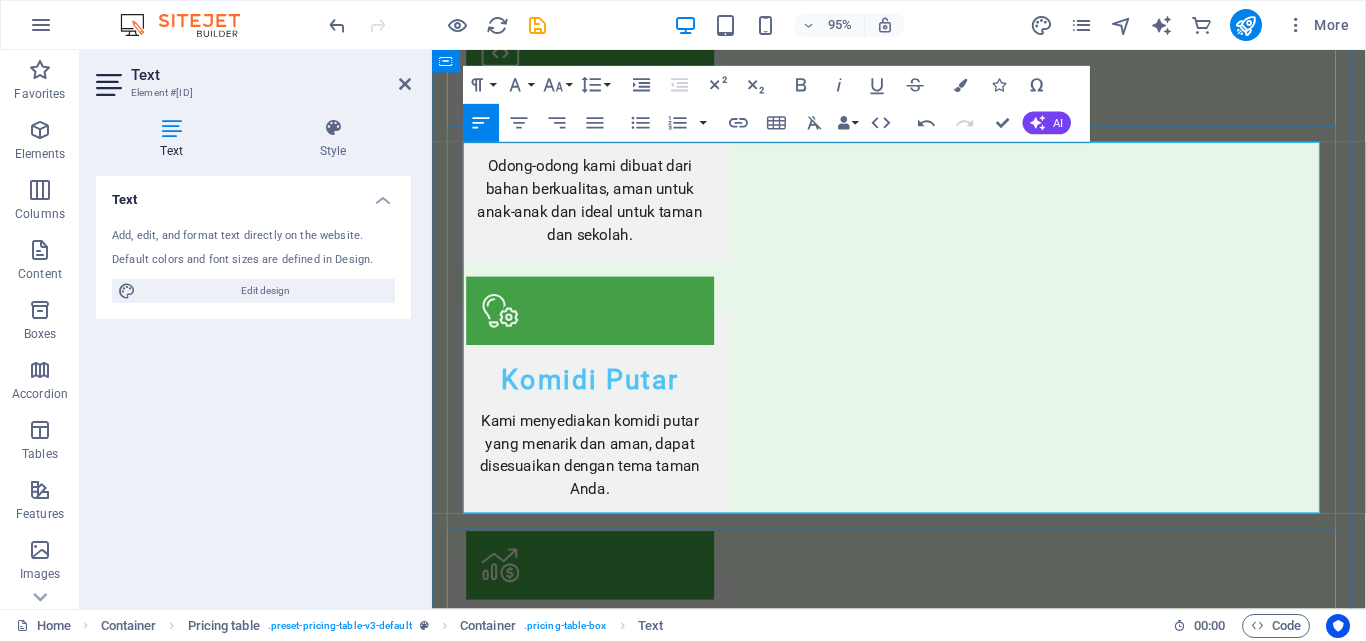 drag, startPoint x: 560, startPoint y: 360, endPoint x: 475, endPoint y: 362, distance: 85.02353 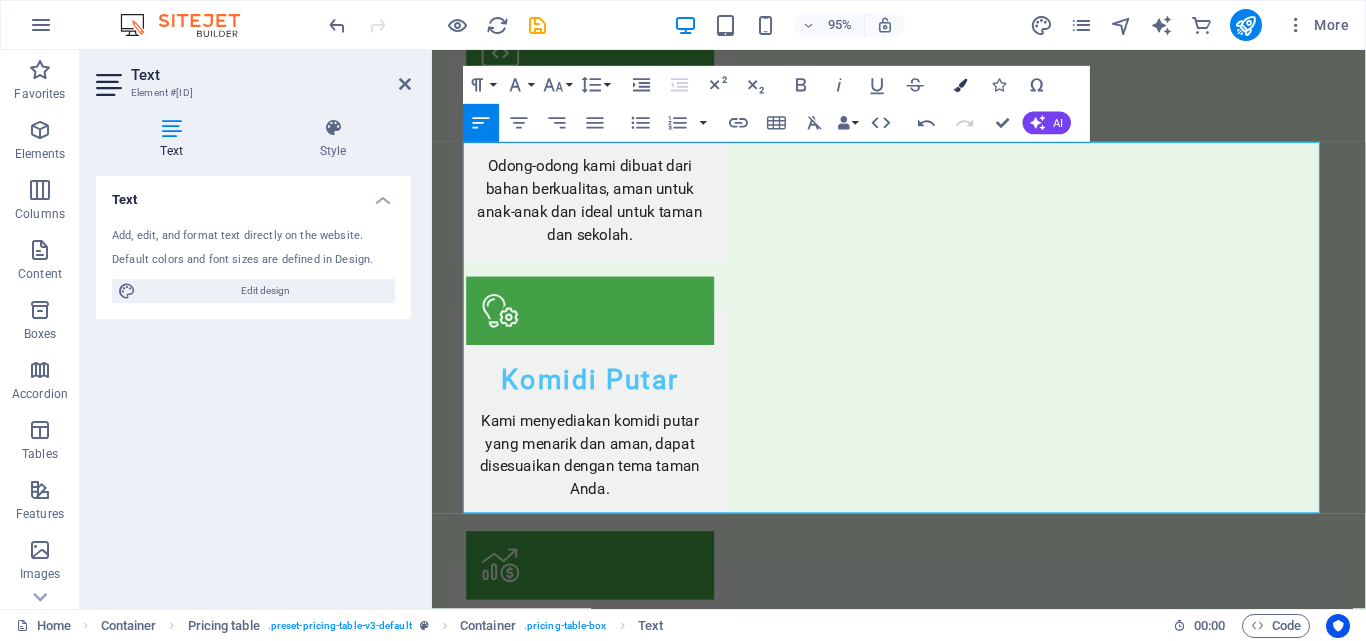 click at bounding box center (961, 85) 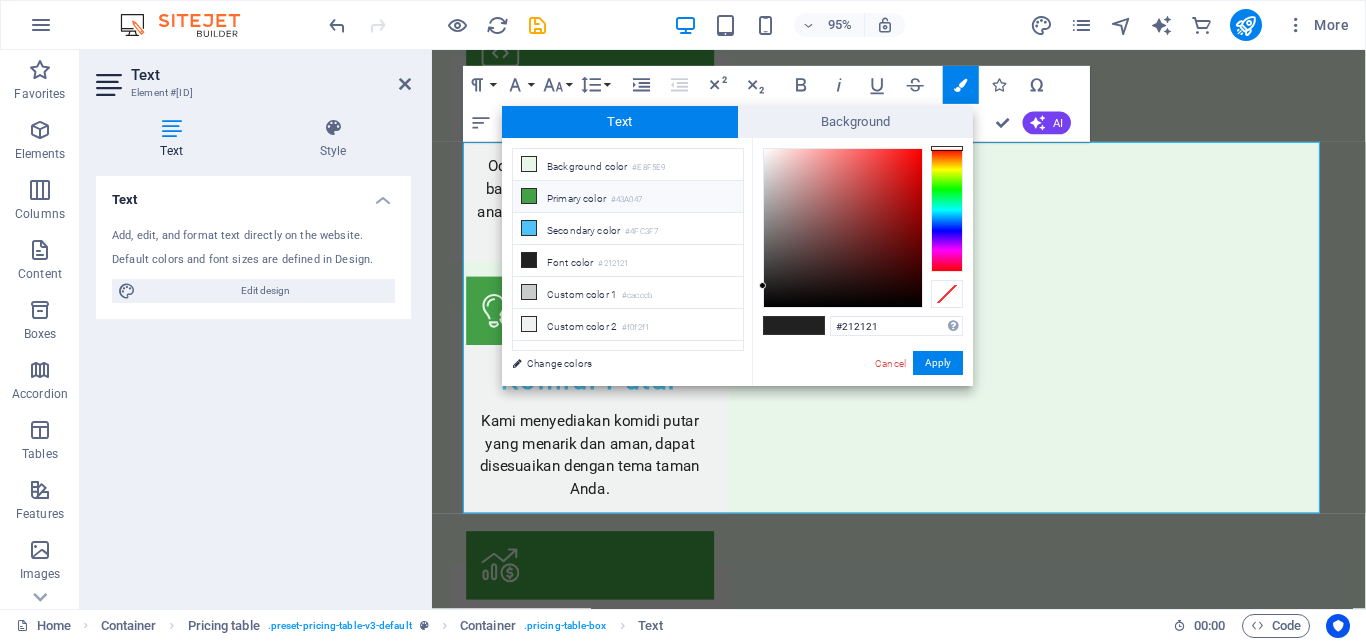 click on "Primary color
#43A047" at bounding box center [628, 197] 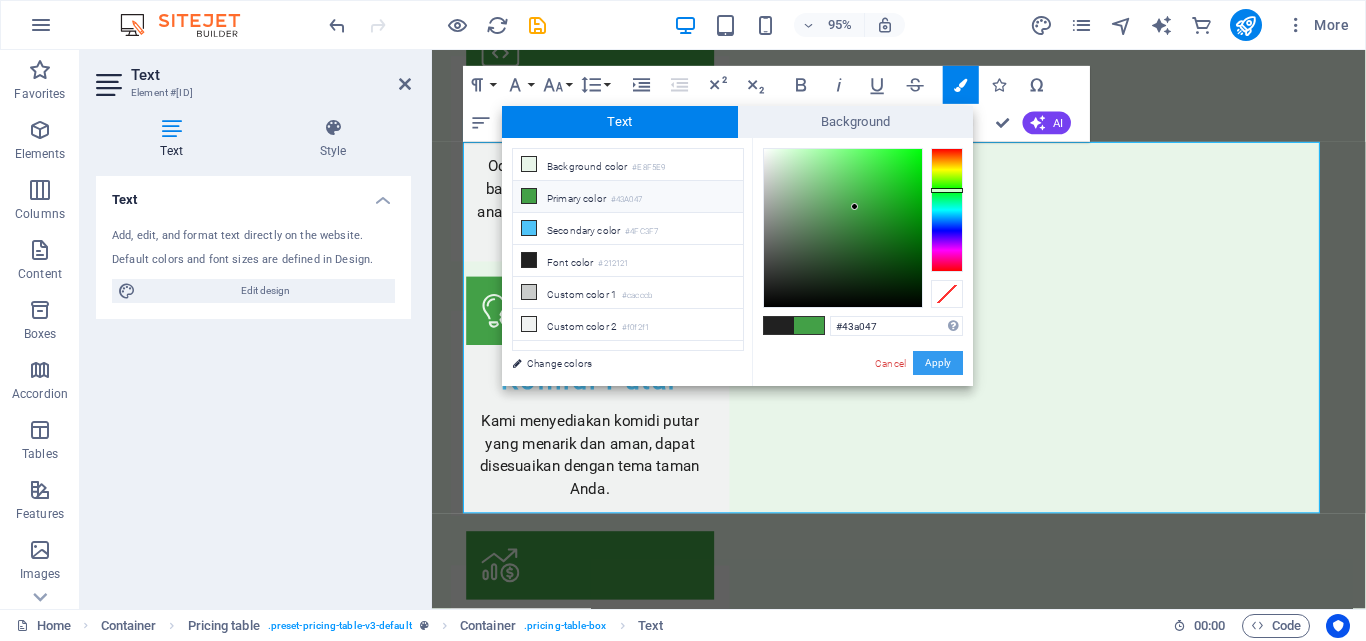 click on "Apply" at bounding box center [938, 363] 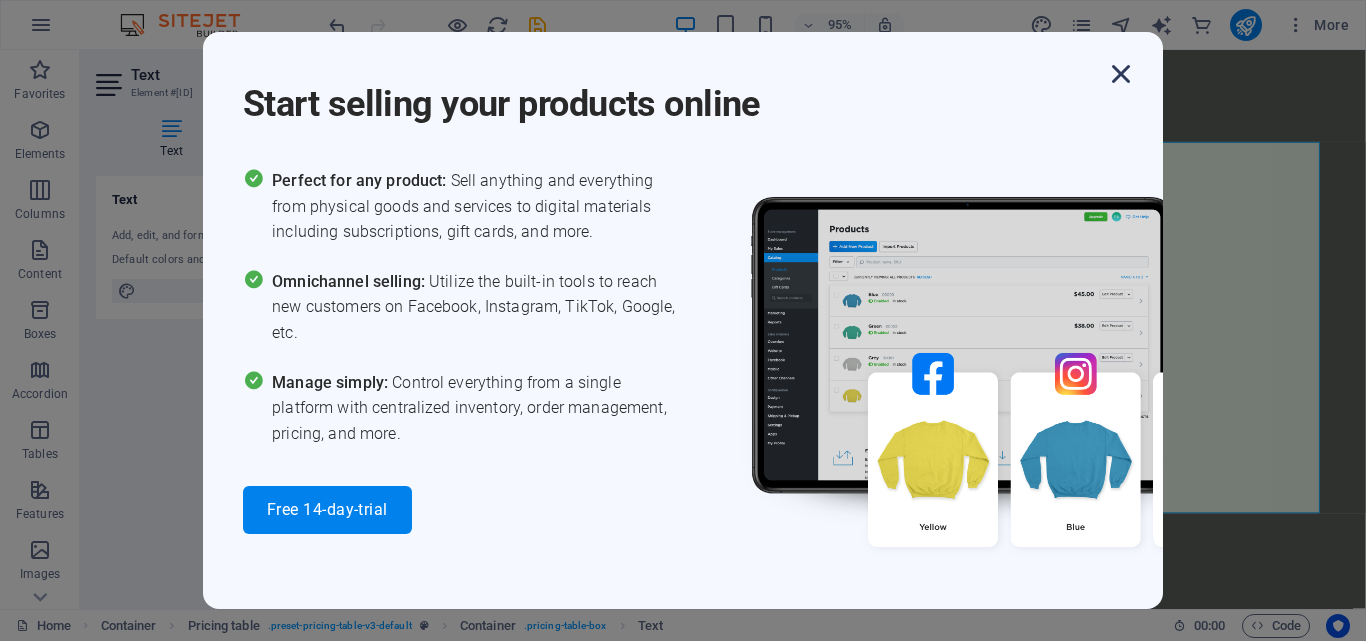 click at bounding box center (1121, 74) 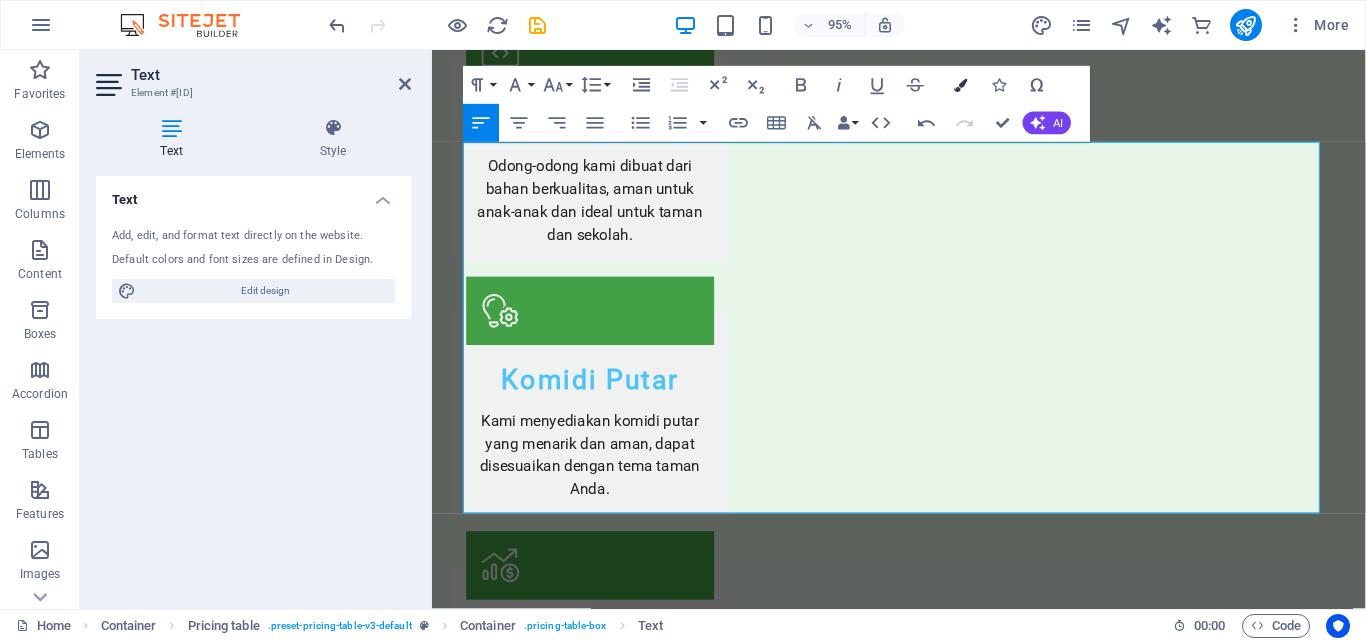 click at bounding box center (961, 85) 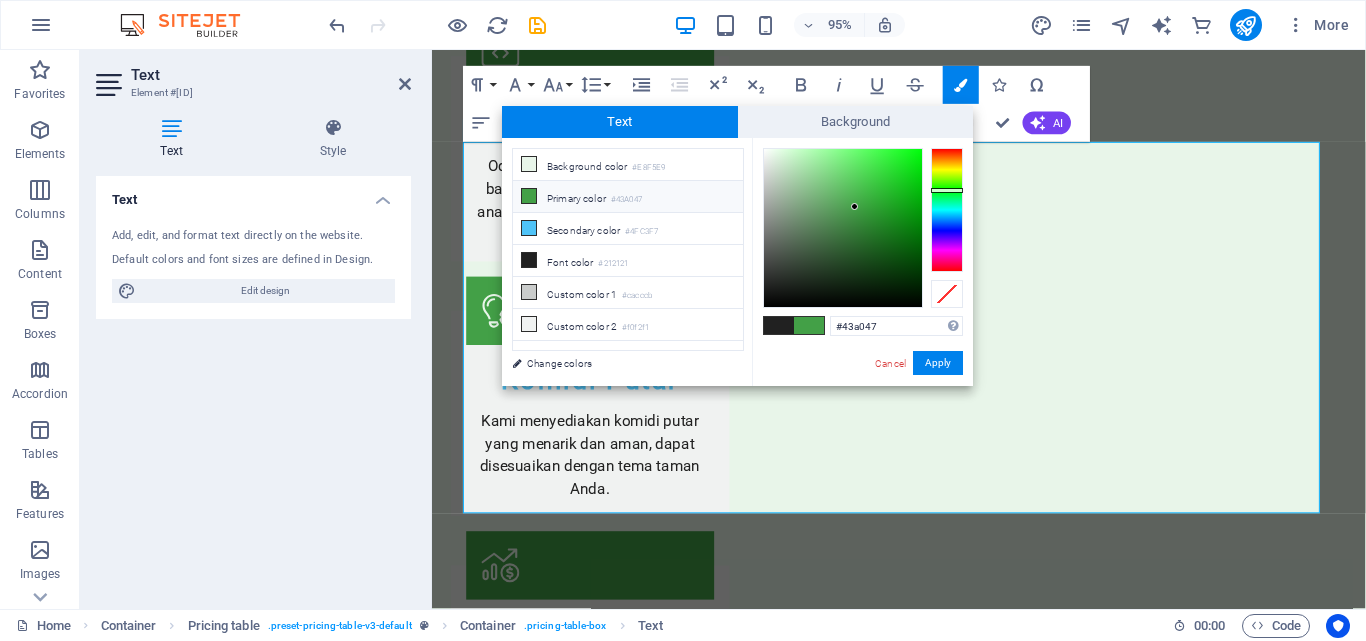 click on "#43A047" at bounding box center (626, 200) 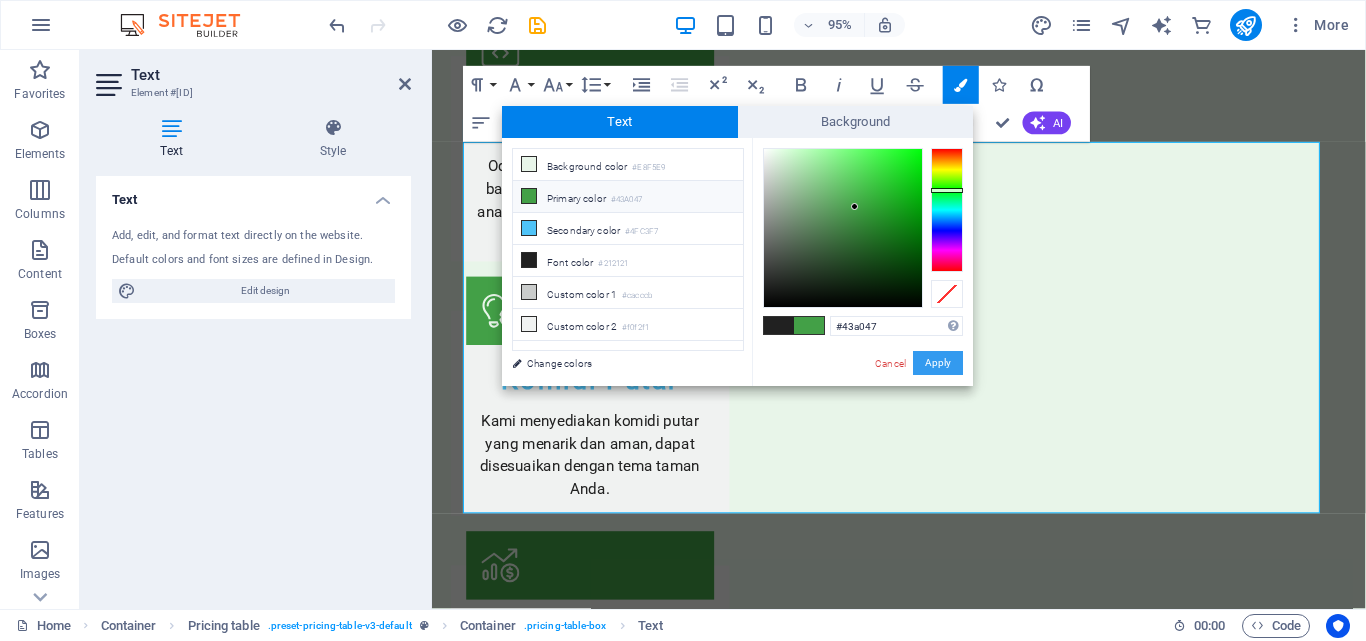 click on "Apply" at bounding box center [938, 363] 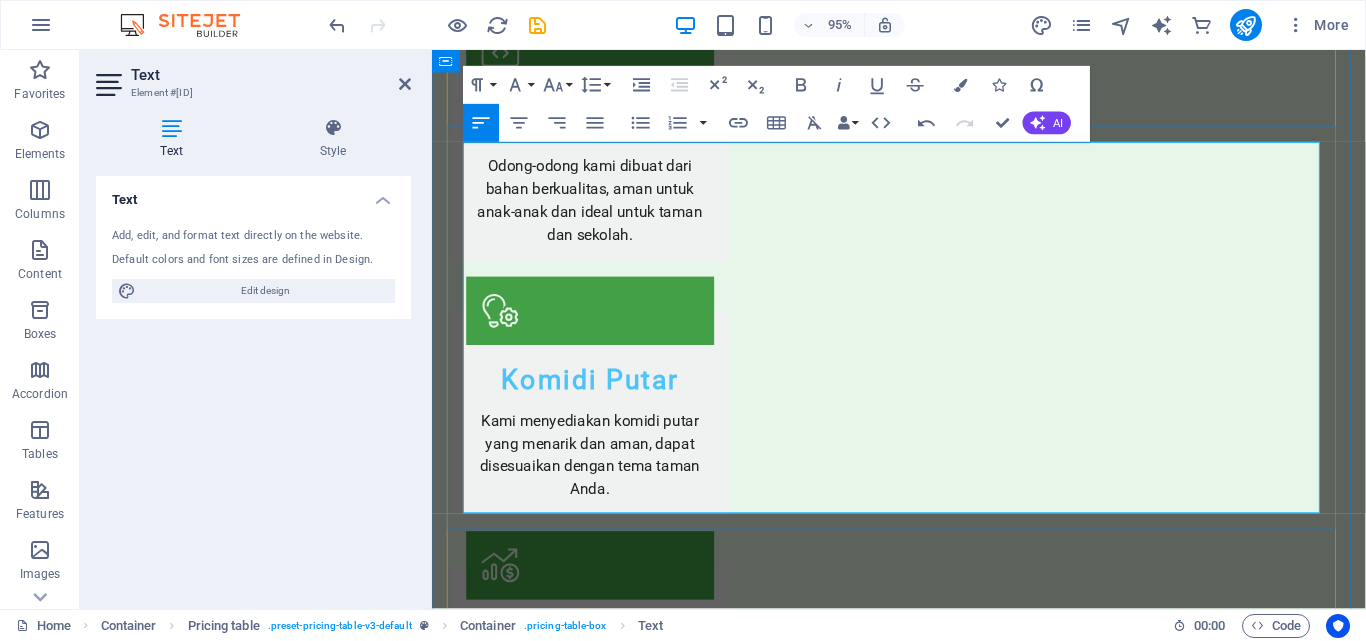 click on "Sandbox Tempat bermain pasir yang aman dan menyenangkan." at bounding box center (845, 2964) 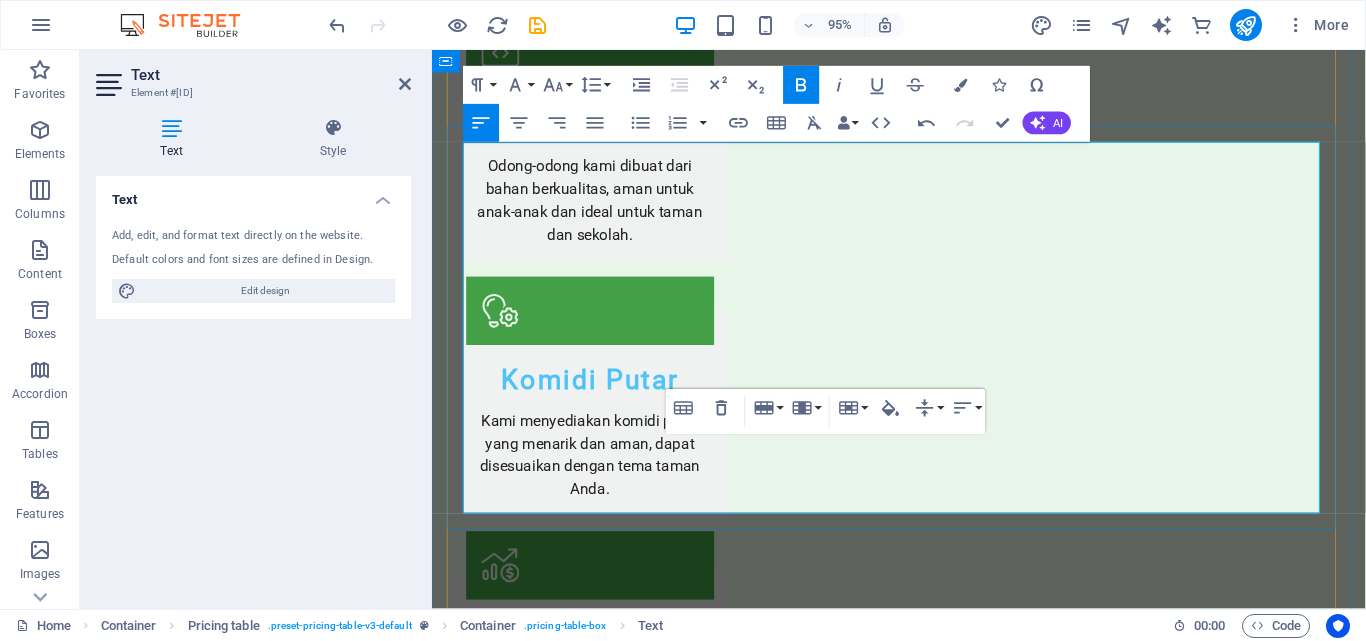 scroll, scrollTop: 3249, scrollLeft: 0, axis: vertical 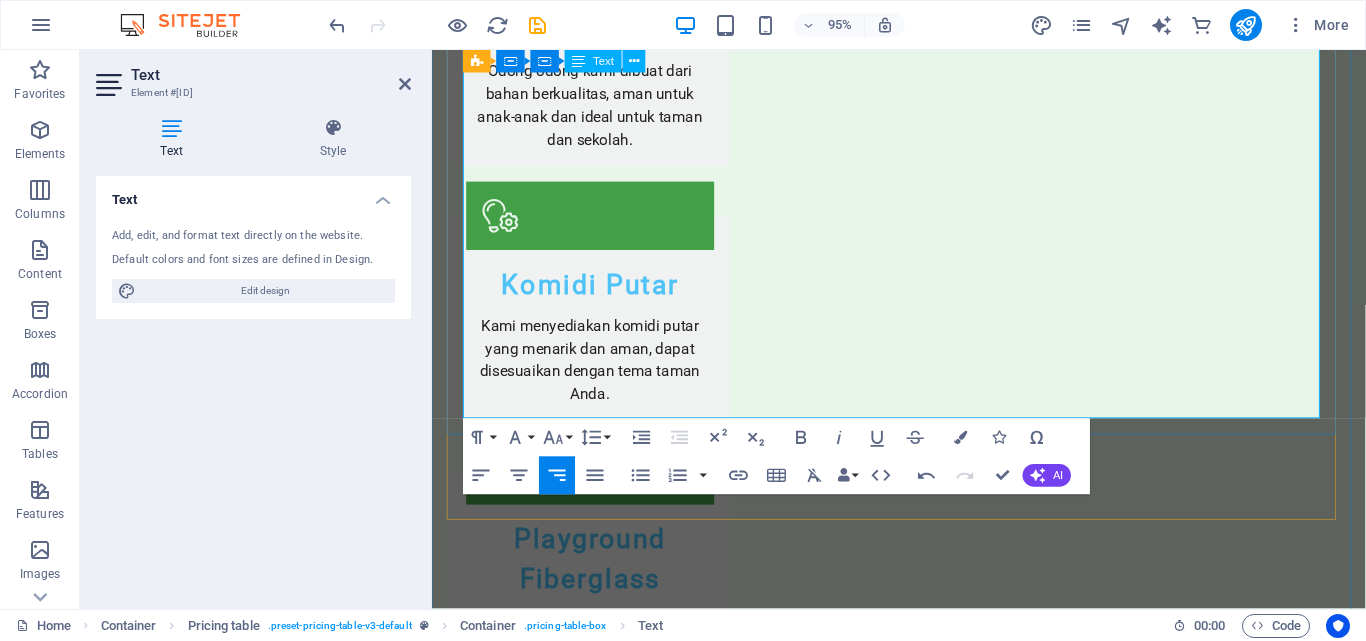 drag, startPoint x: 1293, startPoint y: 337, endPoint x: 1304, endPoint y: 357, distance: 22.825424 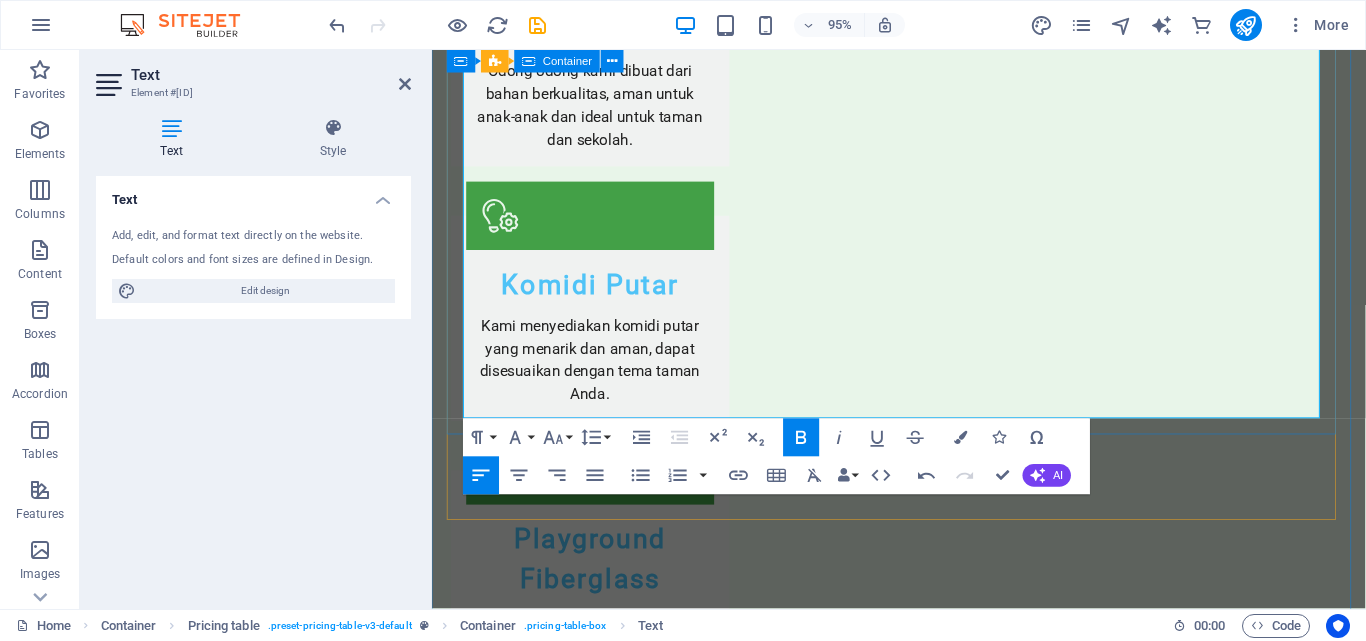 drag, startPoint x: 546, startPoint y: 392, endPoint x: 451, endPoint y: 391, distance: 95.005264 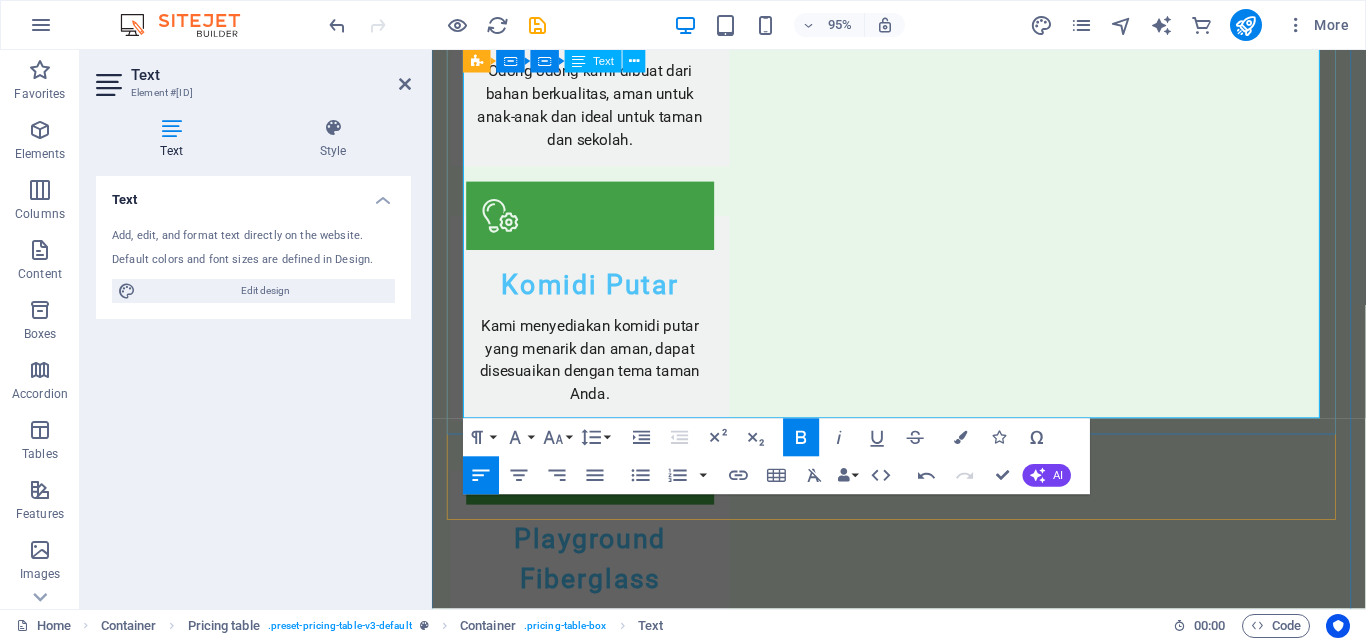 click on "Sandbox" at bounding box center [514, 2852] 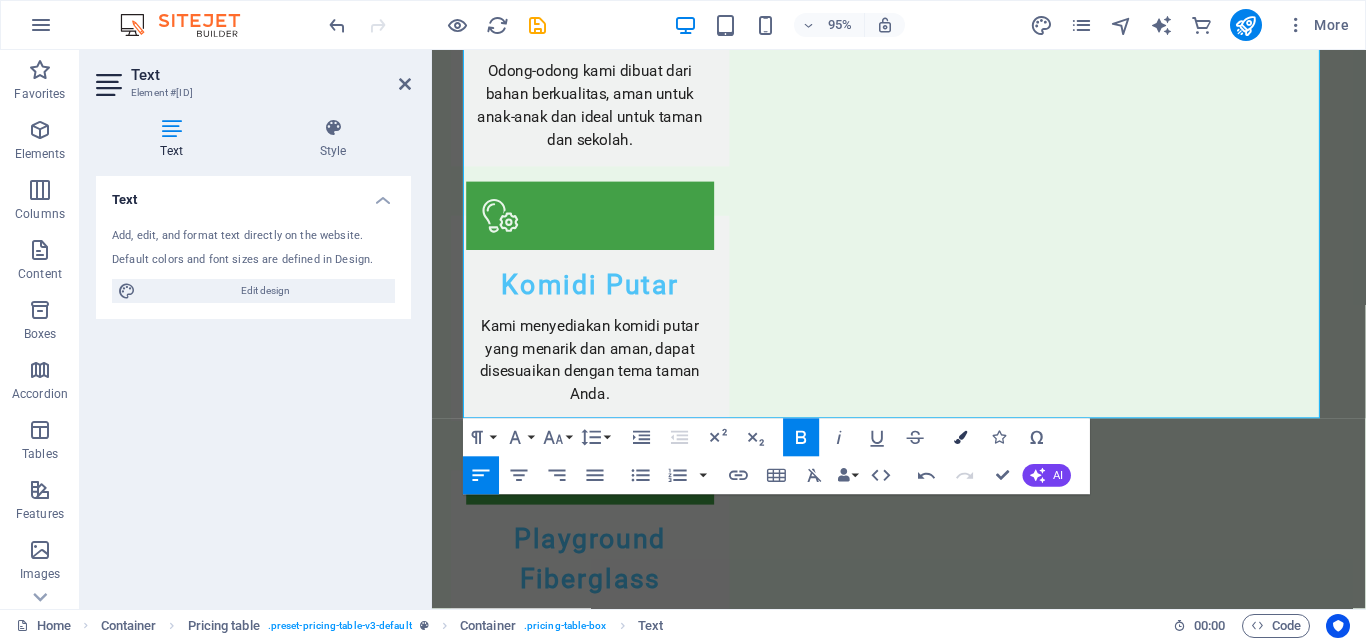click at bounding box center (961, 437) 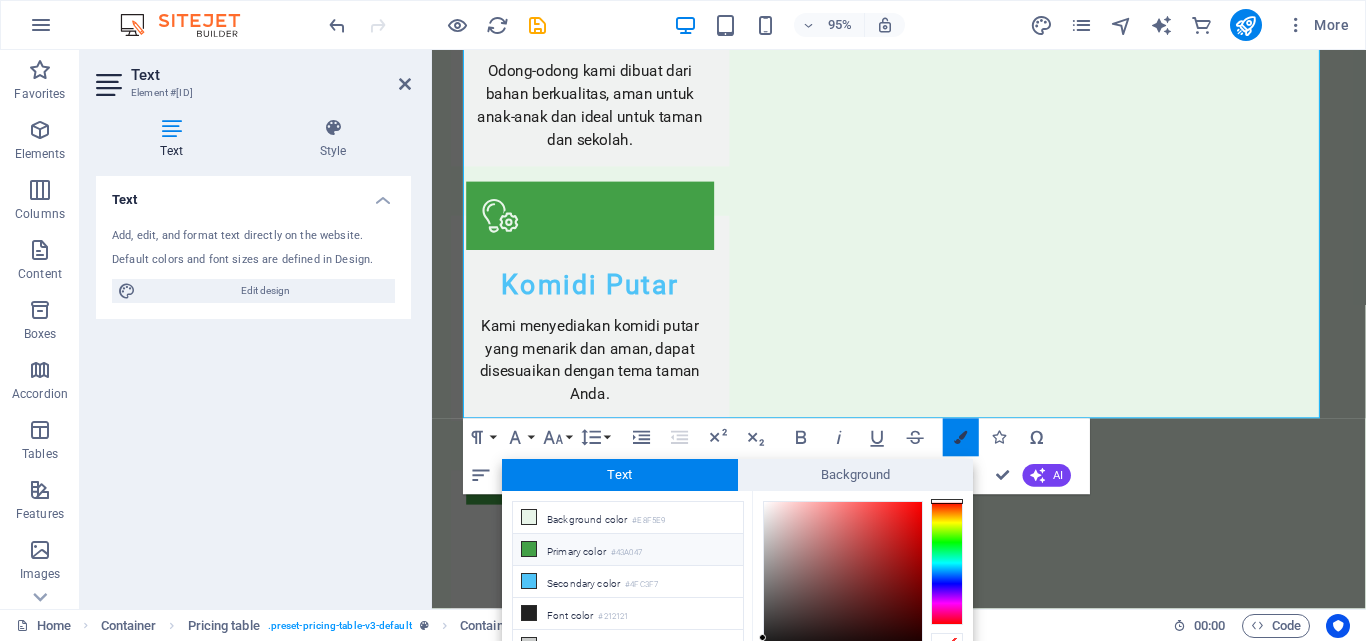 scroll, scrollTop: 98, scrollLeft: 0, axis: vertical 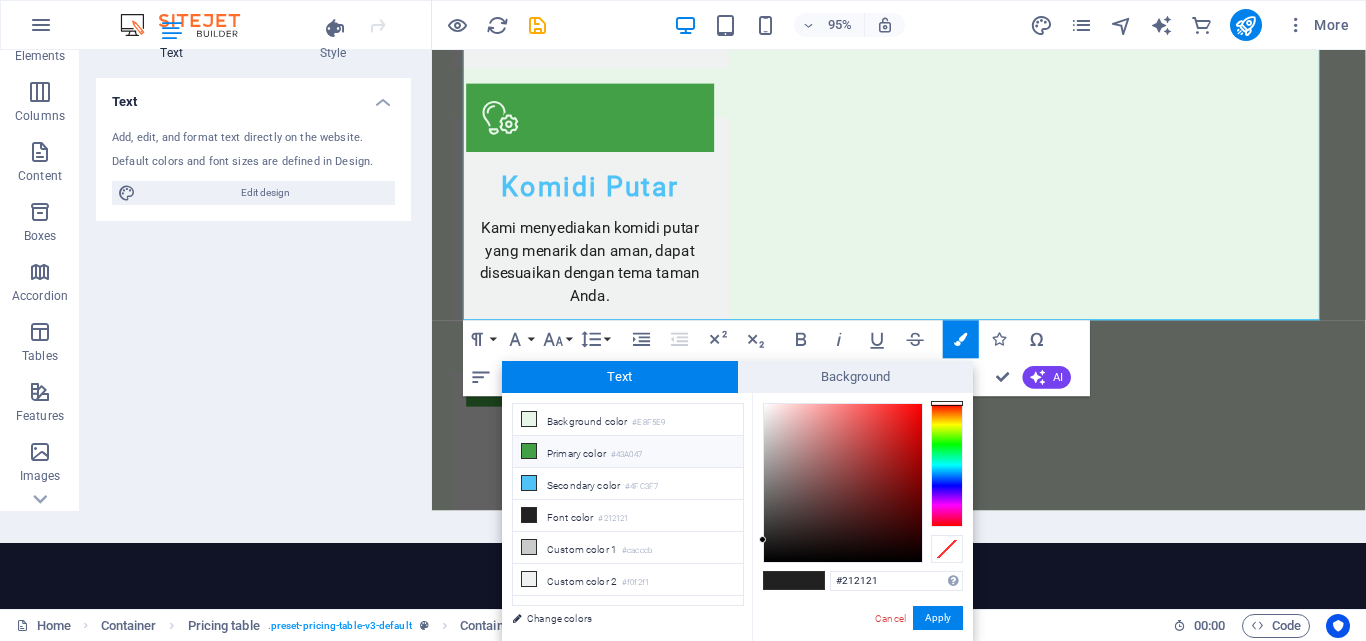 click on "Primary color
#43A047" at bounding box center [628, 452] 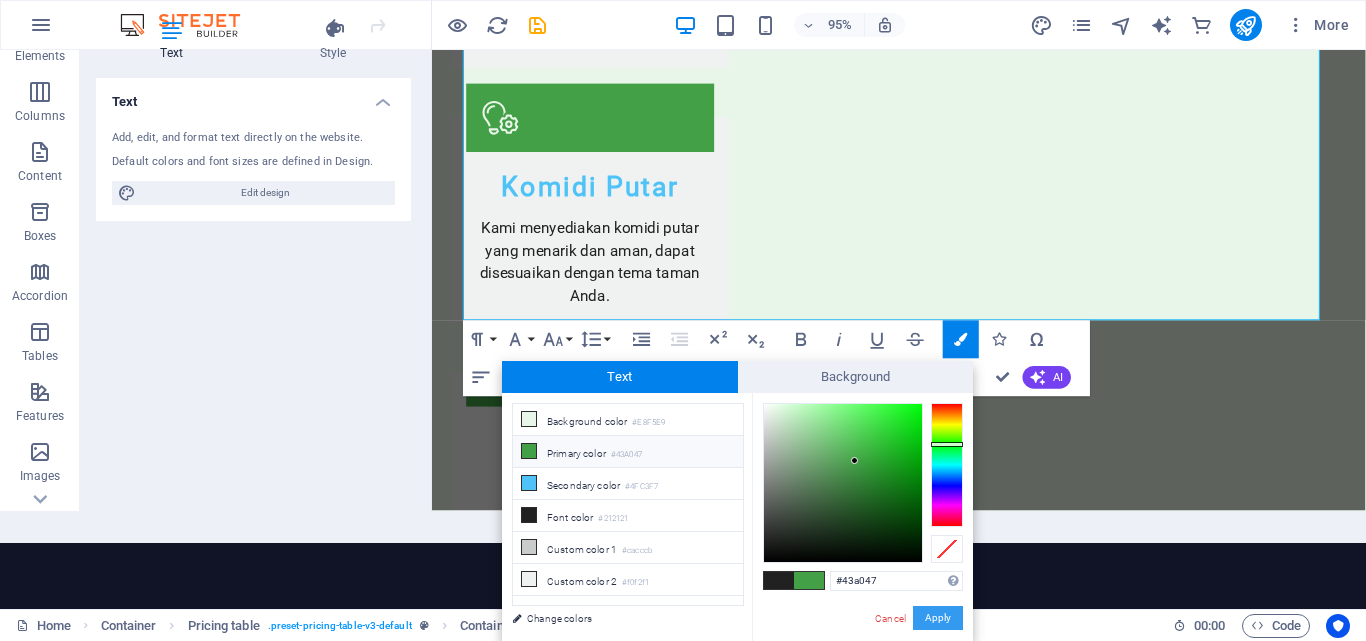 click on "Apply" at bounding box center (938, 618) 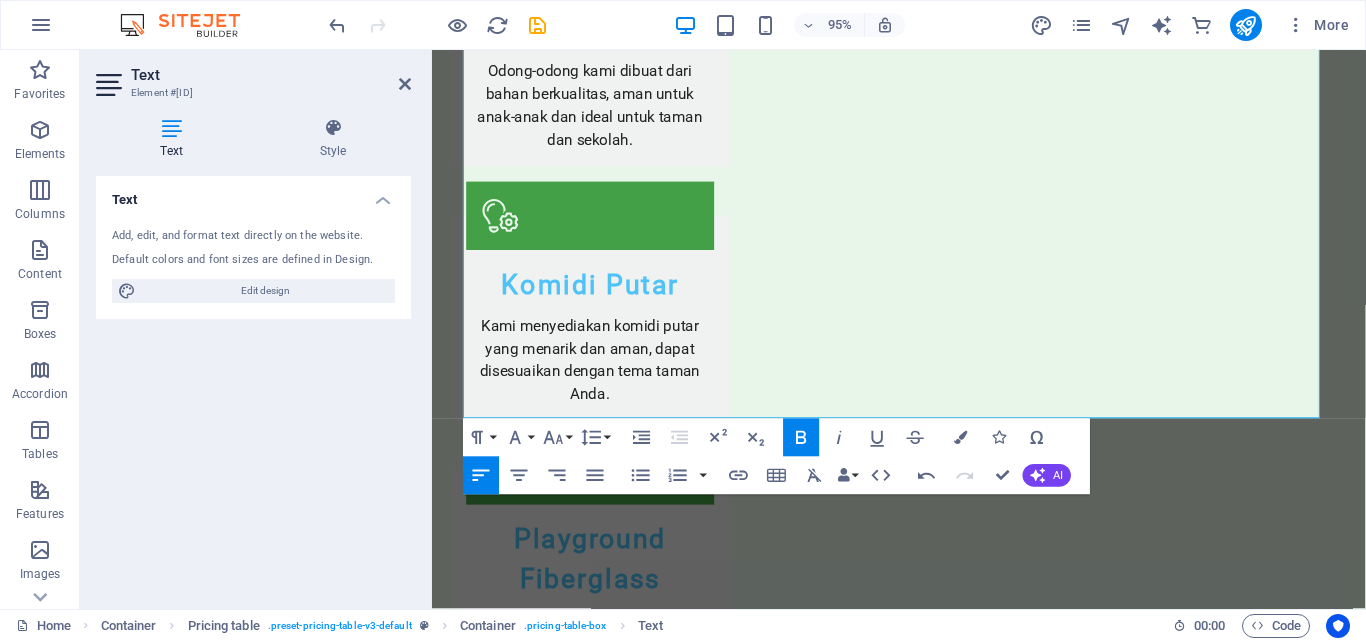 scroll, scrollTop: 0, scrollLeft: 0, axis: both 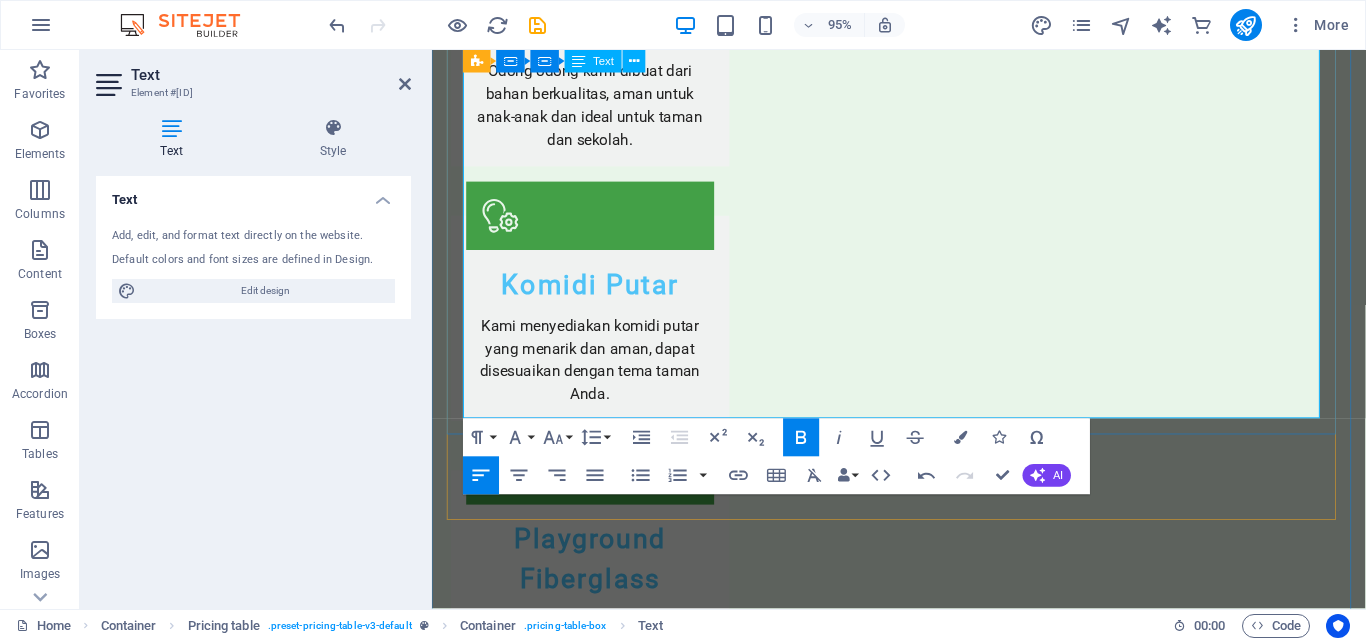 click on "Rp 1.500.000" at bounding box center (1323, 2864) 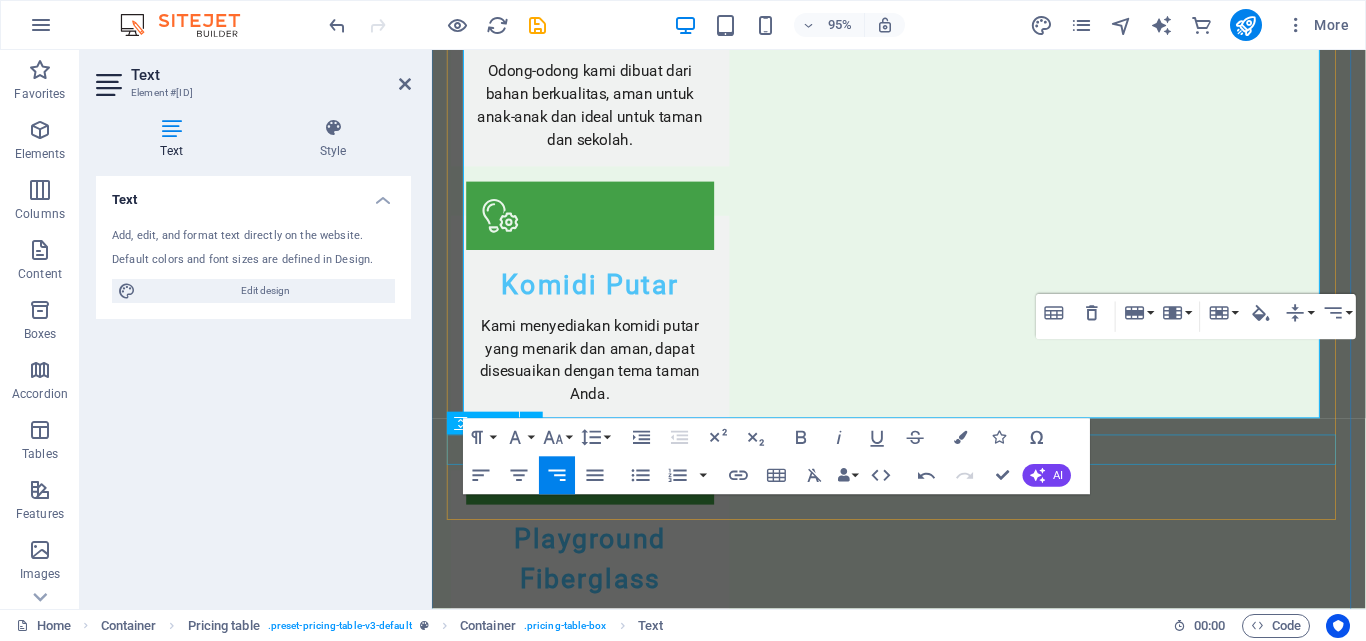 click at bounding box center (924, 2931) 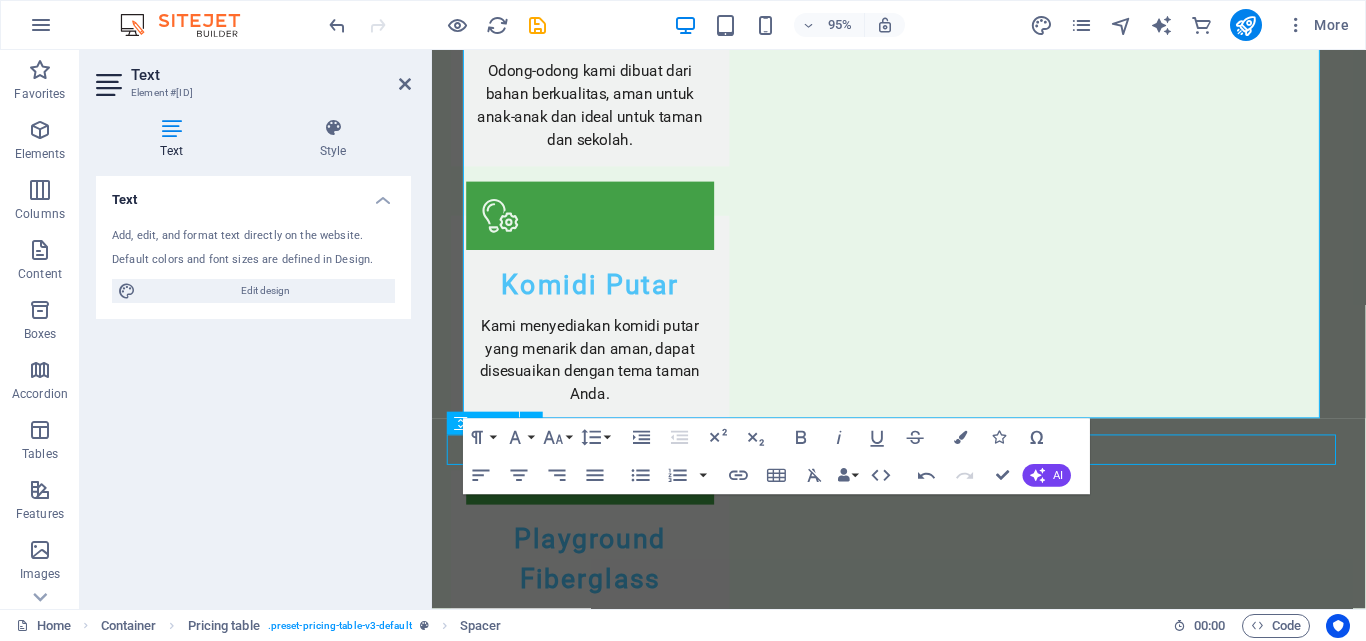 scroll, scrollTop: 3196, scrollLeft: 0, axis: vertical 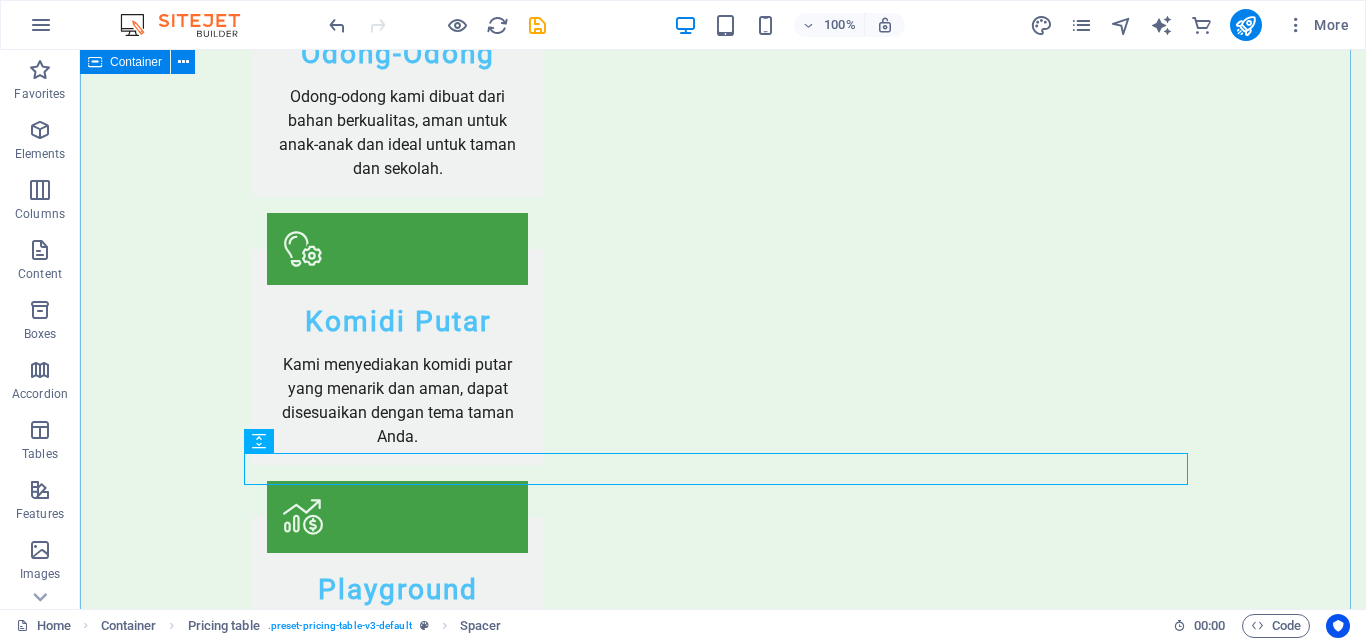 click on "Menu Permainan Anak Odong-odong dan Playground         KERETA PANGGUNG Wahana odong-odong dengan desain ceria untuk anak-anak.
Rp 30.000.000
MINI COASTER Odong-odong yang memberikan sensasi keseruan untuk anak.
Rp 45.000.000
KOMIDI PUTAR SAFARI Komidi putar/bianglala berbentuk bunga yang menarik perhatian. Rp 40.000.000
Playground Fiberglass Taman Wahana bermain dari fiberglass yang aman untuk anak kecil.
Rp 28.000.000
Playground Fiberglass KOLAM RENANG Rangkaian wahana bermain fiberglass untuk kolam renang lebih menarik.
Rp 45.000.000
Playground WATERPARK Satu paket lengkap playground fiberglass taman air untuk berbagai usia.
Rp 80.000.000 Wahana Pasar Malam Komidi Putar Mini Komidi putar kecil dengan musik ceria untuk anak-anak.
Rp 36.000.000
Komidi Putar Besar Komidi putar yang lebih besar dan lebih banyak pilihan bentuk.
Rp 90.000.000
Komidi Putar Unicorn
Rp 59.000.000
KORA-KORA
Rp 75.500.000
Sandbox" at bounding box center [723, 2645] 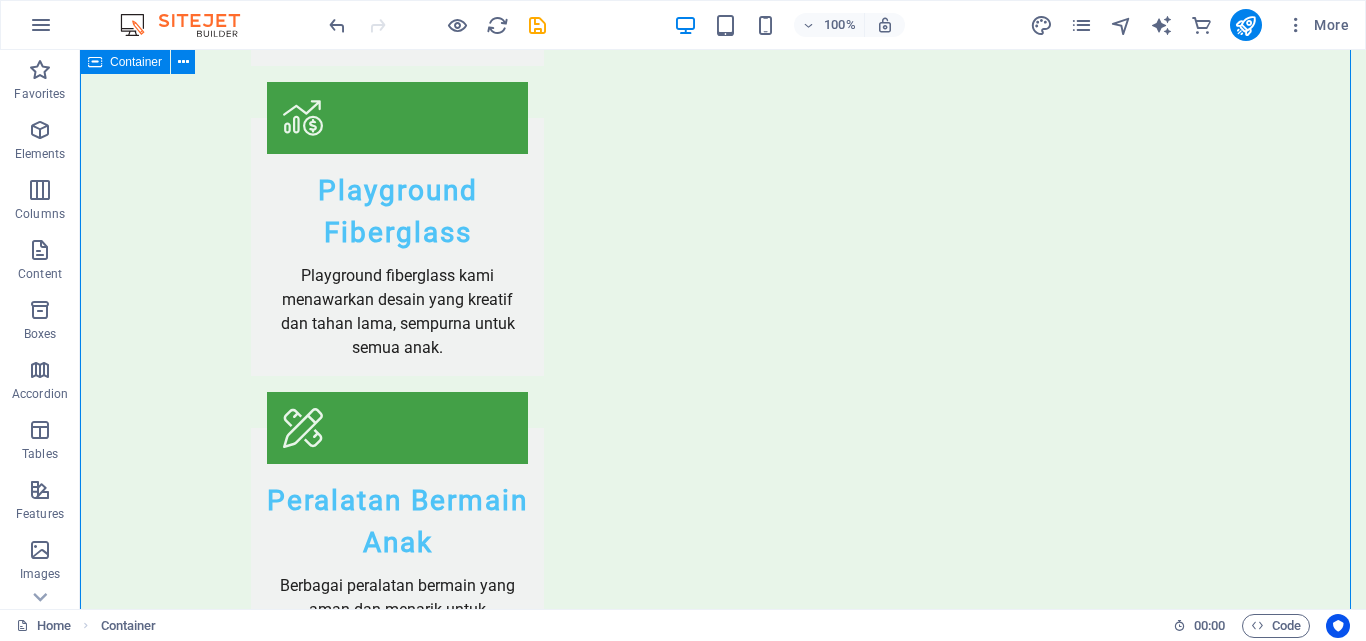 scroll, scrollTop: 3596, scrollLeft: 0, axis: vertical 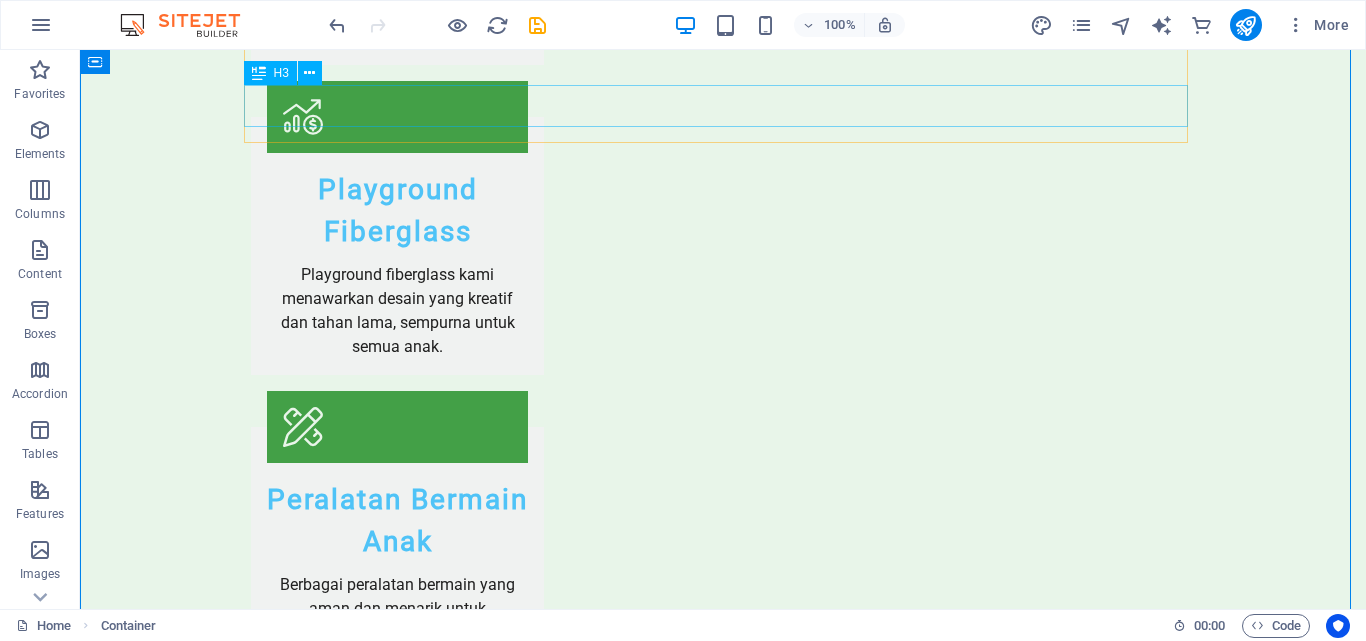 click on "Odong-odong" at bounding box center (723, 2590) 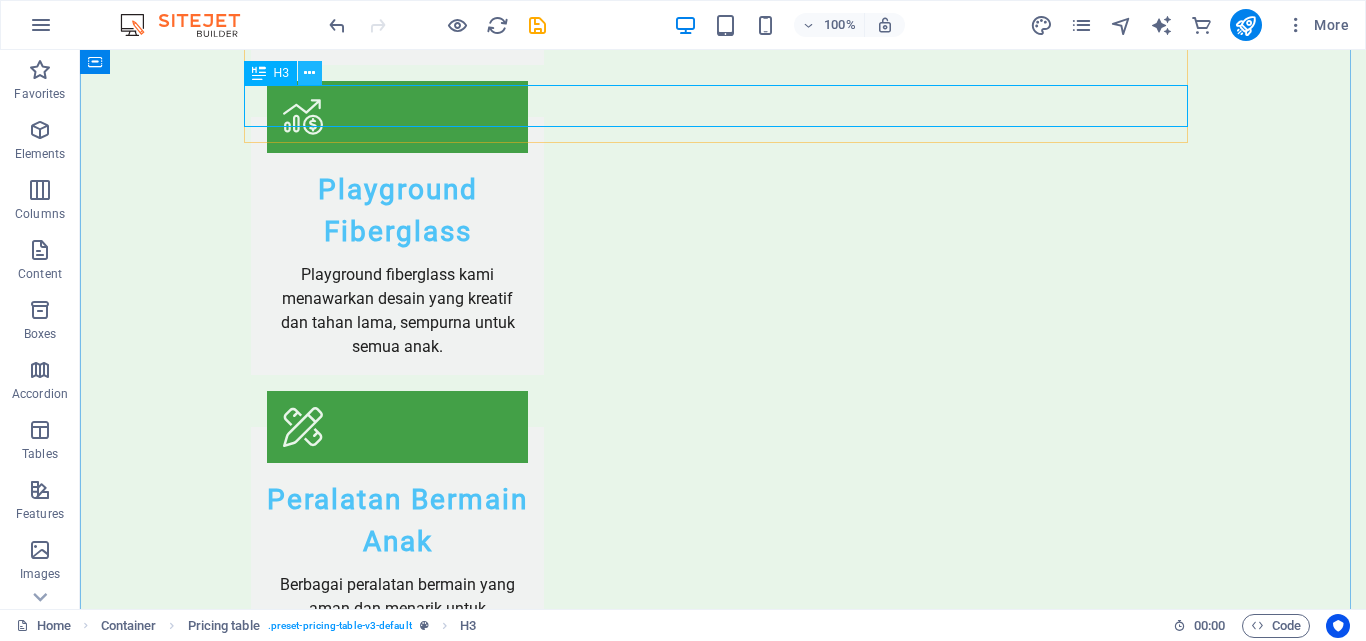 click at bounding box center [310, 73] 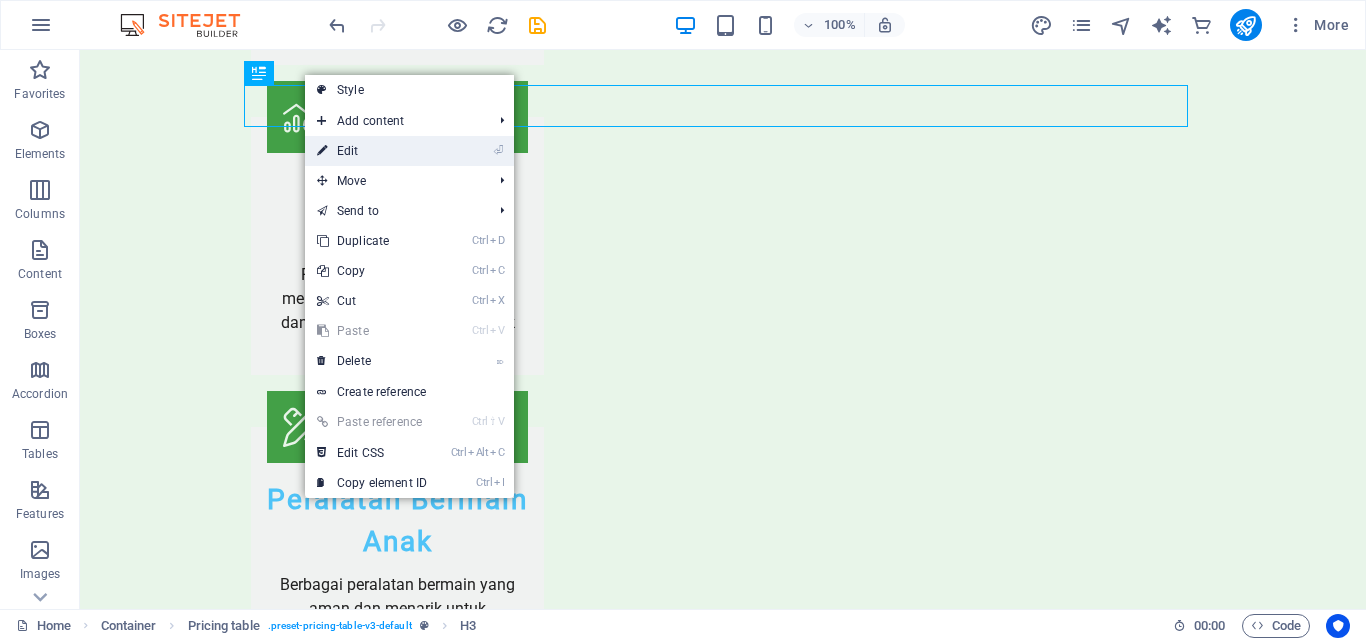 click on "⏎  Edit" at bounding box center (372, 151) 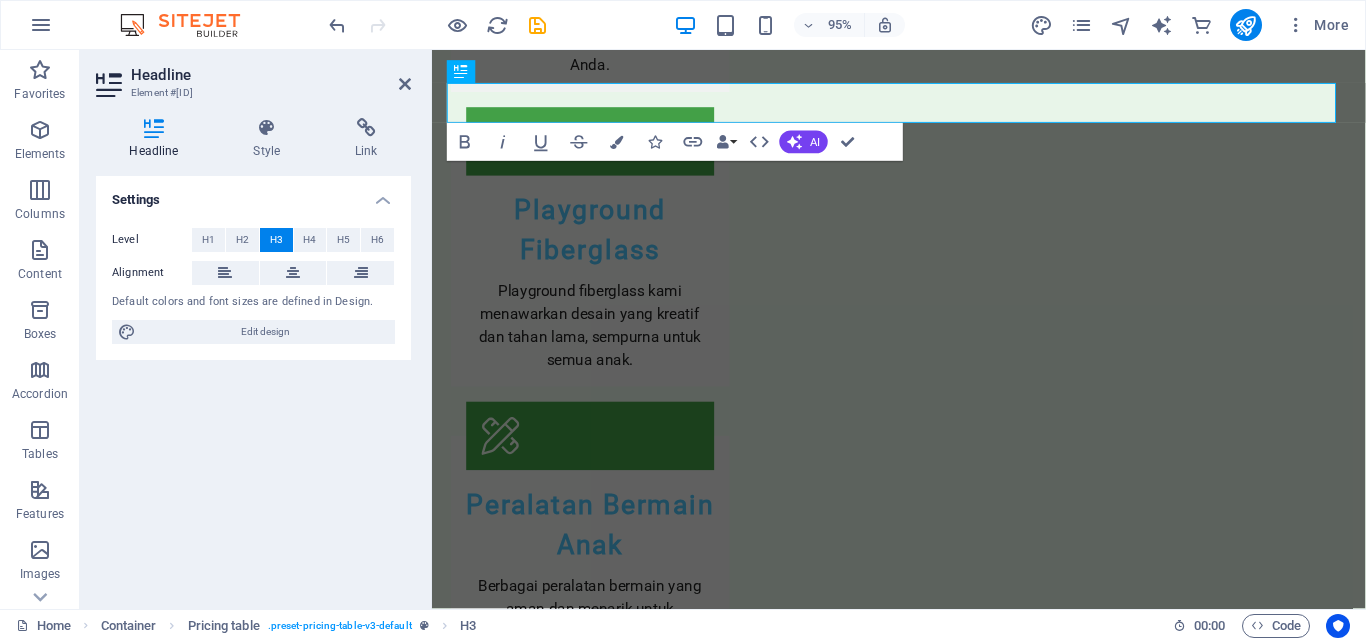 scroll, scrollTop: 3649, scrollLeft: 0, axis: vertical 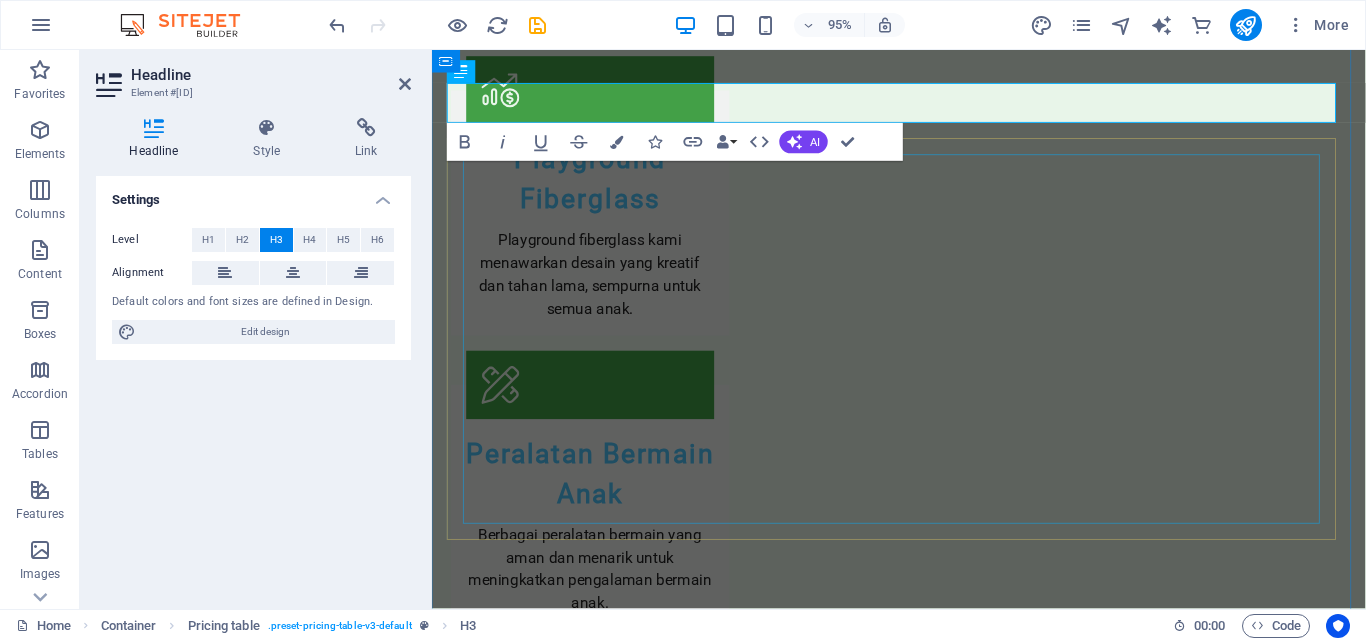 type 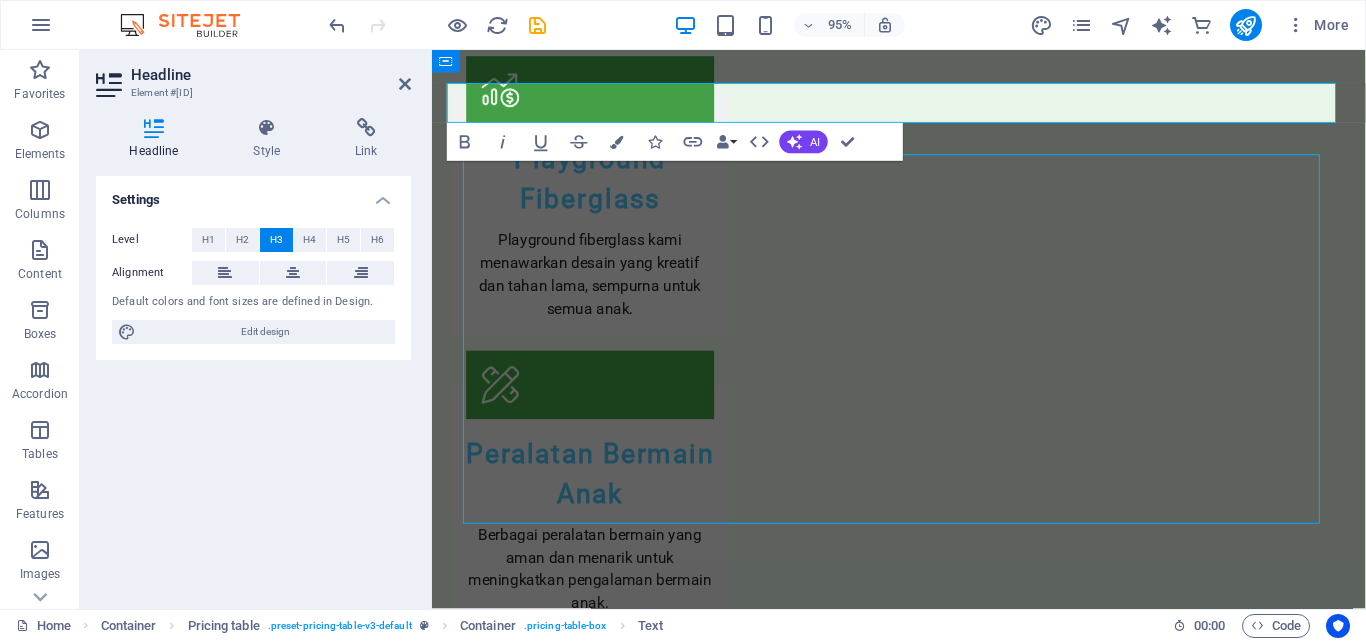 scroll, scrollTop: 3596, scrollLeft: 0, axis: vertical 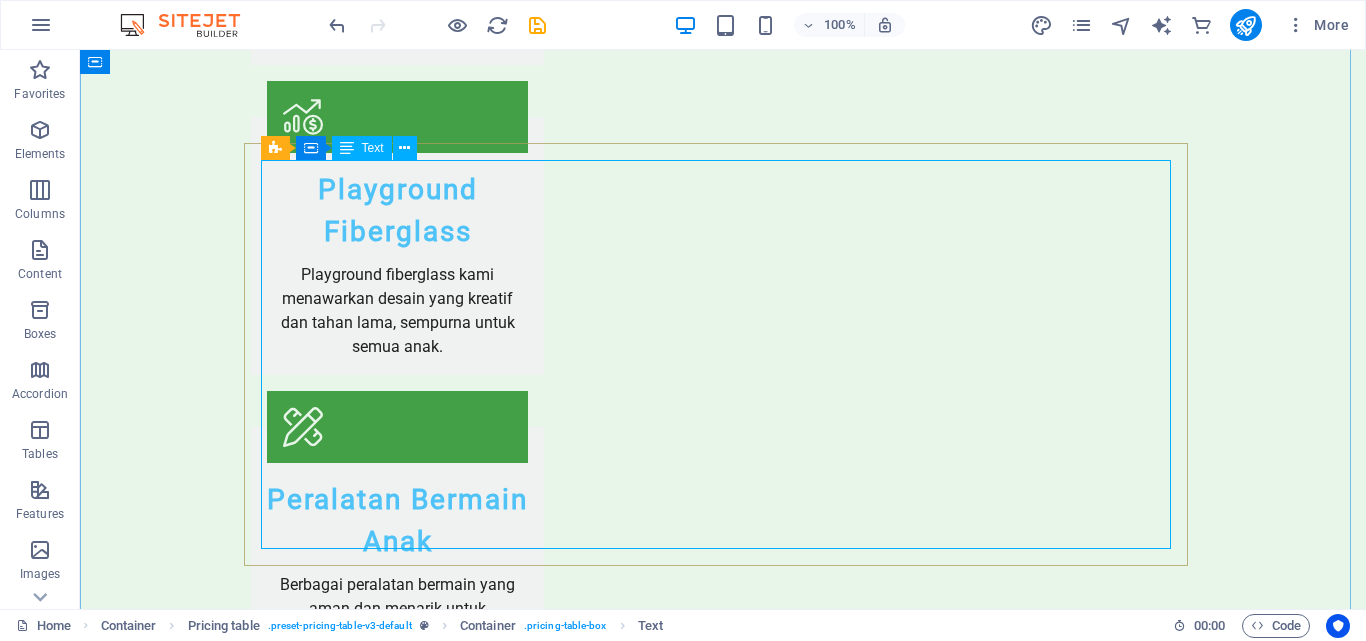 click on "Ayunan Anak Ayunan yang nyaman dan aman untuk anak-anak.
Rp 750.000
Perosotan Perosotan dari fiberglass yang sangat aman dan tahan lama.
Rp 2.000.000
Taman Bermain Portabel Wahana bermain yang mudah dipindah untuk berbagai kebutuhan.
Rp 4.500.000
Area Bermain Gantung Wahana yang mengasyikkan untuk meningkatkan keterampilan motorik anak.
Rp 3.500.000
Set Permainan Anak Kombinasi wahana permainan yang menarik untuk anak.
Rp 5.500.000
Item 6 Lorem ipsum dolor sit amet, consectetur." at bounding box center [723, 2838] 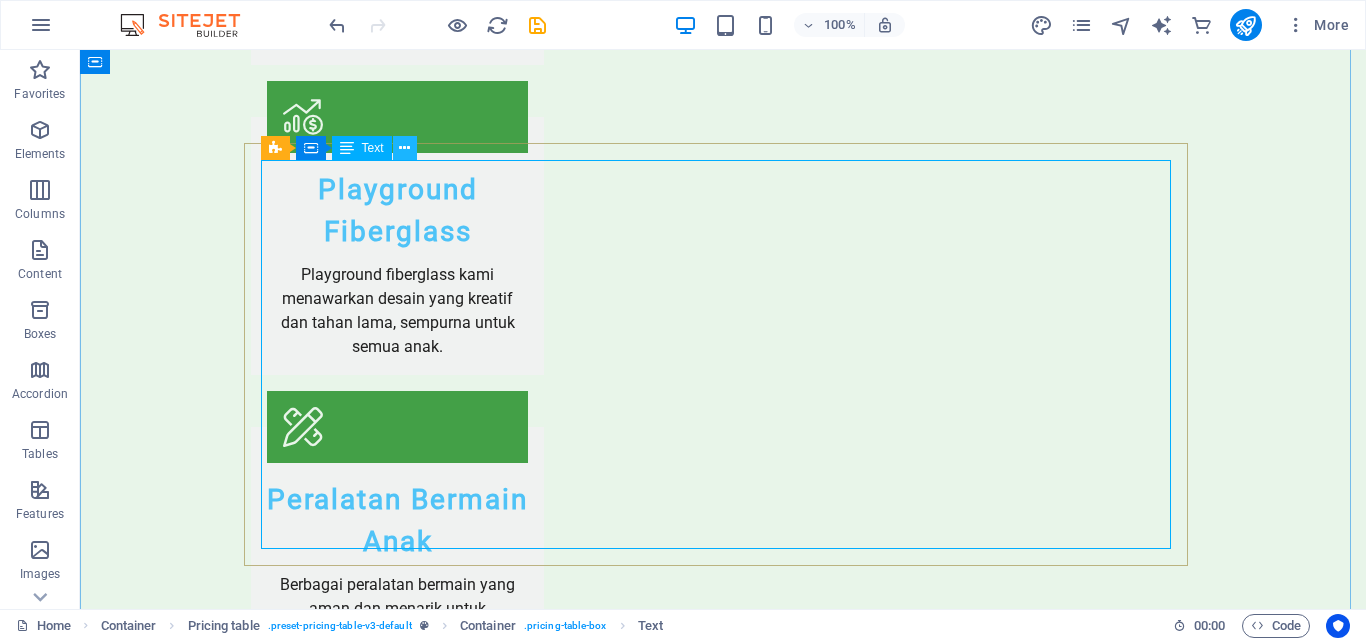 click at bounding box center (404, 148) 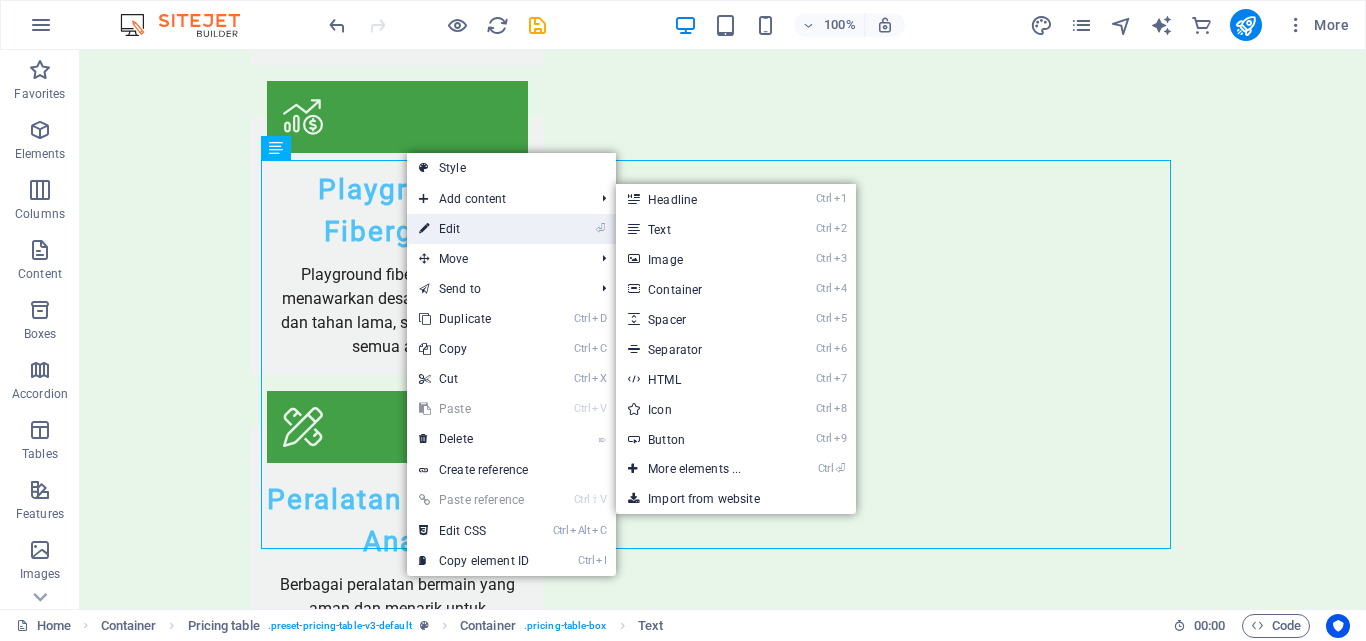 click on "⏎  Edit" at bounding box center [474, 229] 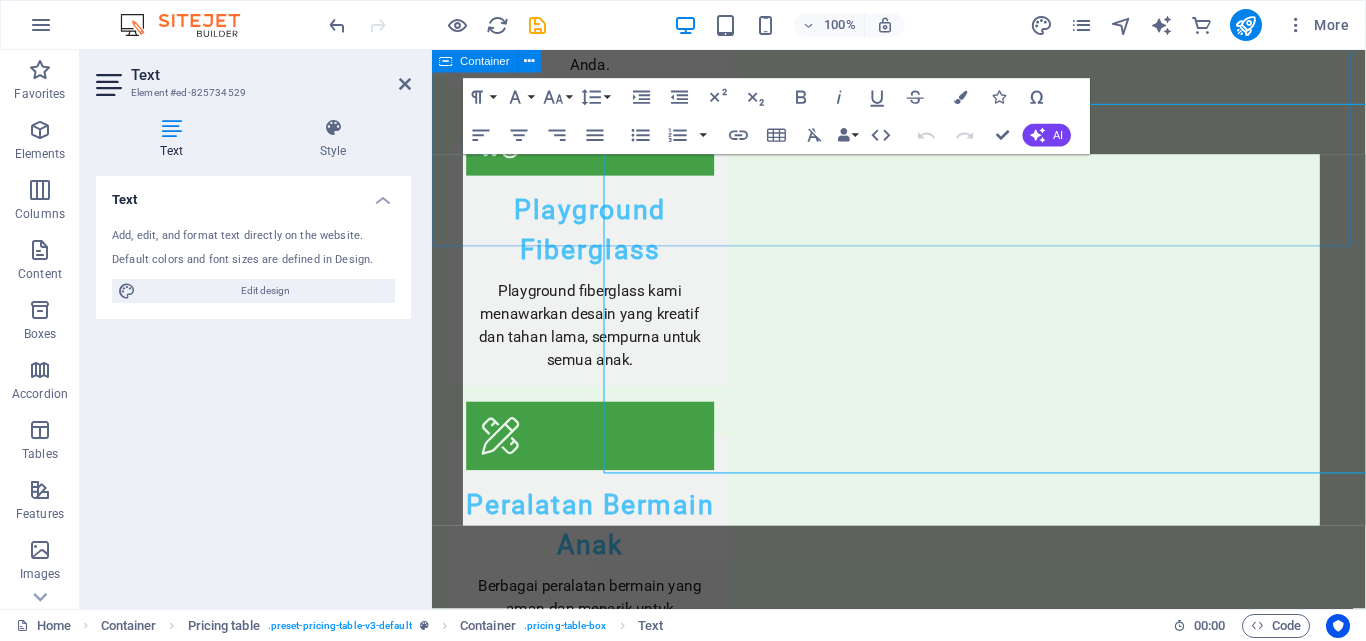 scroll, scrollTop: 3649, scrollLeft: 0, axis: vertical 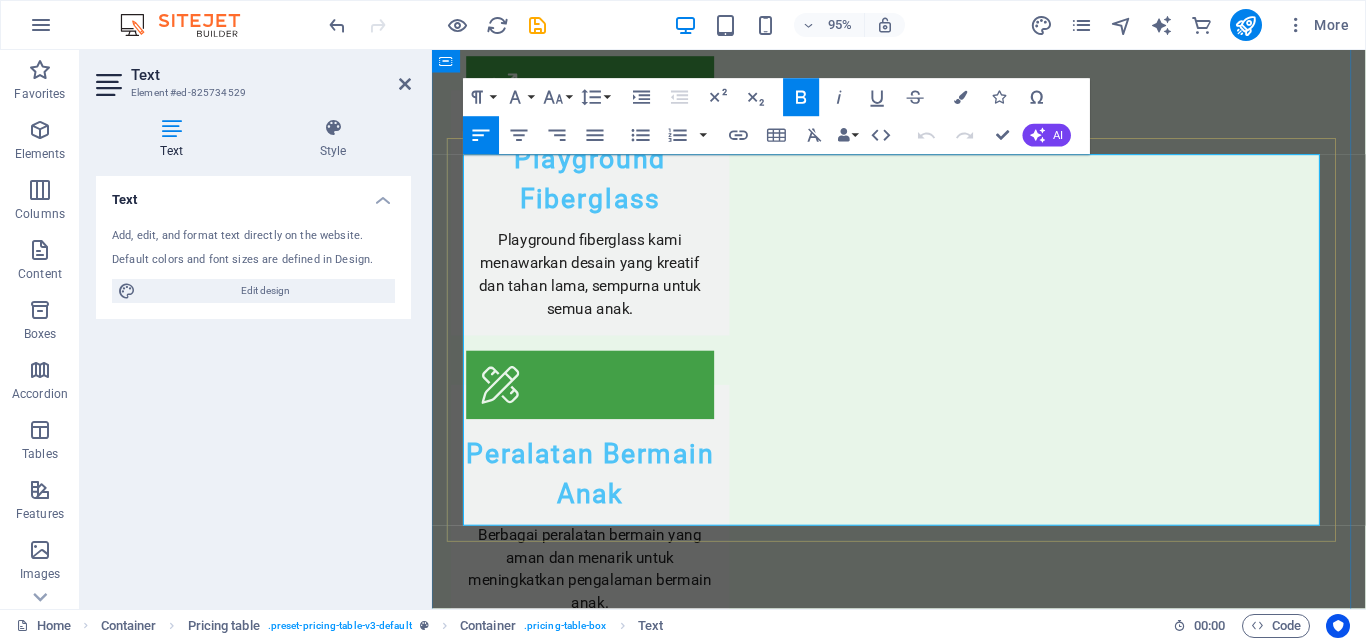drag, startPoint x: 569, startPoint y: 249, endPoint x: 468, endPoint y: 238, distance: 101.597244 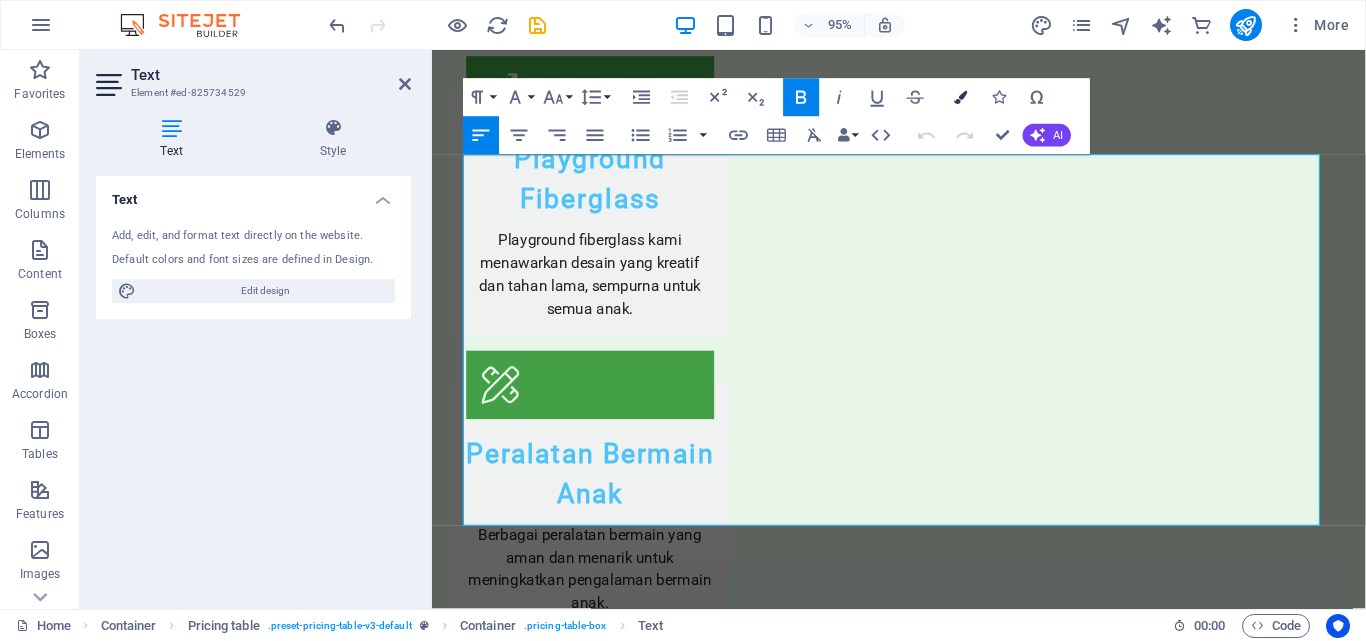 click at bounding box center [961, 97] 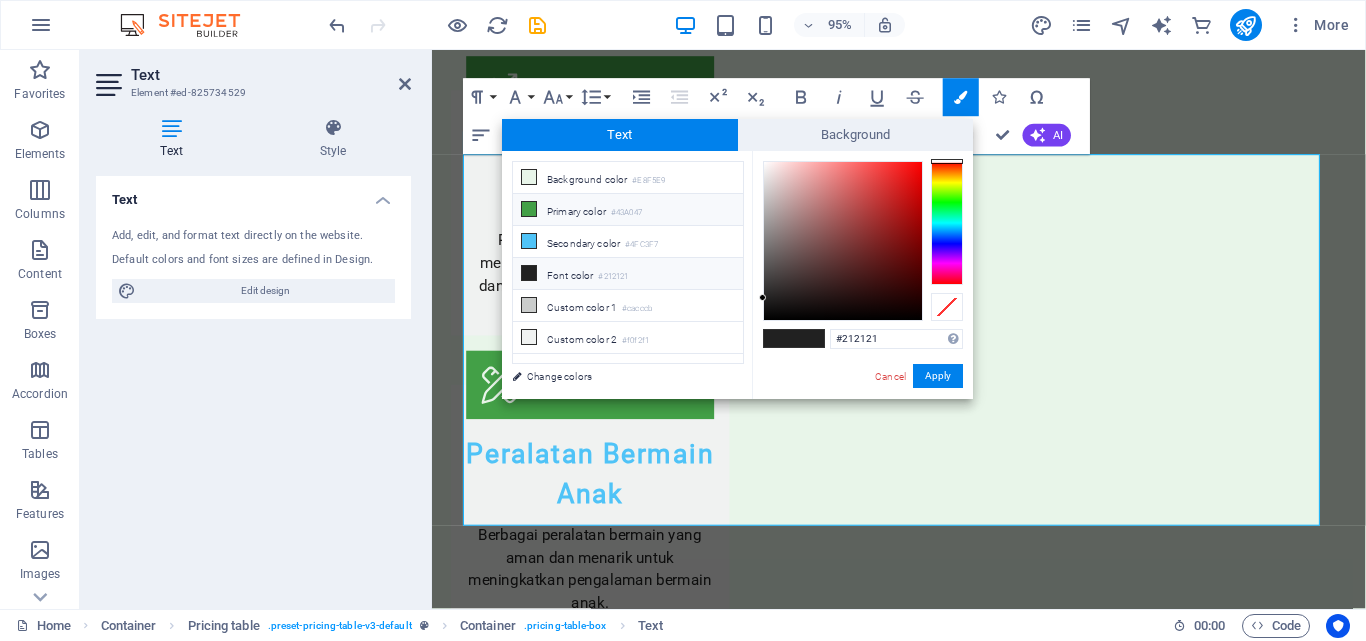 click on "#43A047" at bounding box center [626, 213] 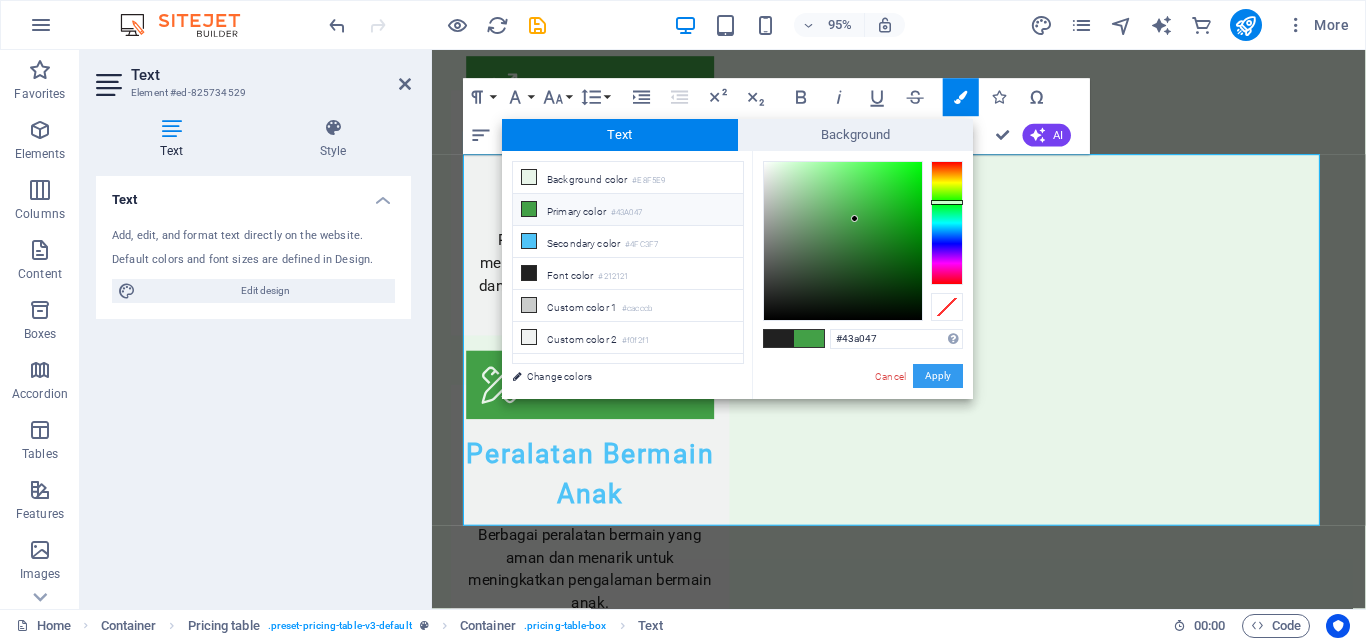 click on "Apply" at bounding box center [938, 376] 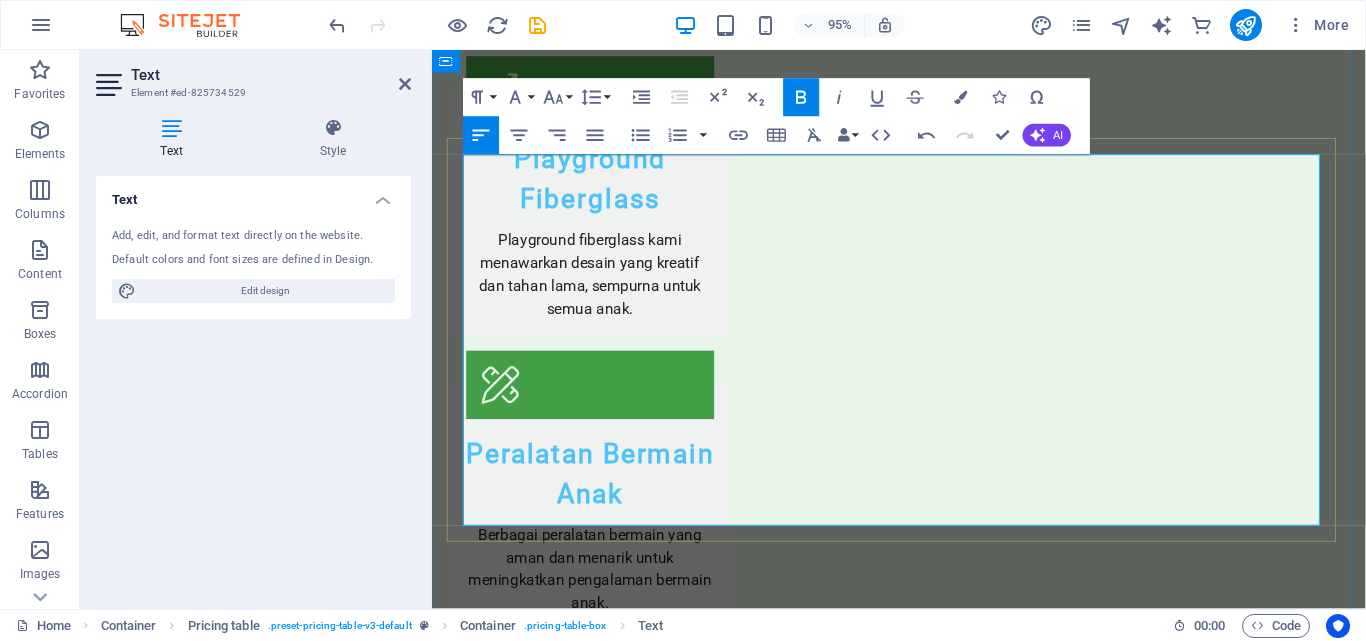 click on "Rp 750.000" at bounding box center [1329, 2652] 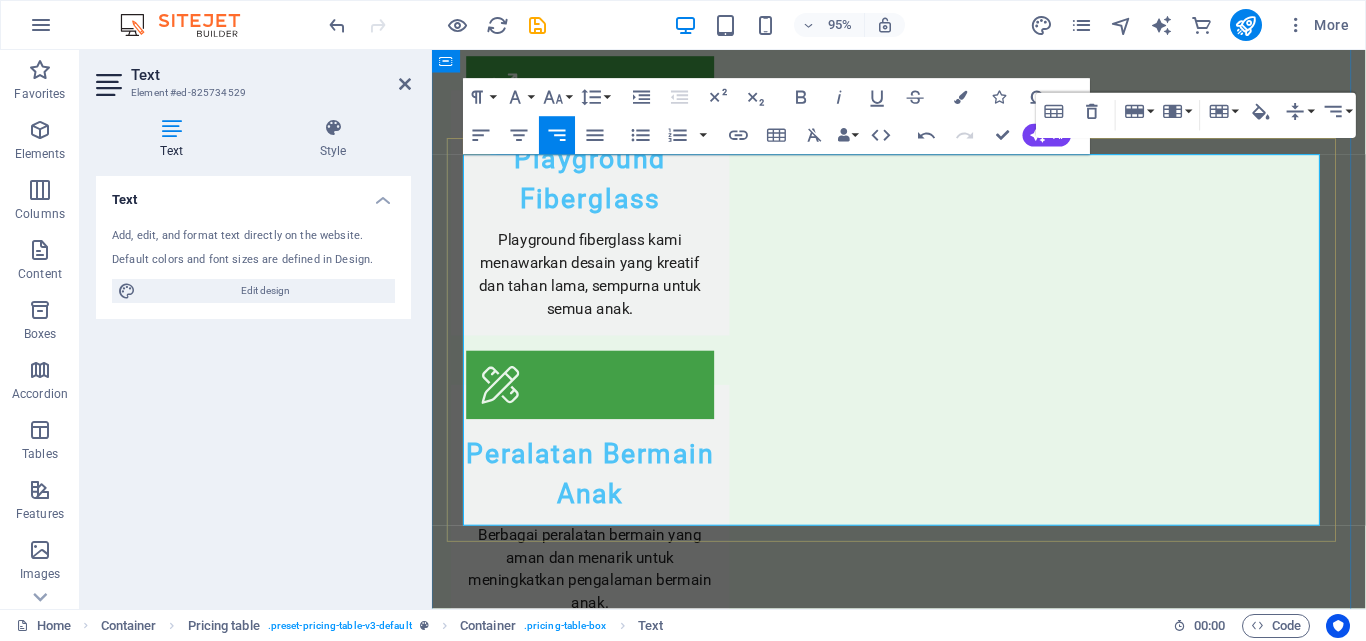 type 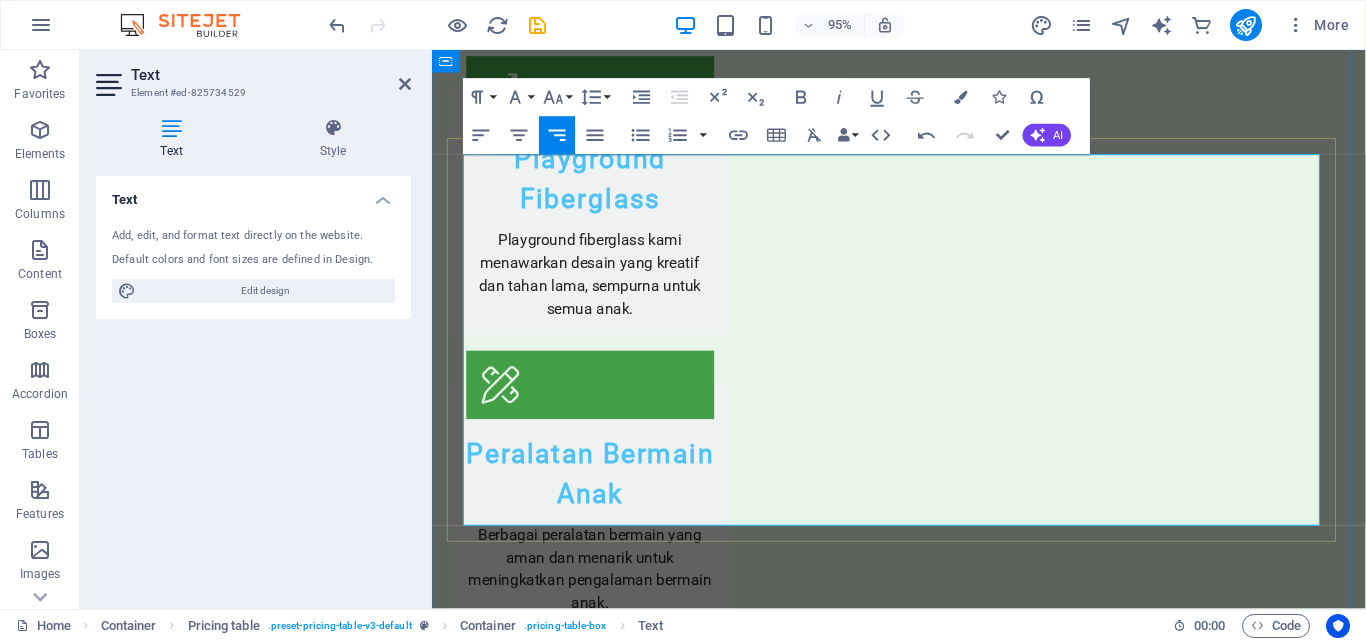 click on "Rp 4.500.000" at bounding box center (1323, 2782) 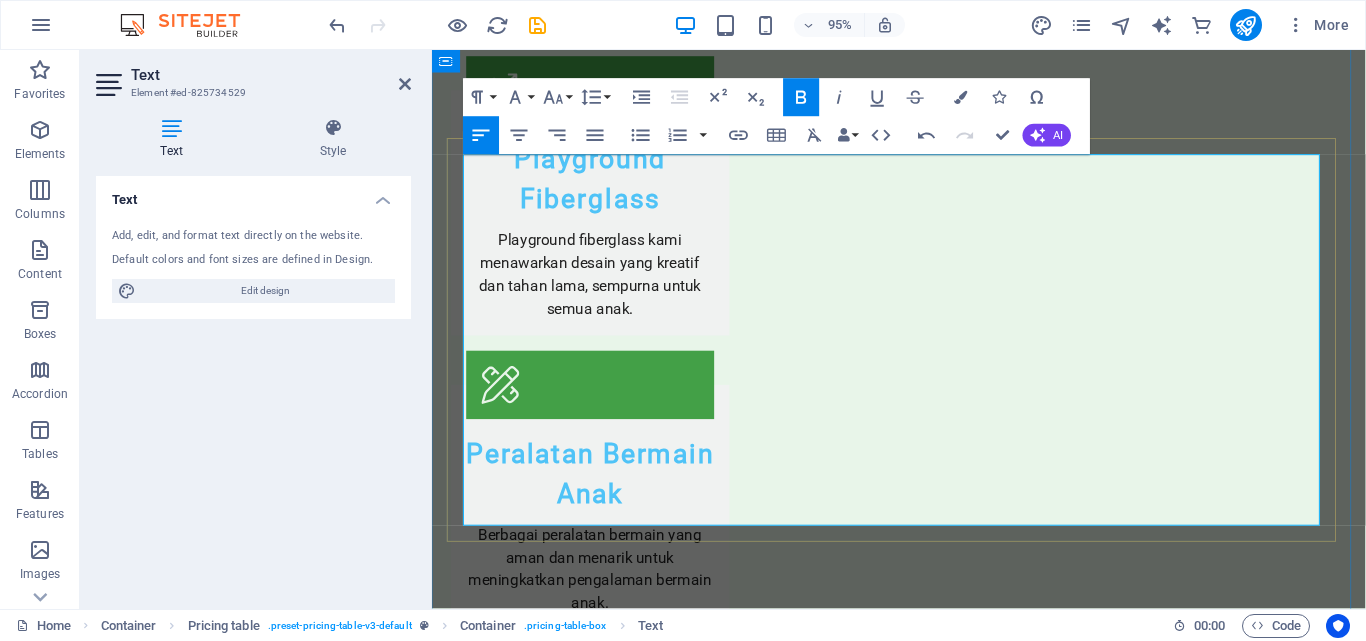 drag, startPoint x: 668, startPoint y: 374, endPoint x: 478, endPoint y: 371, distance: 190.02368 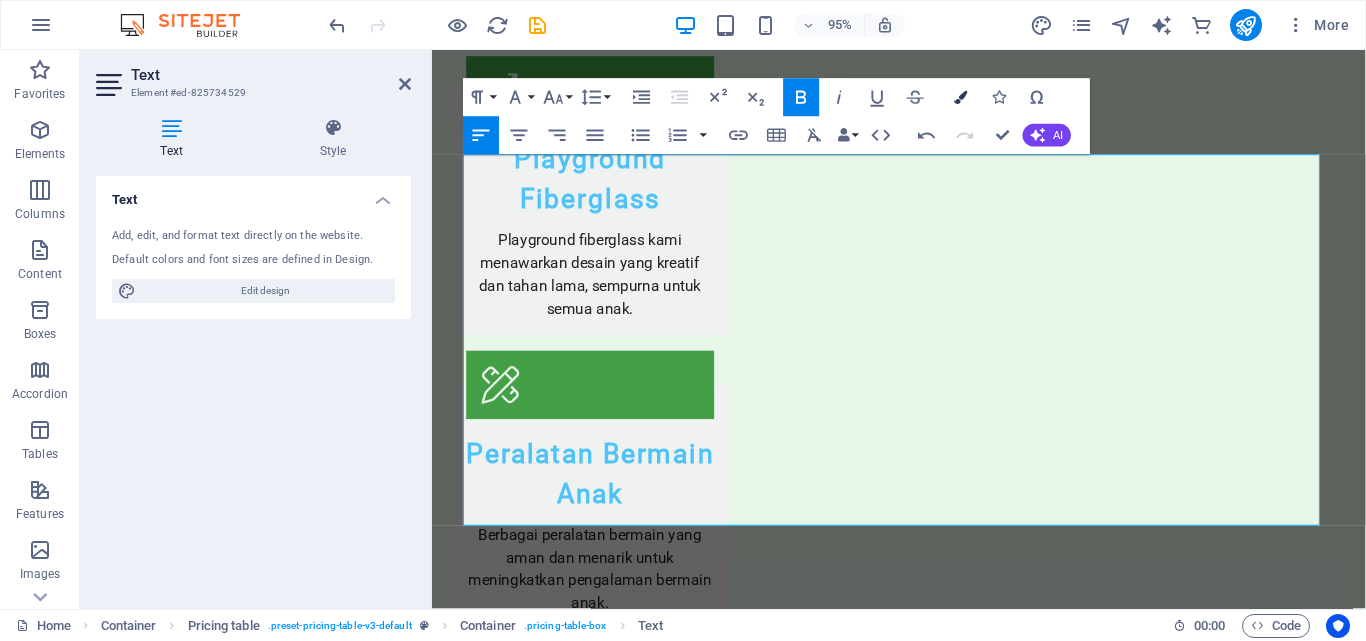 click at bounding box center [961, 97] 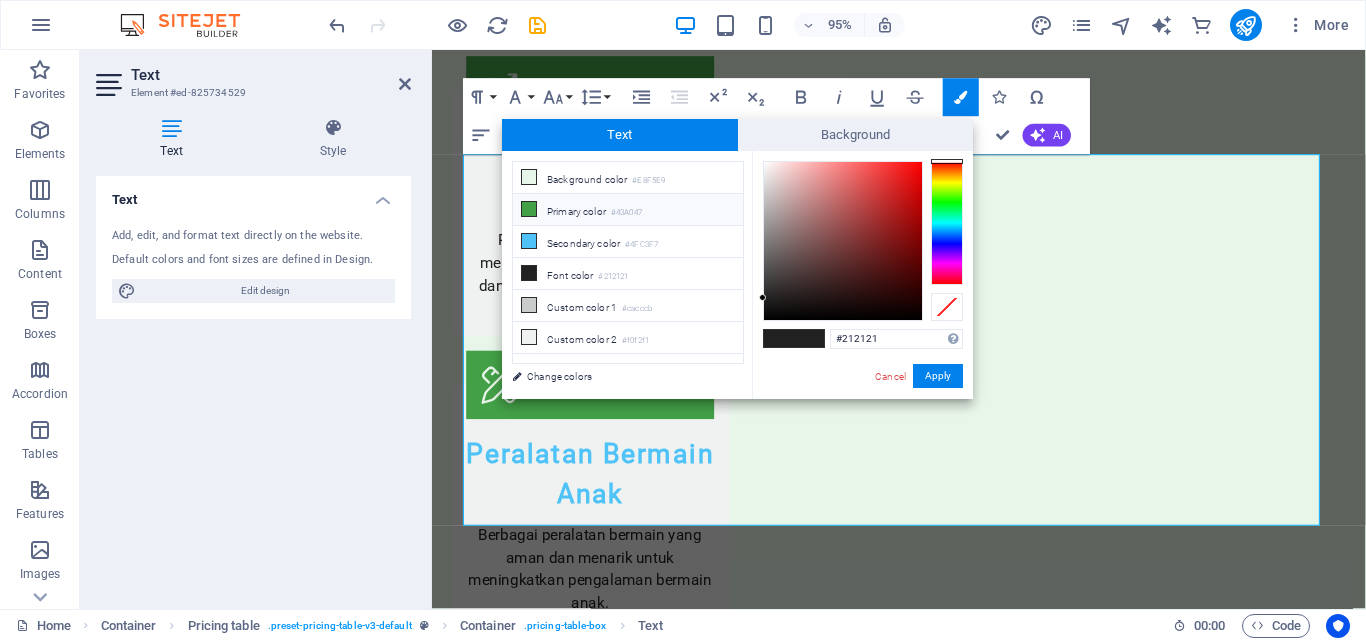 click on "Primary color
#43A047" at bounding box center (628, 210) 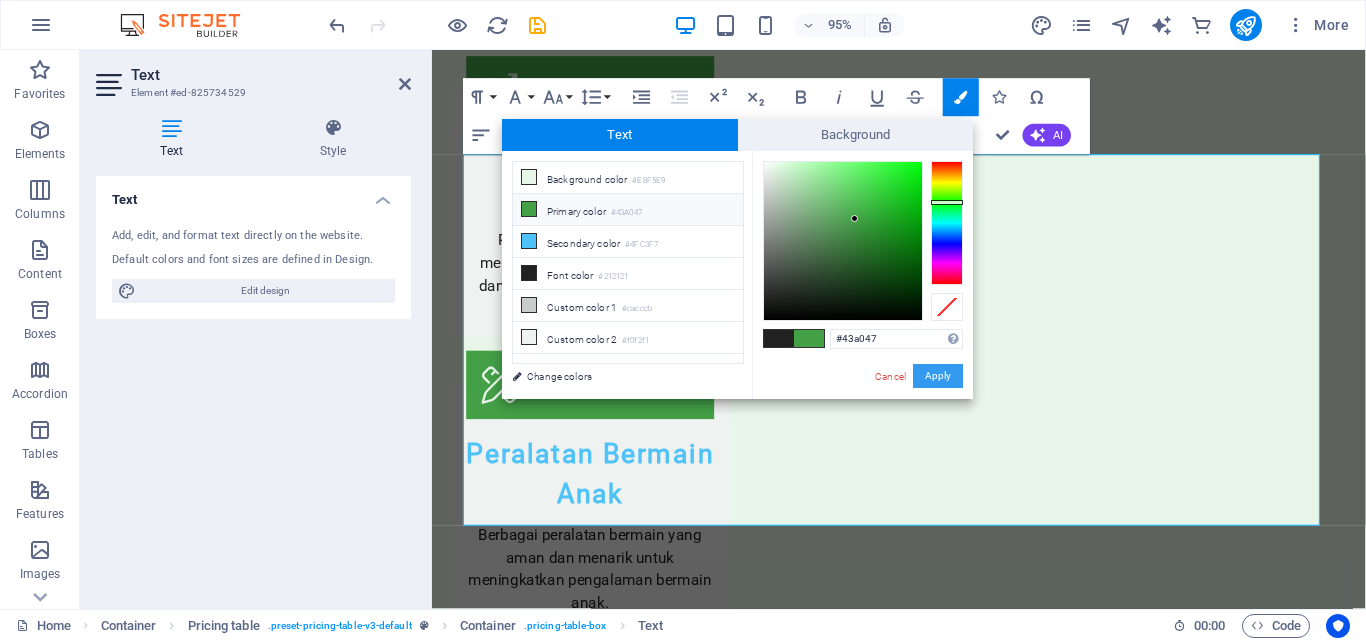 click on "Apply" at bounding box center (938, 376) 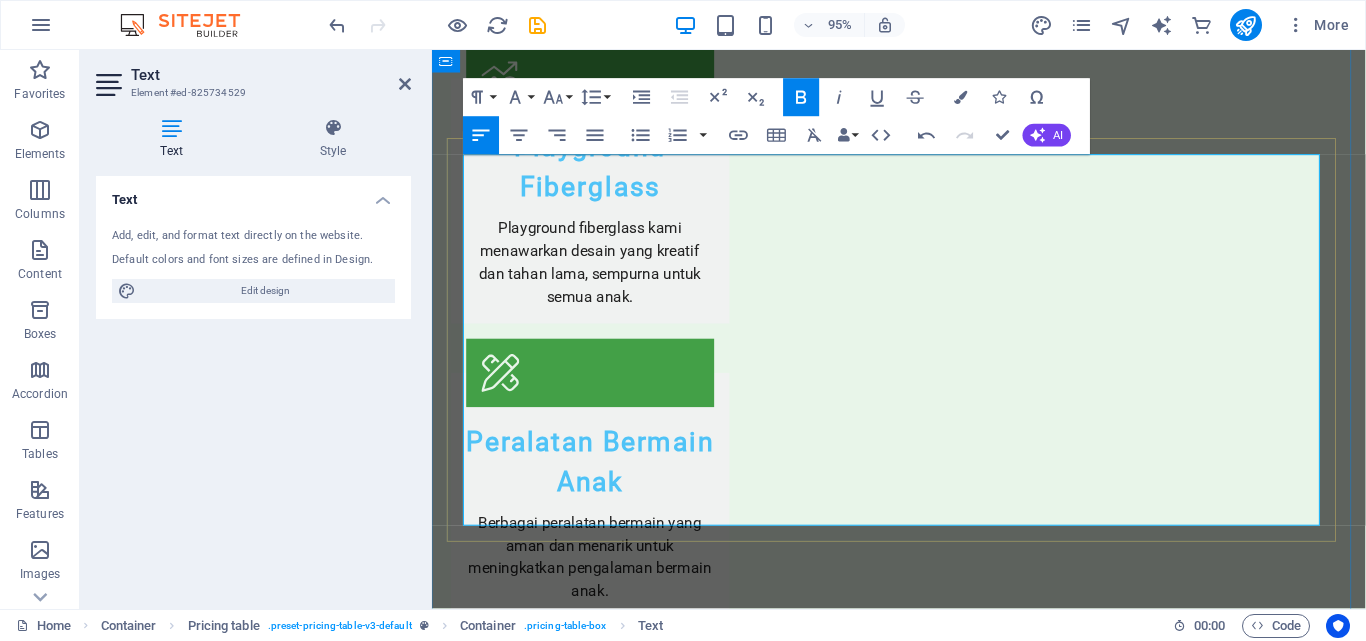 scroll, scrollTop: 3749, scrollLeft: 0, axis: vertical 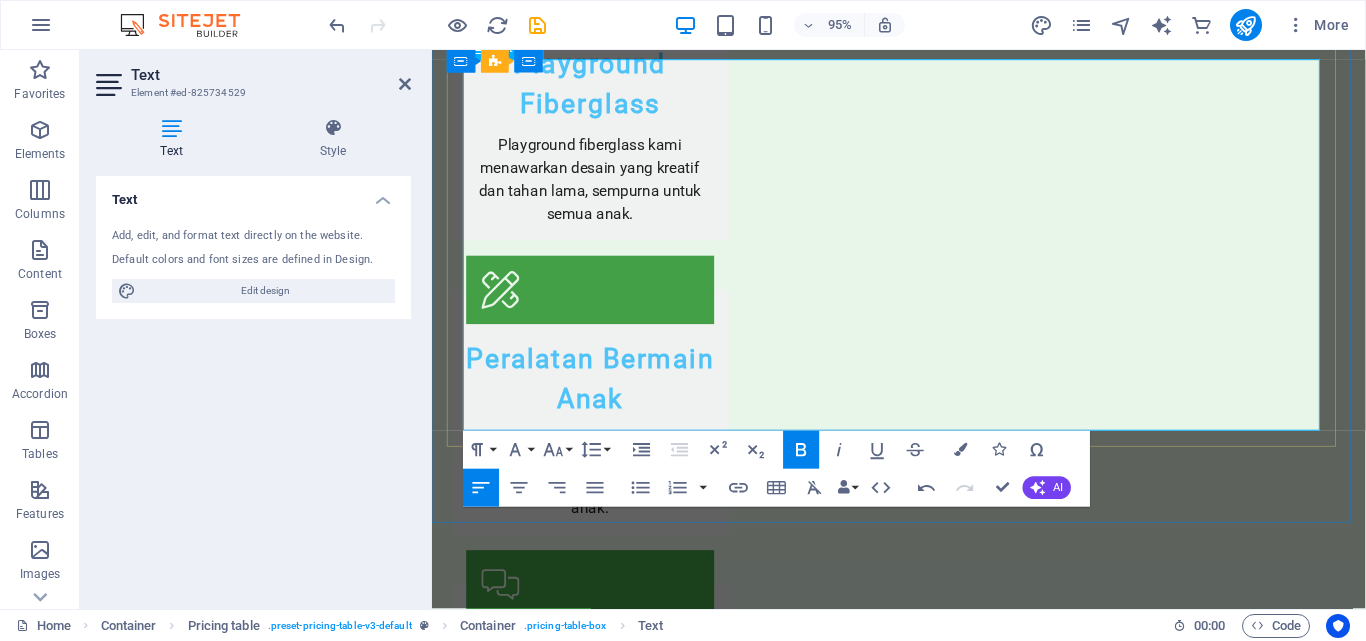 click on "Rp 5.500.000" at bounding box center (1323, 2812) 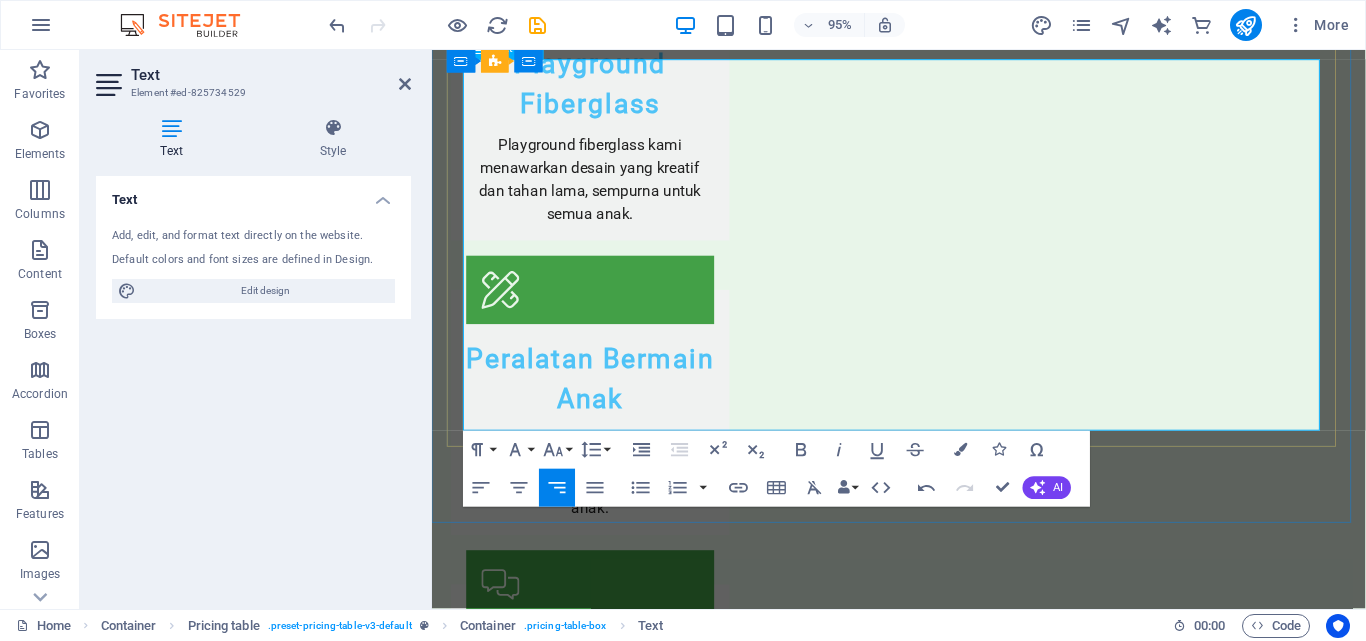 click on "Item 6 Lorem ipsum dolor sit amet, consectetur." at bounding box center (844, 2877) 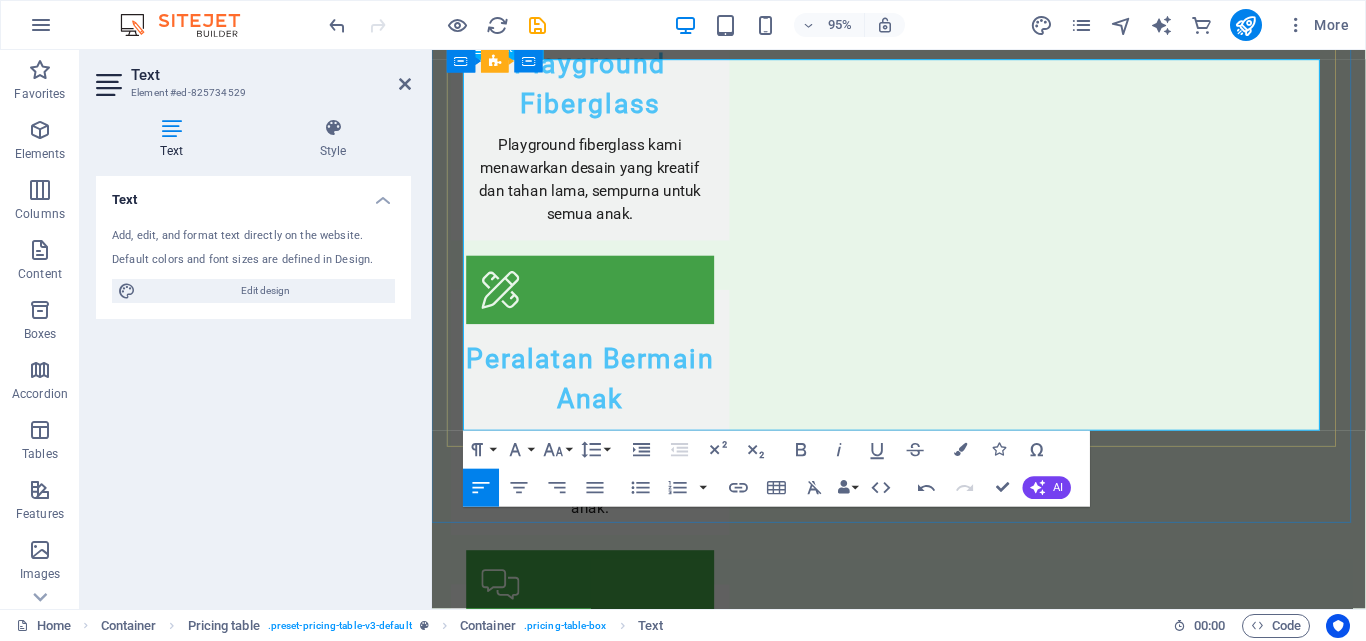 drag, startPoint x: 778, startPoint y: 432, endPoint x: 480, endPoint y: 412, distance: 298.67038 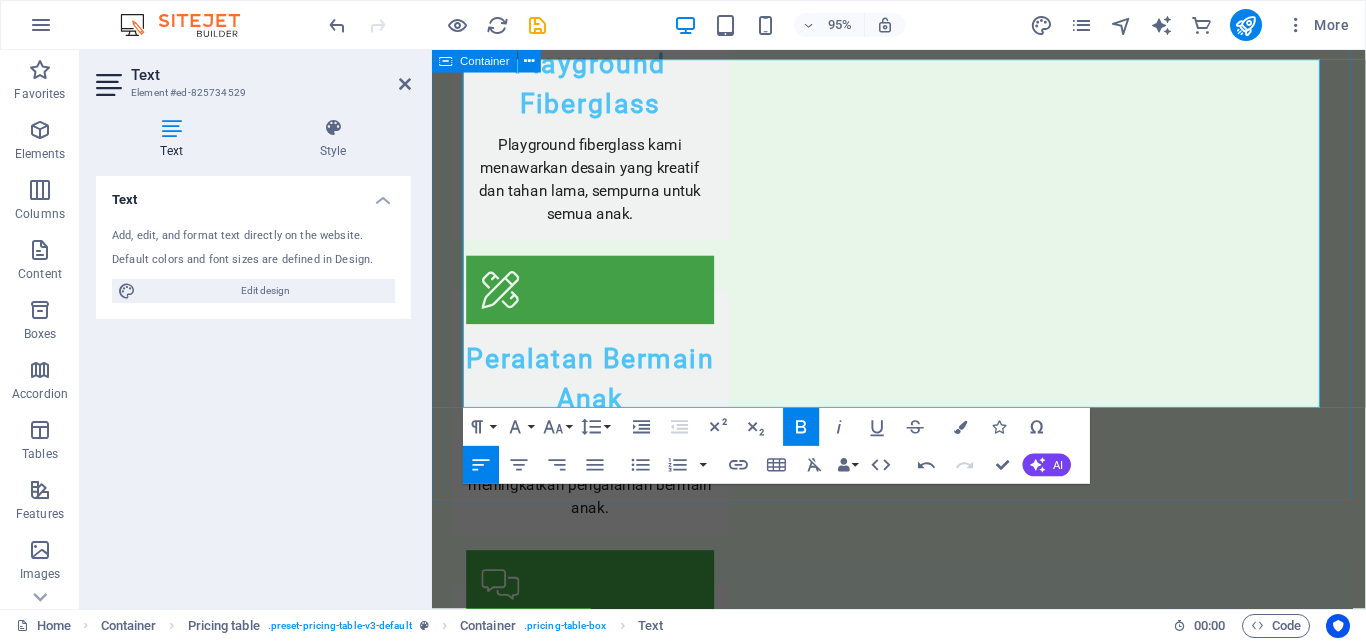 click on "Menu Permainan Anak Odong-odong dan Playground         KERETA PANGGUNG Wahana odong-odong dengan desain ceria untuk anak-anak.
Rp 30.000.000
MINI COASTER Odong-odong yang memberikan sensasi keseruan untuk anak.
Rp 45.000.000
KOMIDI PUTAR SAFARI Komidi putar/bianglala berbentuk bunga yang menarik perhatian. Rp 40.000.000
Playground Fiberglass Taman Wahana bermain dari fiberglass yang aman untuk anak kecil.
Rp 28.000.000
Playground Fiberglass KOLAM RENANG Rangkaian wahana bermain fiberglass untuk kolam renang lebih menarik.
Rp 45.000.000
Playground WATERPARK Satu paket lengkap playground fiberglass taman air untuk berbagai usia.
Rp 80.000.000 Wahana Pasar Malam Komidi Putar Mini Komidi putar kecil dengan musik ceria untuk anak-anak.
Rp 36.000.000
Komidi Putar Besar Komidi putar yang lebih besar dan lebih banyak pilihan bentuk.
Rp 90.000.000
Komidi Putar Unicorn
Rp 59.000.000
KORA-KORA
Rp 75.500.000
Sandbox" at bounding box center (923, 2110) 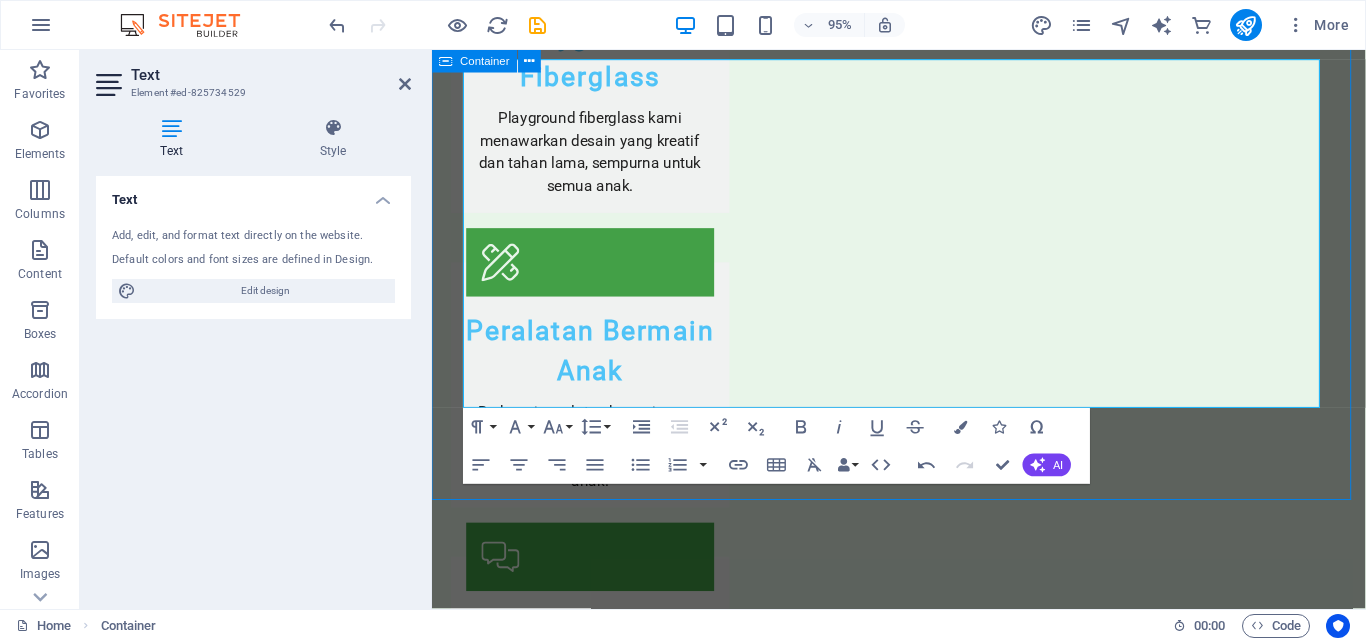 scroll, scrollTop: 3696, scrollLeft: 0, axis: vertical 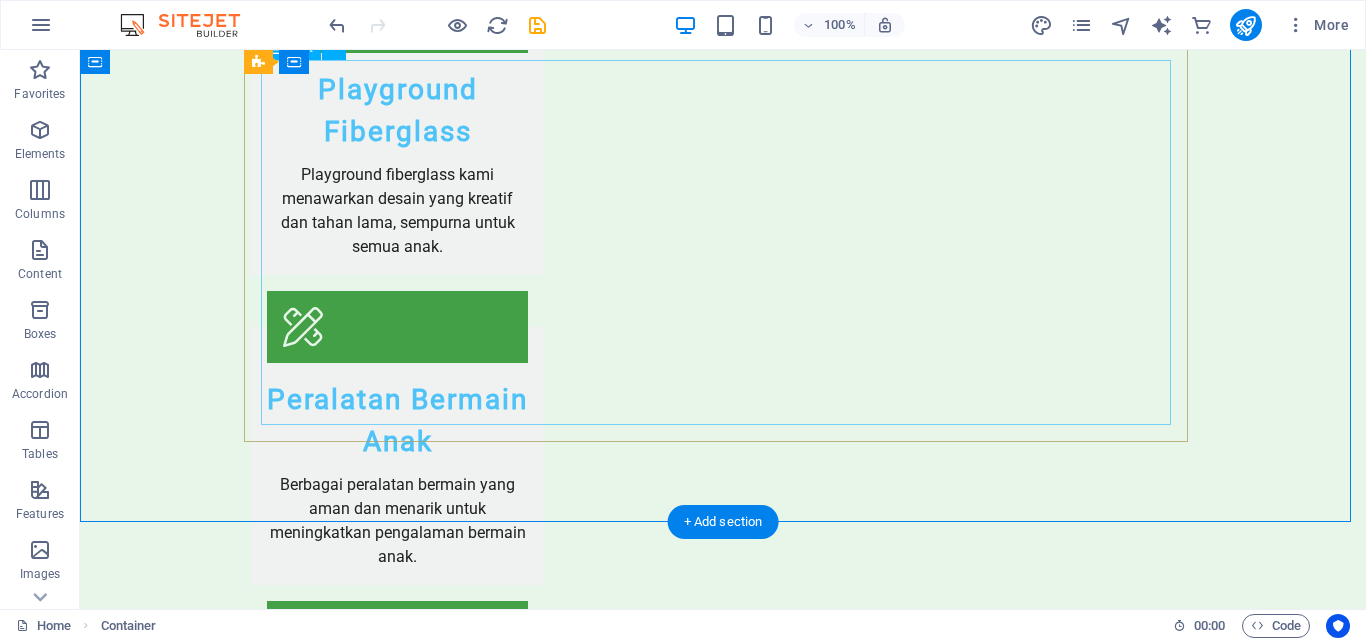 click on "Ayunan Anak Ayunan yang nyaman dan aman untuk anak-anak.
Rp 7.500.000
Perosotan Perosotan dari fiberglass yang sangat aman dan tahan lama.
Rp 2.000.000
Taman Bermain Portabel Wahana bermain yang mudah dipindah untuk berbagai kebutuhan.
Rp 24.500.000
Area Bermain Gantung Wahana yang mengasyikkan untuk meningkatkan keterampilan motorik anak.
Rp 3.500.000
Set Permainan Anak Kombinasi wahana permainan yang menarik untuk anak.
Rp 25.500.000" at bounding box center (723, 2726) 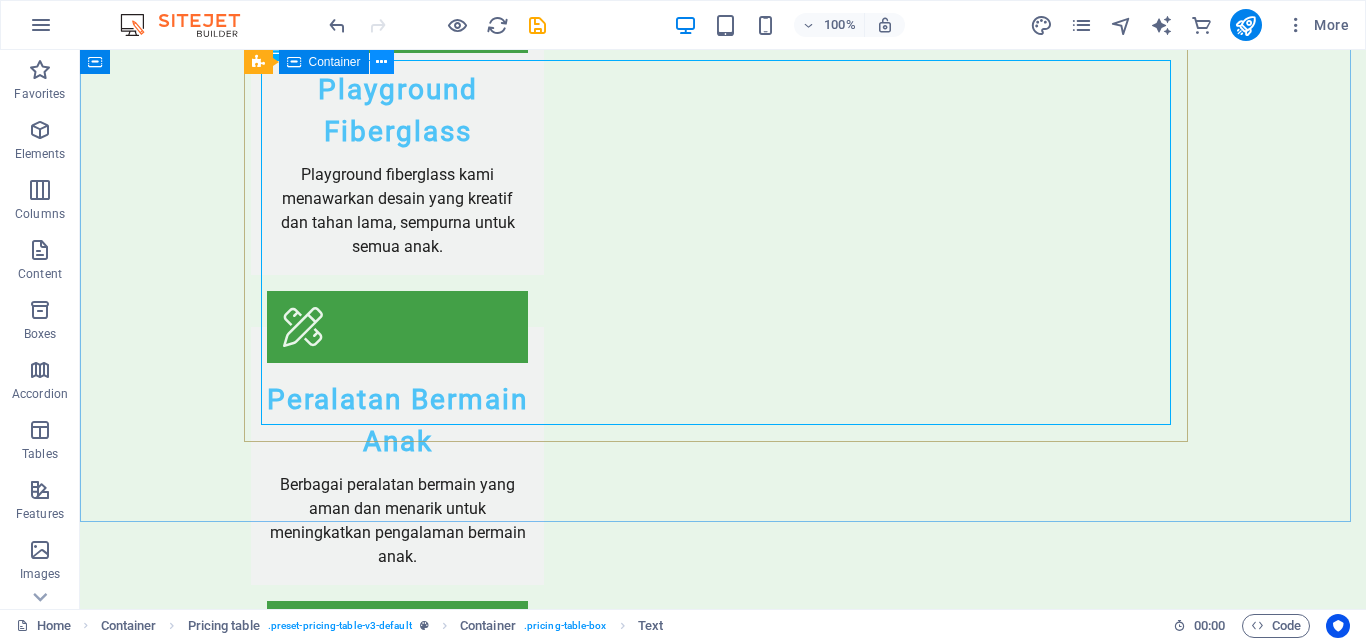 click at bounding box center (381, 62) 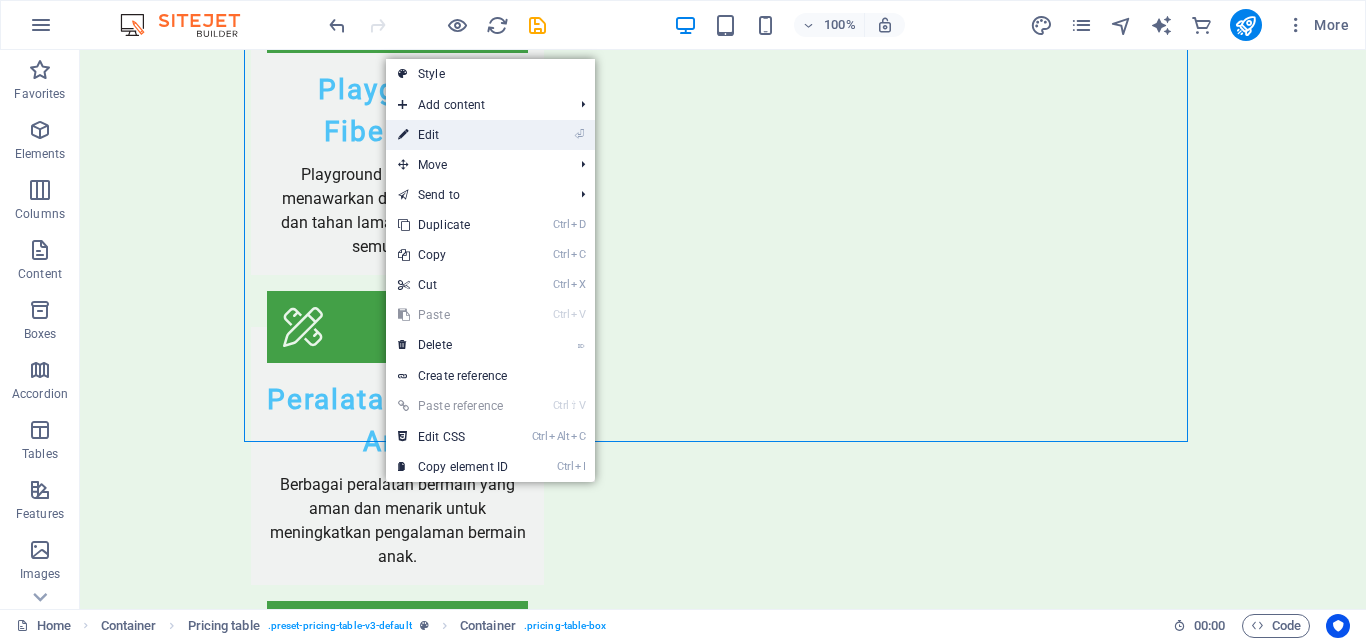 drag, startPoint x: 449, startPoint y: 138, endPoint x: 226, endPoint y: 381, distance: 329.8151 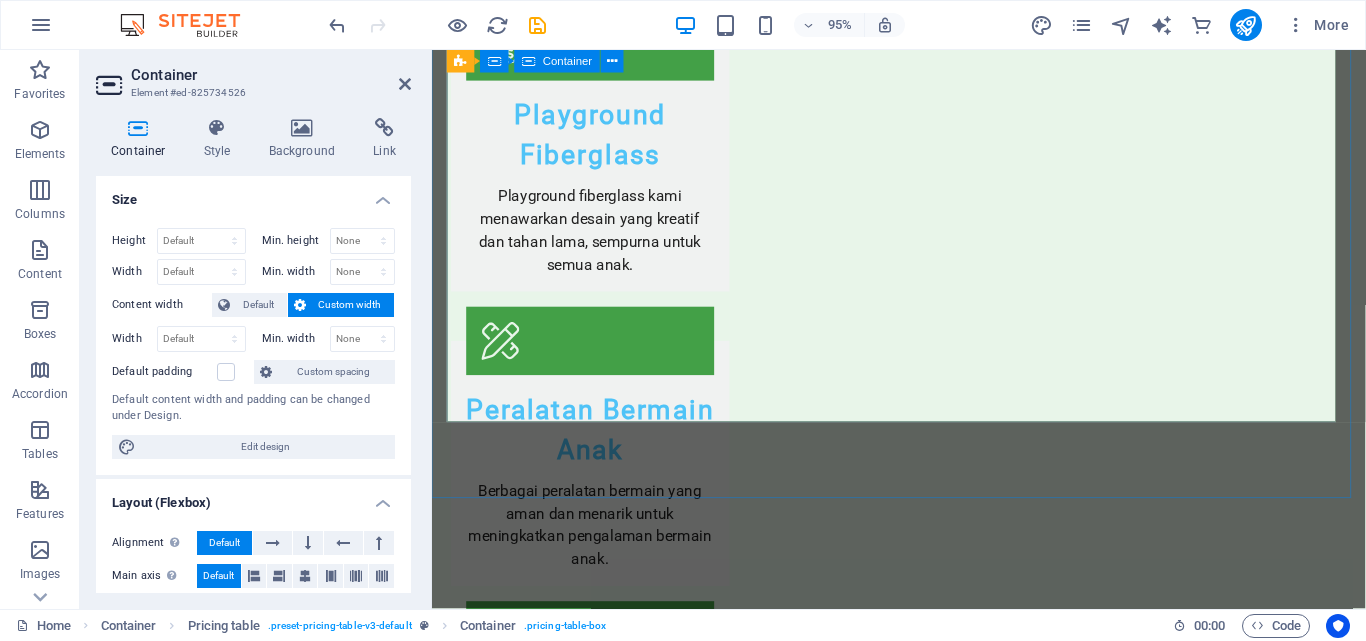 scroll, scrollTop: 3749, scrollLeft: 0, axis: vertical 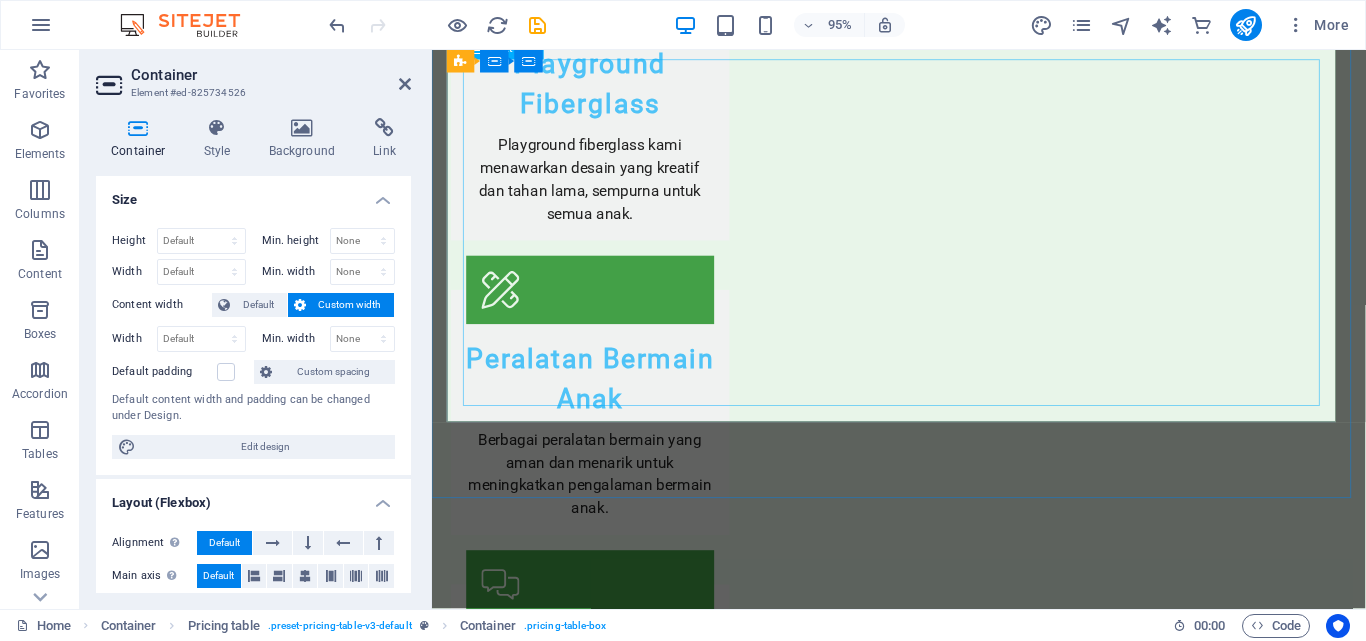 click on "Ayunan Anak Ayunan yang nyaman dan aman untuk anak-anak.
Rp 7.500.000
Perosotan Perosotan dari fiberglass yang sangat aman dan tahan lama.
Rp 2.000.000
Taman Bermain Portabel Wahana bermain yang mudah dipindah untuk berbagai kebutuhan.
Rp 24.500.000
Area Bermain Gantung Wahana yang mengasyikkan untuk meningkatkan keterampilan motorik anak.
Rp 3.500.000
Set Permainan Anak Kombinasi wahana permainan yang menarik untuk anak.
Rp 25.500.000" at bounding box center [924, 2702] 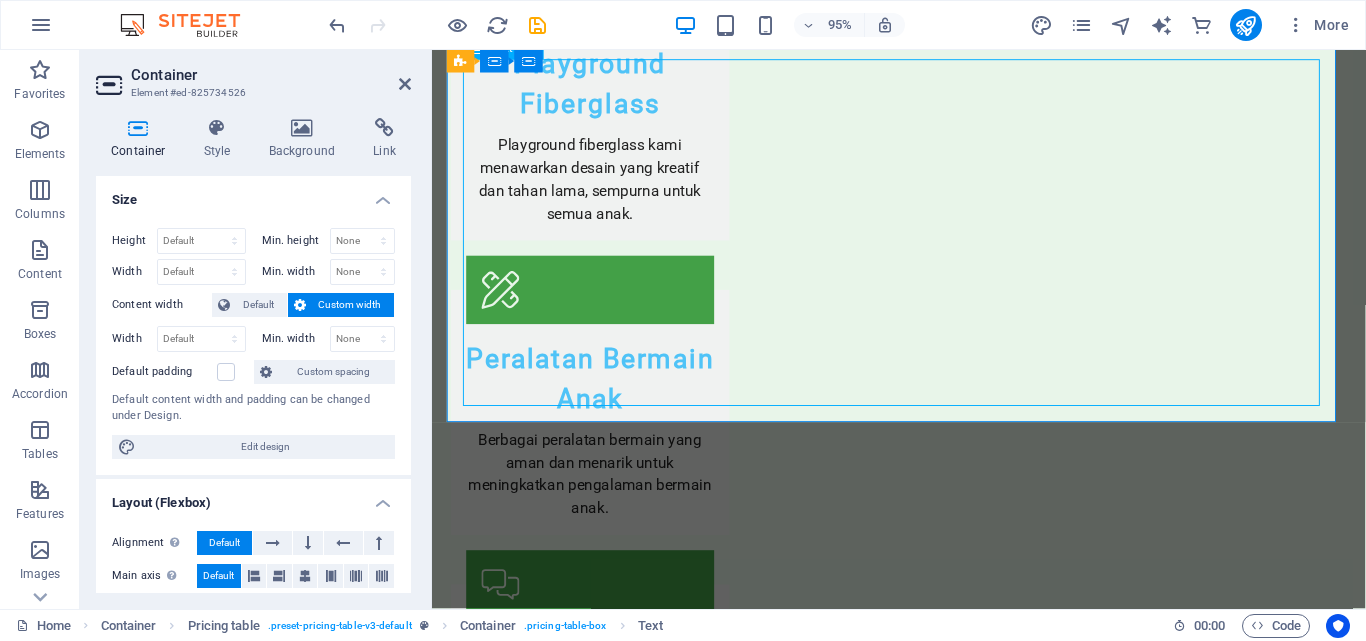 click on "Ayunan Anak Ayunan yang nyaman dan aman untuk anak-anak.
Rp 7.500.000
Perosotan Perosotan dari fiberglass yang sangat aman dan tahan lama.
Rp 2.000.000
Taman Bermain Portabel Wahana bermain yang mudah dipindah untuk berbagai kebutuhan.
Rp 24.500.000
Area Bermain Gantung Wahana yang mengasyikkan untuk meningkatkan keterampilan motorik anak.
Rp 3.500.000
Set Permainan Anak Kombinasi wahana permainan yang menarik untuk anak.
Rp 25.500.000" at bounding box center [924, 2702] 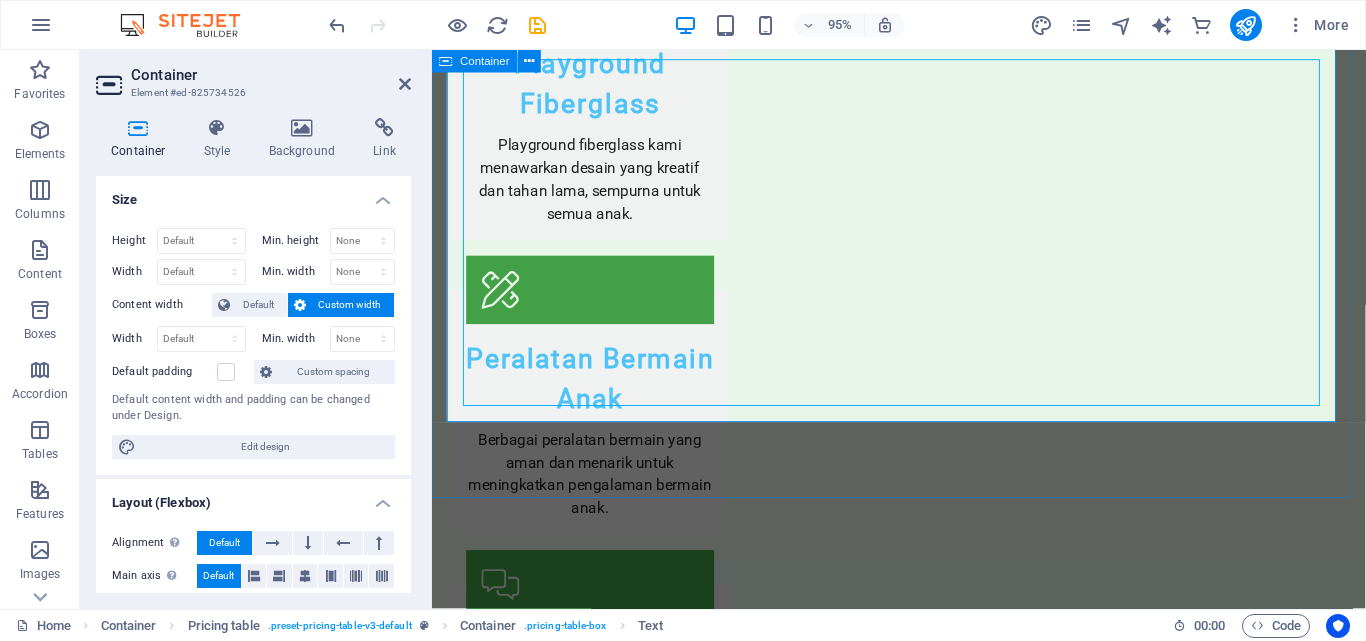click on "Menu Permainan Anak Odong-odong dan Playground         KERETA PANGGUNG Wahana odong-odong dengan desain ceria untuk anak-anak.
Rp 30.000.000
MINI COASTER Odong-odong yang memberikan sensasi keseruan untuk anak.
Rp 45.000.000
KOMIDI PUTAR SAFARI Komidi putar/bianglala berbentuk bunga yang menarik perhatian. Rp 40.000.000
Playground Fiberglass Taman Wahana bermain dari fiberglass yang aman untuk anak kecil.
Rp 28.000.000
Playground Fiberglass KOLAM RENANG Rangkaian wahana bermain fiberglass untuk kolam renang lebih menarik.
Rp 45.000.000
Playground WATERPARK Satu paket lengkap playground fiberglass taman air untuk berbagai usia.
Rp 80.000.000 Wahana Pasar Malam Komidi Putar Mini Komidi putar kecil dengan musik ceria untuk anak-anak.
Rp 36.000.000
Komidi Putar Besar Komidi putar yang lebih besar dan lebih banyak pilihan bentuk.
Rp 90.000.000
Komidi Putar Unicorn
Rp 59.000.000
KORA-KORA
Rp 75.500.000
Sandbox" at bounding box center [923, 2109] 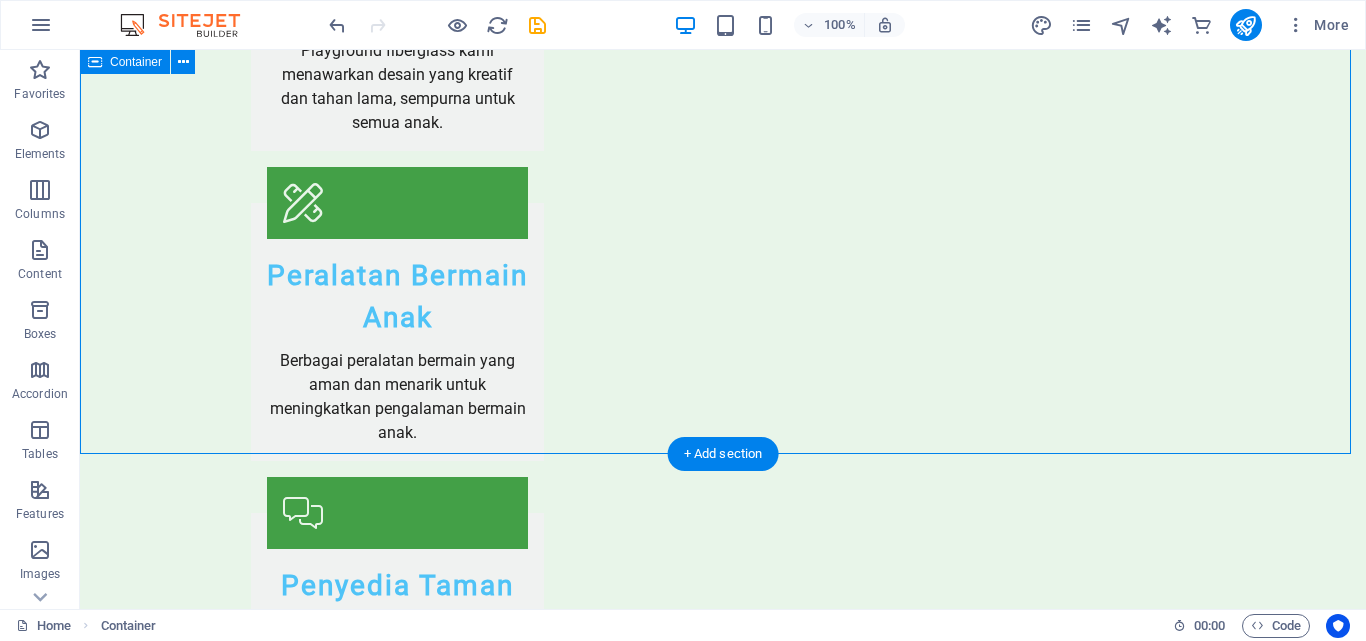 scroll, scrollTop: 4096, scrollLeft: 0, axis: vertical 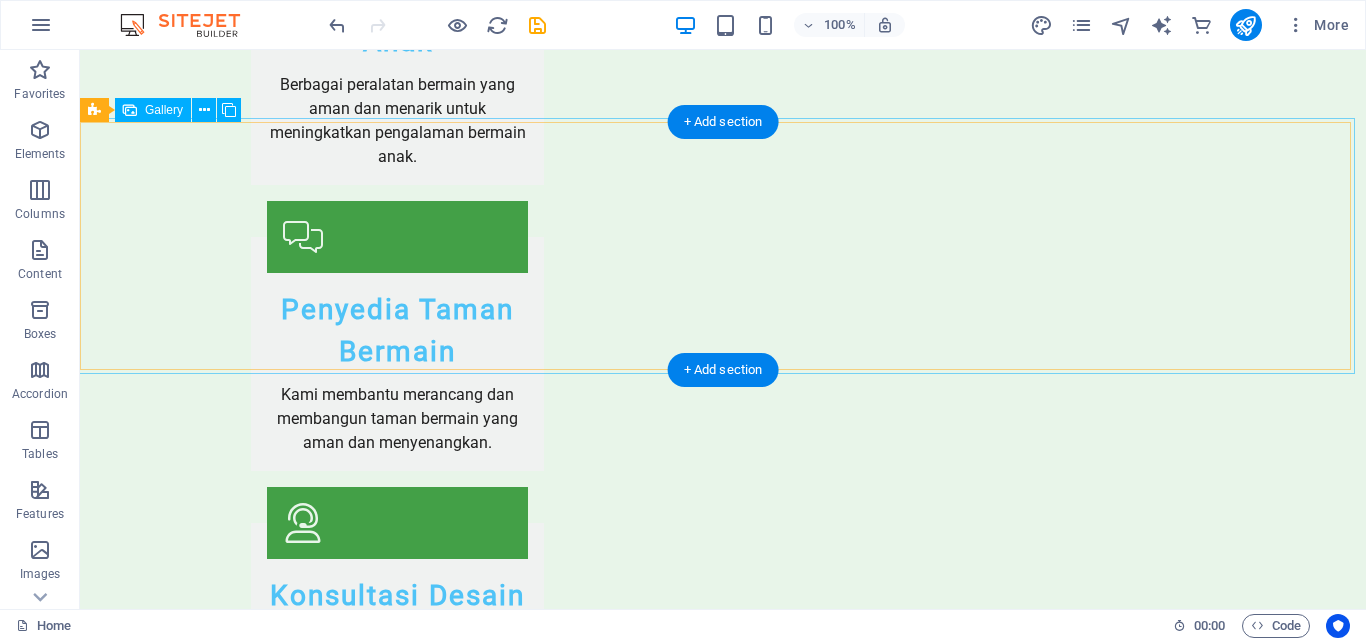 click at bounding box center (205, 2731) 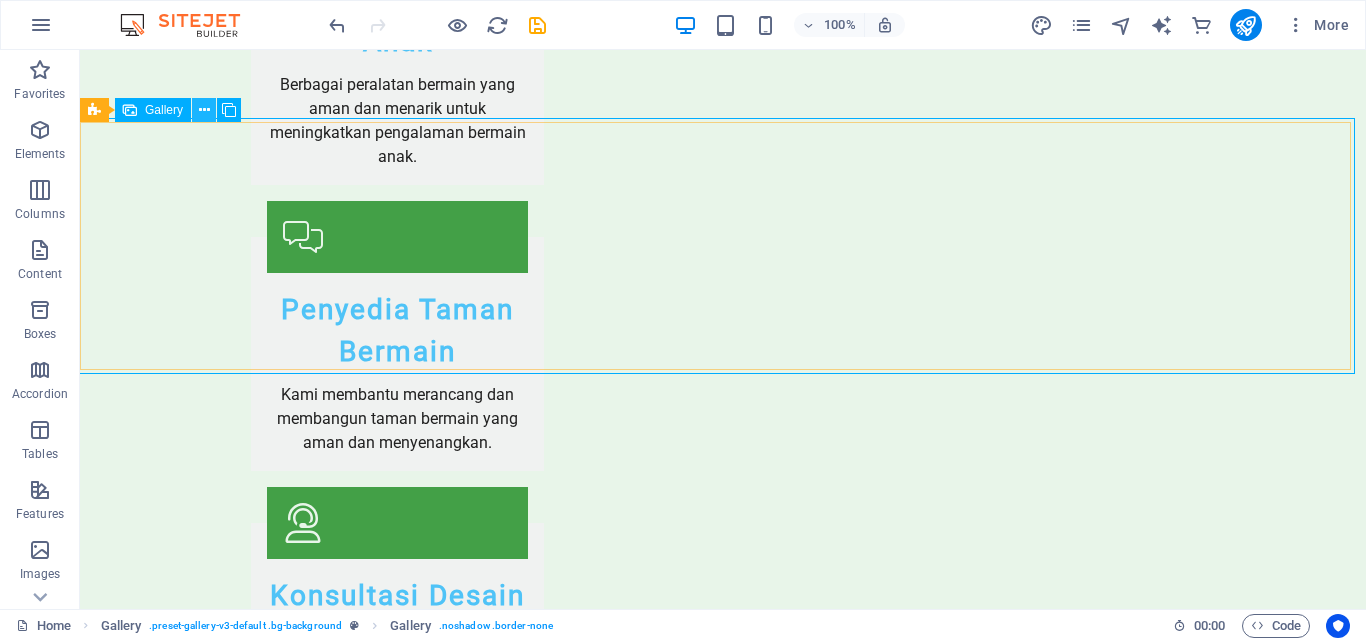 click at bounding box center [204, 110] 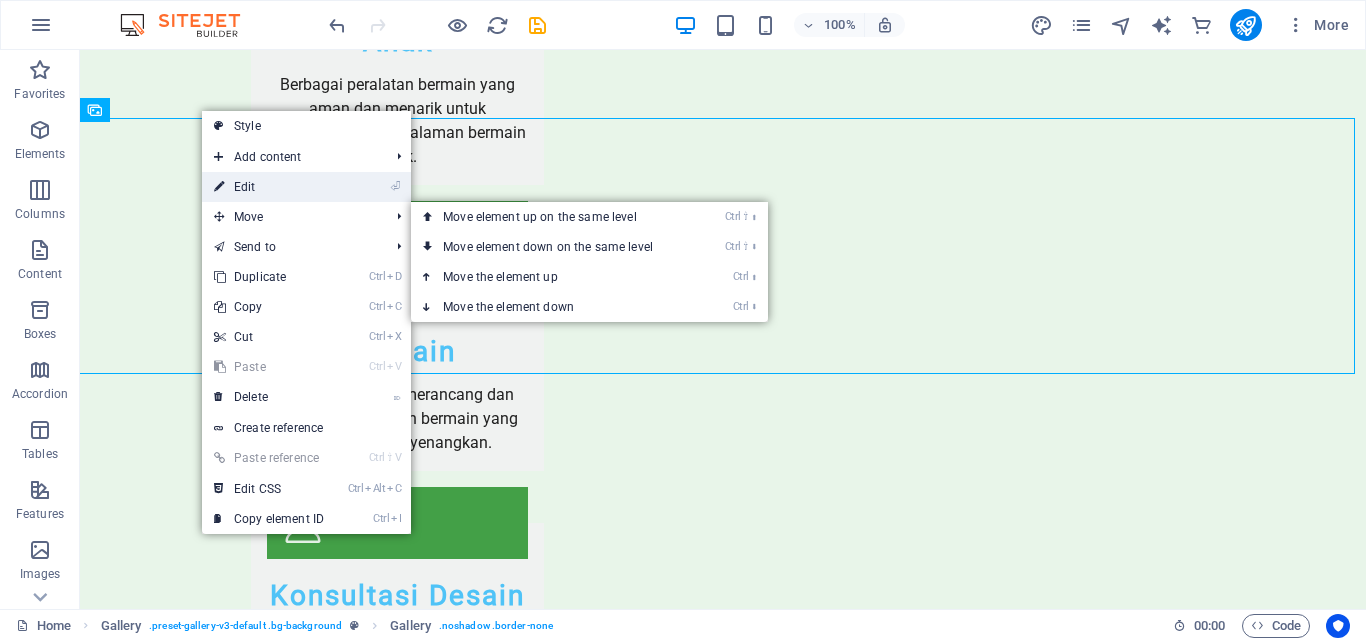 click on "⏎  Edit" at bounding box center [269, 187] 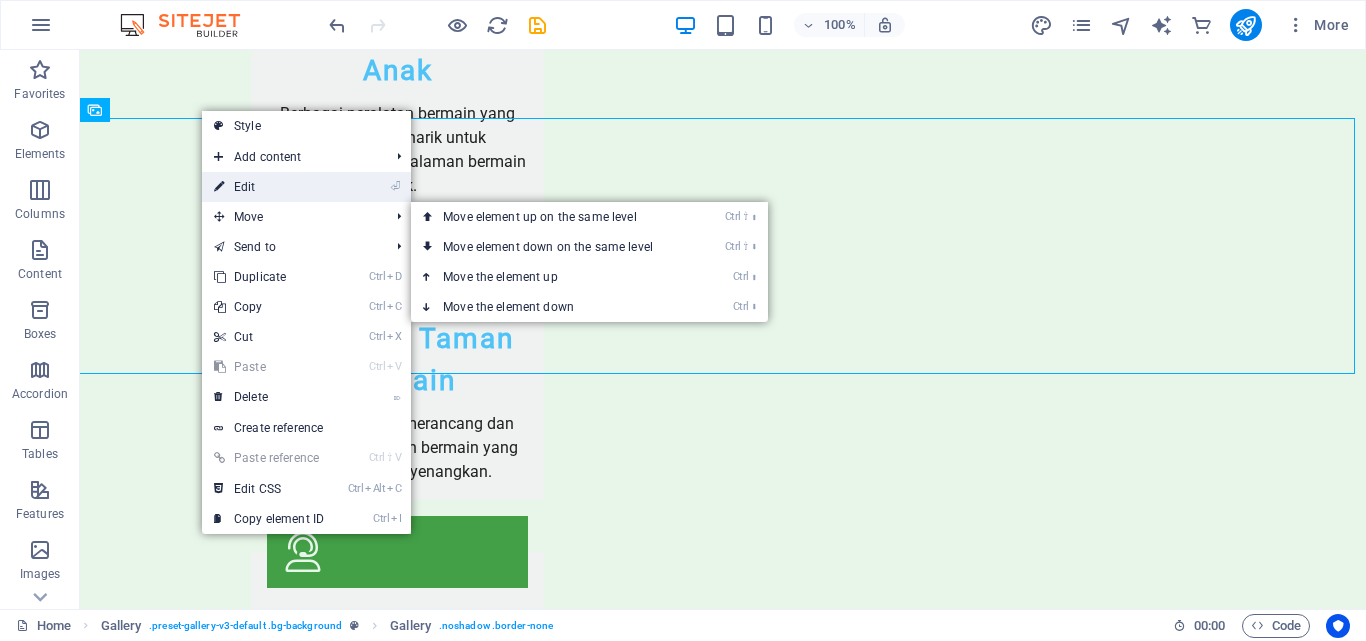 select on "px" 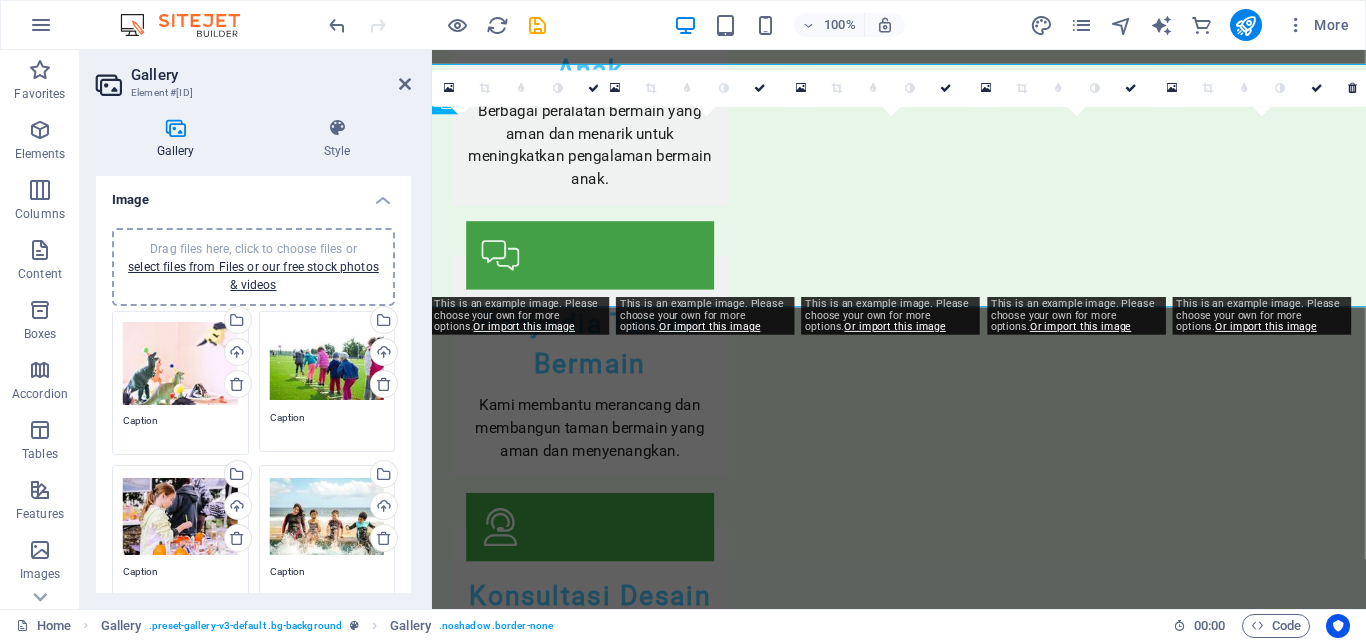 scroll, scrollTop: 4149, scrollLeft: 0, axis: vertical 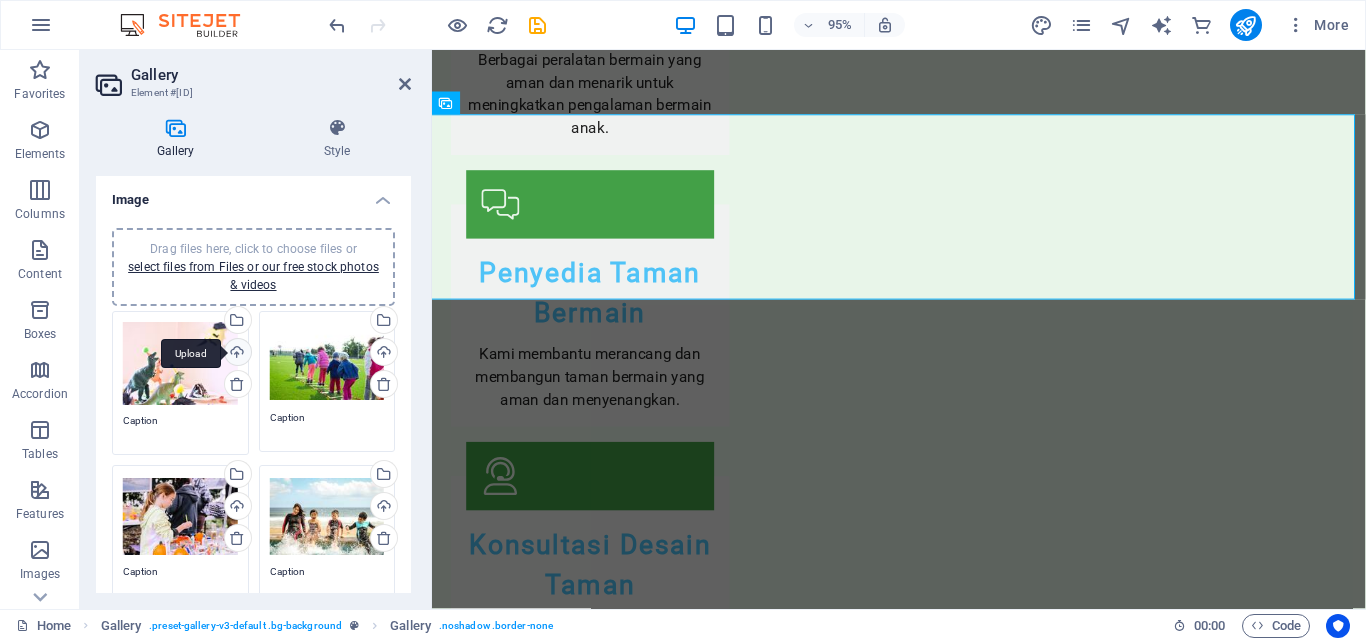 click on "Upload" at bounding box center [236, 354] 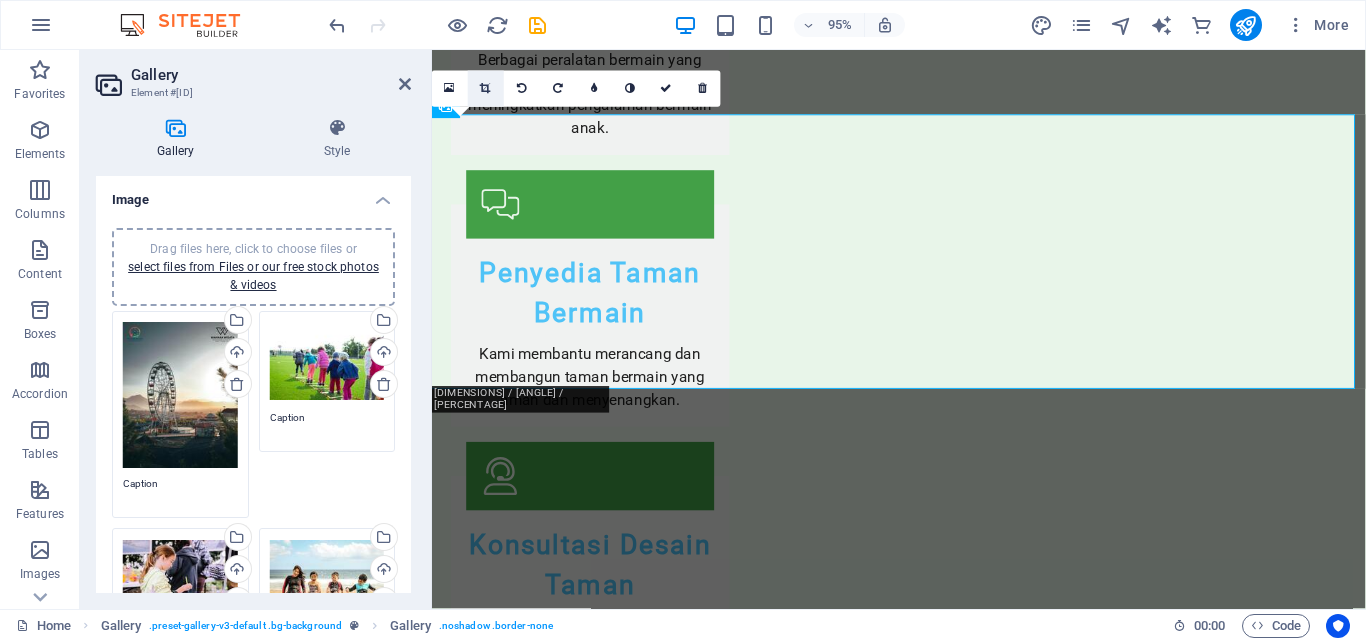 click at bounding box center [486, 88] 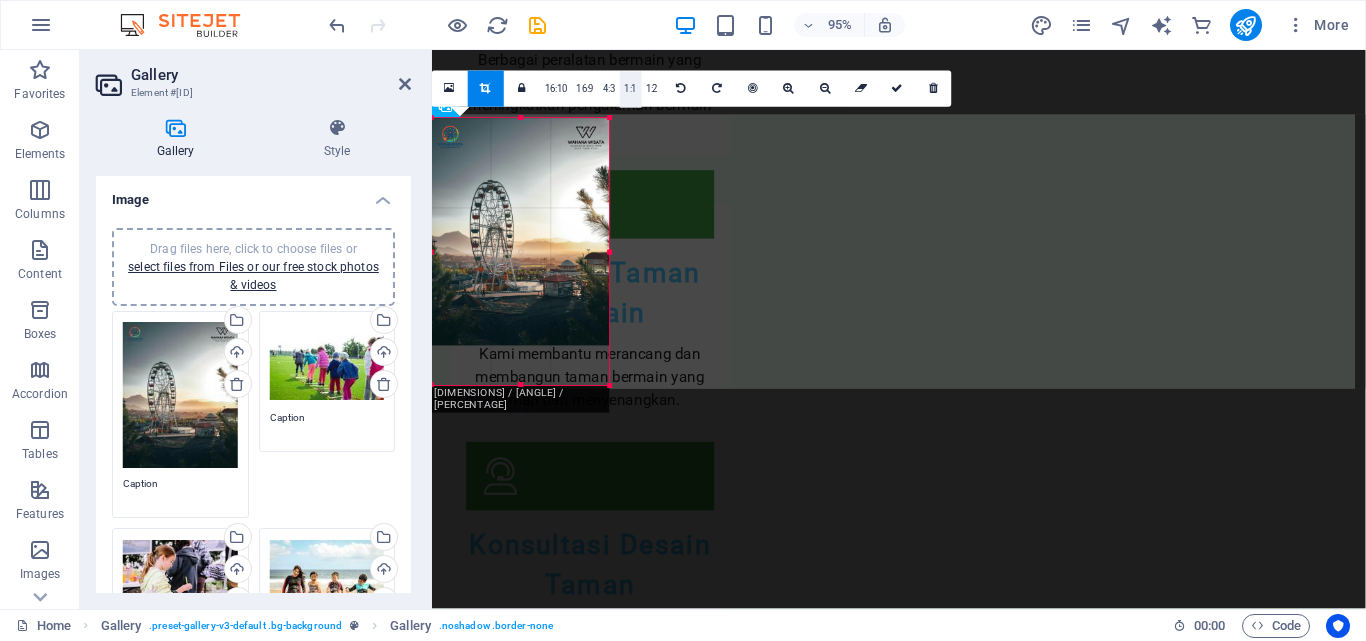 click on "1:1" at bounding box center (630, 90) 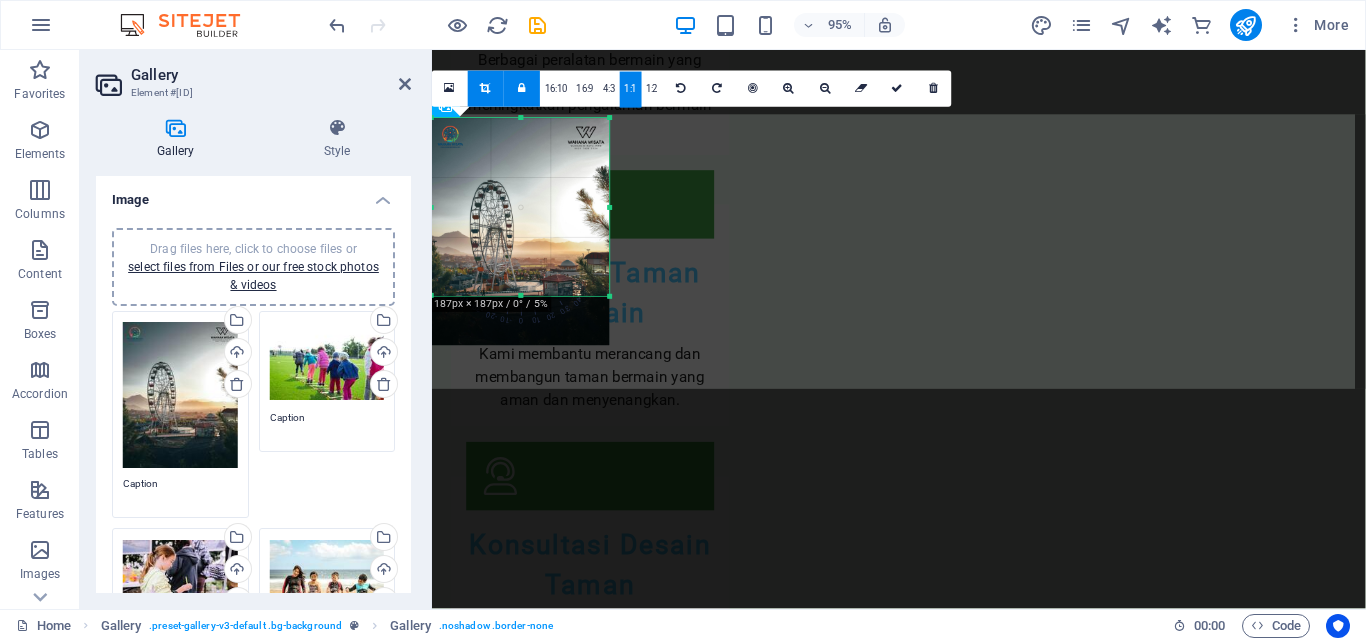 click at bounding box center [521, 231] 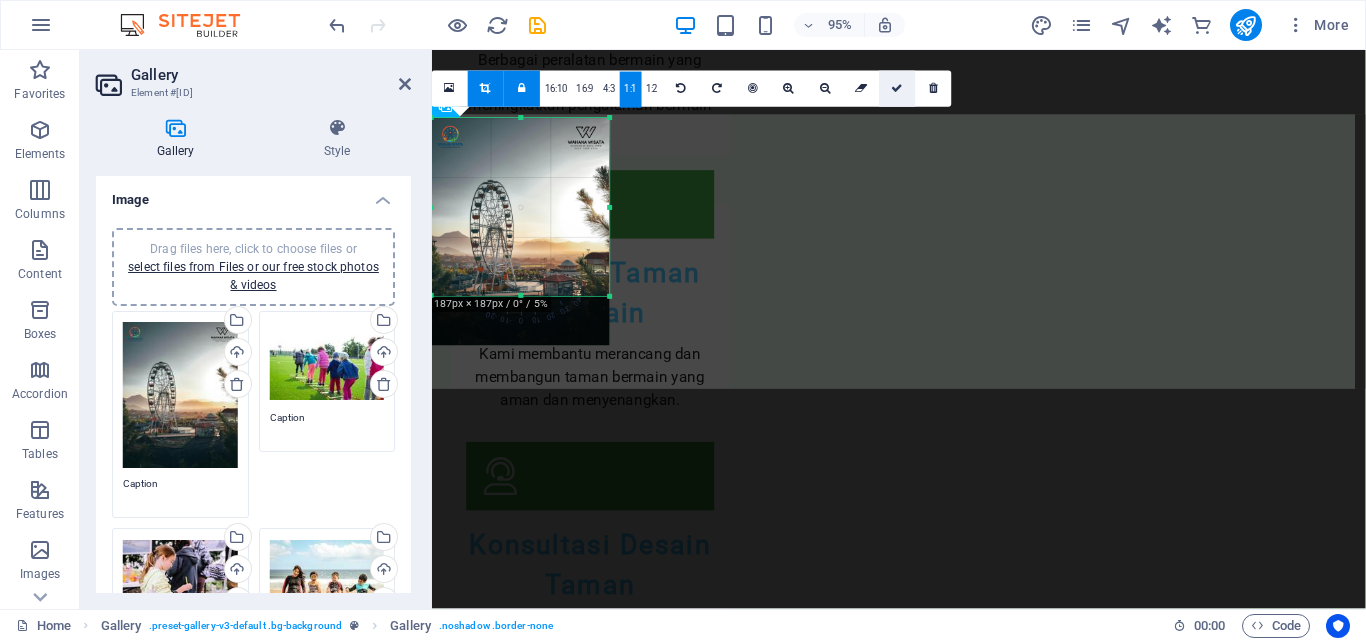 click at bounding box center [898, 88] 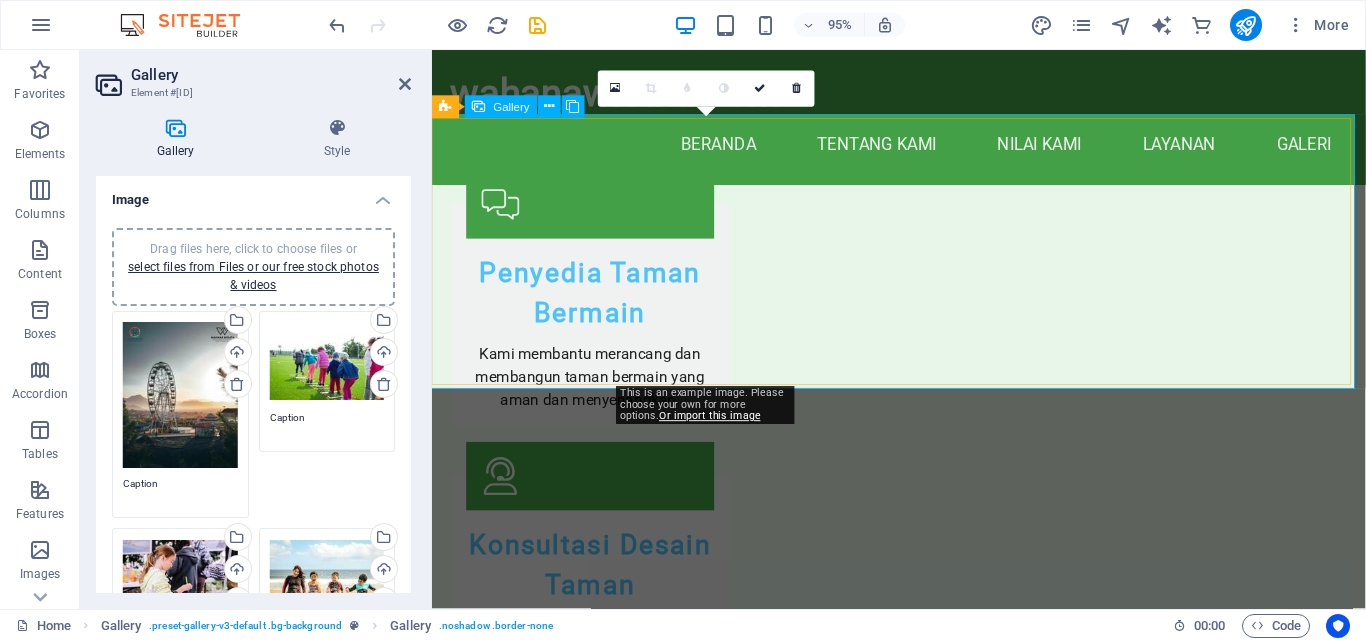 scroll, scrollTop: 4049, scrollLeft: 0, axis: vertical 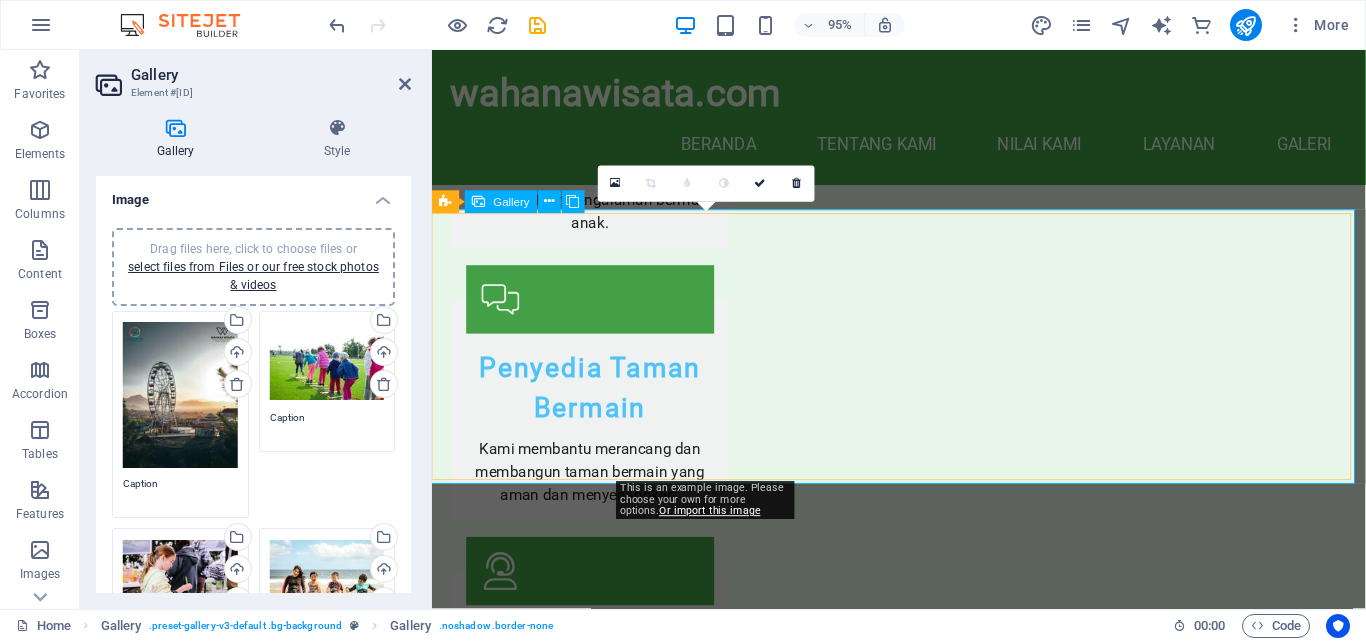click at bounding box center (725, 2824) 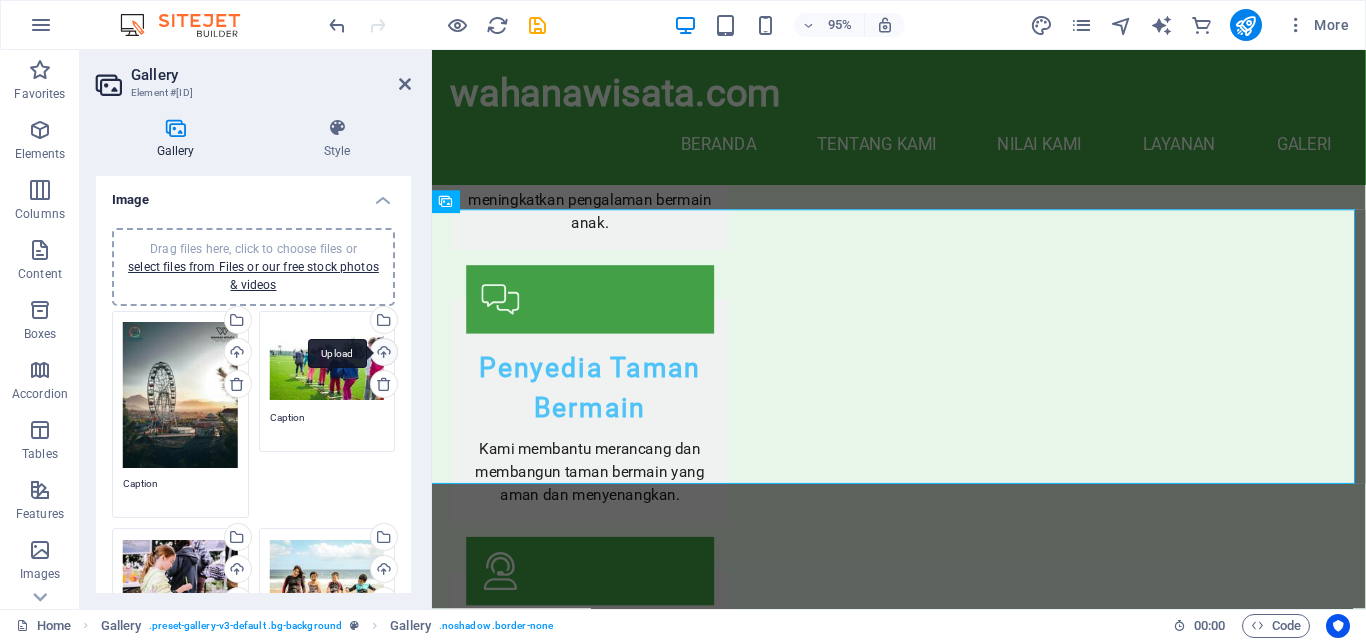 click on "Upload" at bounding box center [382, 354] 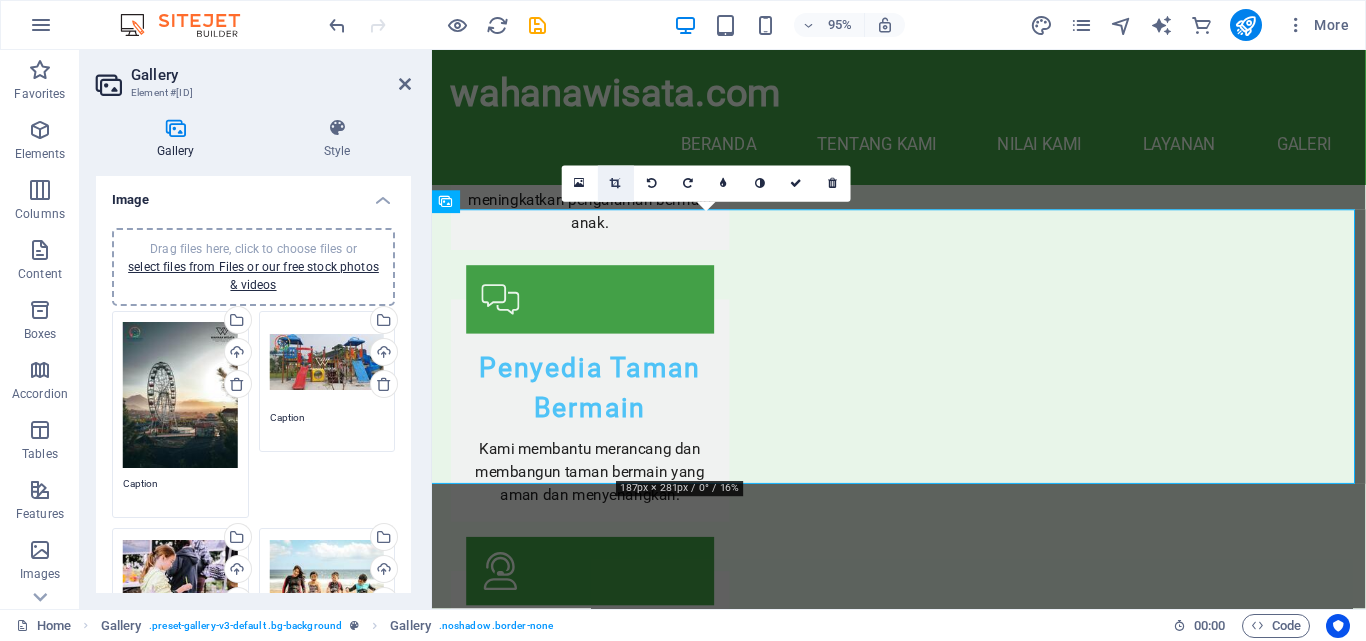 click at bounding box center (616, 183) 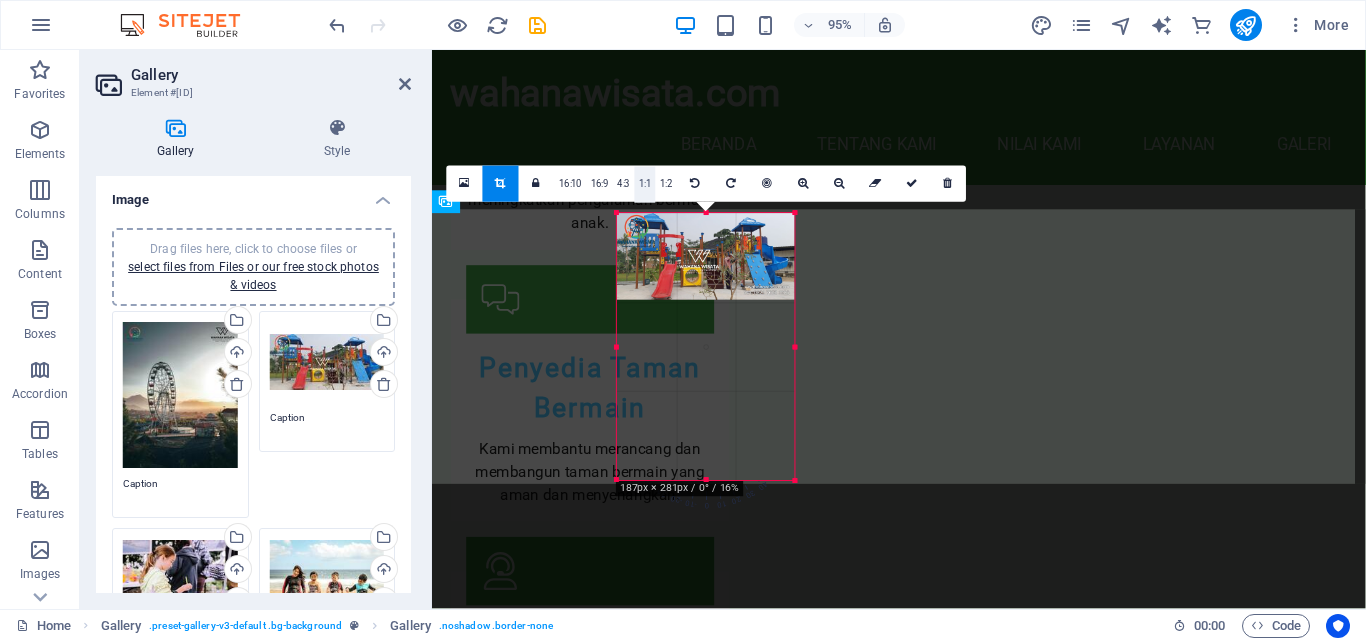 click on "1:1" at bounding box center (645, 185) 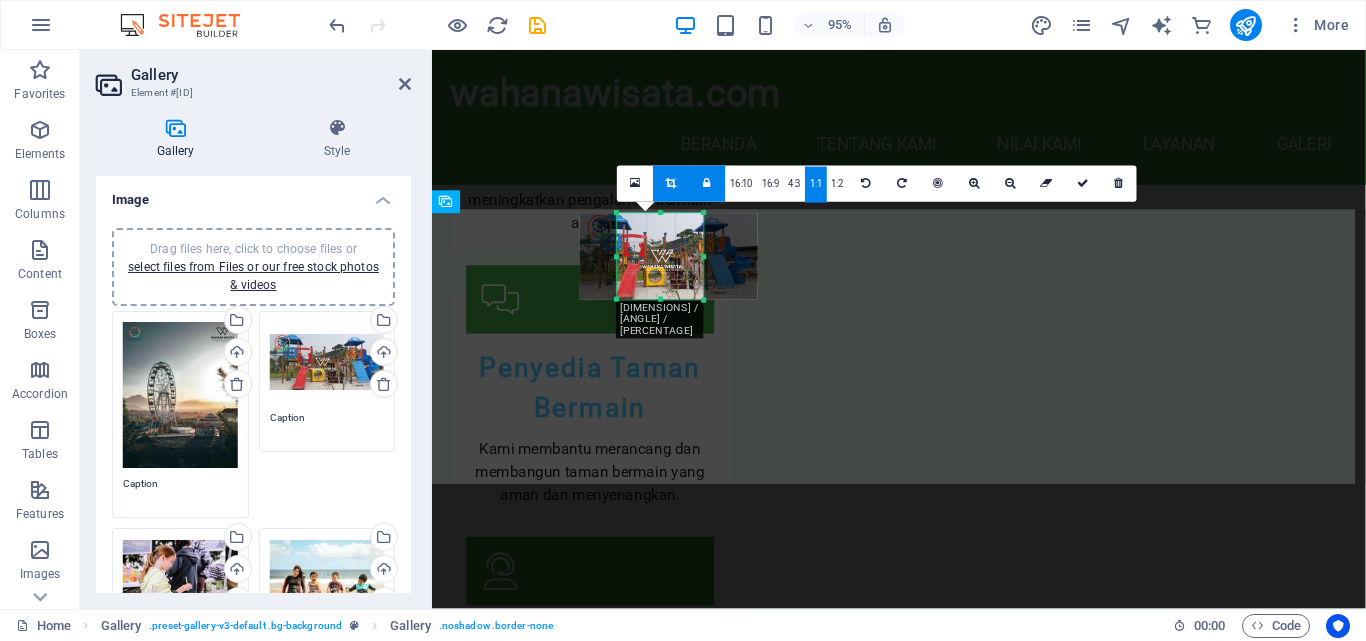 drag, startPoint x: 687, startPoint y: 271, endPoint x: 648, endPoint y: 273, distance: 39.051247 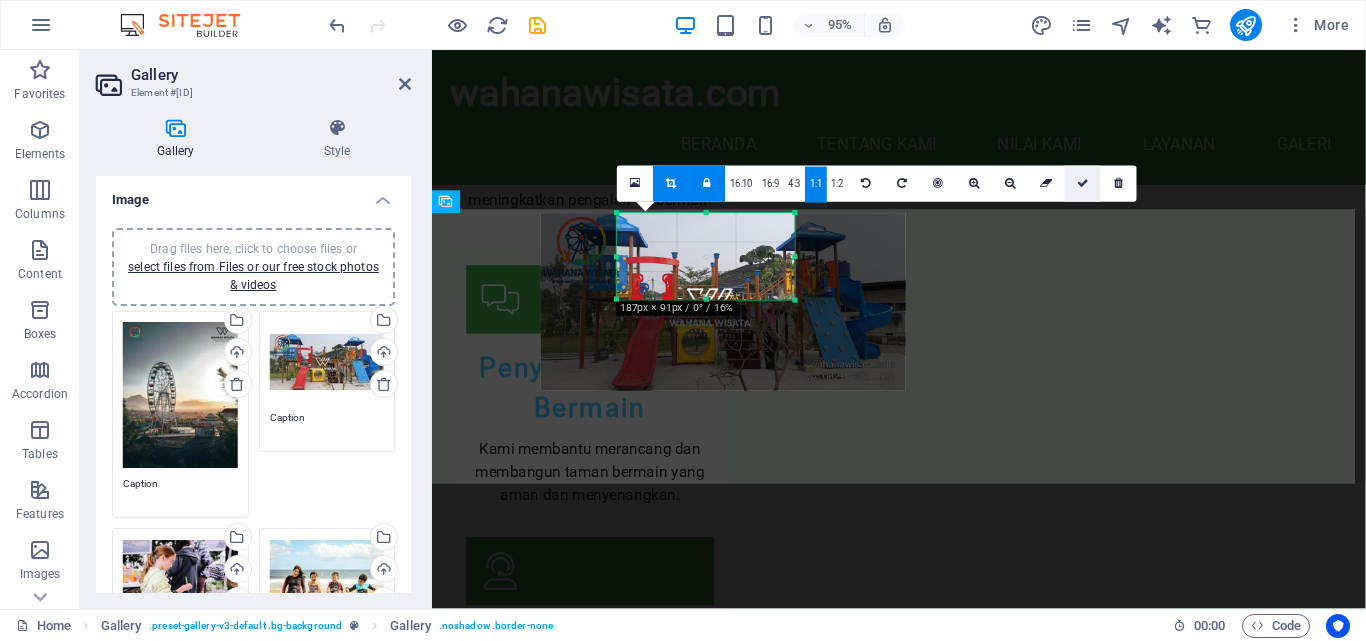 click at bounding box center (1083, 184) 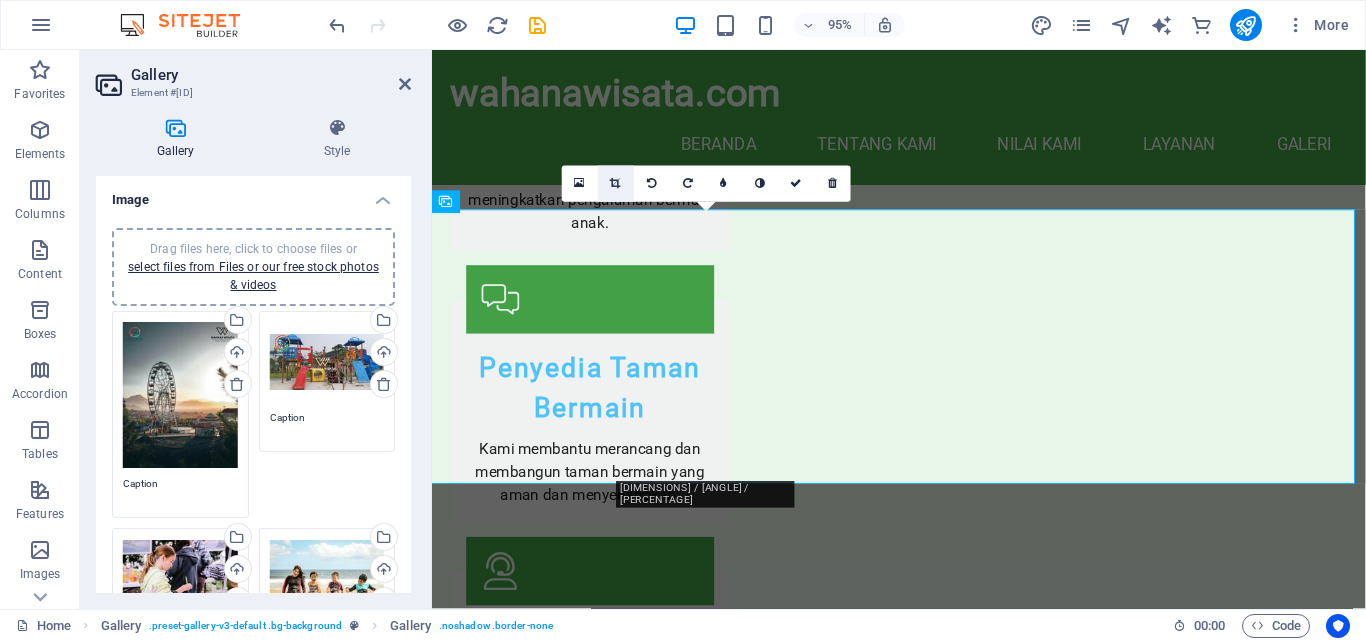 click at bounding box center [616, 183] 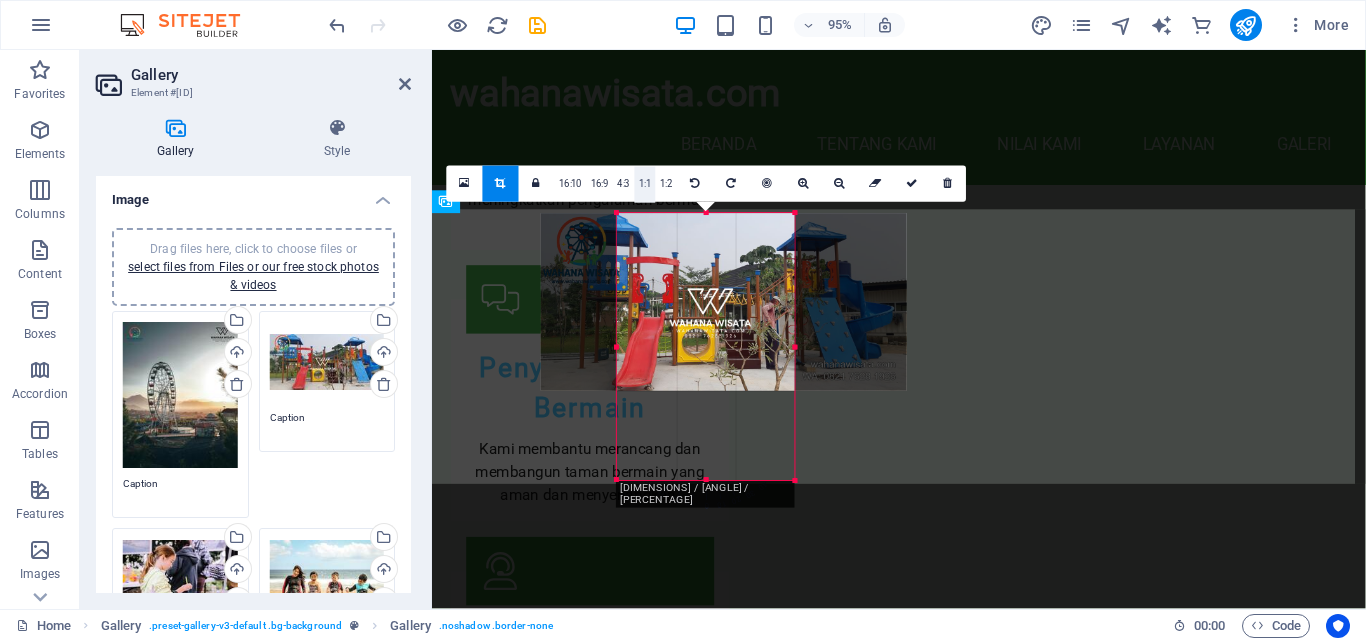 click on "1:1" at bounding box center (645, 185) 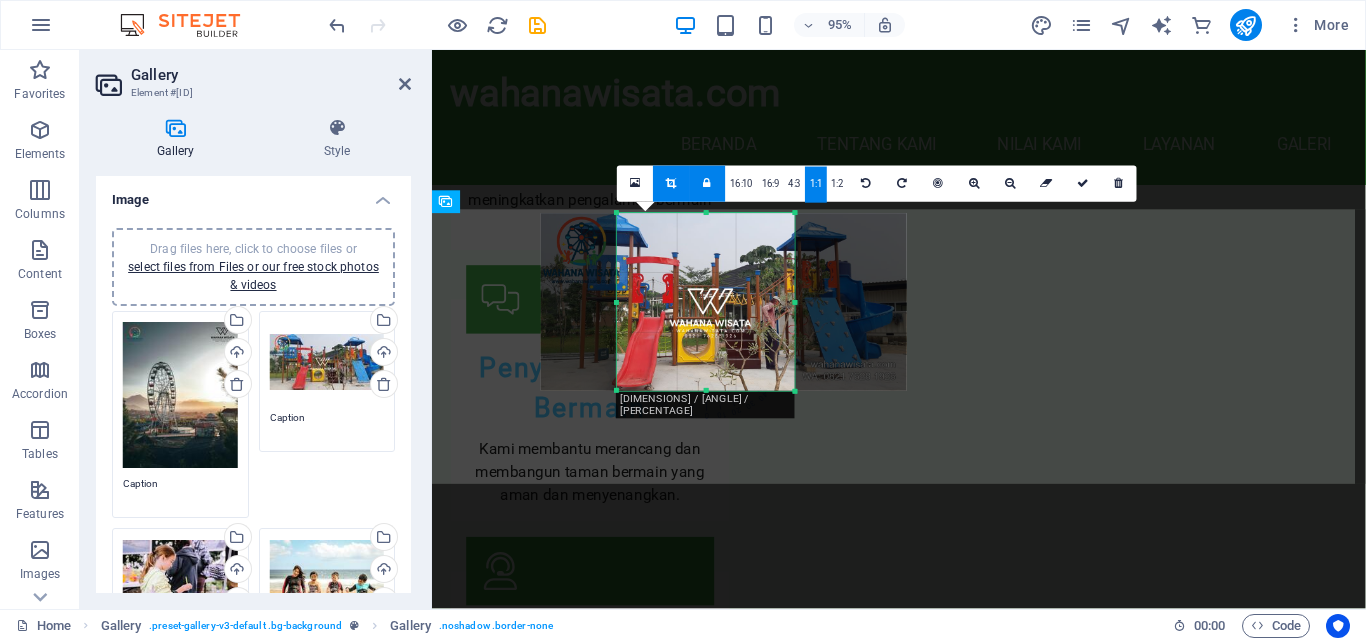 click at bounding box center [724, 302] 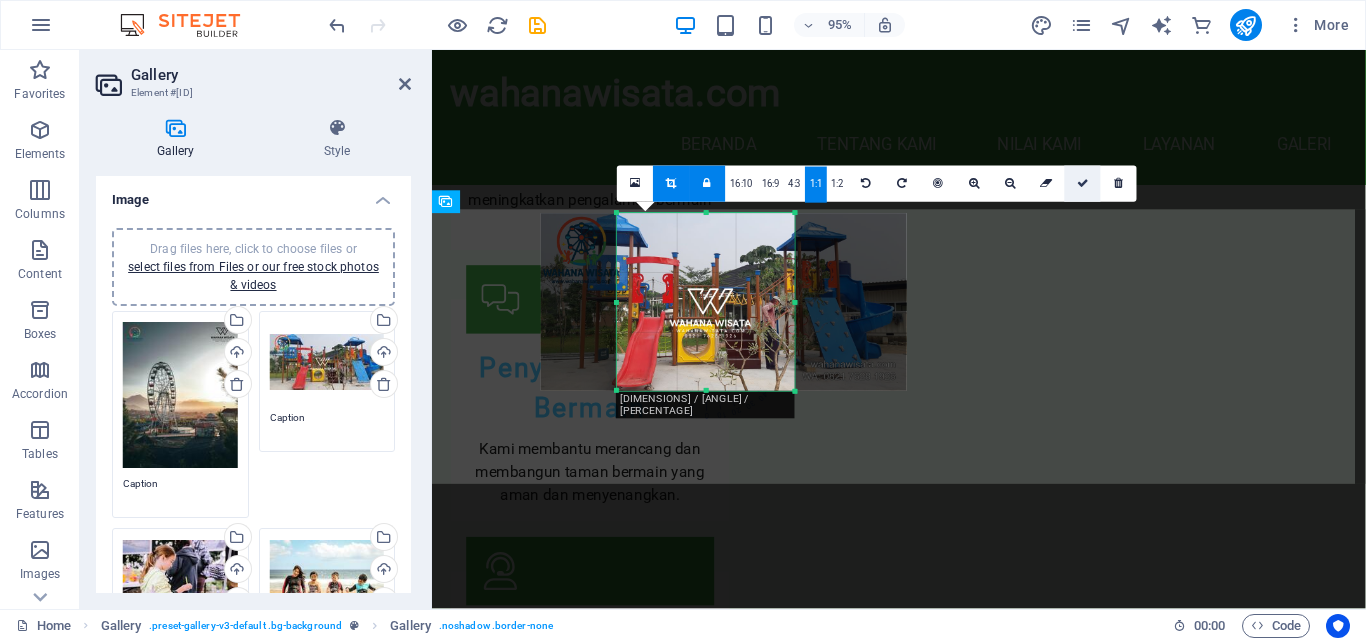 click at bounding box center (1083, 184) 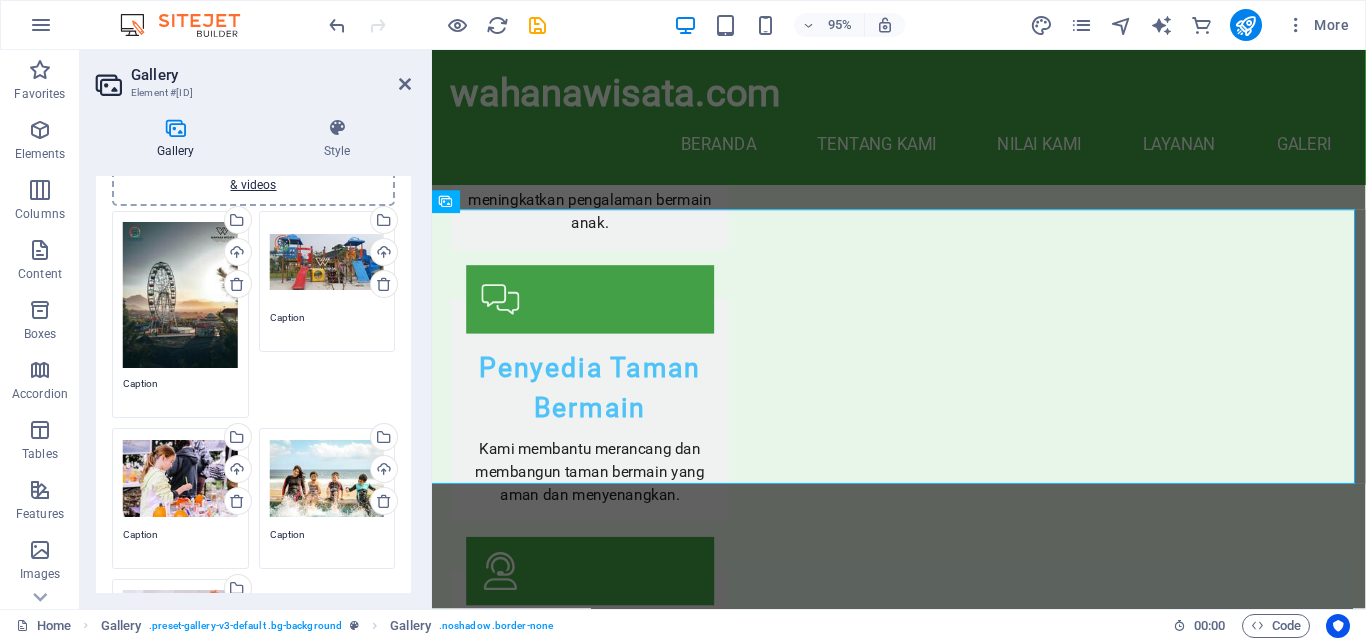 scroll, scrollTop: 200, scrollLeft: 0, axis: vertical 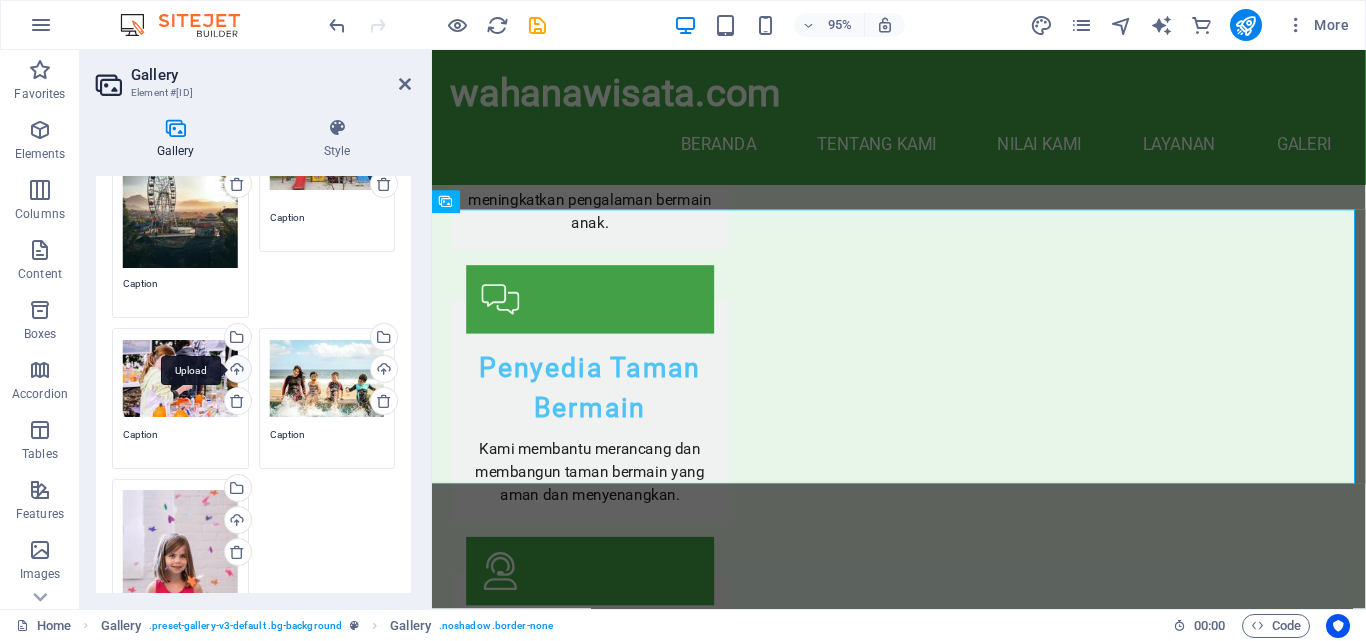 click on "Upload" at bounding box center (236, 371) 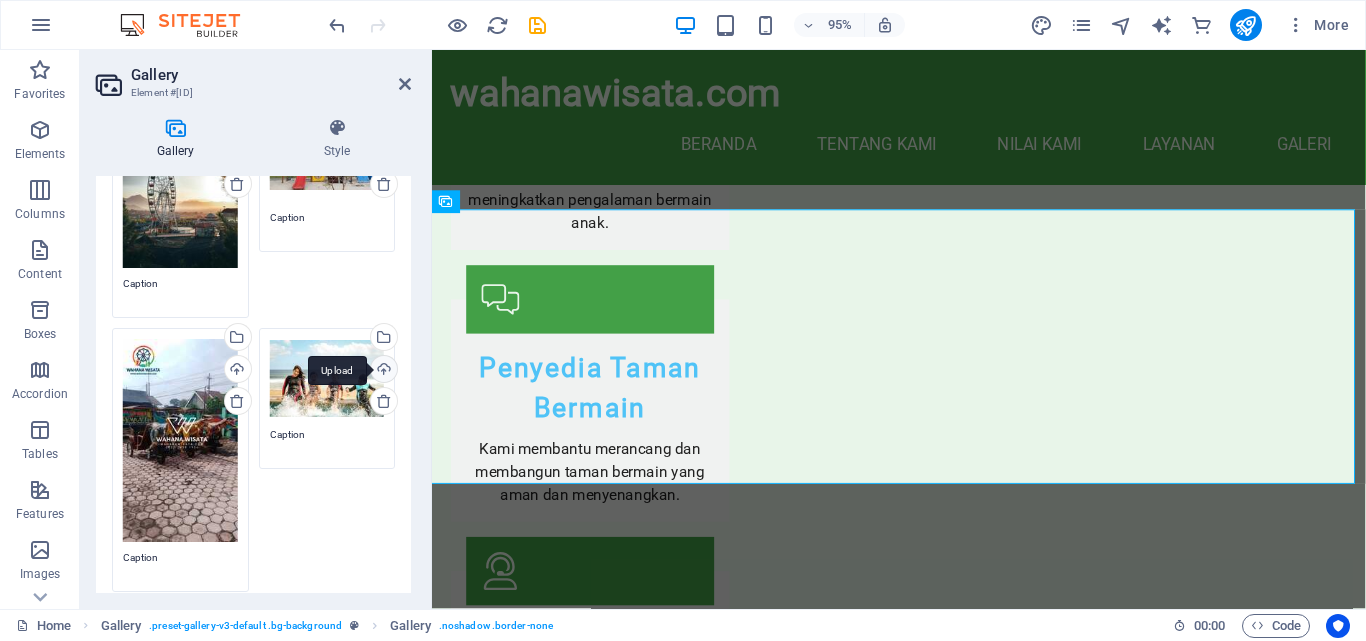 click on "Upload" at bounding box center (382, 371) 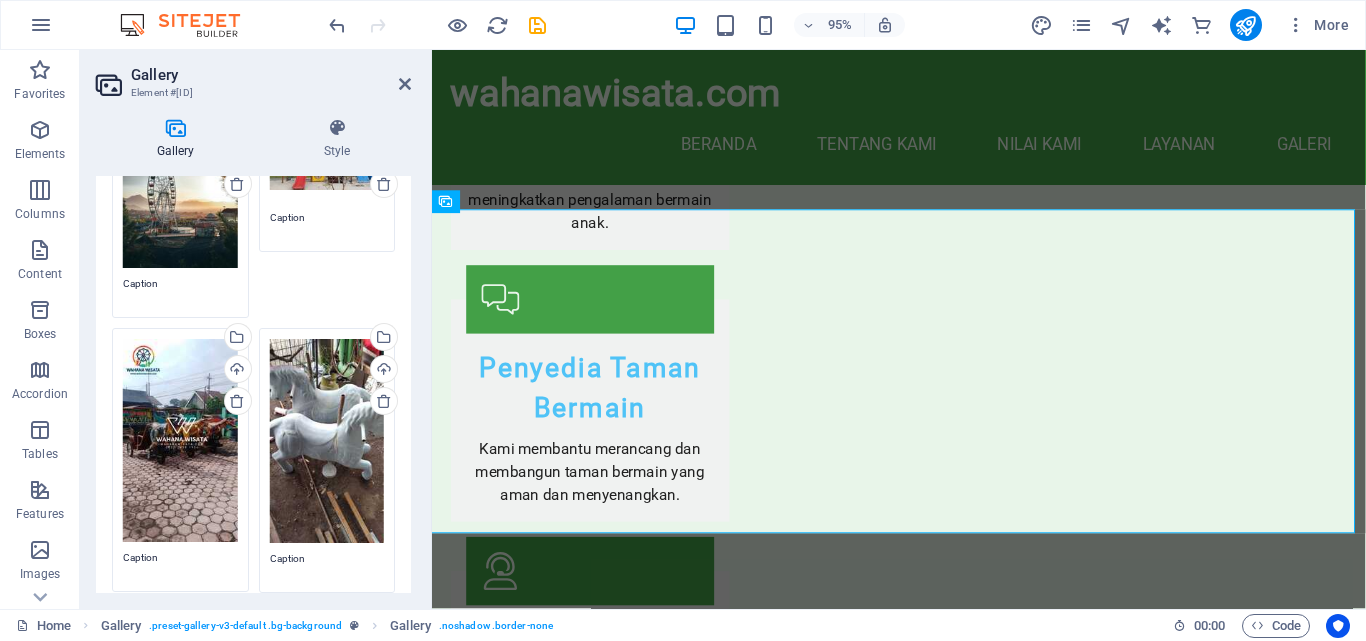 click on "Drag files here, click to choose files or select files from Files or our free stock photos & videos" at bounding box center [180, 440] 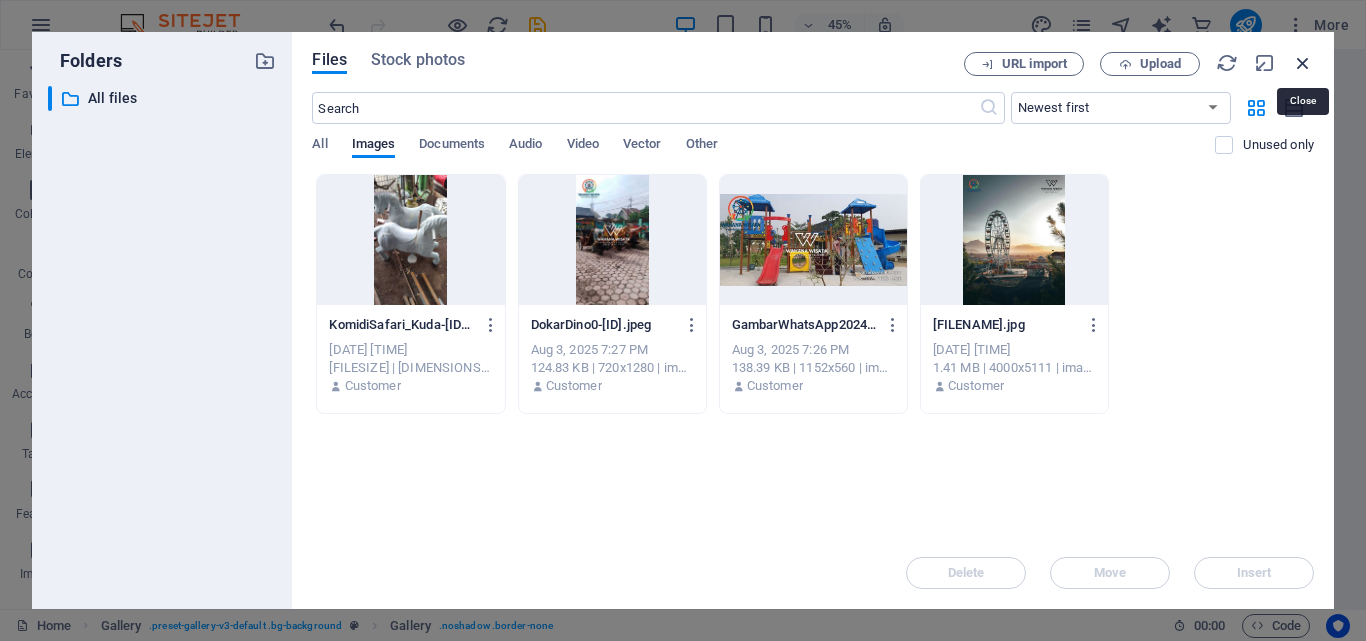 drag, startPoint x: 1311, startPoint y: 61, endPoint x: 905, endPoint y: 26, distance: 407.50583 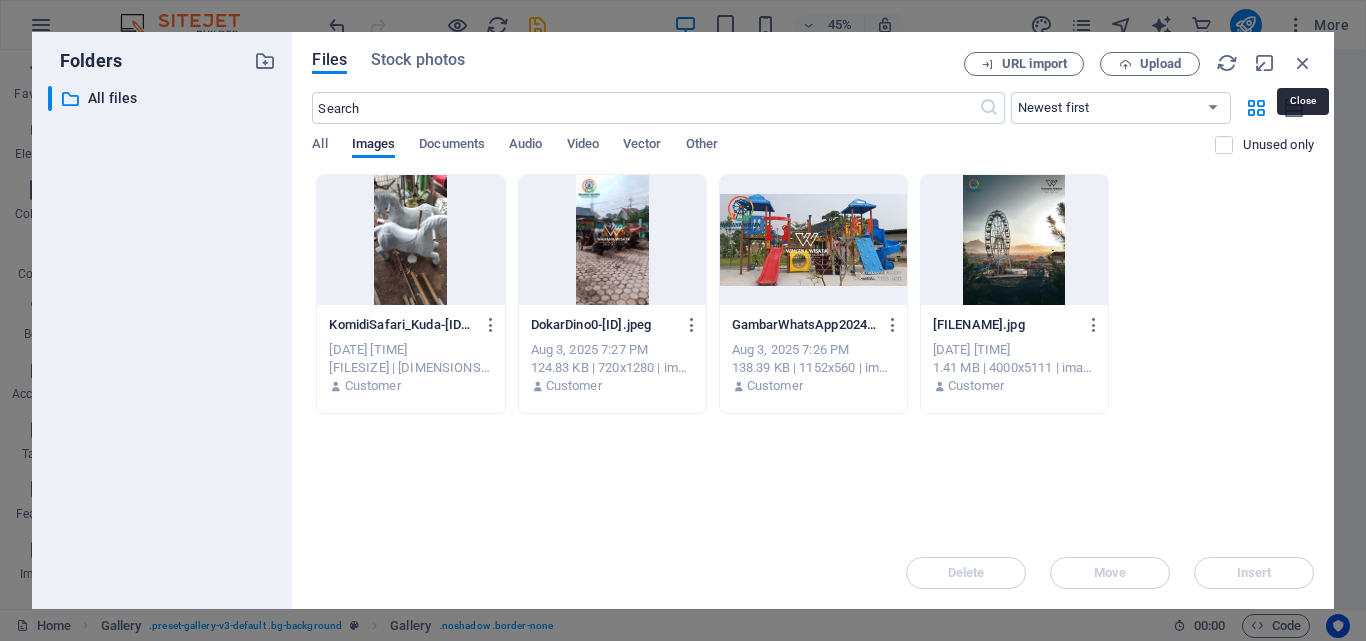 scroll, scrollTop: 4049, scrollLeft: 0, axis: vertical 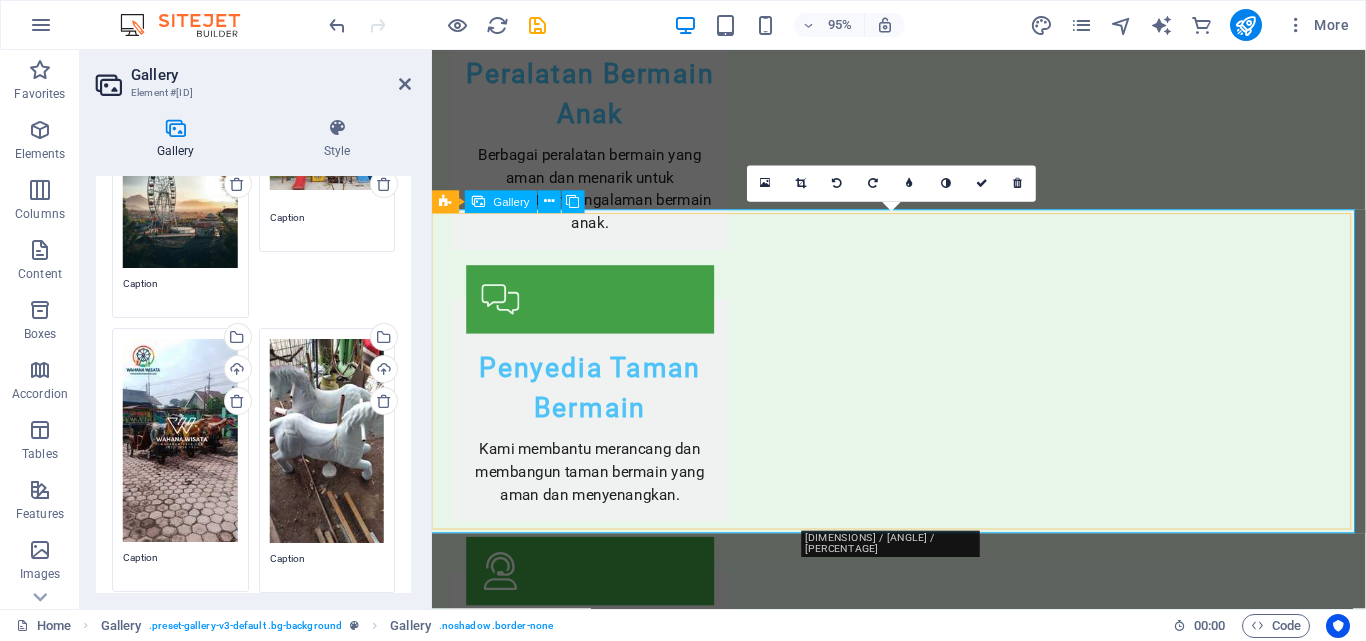 click at bounding box center (923, 2851) 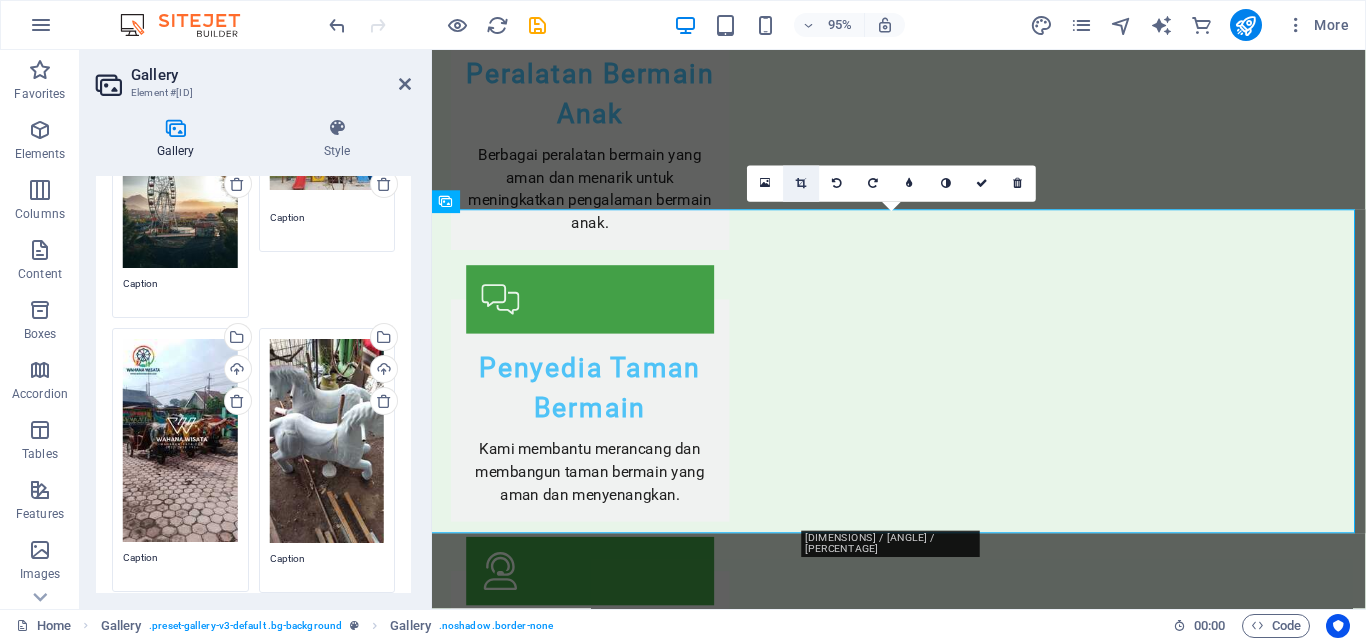 click at bounding box center [801, 183] 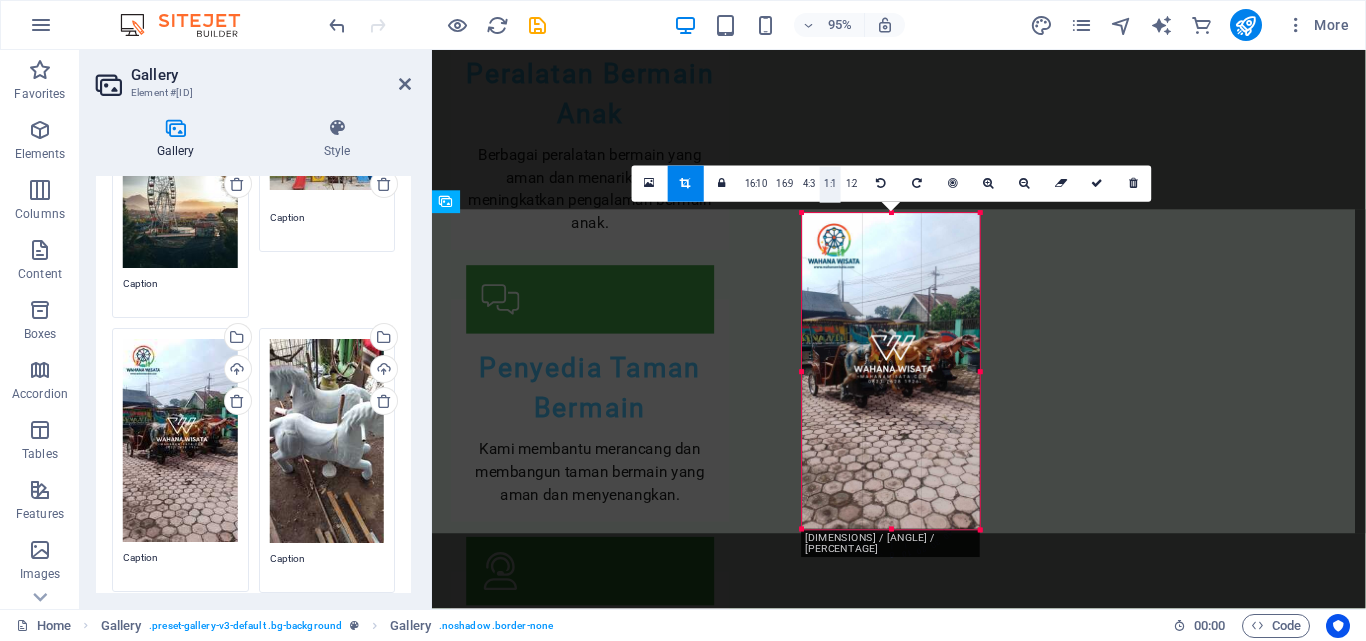 click on "1:1" at bounding box center (830, 185) 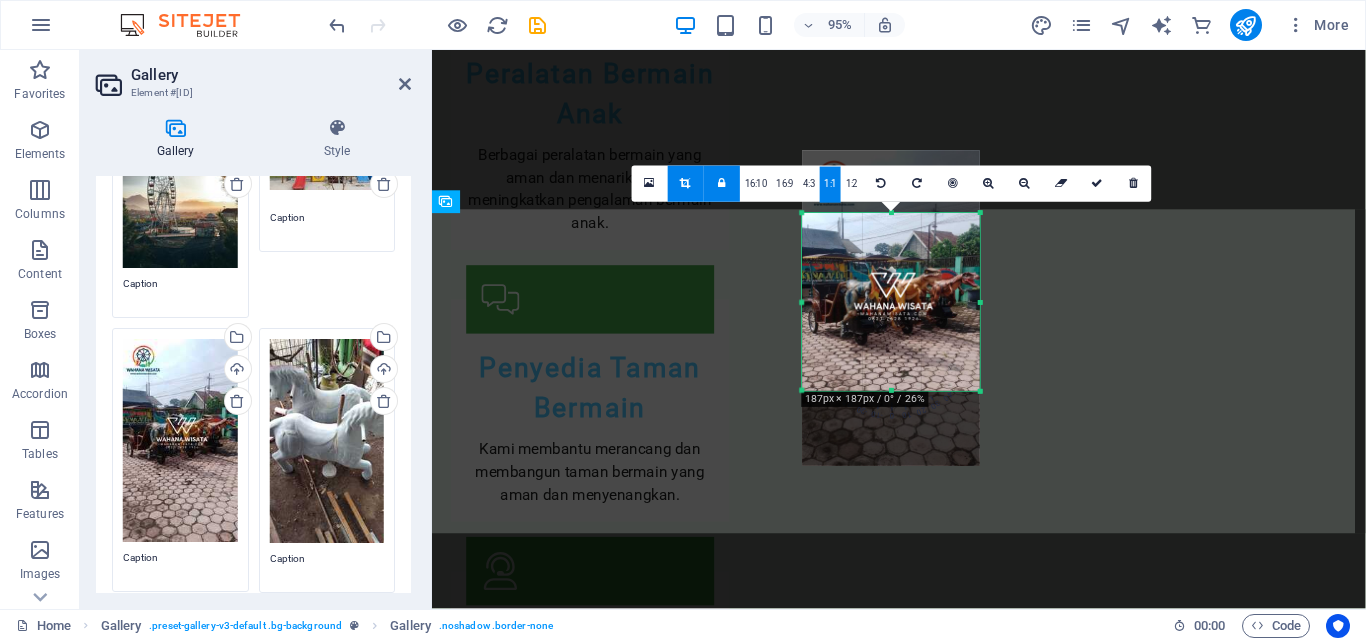 drag, startPoint x: 908, startPoint y: 367, endPoint x: 913, endPoint y: 301, distance: 66.189125 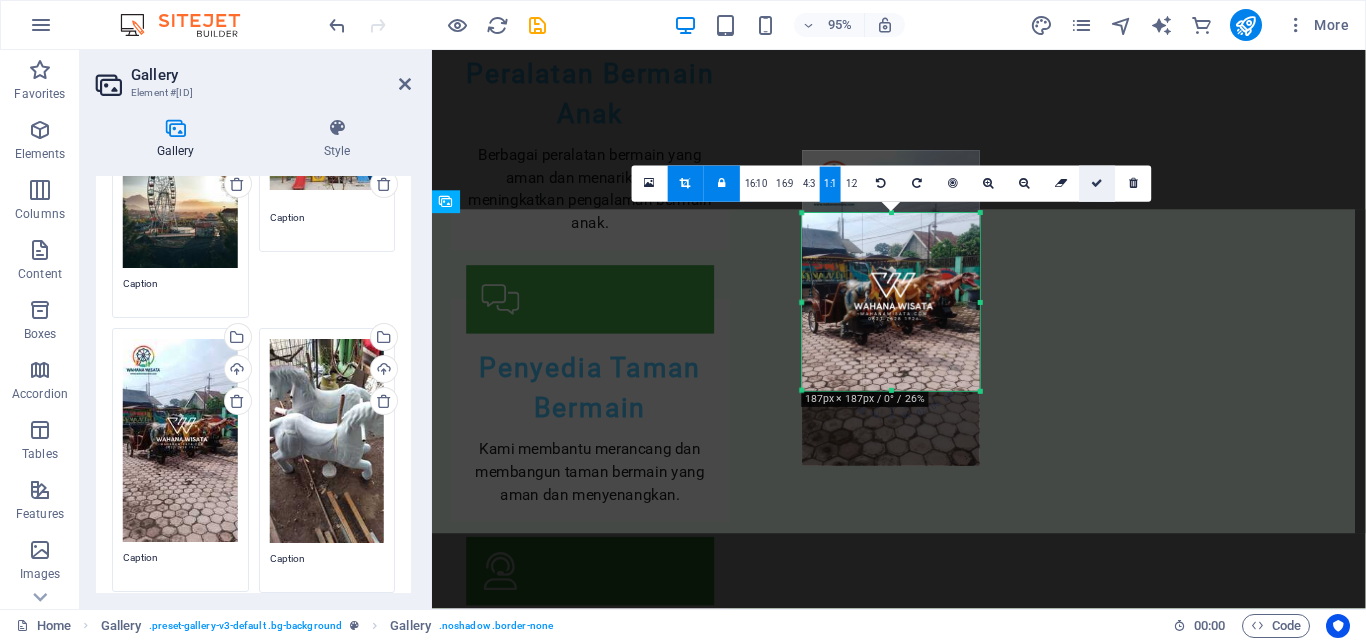 click at bounding box center (1098, 183) 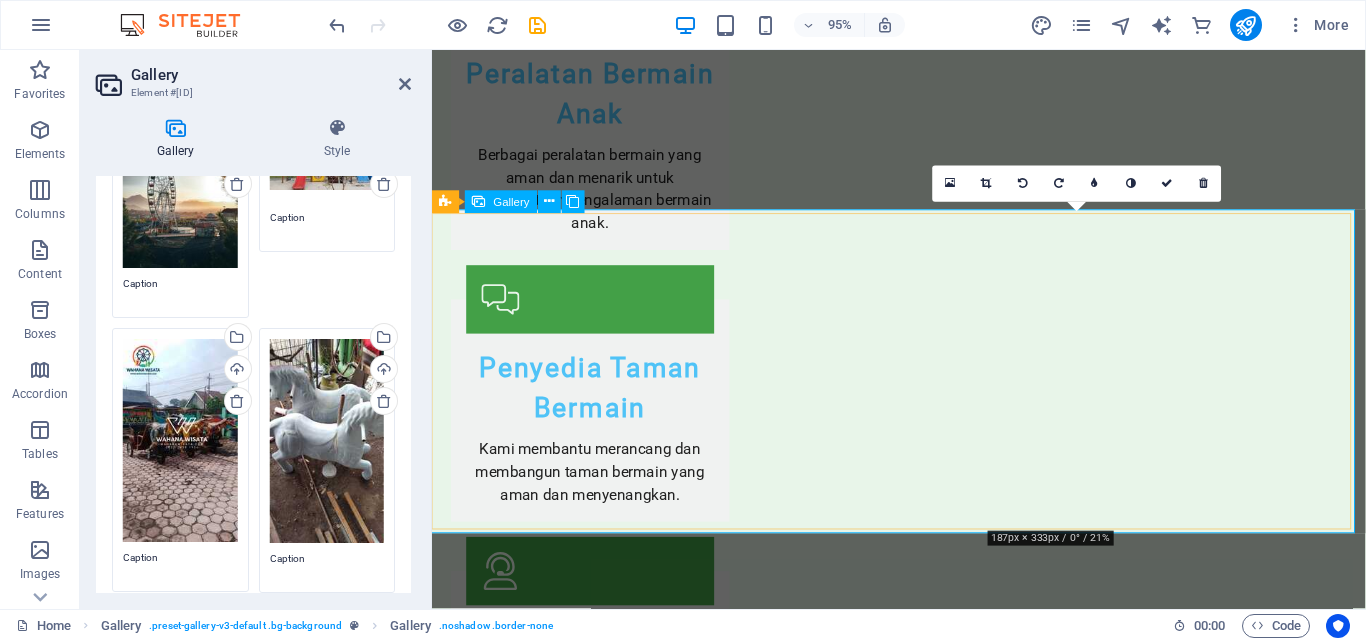 click at bounding box center [1122, 2851] 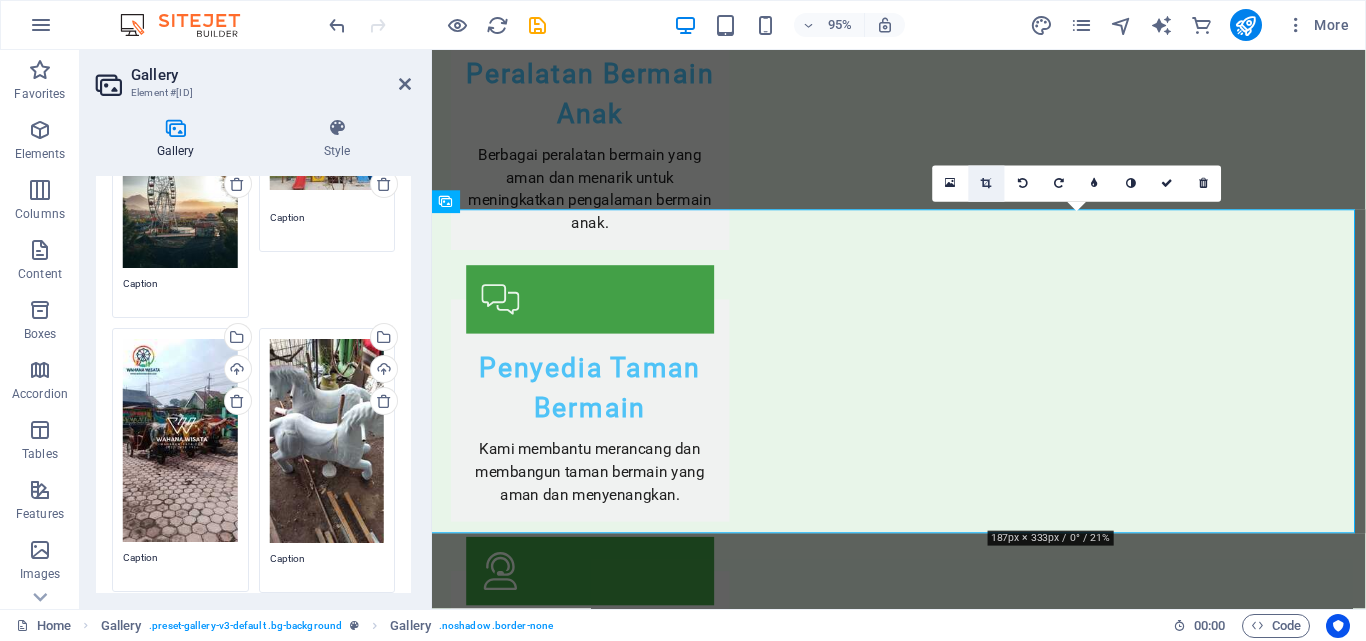 click at bounding box center [987, 183] 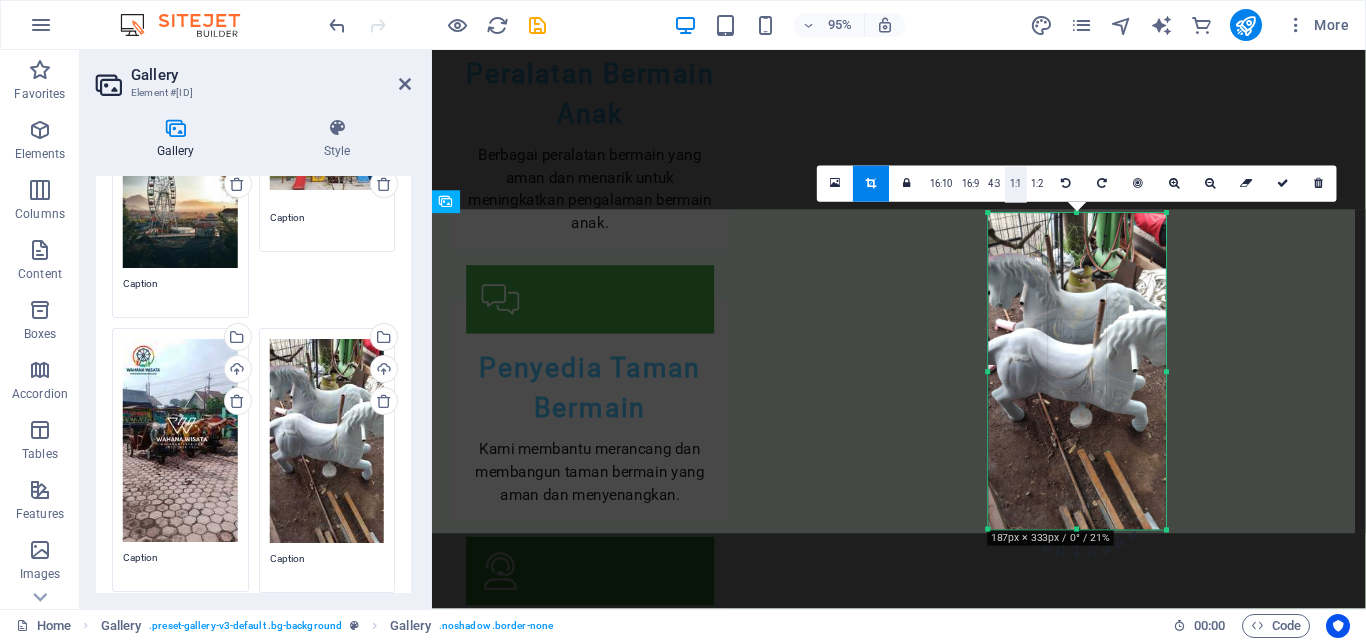 click on "1:1" at bounding box center (1015, 185) 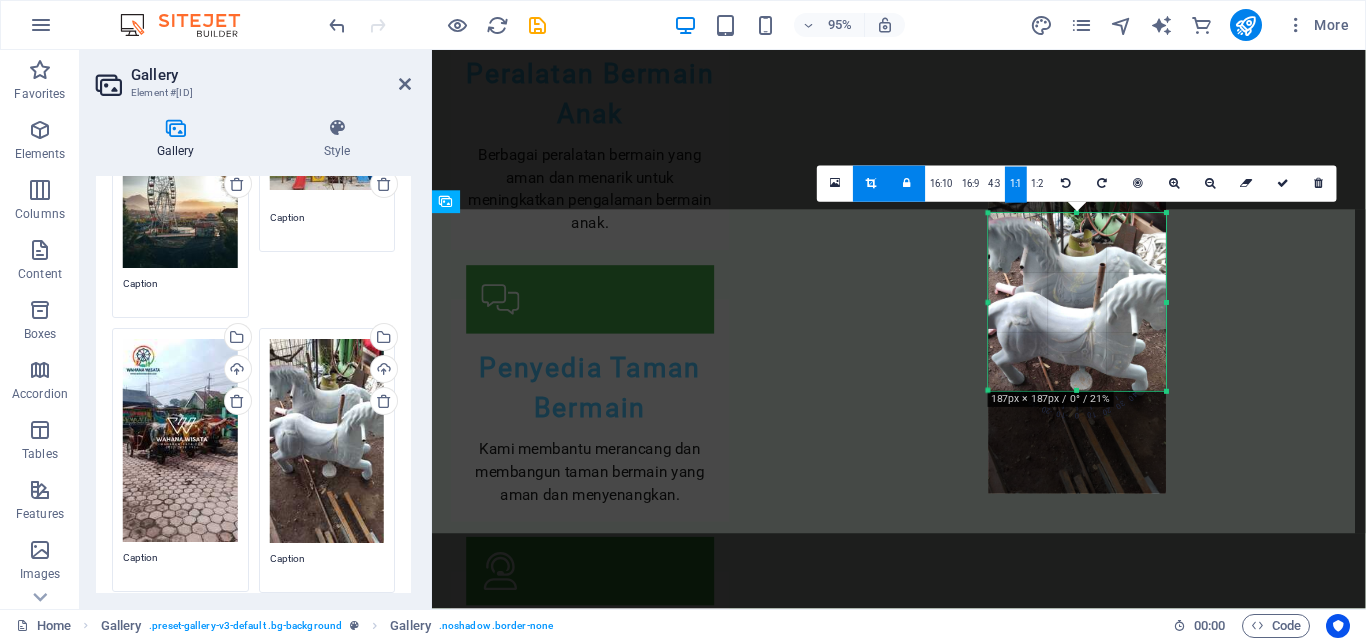 drag, startPoint x: 1087, startPoint y: 354, endPoint x: 1090, endPoint y: 316, distance: 38.118237 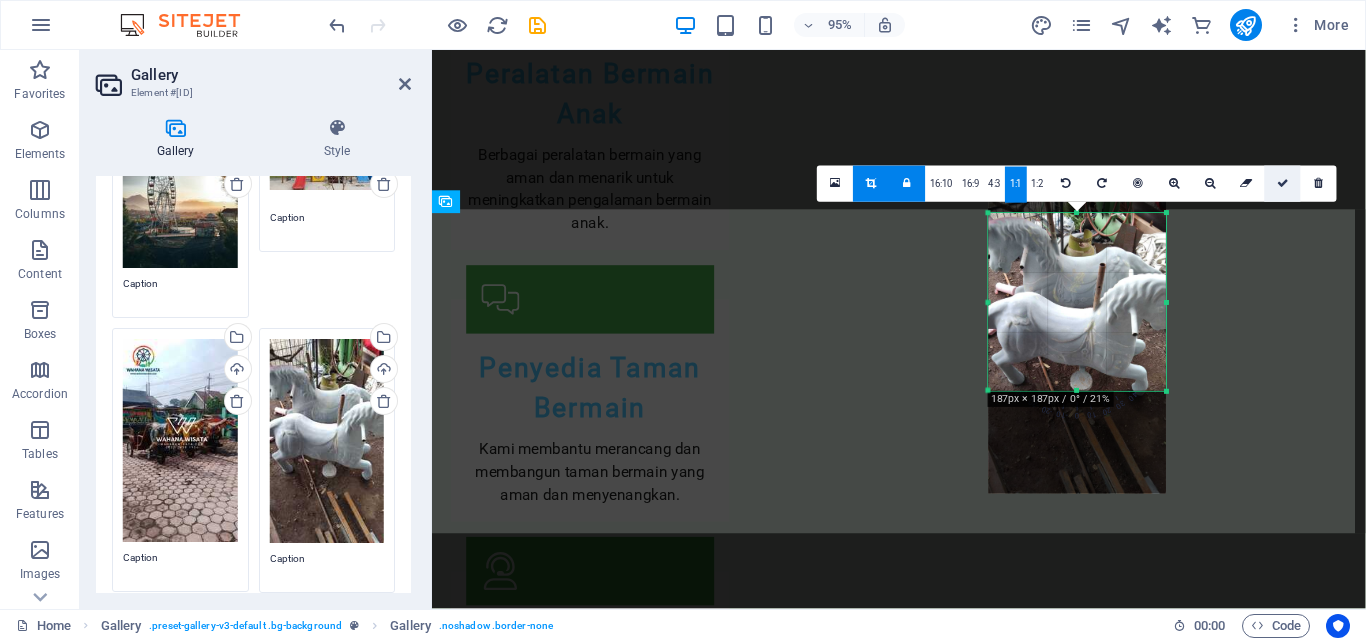 click at bounding box center [1283, 184] 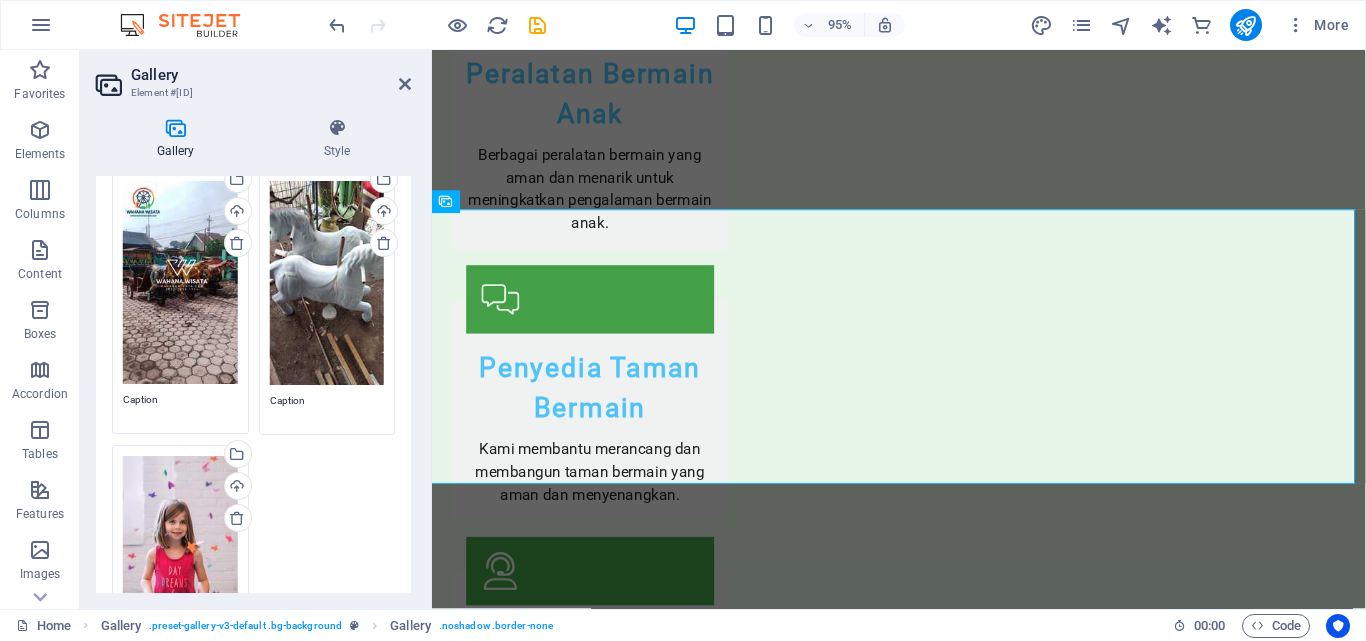 scroll, scrollTop: 400, scrollLeft: 0, axis: vertical 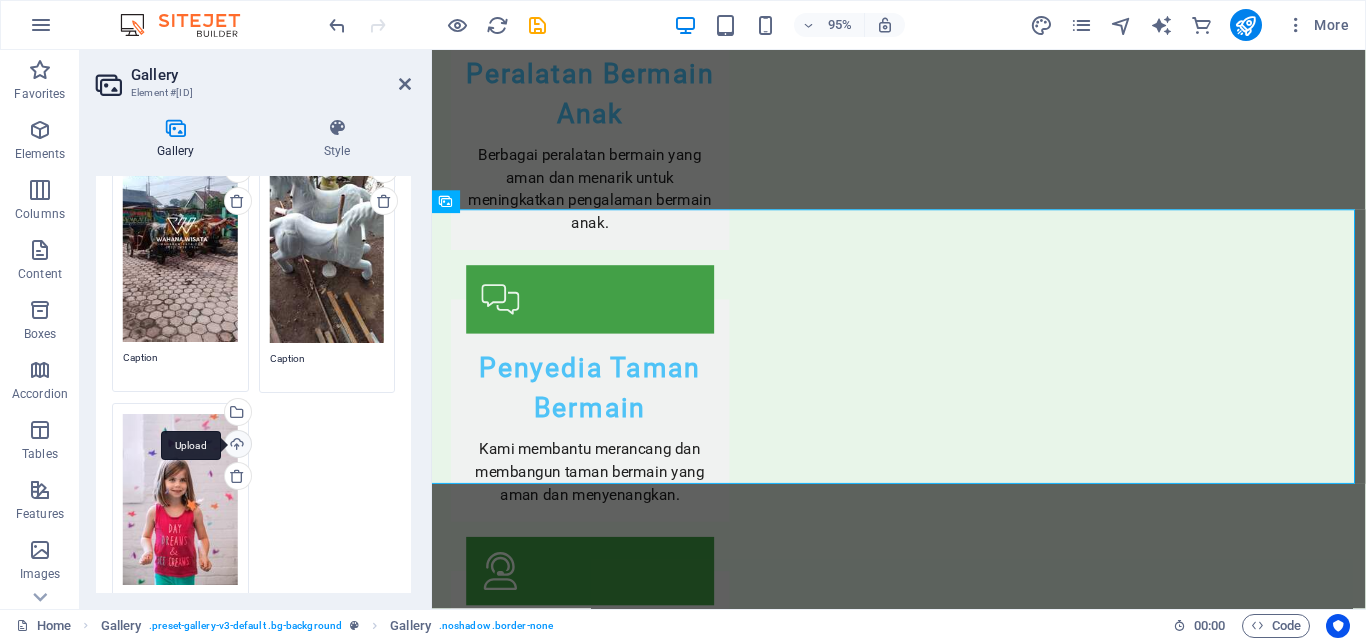 click on "Upload" at bounding box center [236, 446] 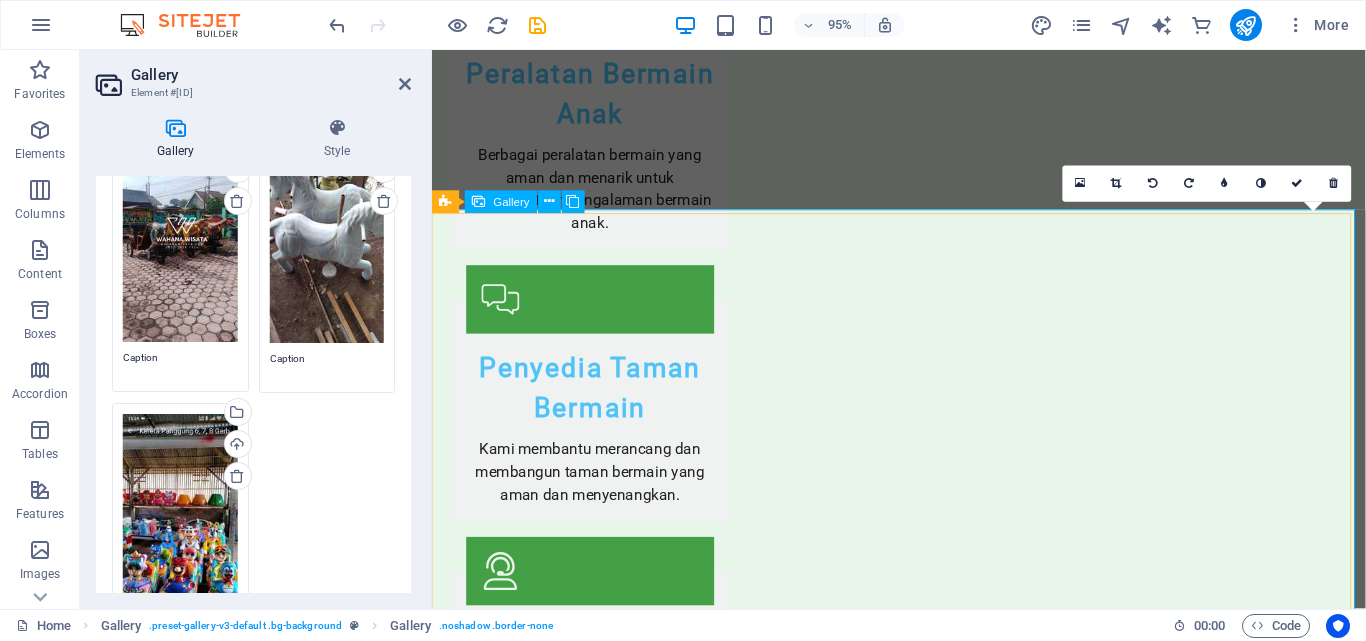 click at bounding box center (1320, 2900) 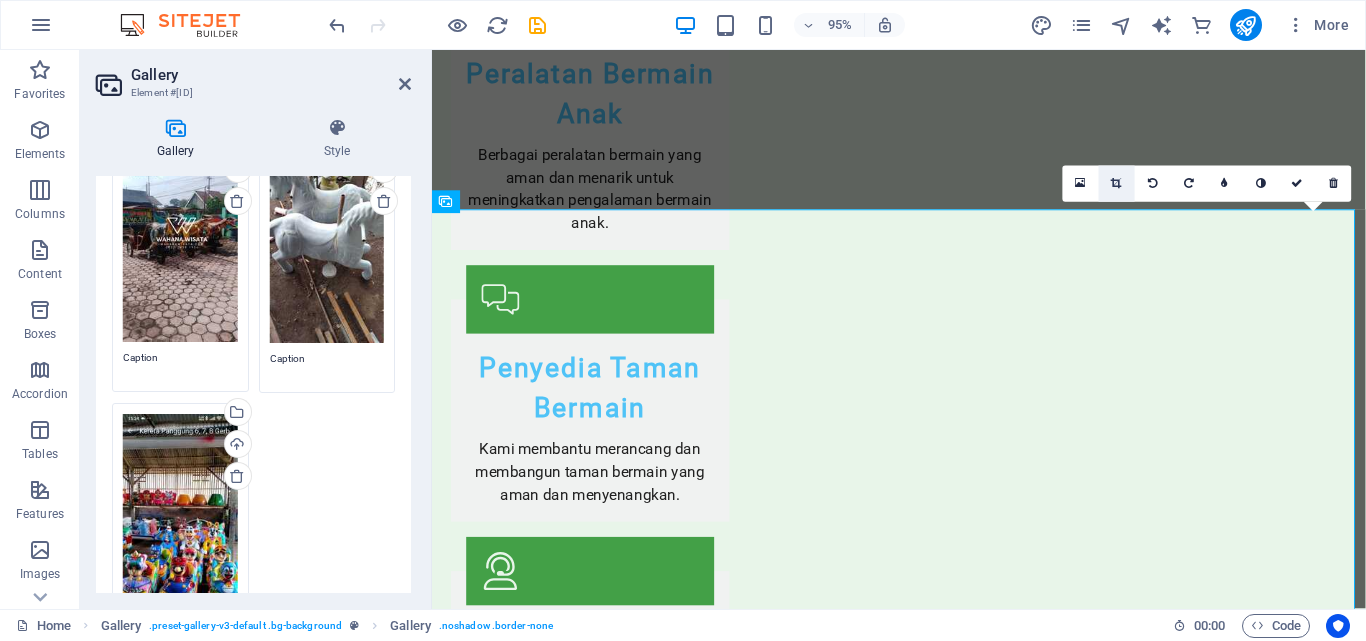 click at bounding box center [1117, 184] 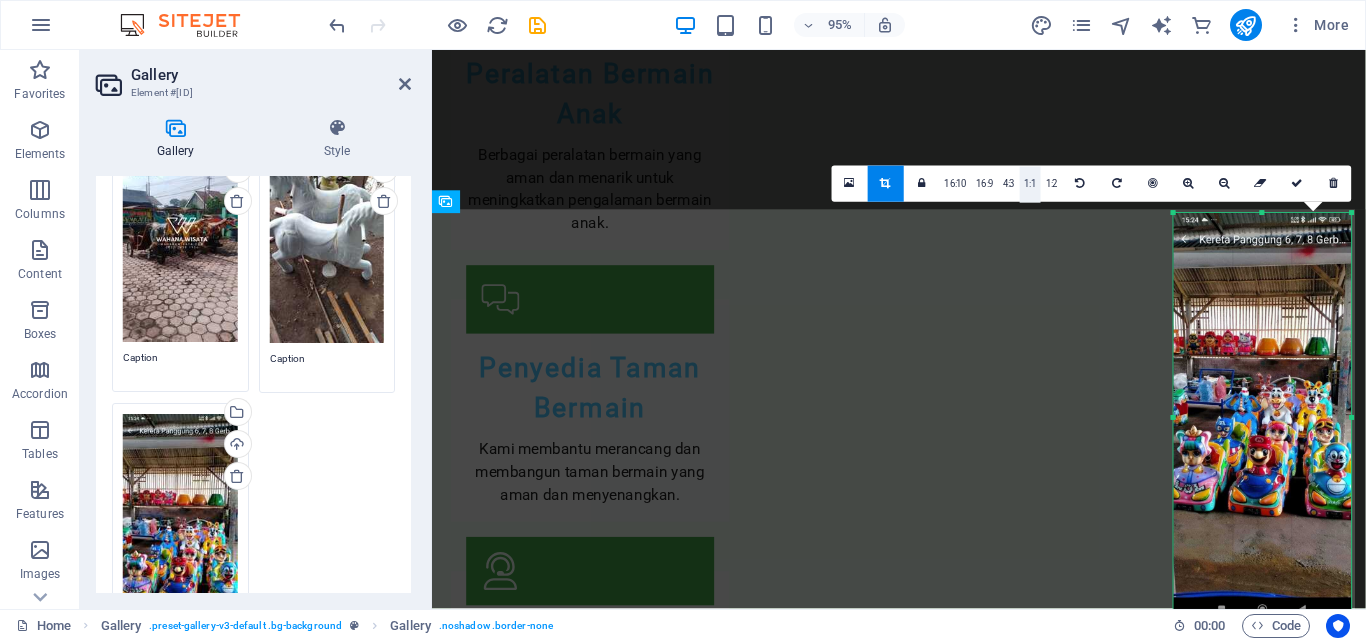 click on "1:1" at bounding box center (1030, 185) 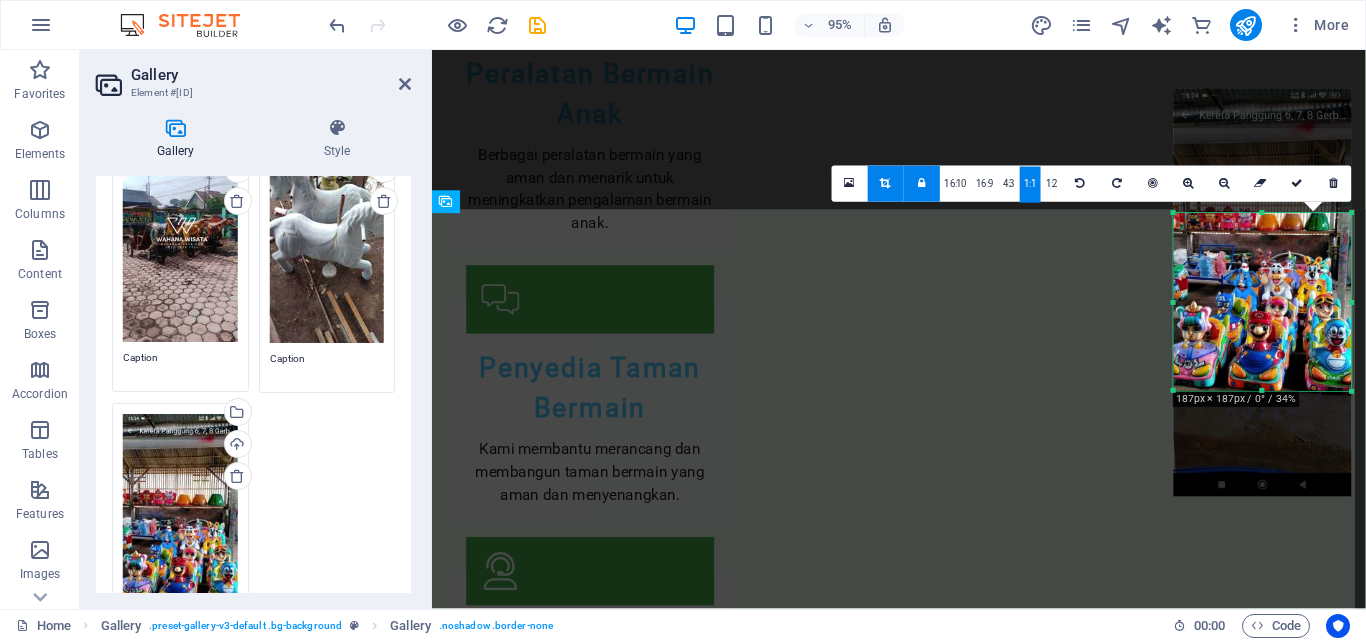 drag, startPoint x: 1301, startPoint y: 361, endPoint x: 1298, endPoint y: 230, distance: 131.03435 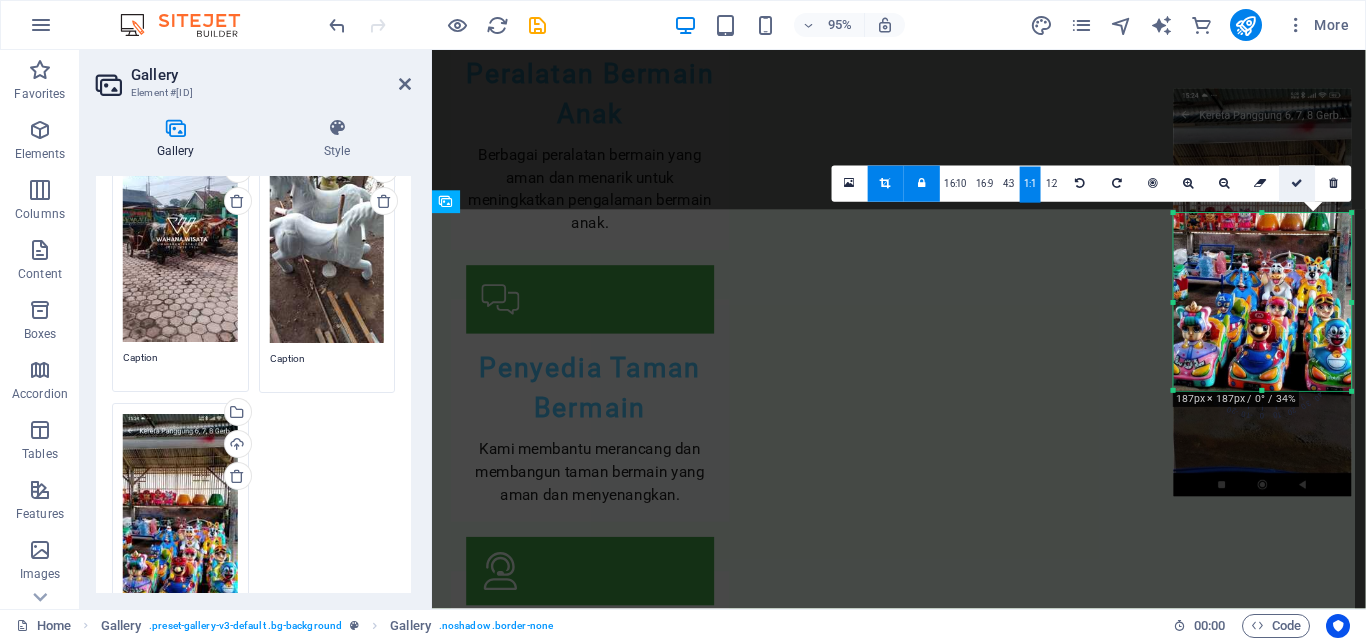 click at bounding box center (1297, 183) 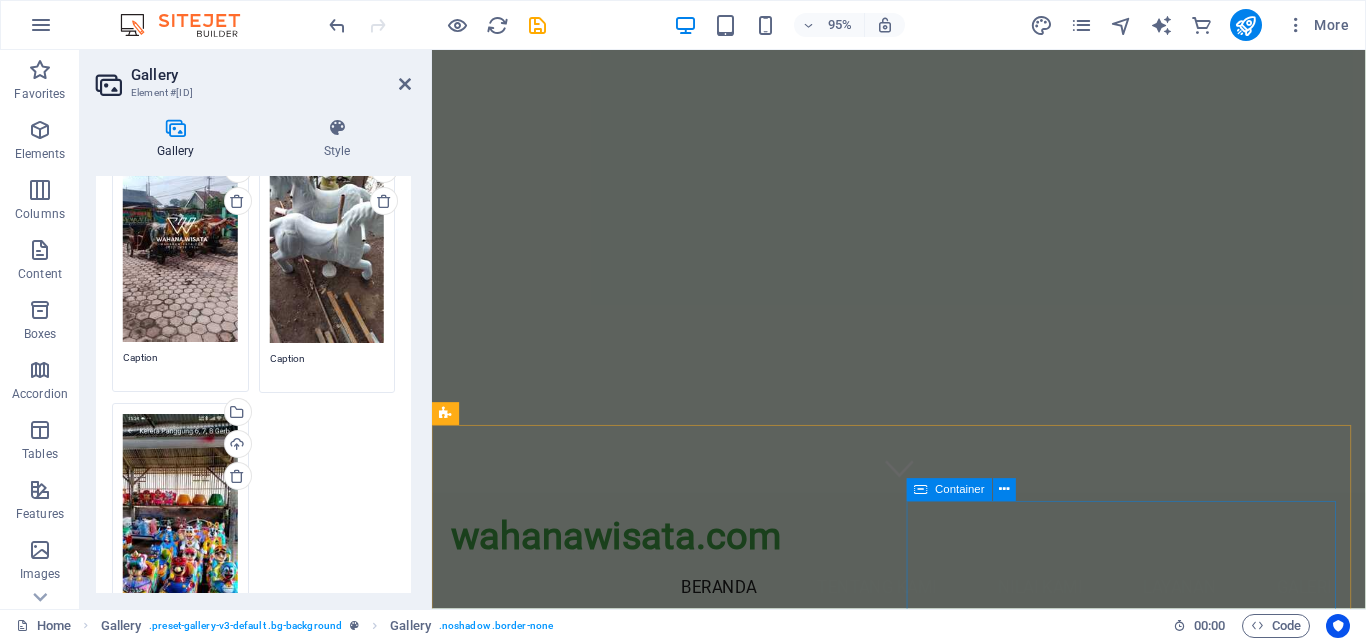 scroll, scrollTop: 0, scrollLeft: 0, axis: both 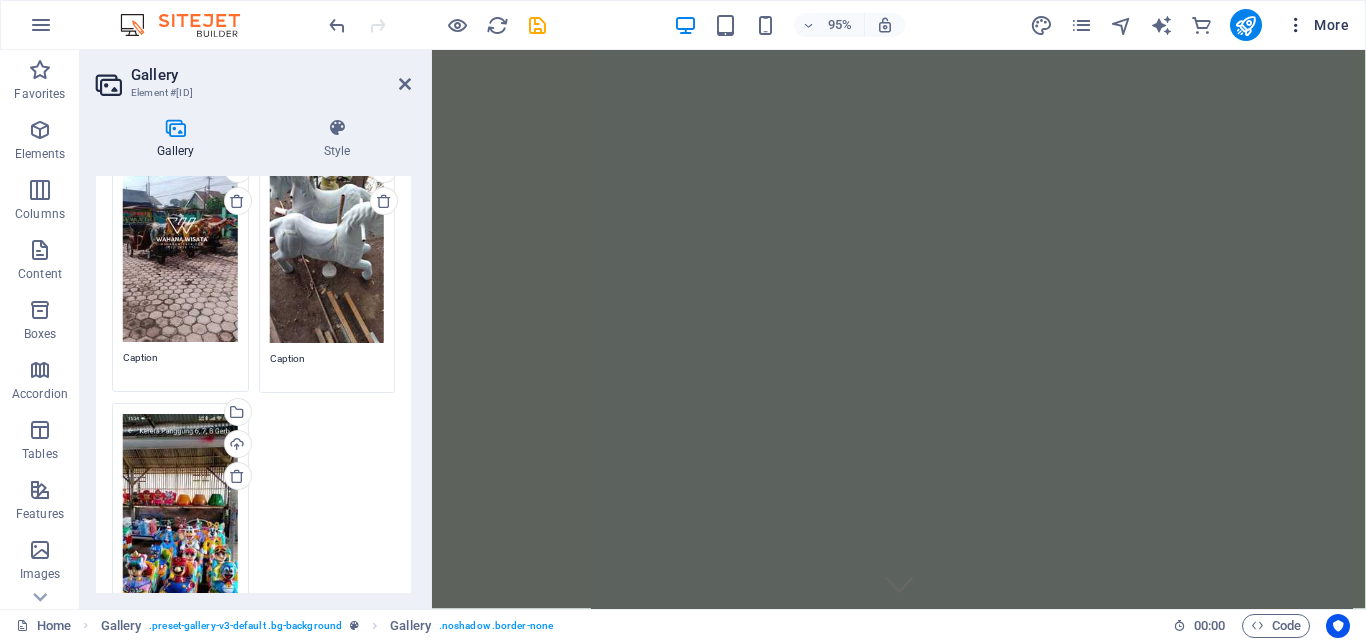 click at bounding box center (1296, 25) 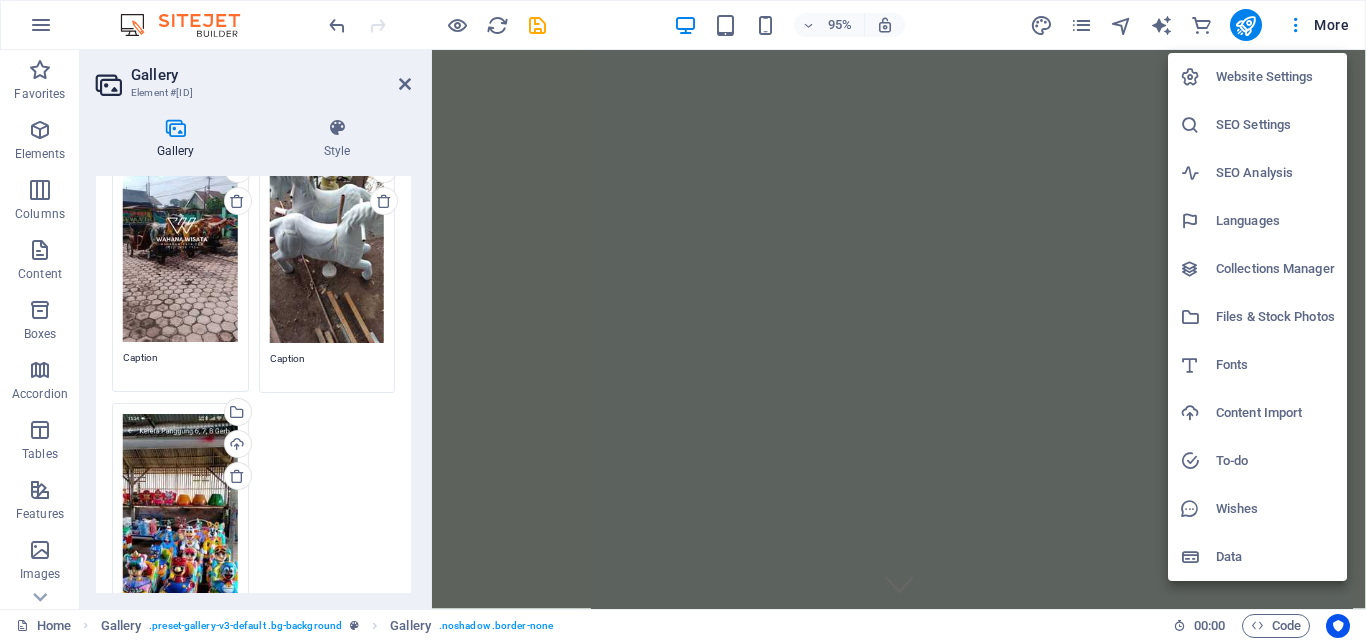 click at bounding box center (683, 320) 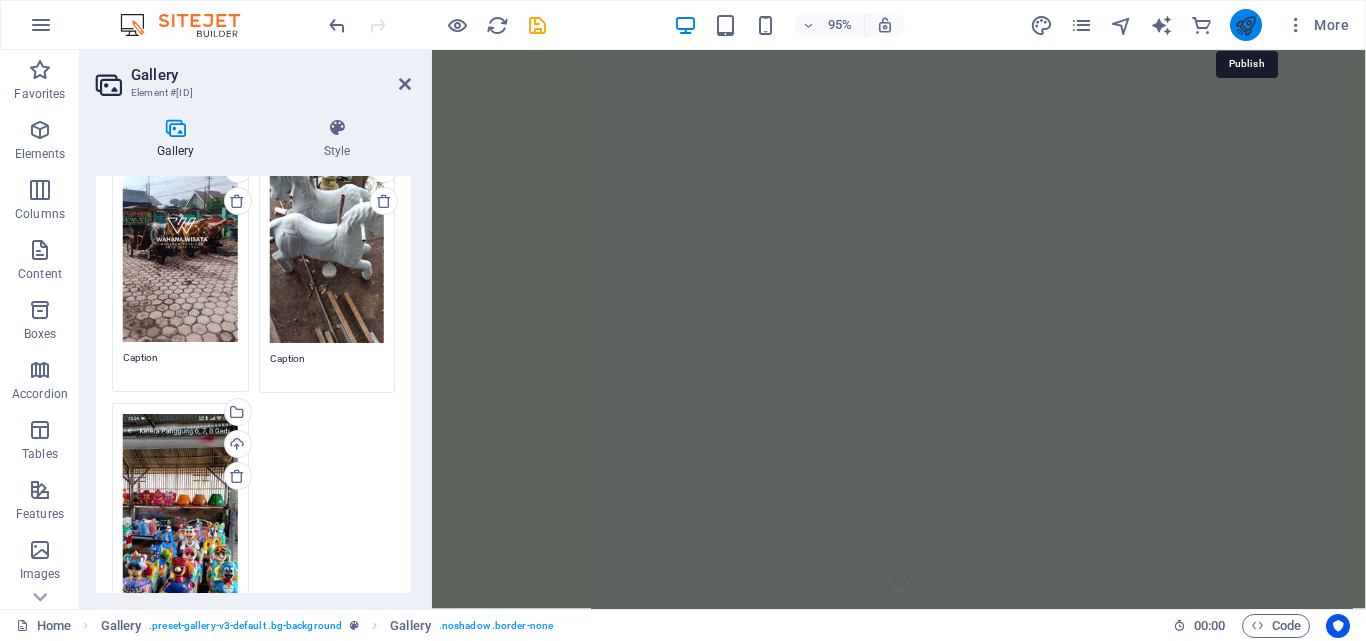 click at bounding box center [1245, 25] 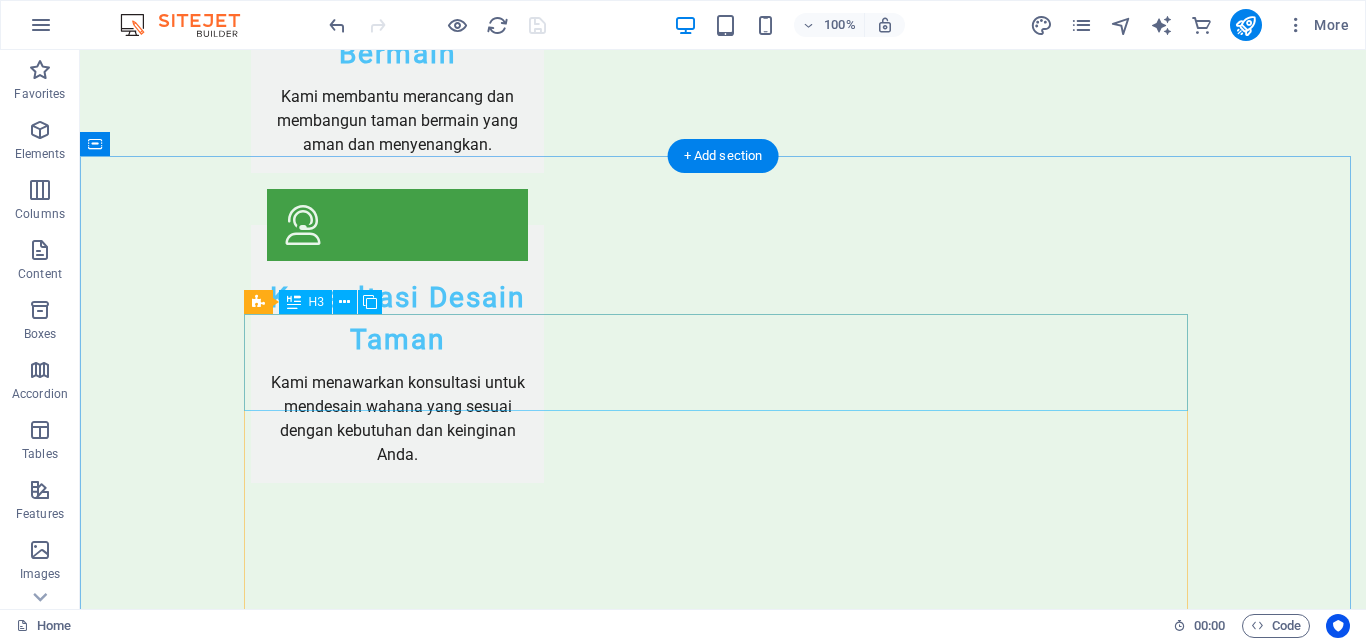 scroll, scrollTop: 4413, scrollLeft: 0, axis: vertical 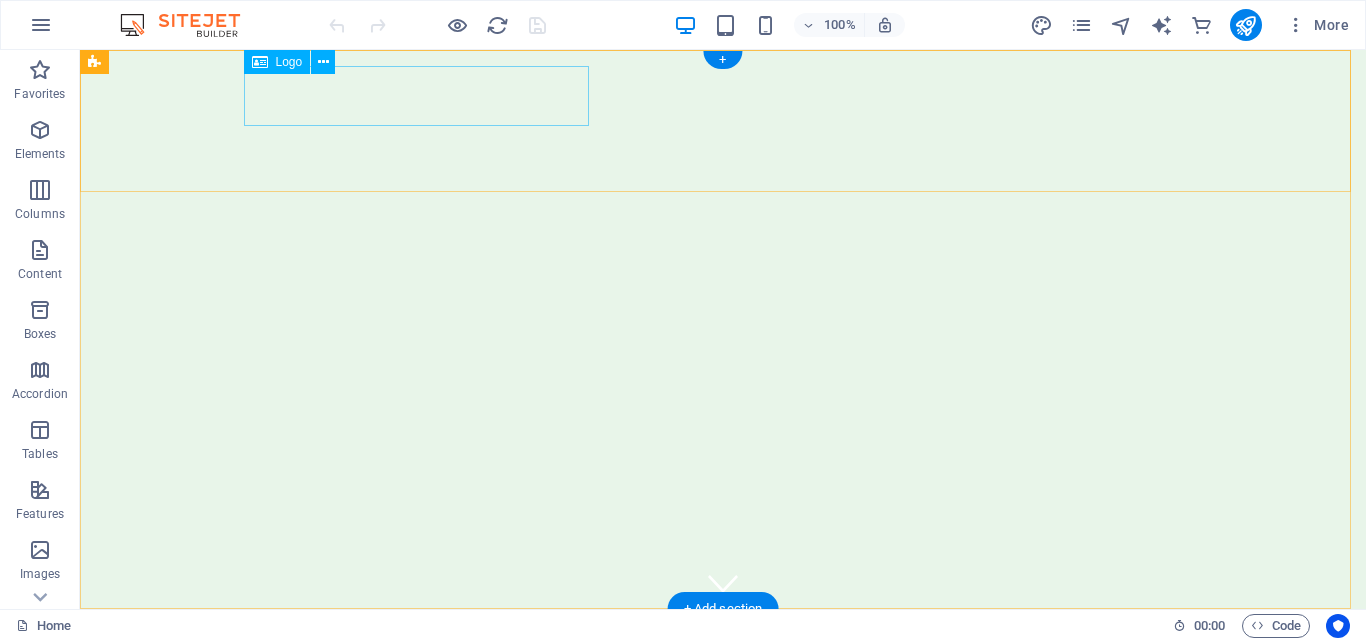 click on "wahanawisata.com" at bounding box center [723, 655] 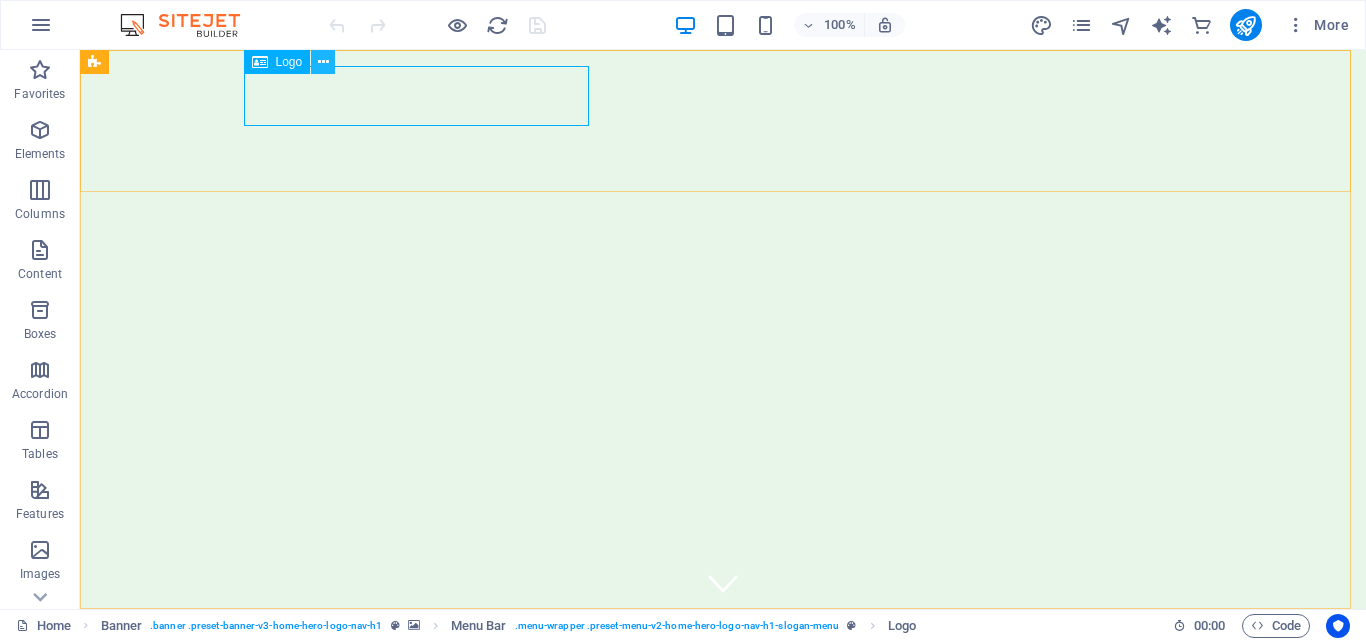 click at bounding box center (323, 62) 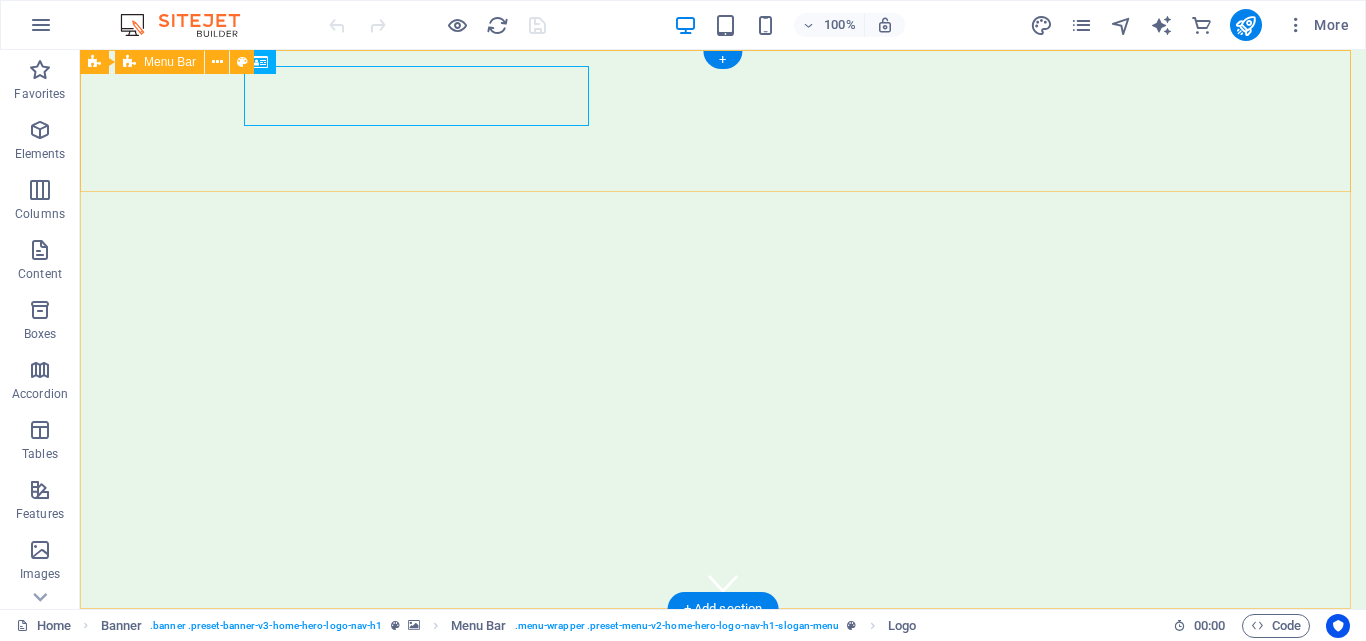 click on "wahanawisata.com Beranda Tentang Kami Nilai Kami Layanan Galeri" at bounding box center (723, 680) 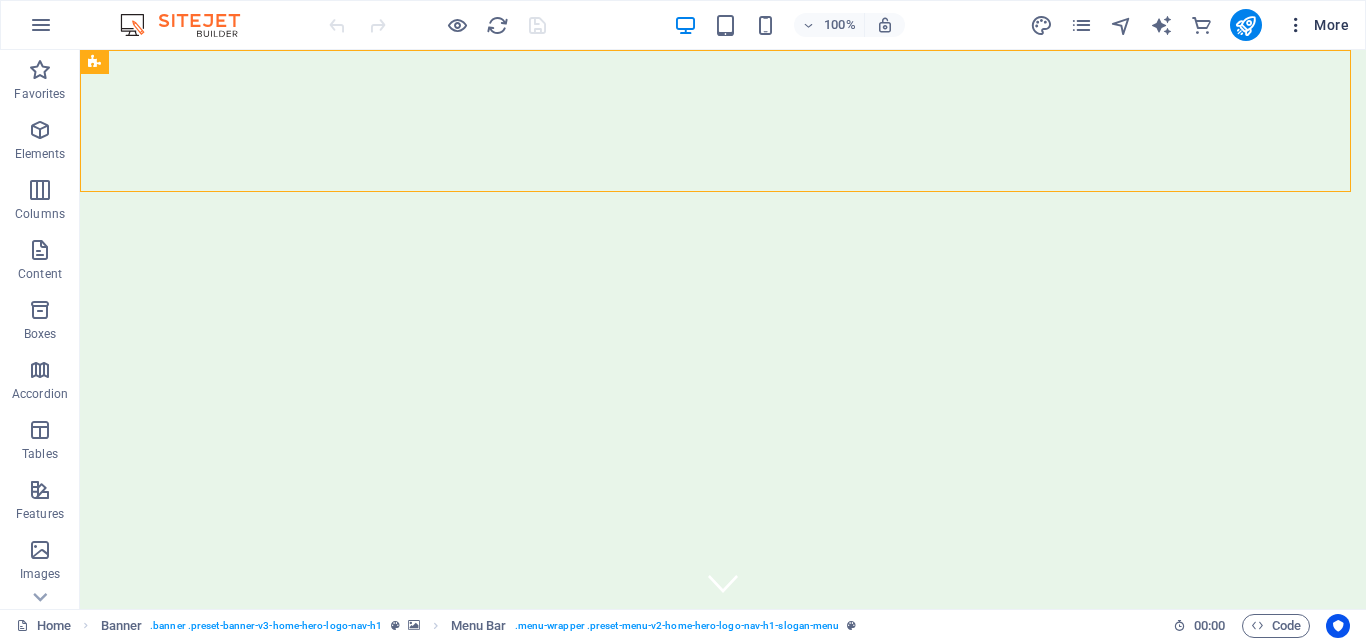 click at bounding box center (1296, 25) 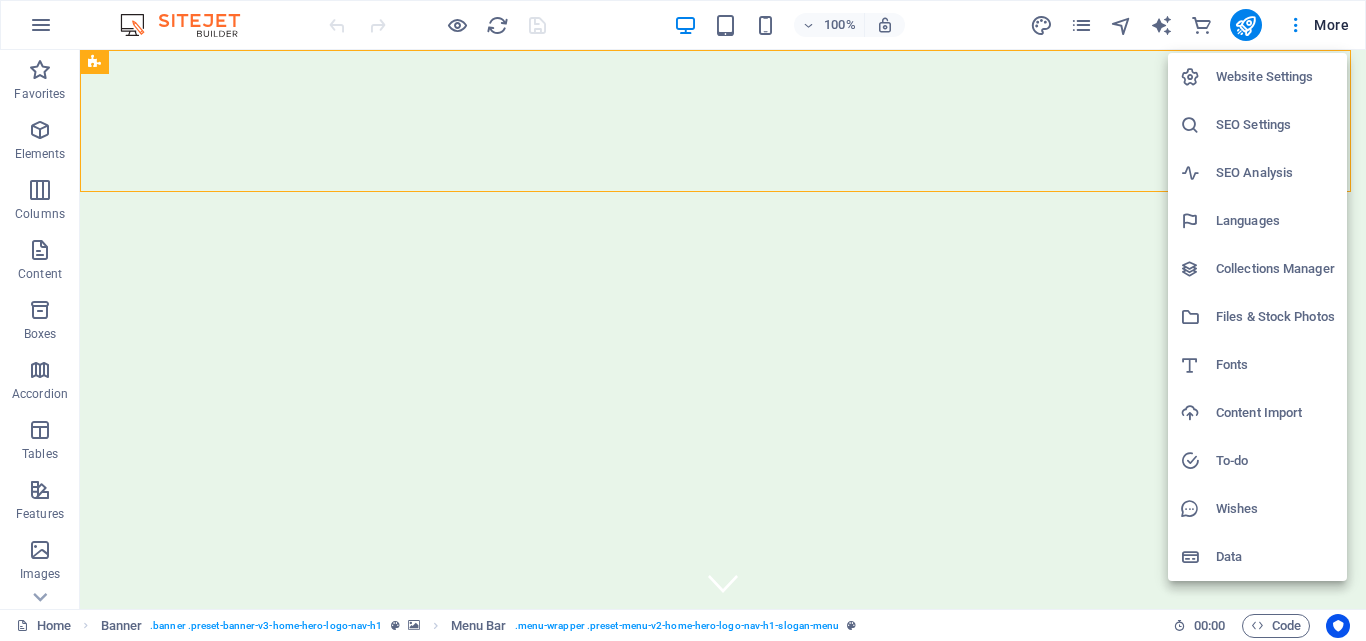 drag, startPoint x: 1284, startPoint y: 85, endPoint x: 1275, endPoint y: 70, distance: 17.492855 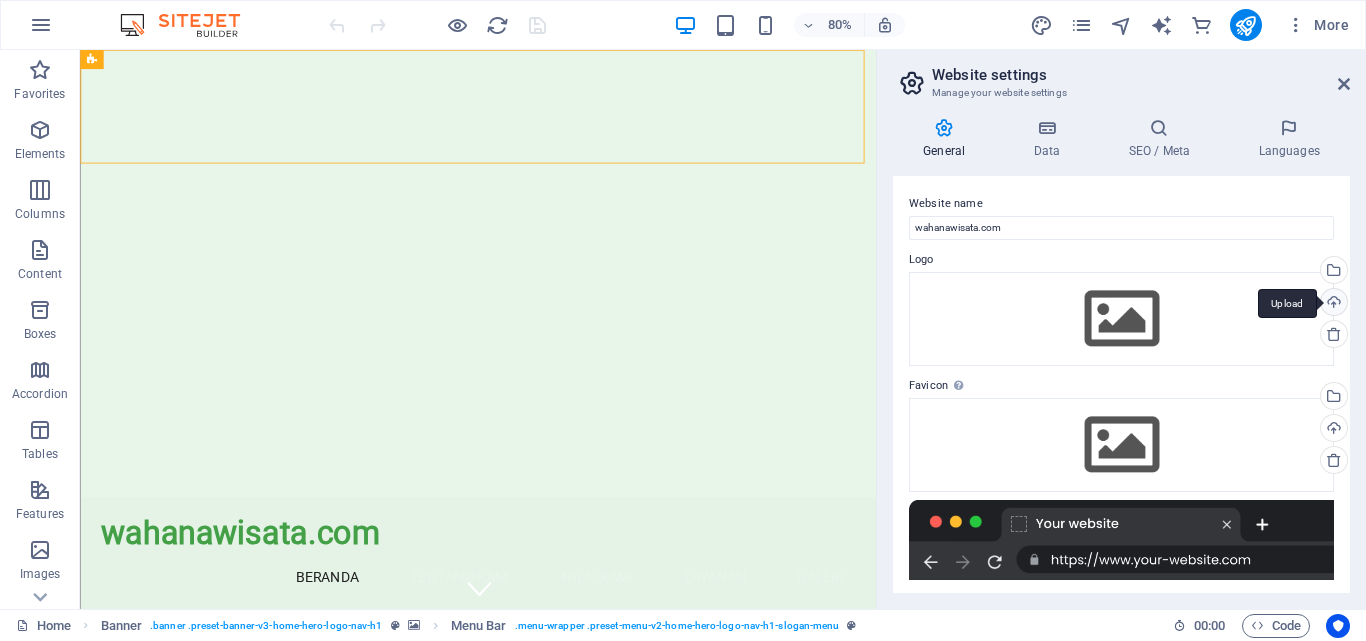 click on "Upload" at bounding box center (1332, 304) 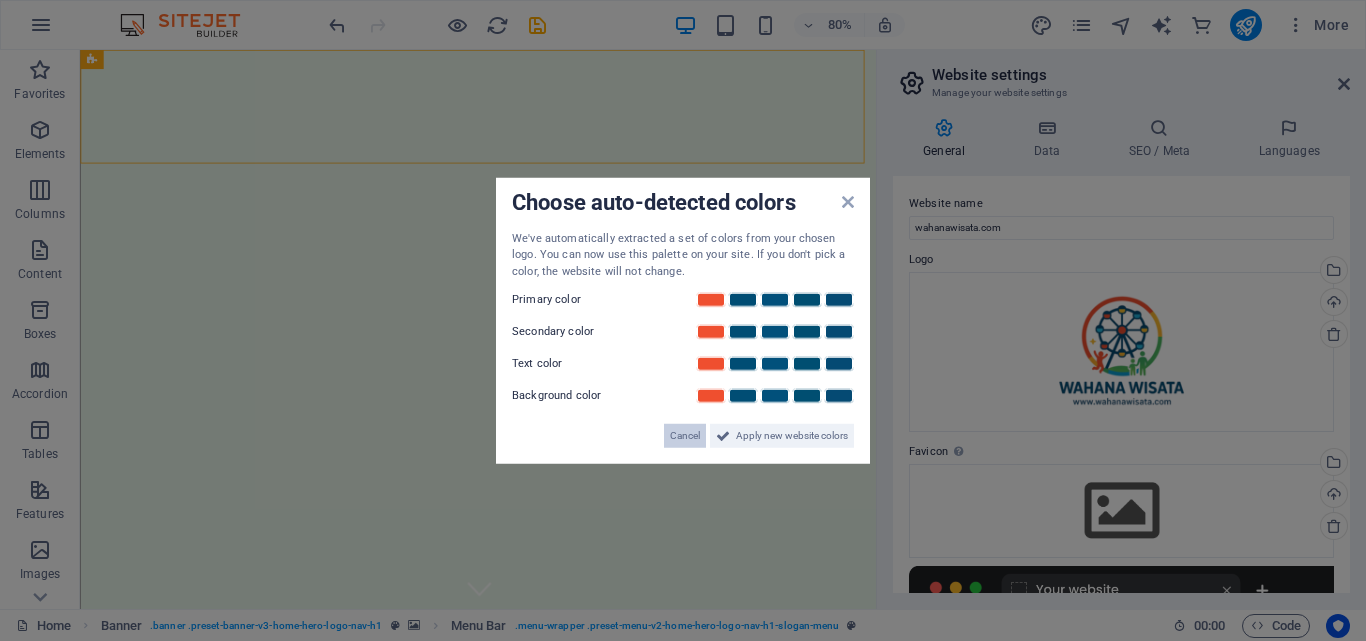 click on "Cancel" at bounding box center [685, 436] 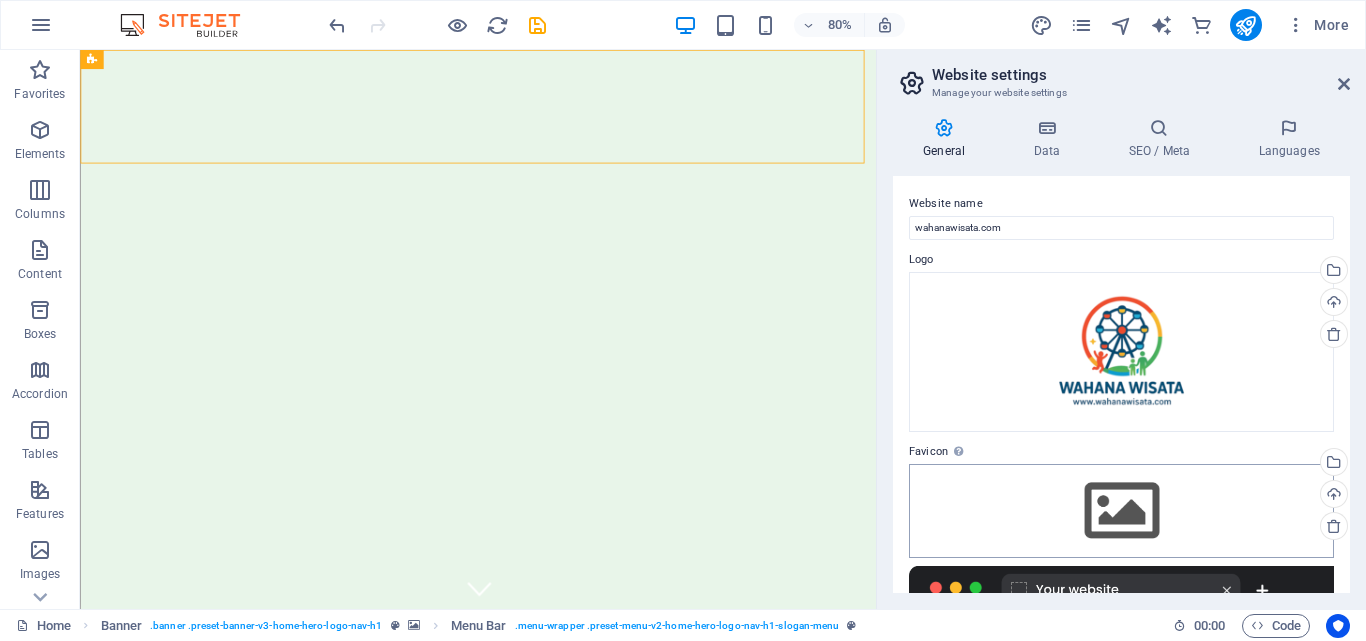 scroll, scrollTop: 100, scrollLeft: 0, axis: vertical 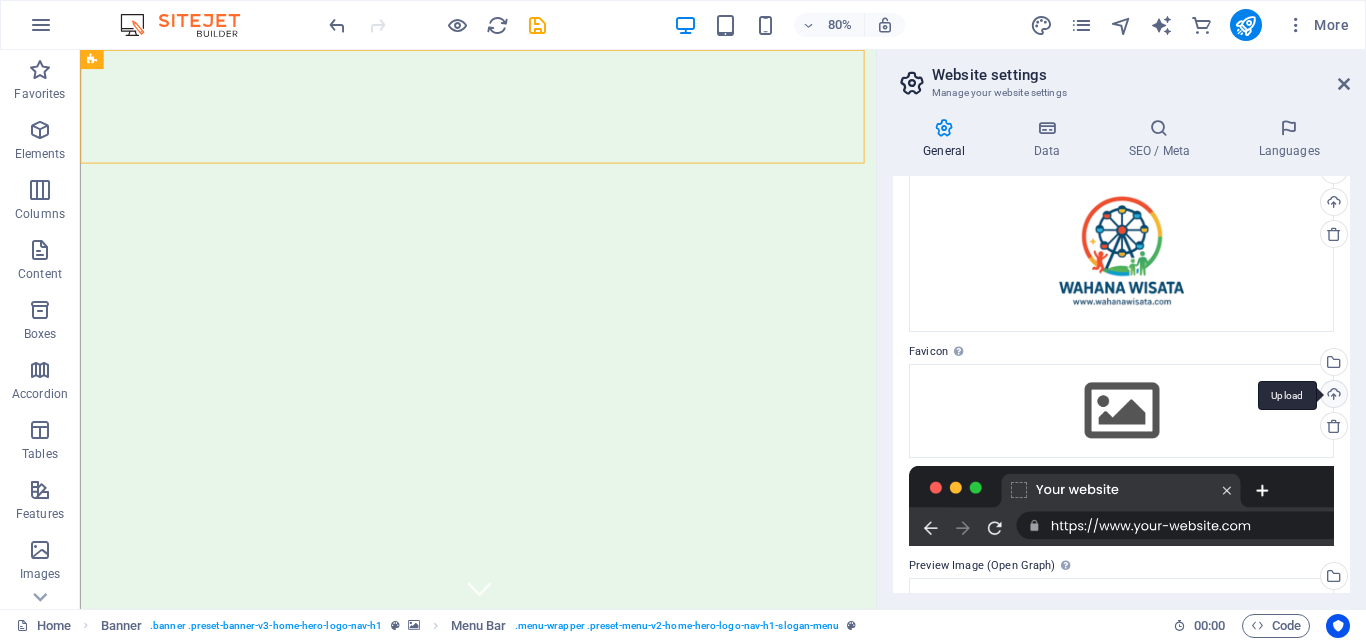 click on "Upload" at bounding box center (1332, 396) 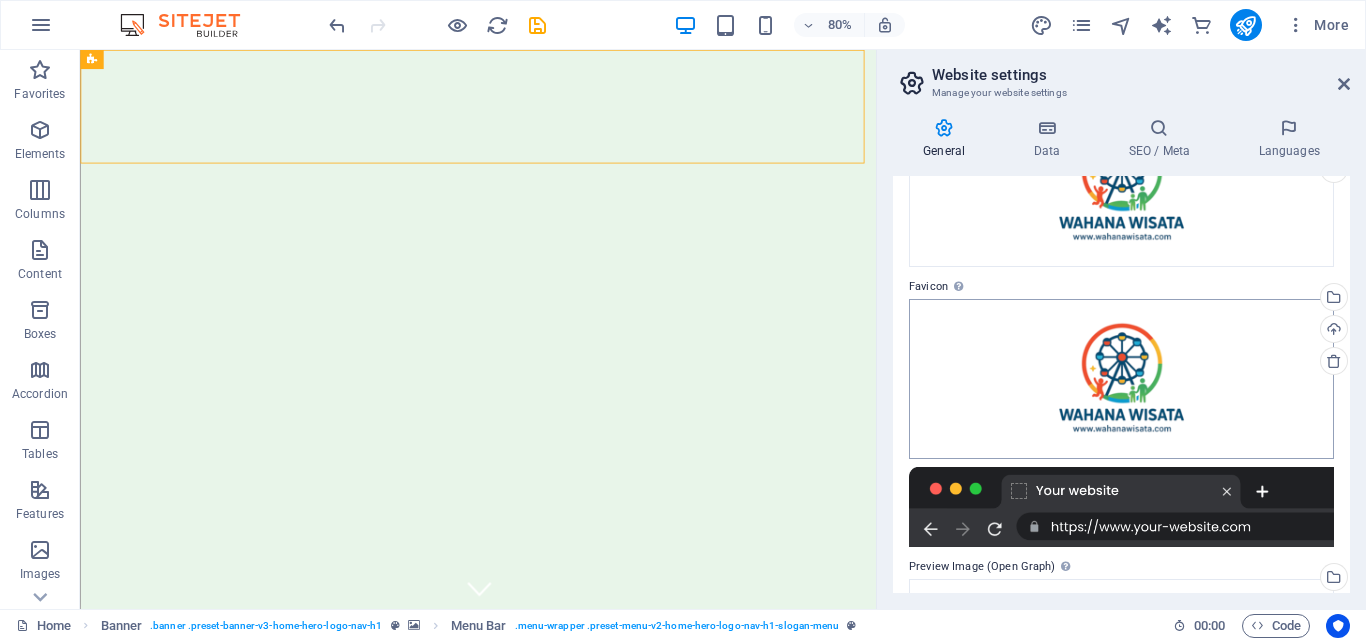 scroll, scrollTop: 200, scrollLeft: 0, axis: vertical 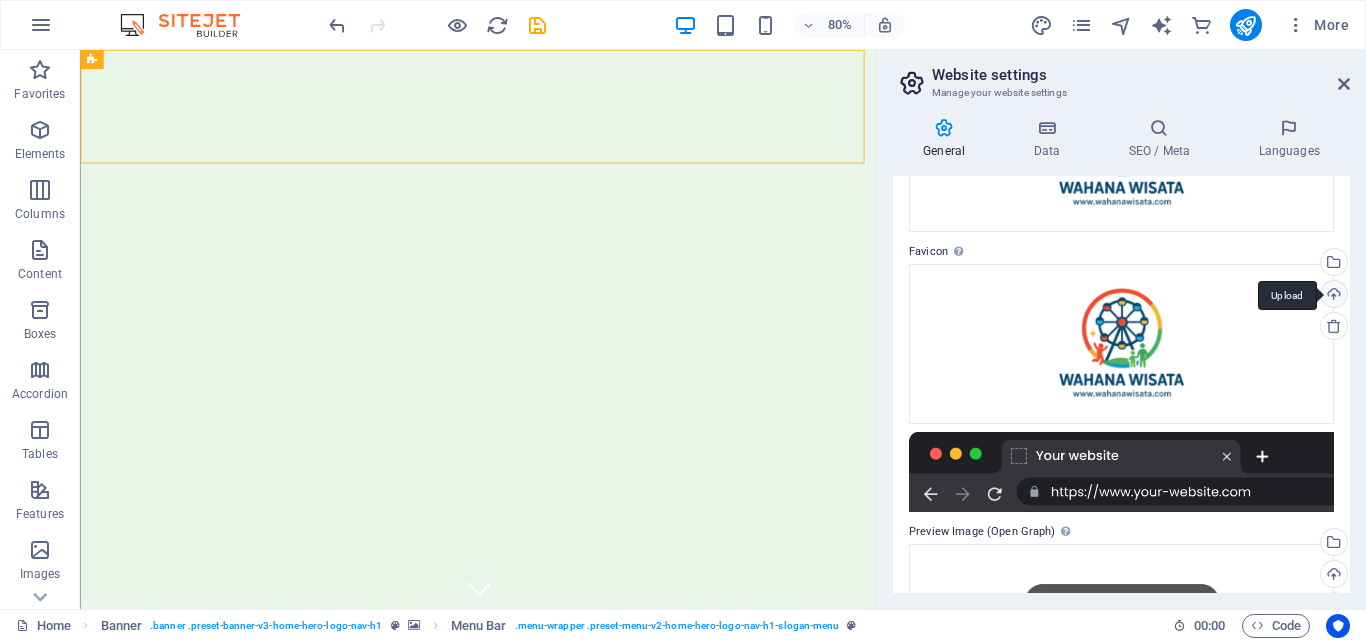 click on "Upload" at bounding box center (1332, 296) 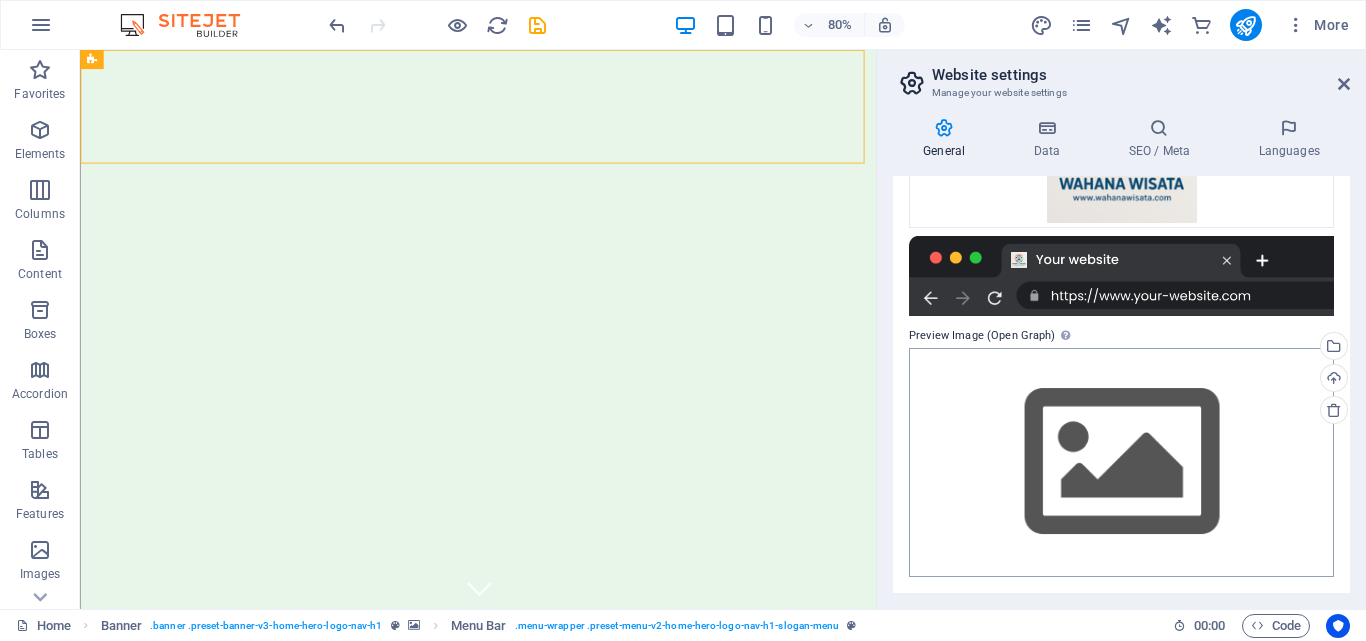 scroll, scrollTop: 0, scrollLeft: 0, axis: both 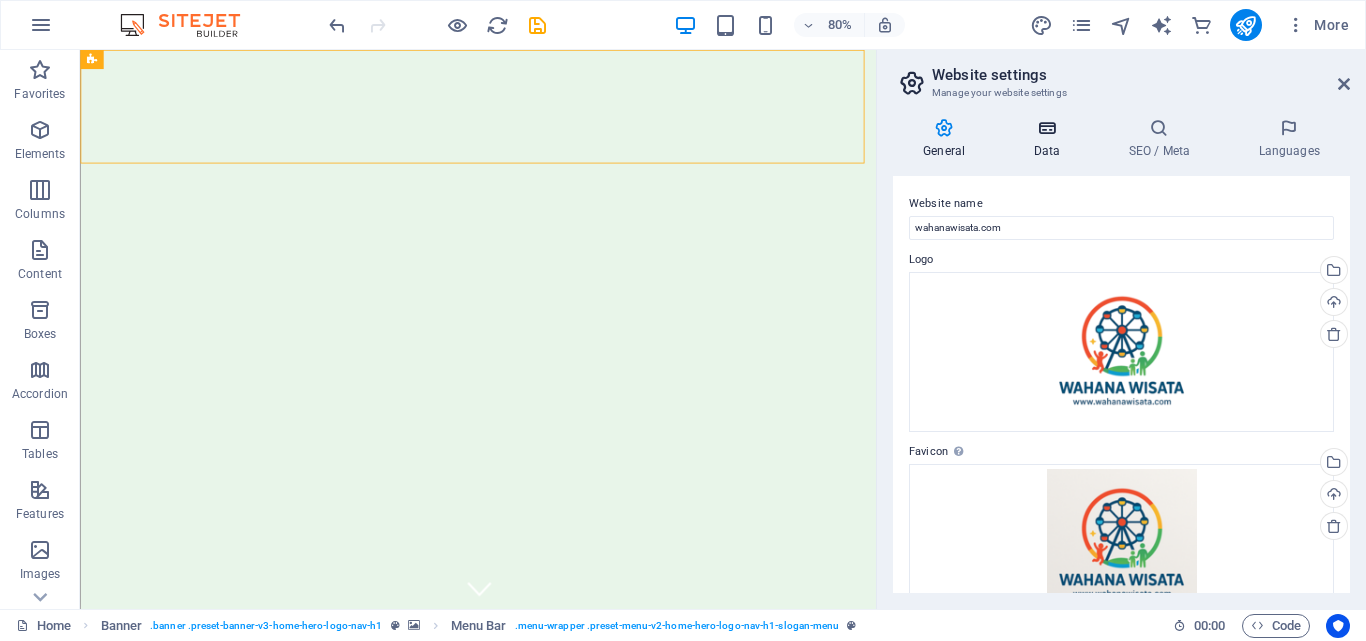 click on "Data" at bounding box center (1050, 139) 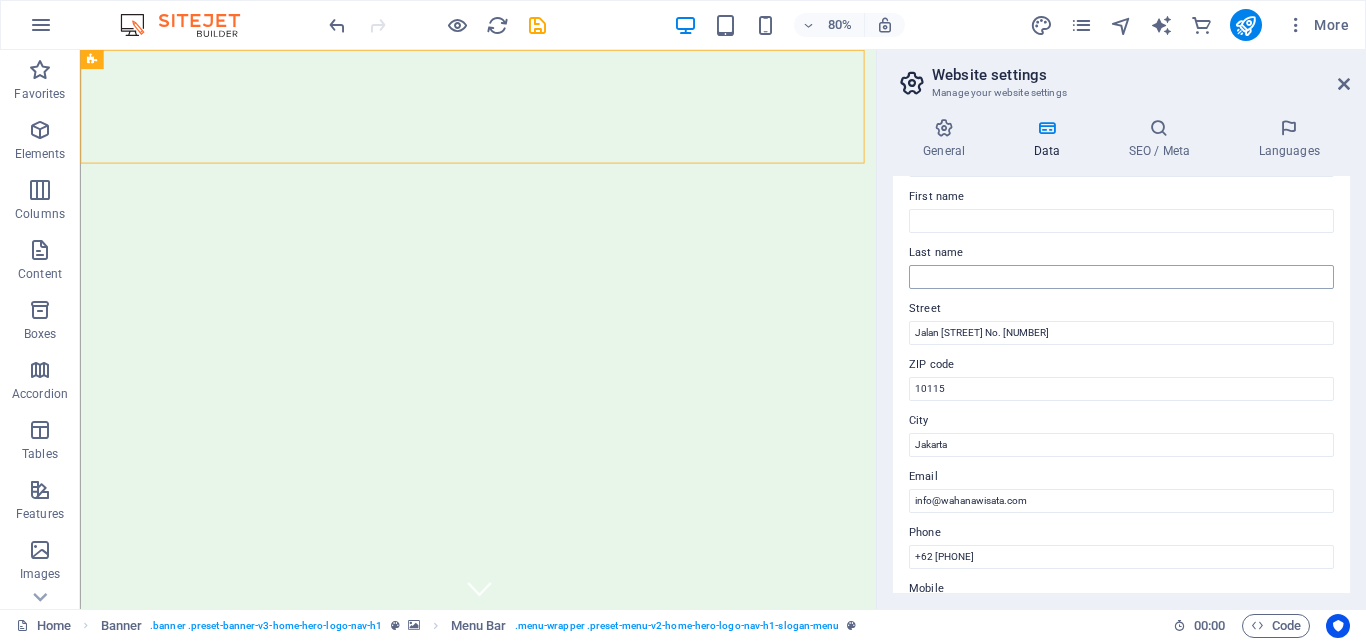 scroll, scrollTop: 200, scrollLeft: 0, axis: vertical 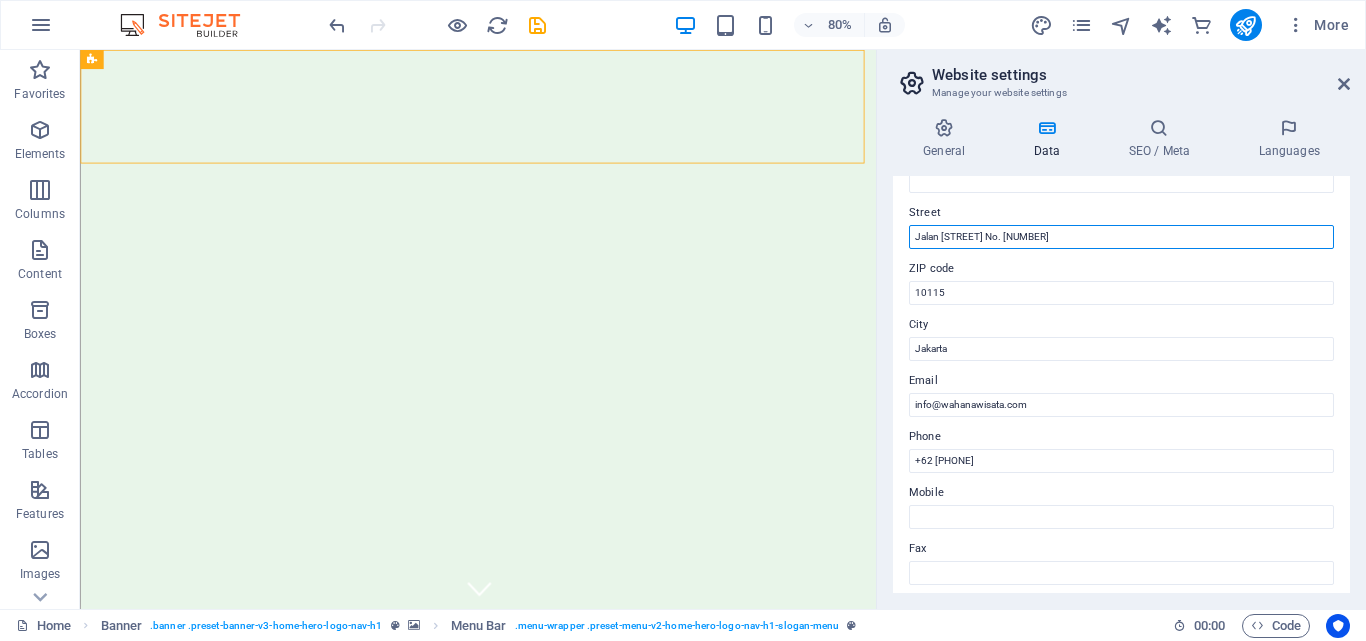 drag, startPoint x: 1038, startPoint y: 237, endPoint x: 945, endPoint y: 238, distance: 93.00538 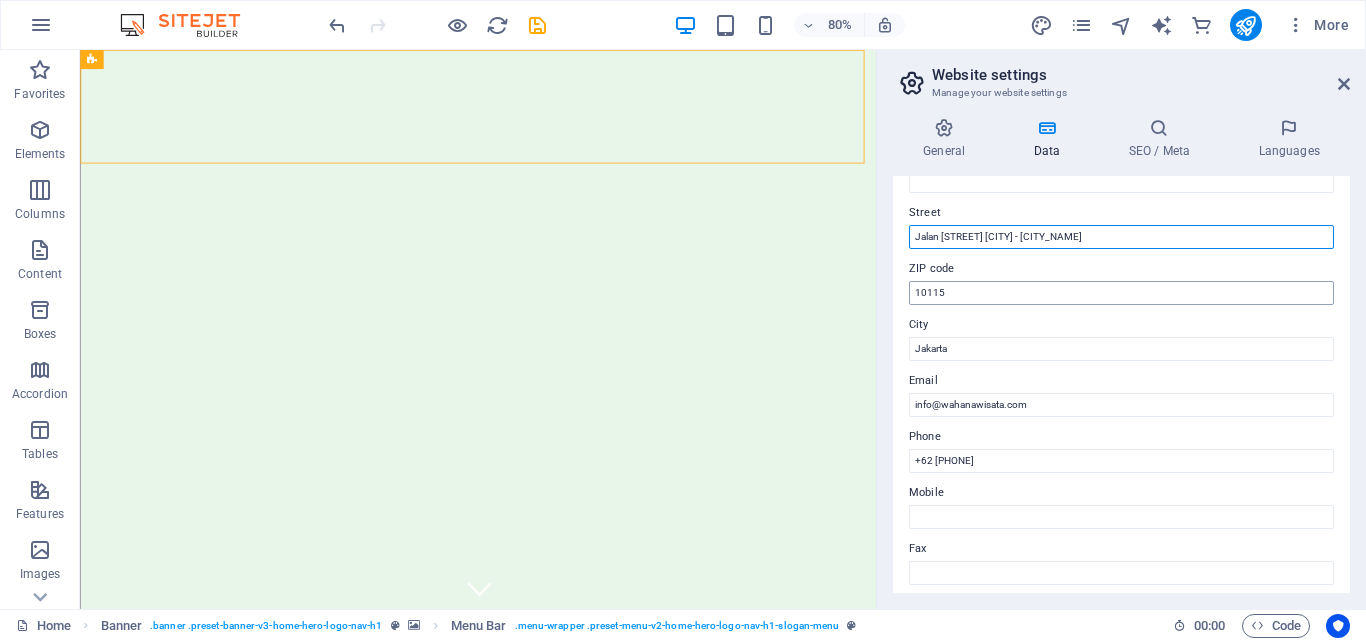 type on "[STREET] - [CITY]" 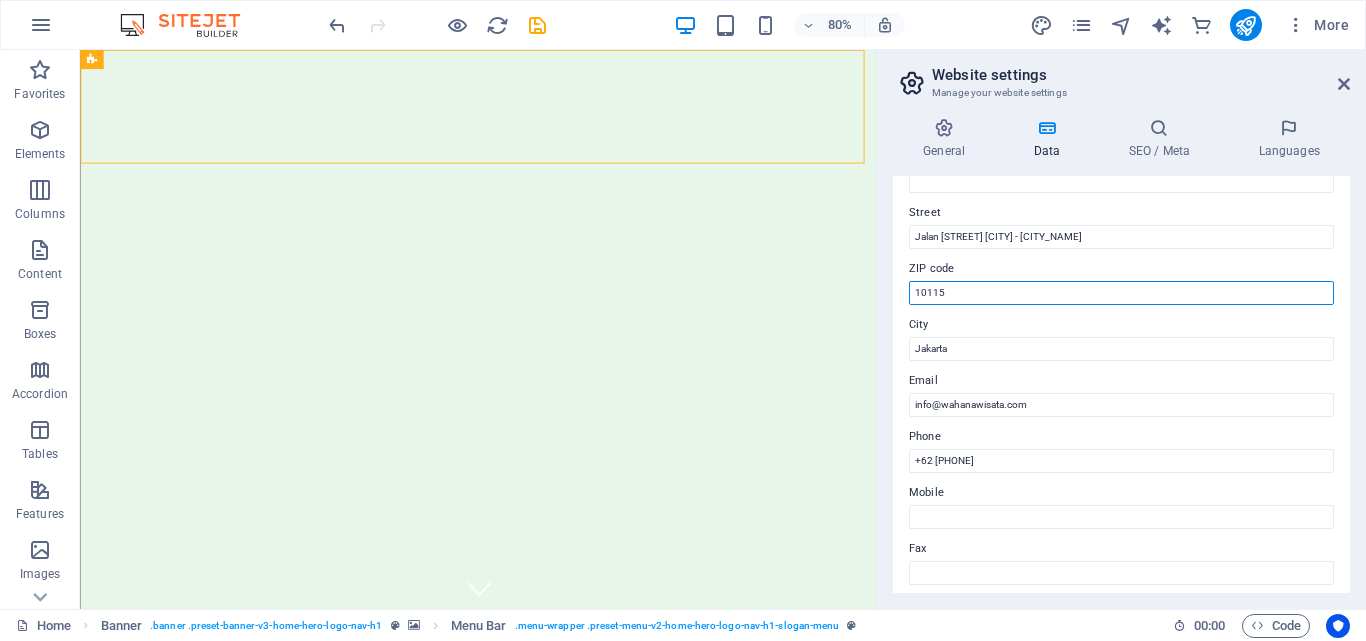drag, startPoint x: 1080, startPoint y: 294, endPoint x: 886, endPoint y: 294, distance: 194 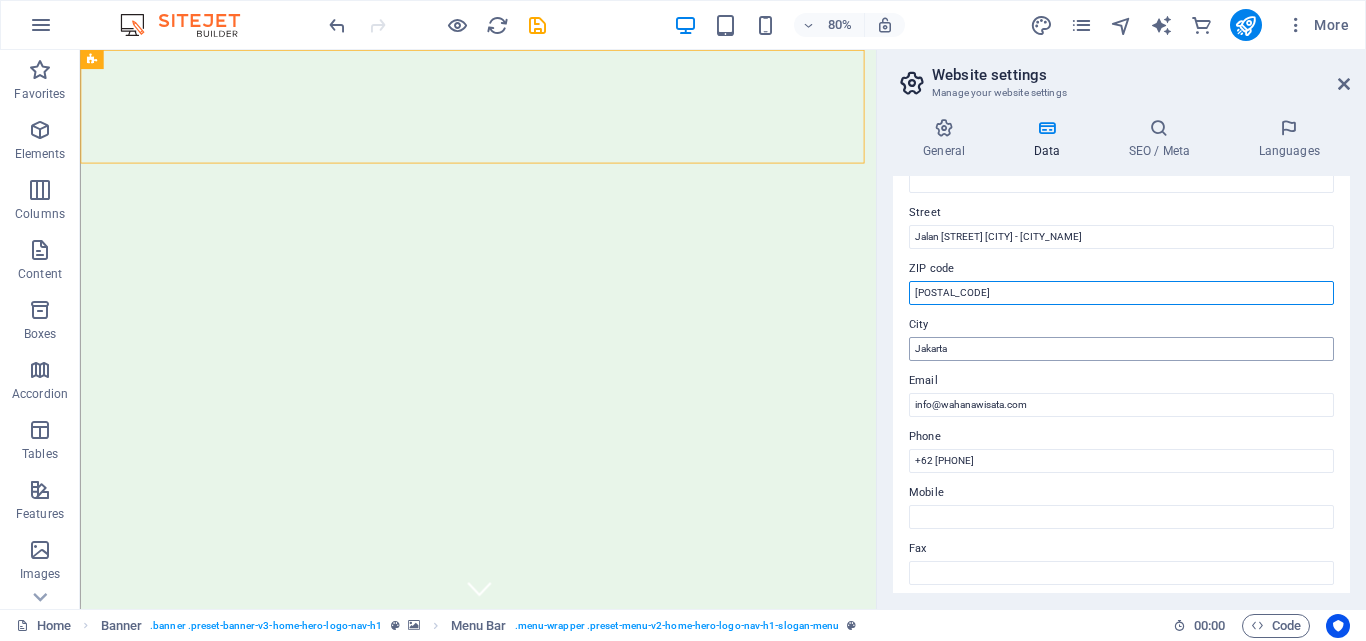 type on "34174" 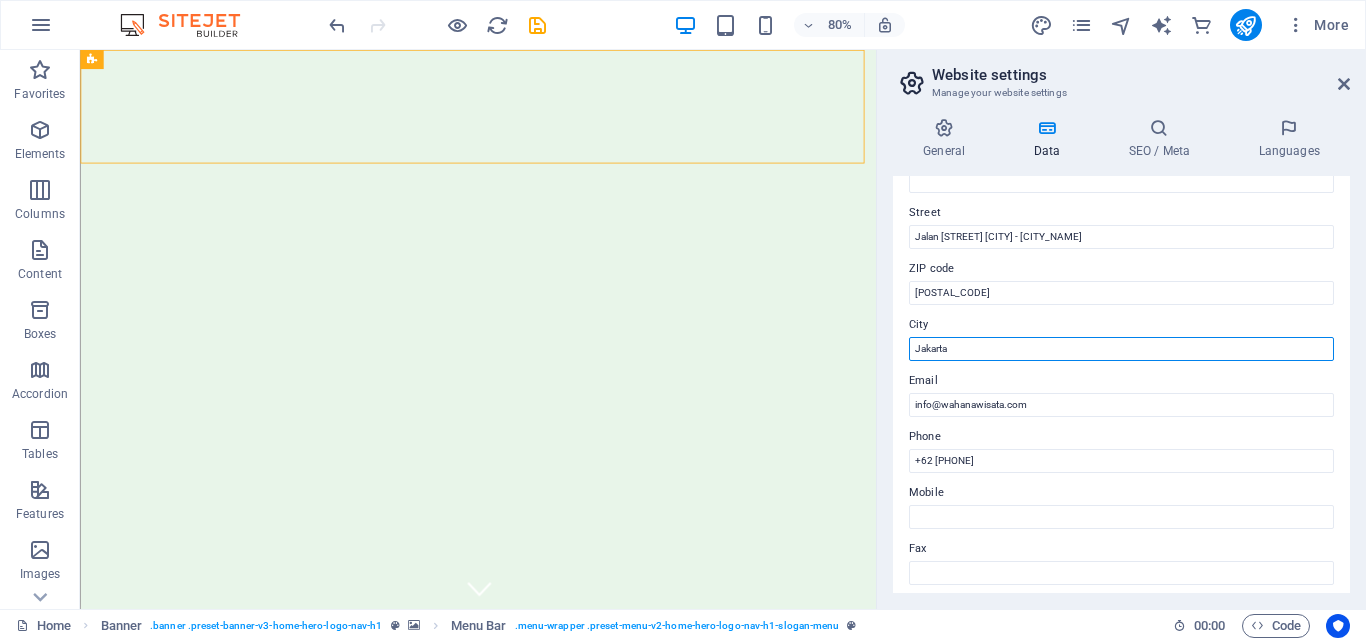 drag, startPoint x: 959, startPoint y: 349, endPoint x: 900, endPoint y: 361, distance: 60.207973 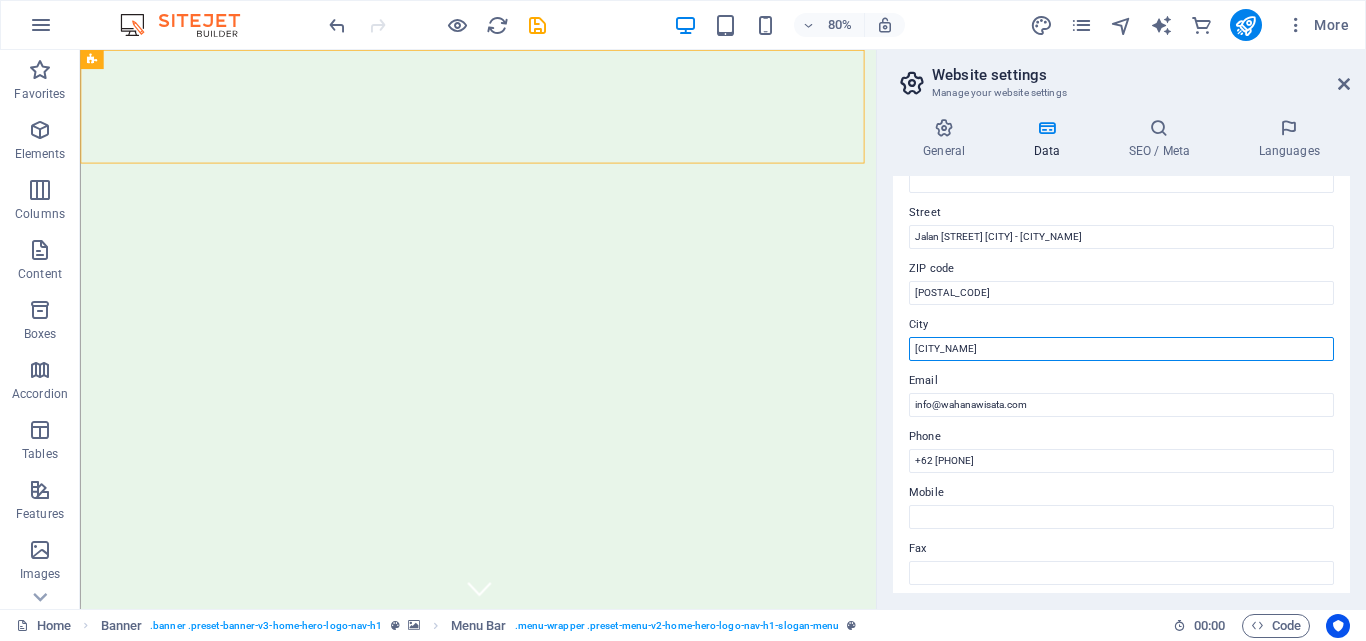 type on "[CITY]" 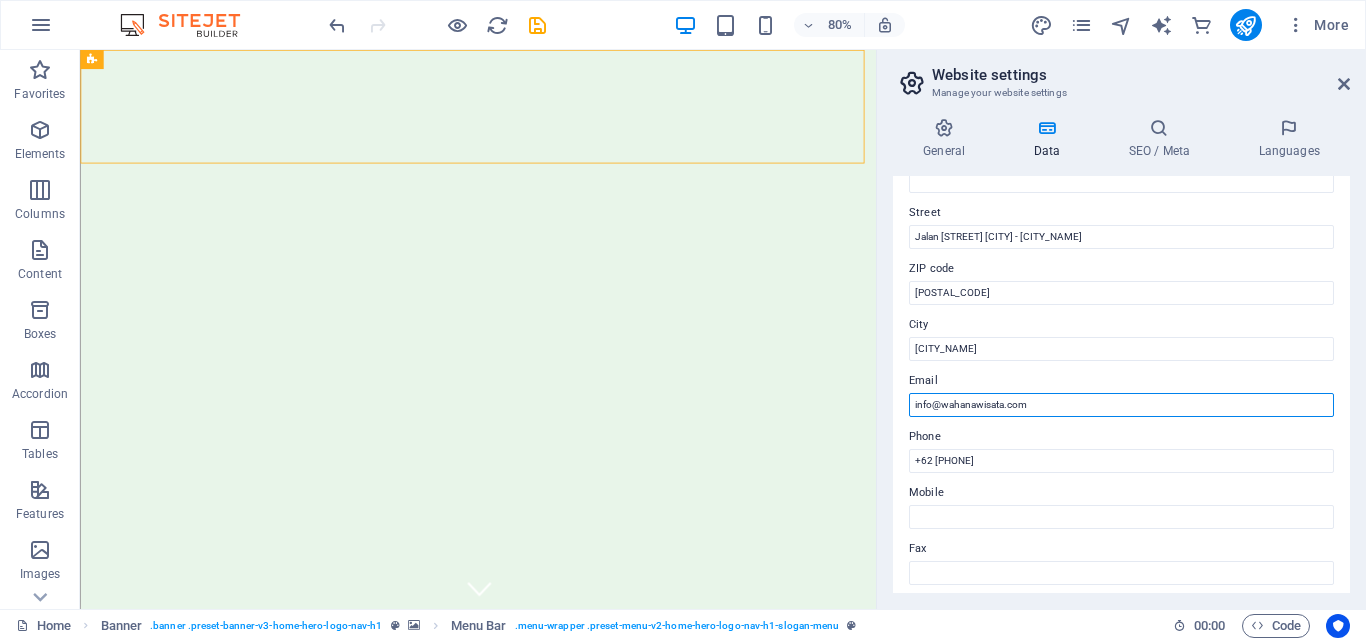 click on "info@wahanawisata.com" at bounding box center [1121, 405] 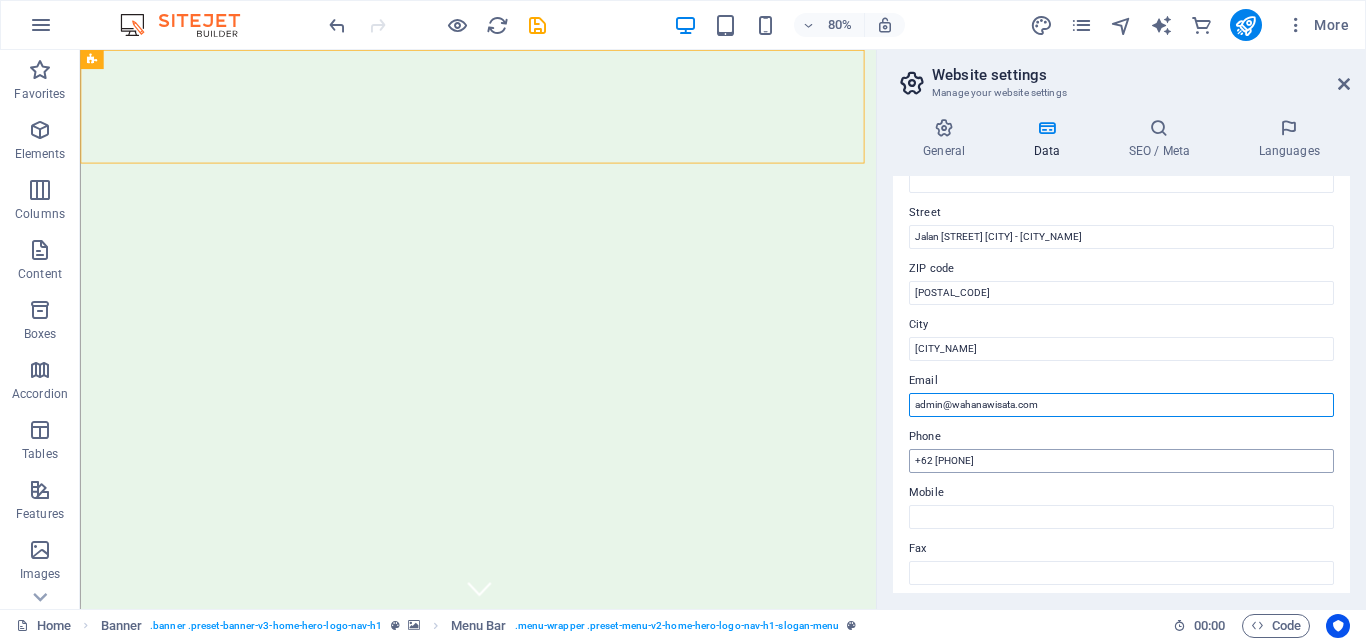 type on "[EMAIL]" 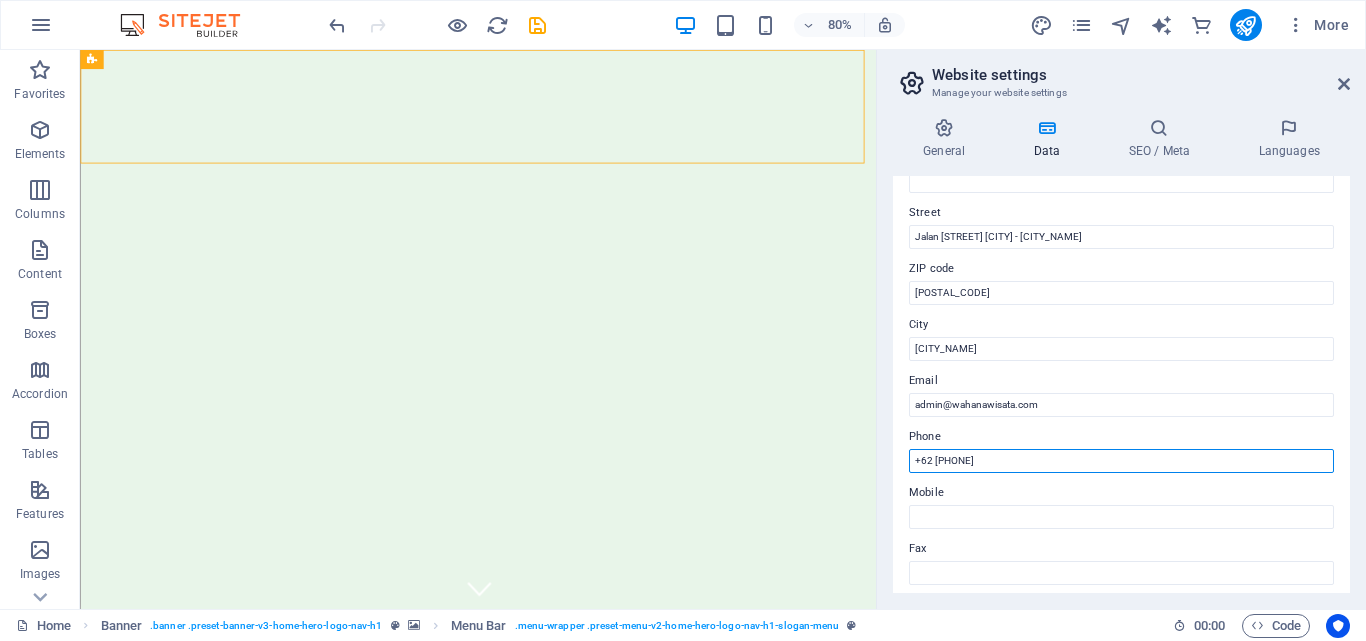 click on "+62 21 555 1234" at bounding box center [1121, 461] 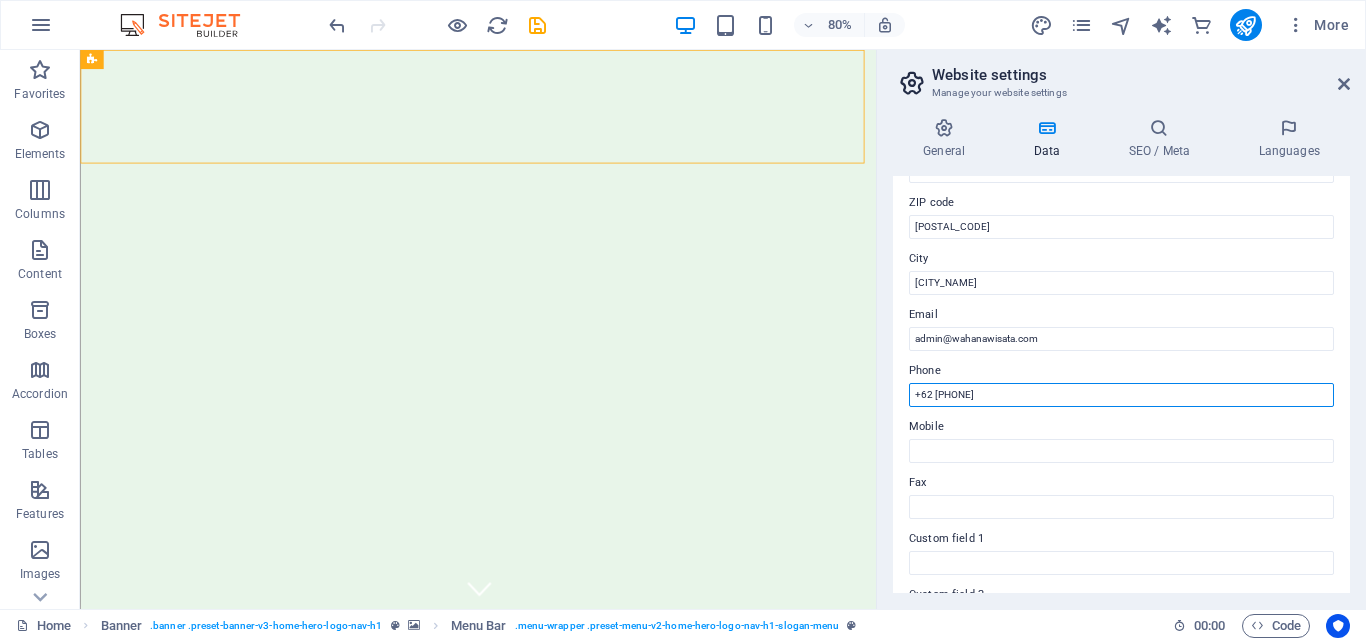 scroll, scrollTop: 300, scrollLeft: 0, axis: vertical 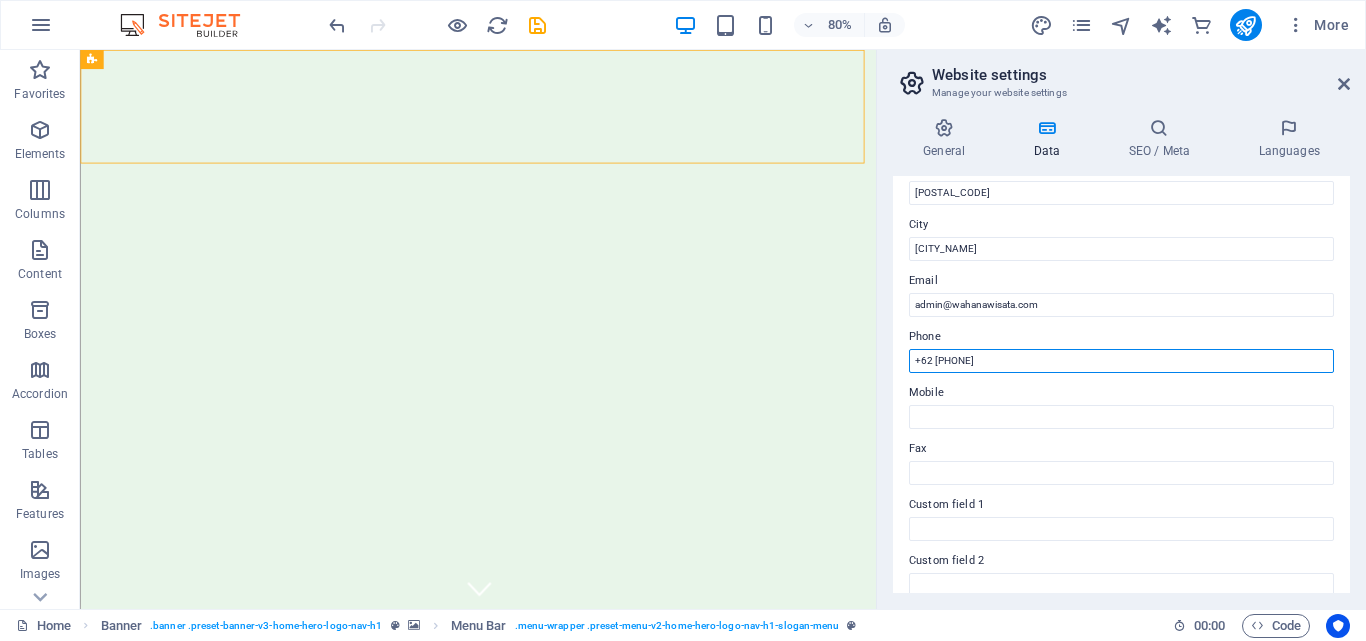 drag, startPoint x: 1020, startPoint y: 361, endPoint x: 877, endPoint y: 357, distance: 143.05594 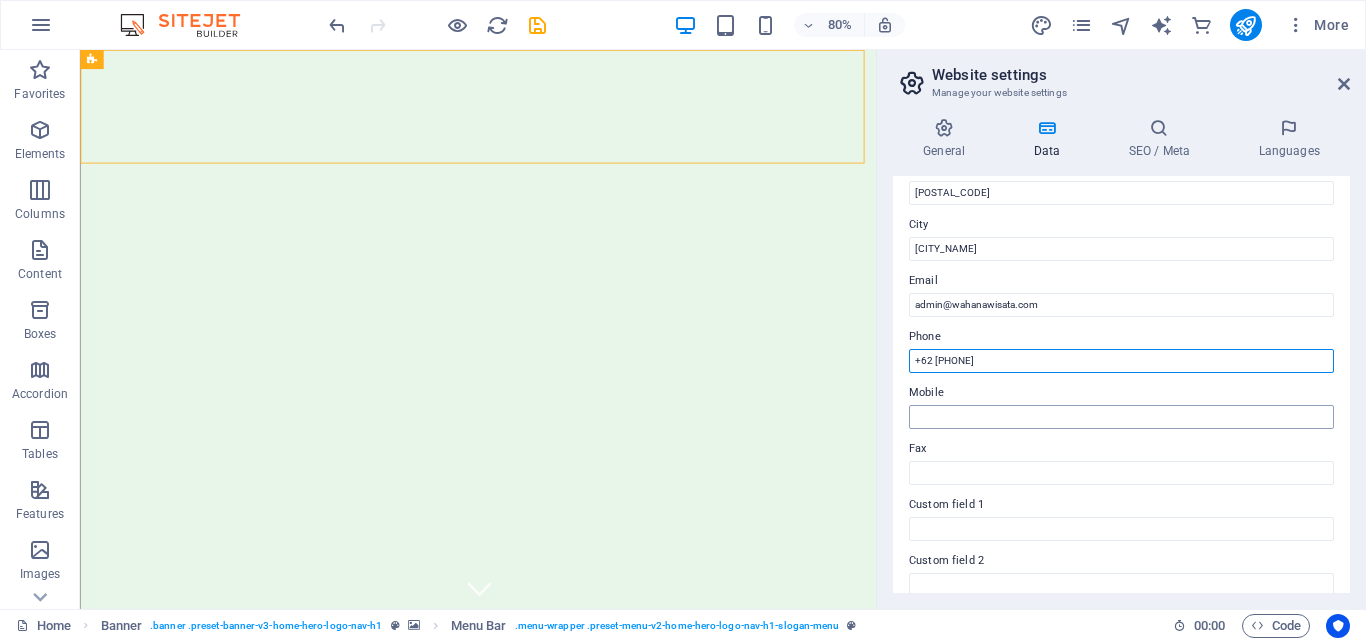 type on "+[COUNTRY CODE] [PHONE]" 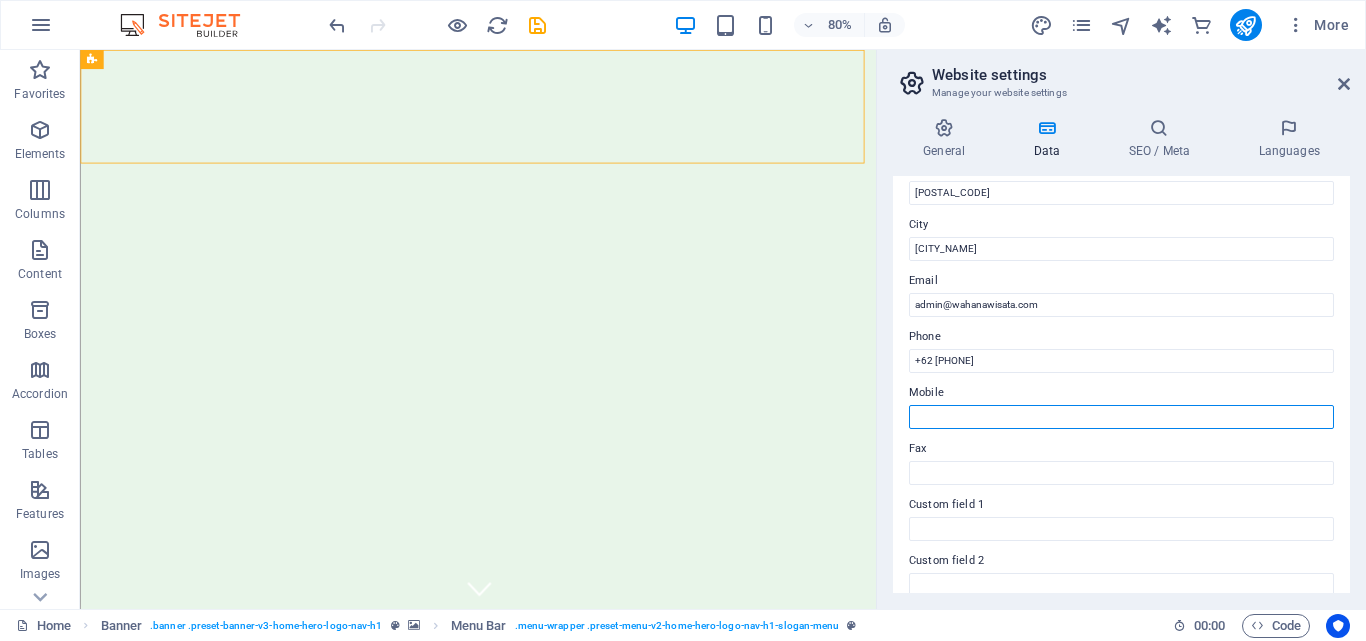 click on "Mobile" at bounding box center [1121, 417] 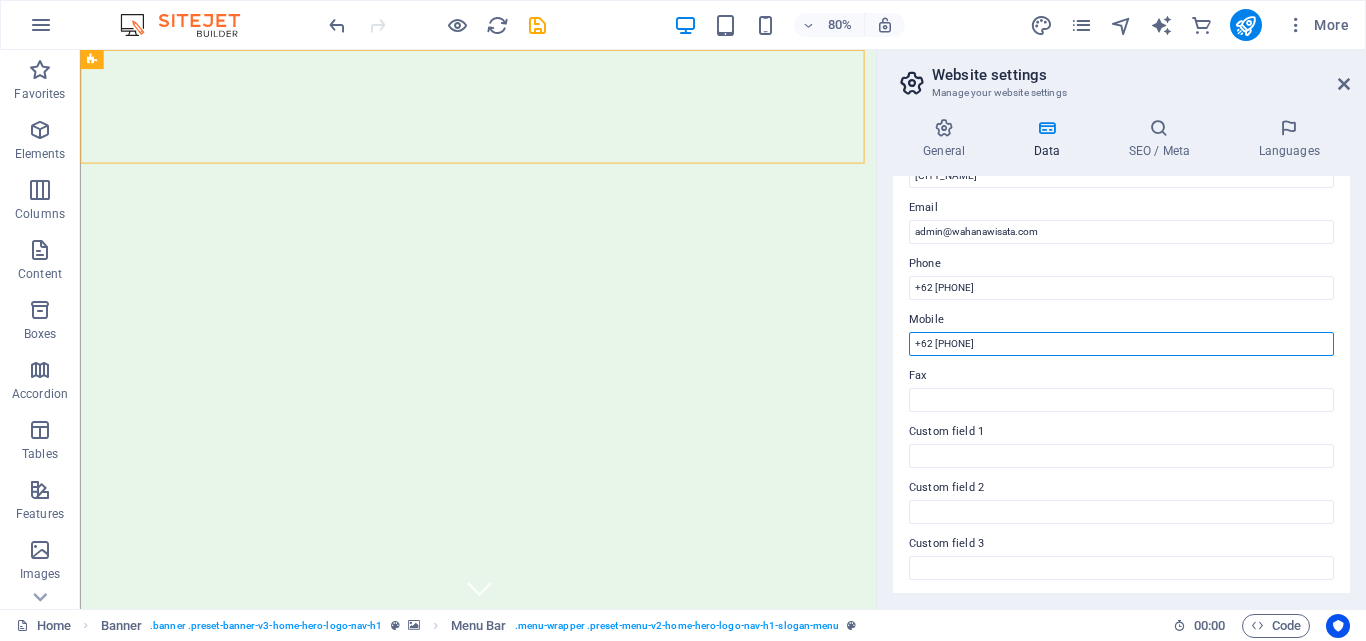 scroll, scrollTop: 400, scrollLeft: 0, axis: vertical 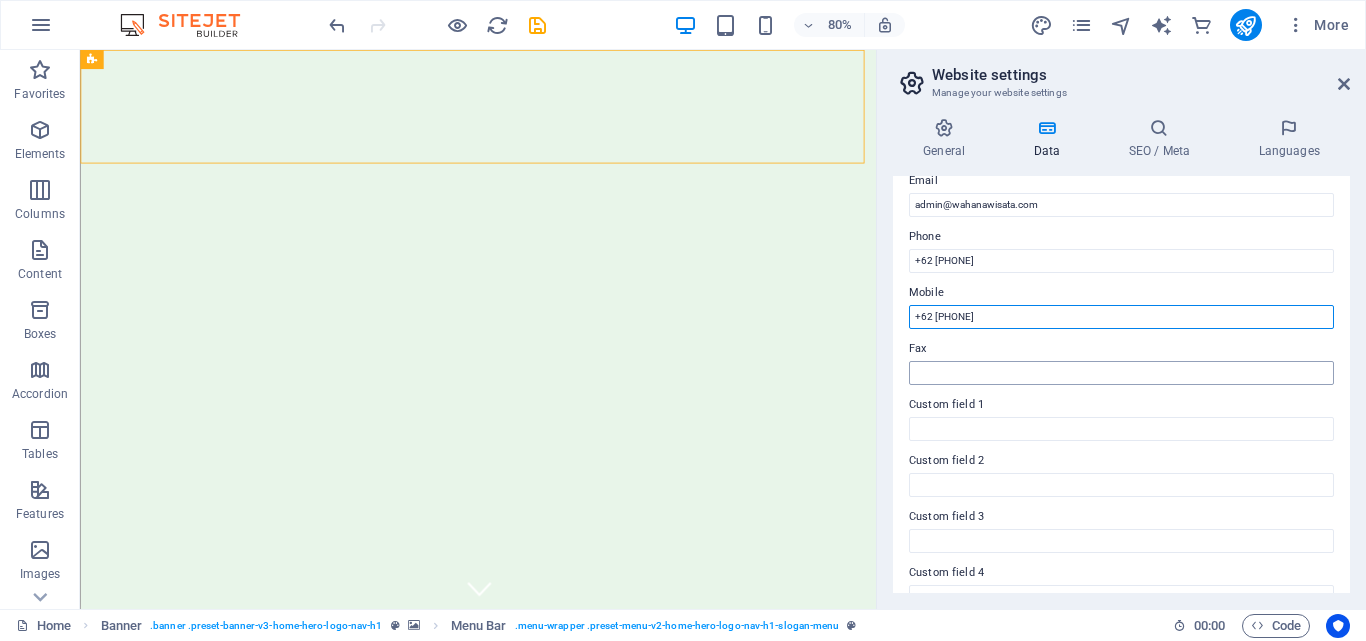 type on "+[COUNTRY CODE] [PHONE]" 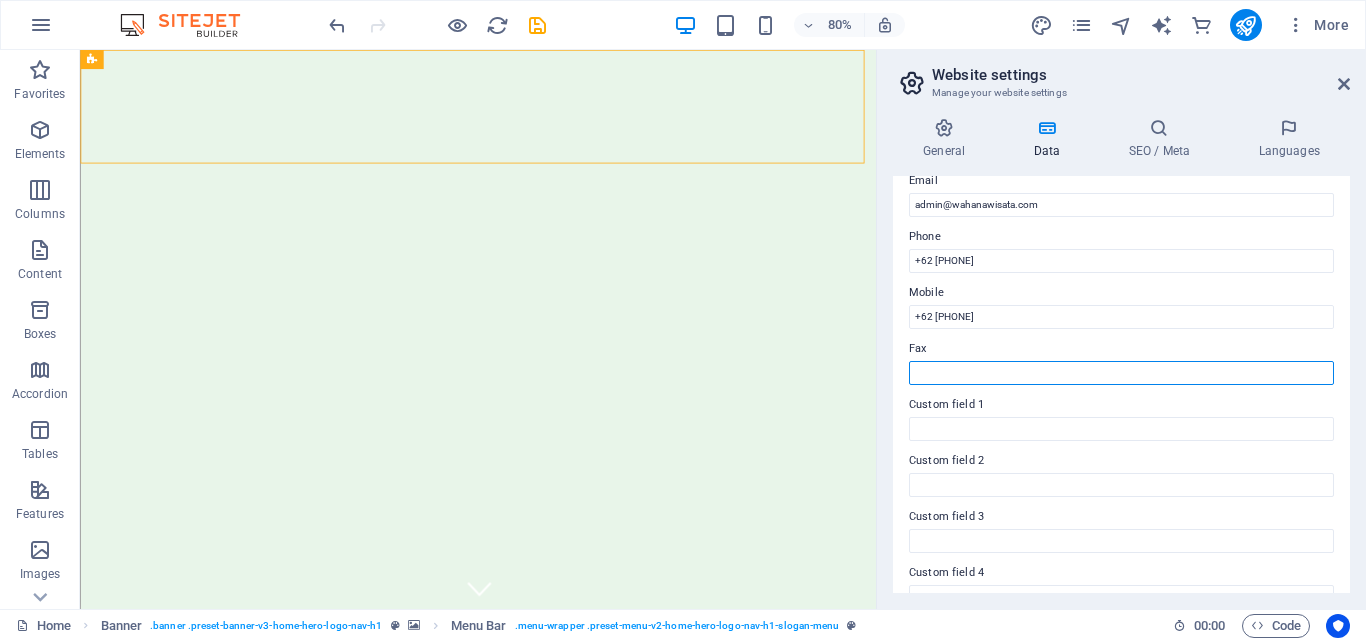 click on "Fax" at bounding box center (1121, 373) 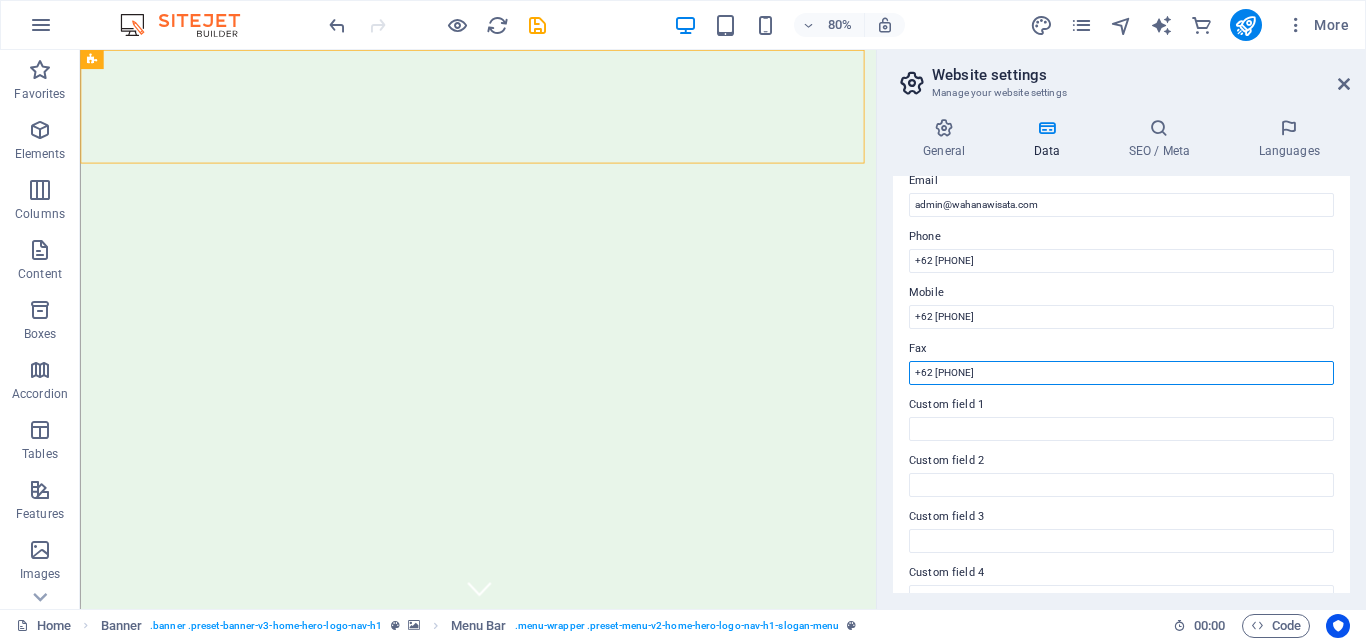 type on "+[COUNTRY CODE] [PHONE]" 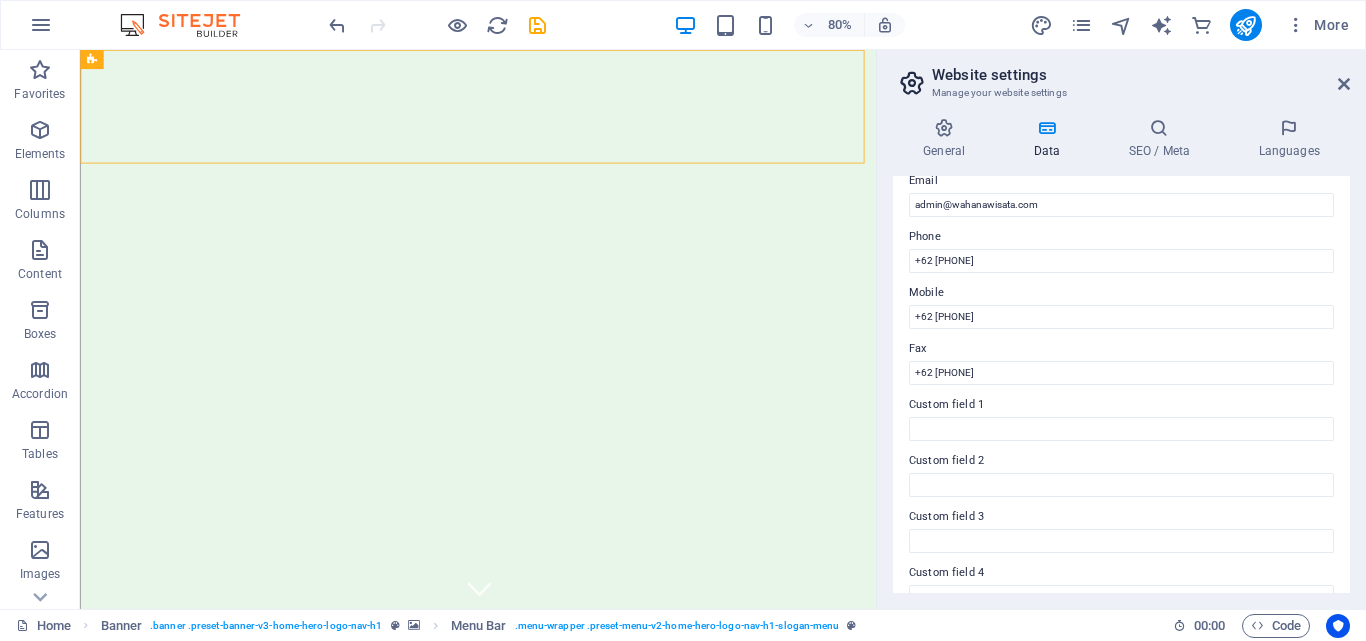 click on "Custom field 2" at bounding box center [1121, 461] 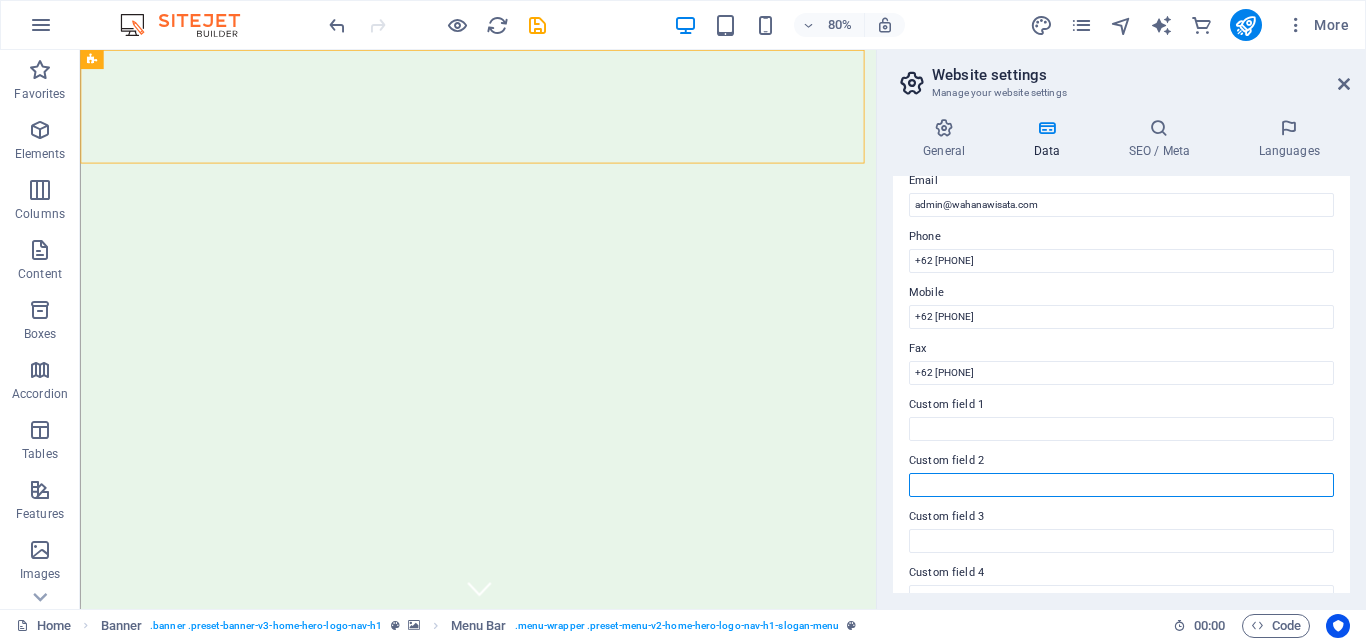click on "Custom field 2" at bounding box center [1121, 485] 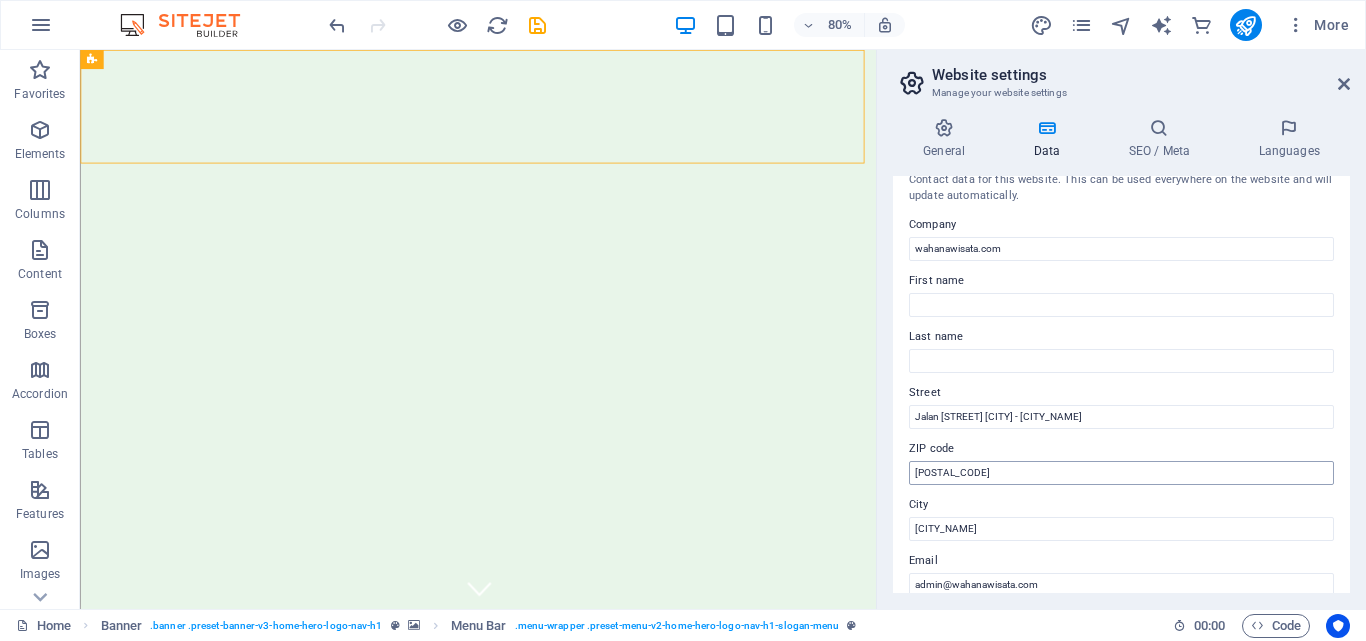 scroll, scrollTop: 0, scrollLeft: 0, axis: both 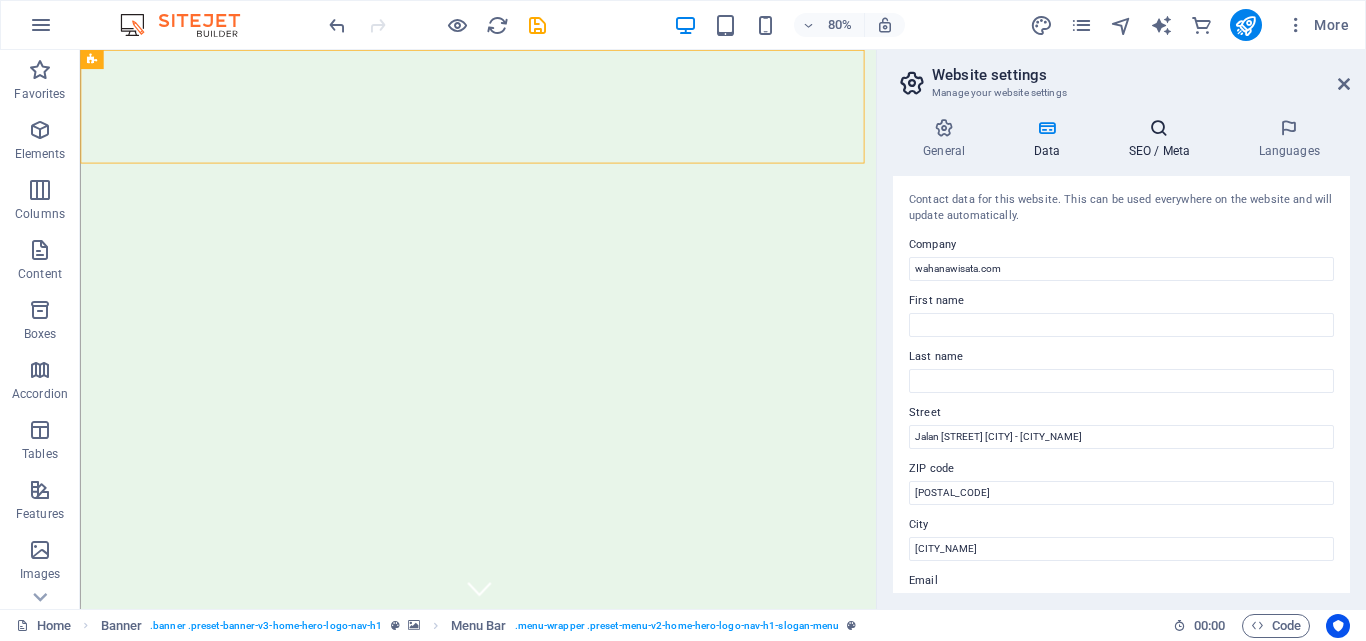 click on "SEO / Meta" at bounding box center [1163, 139] 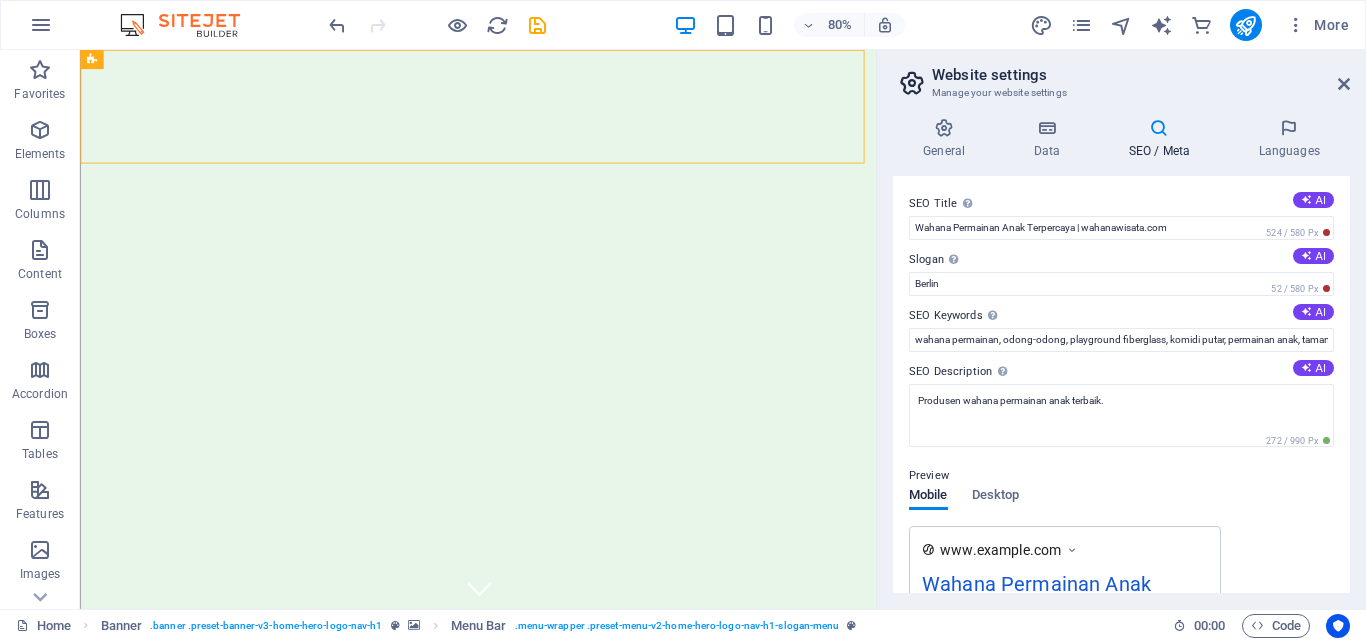 click on "SEO Title The title of your website - make it something that stands out in search engine results. AI" at bounding box center (1121, 204) 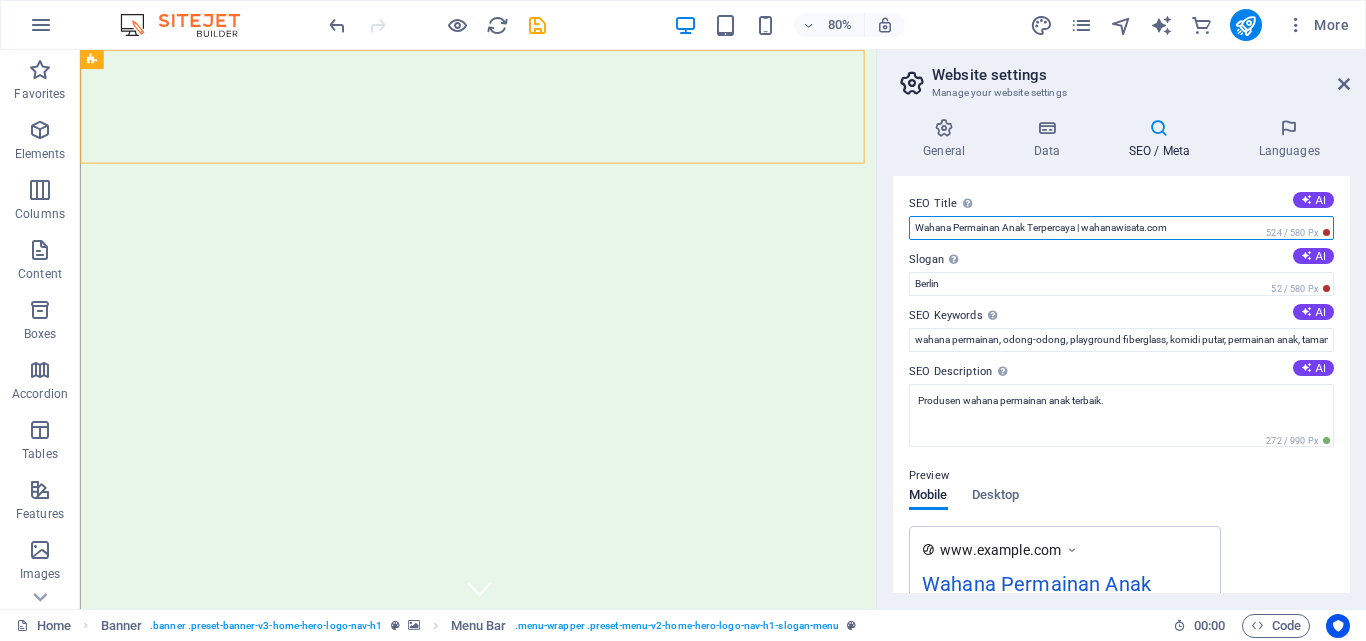 click on "Wahana Permainan Anak Terpercaya | wahanawisata.com" at bounding box center (1121, 228) 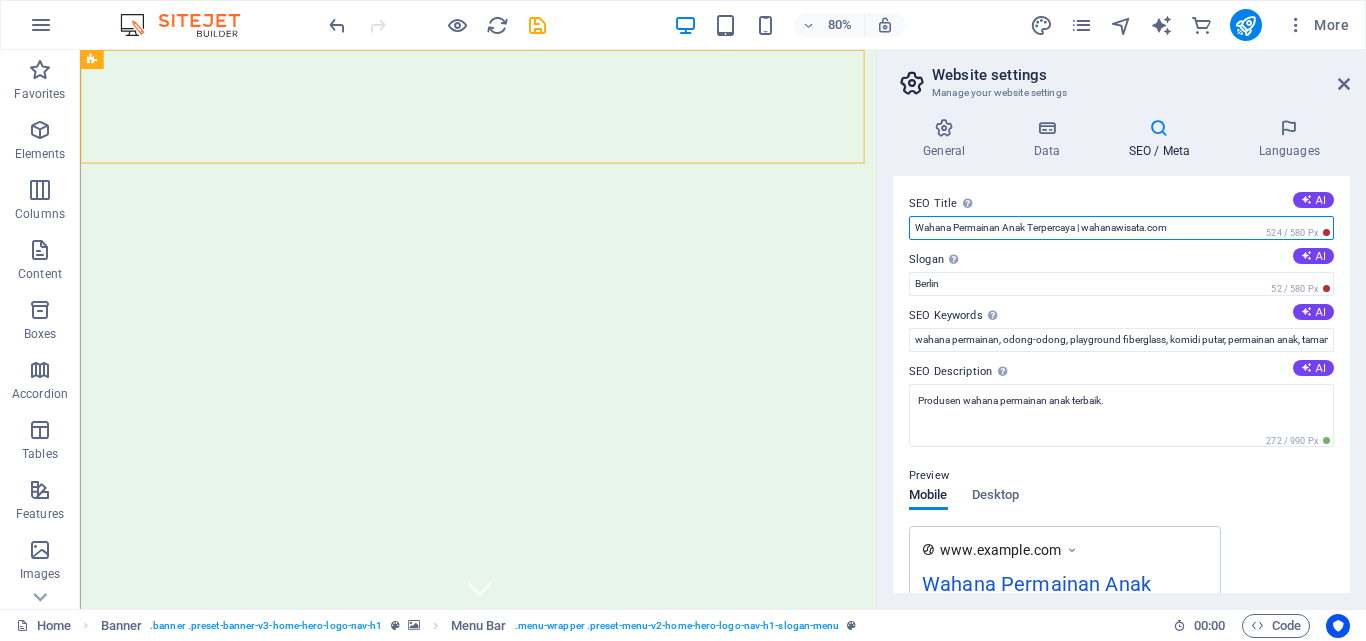 click on "Wahana Permainan Anak Terpercaya | wahanawisata.com" at bounding box center (1121, 228) 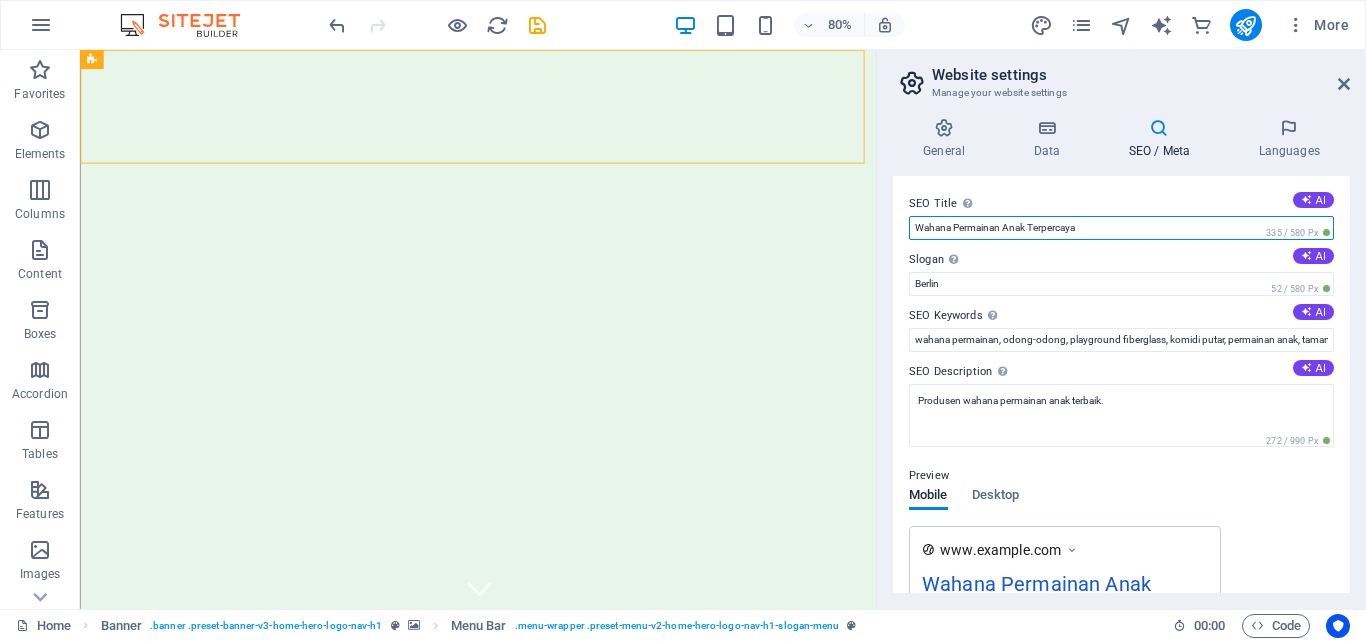 type on "Wahana Permainan Anak Terpercaya" 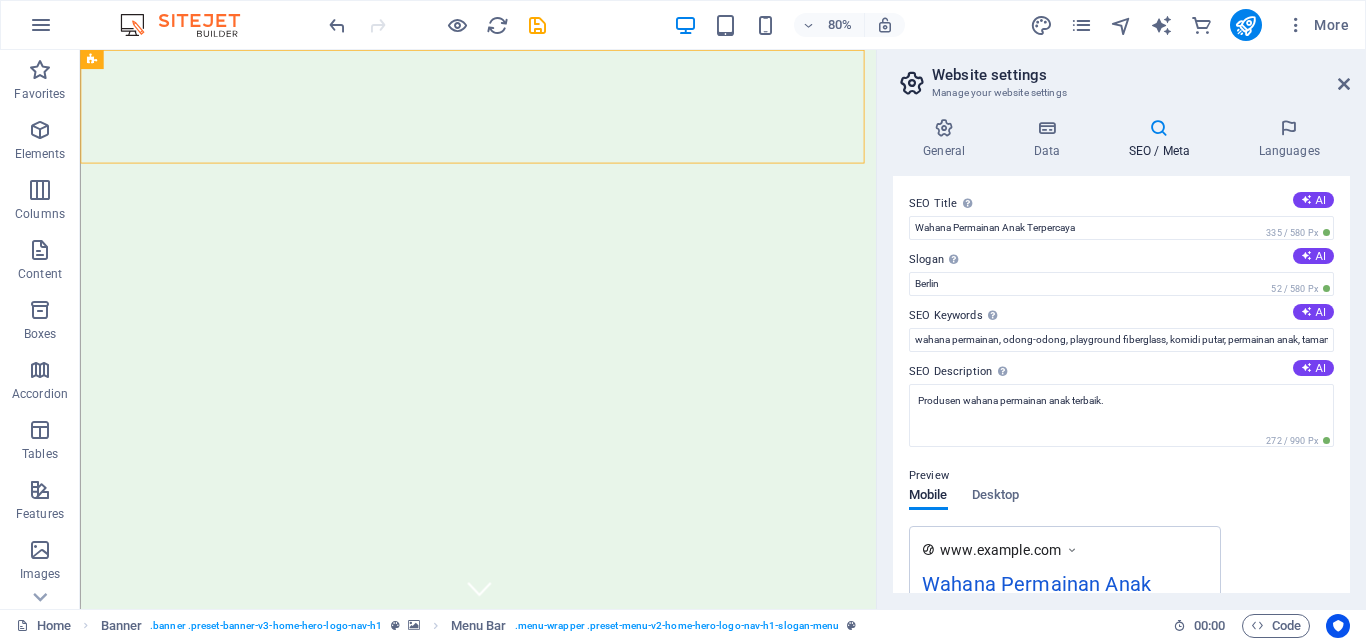 click on "Slogan The slogan of your website. AI" at bounding box center [1121, 260] 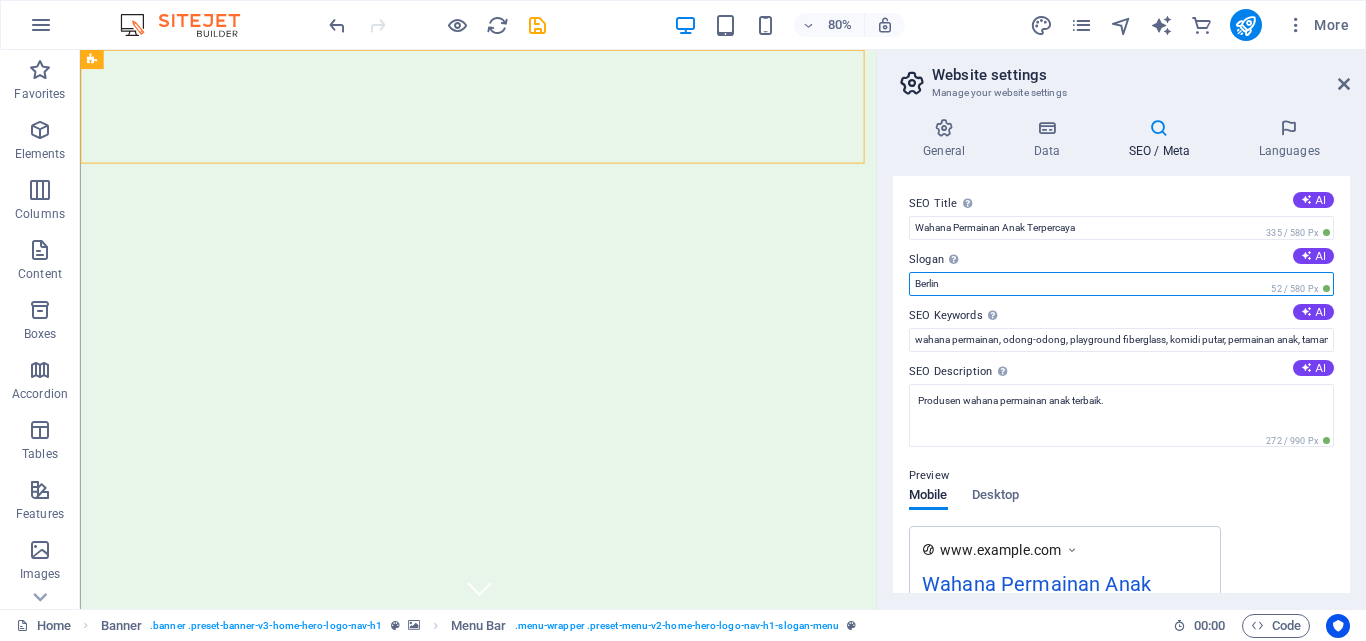 click on "Berlin" at bounding box center [1121, 284] 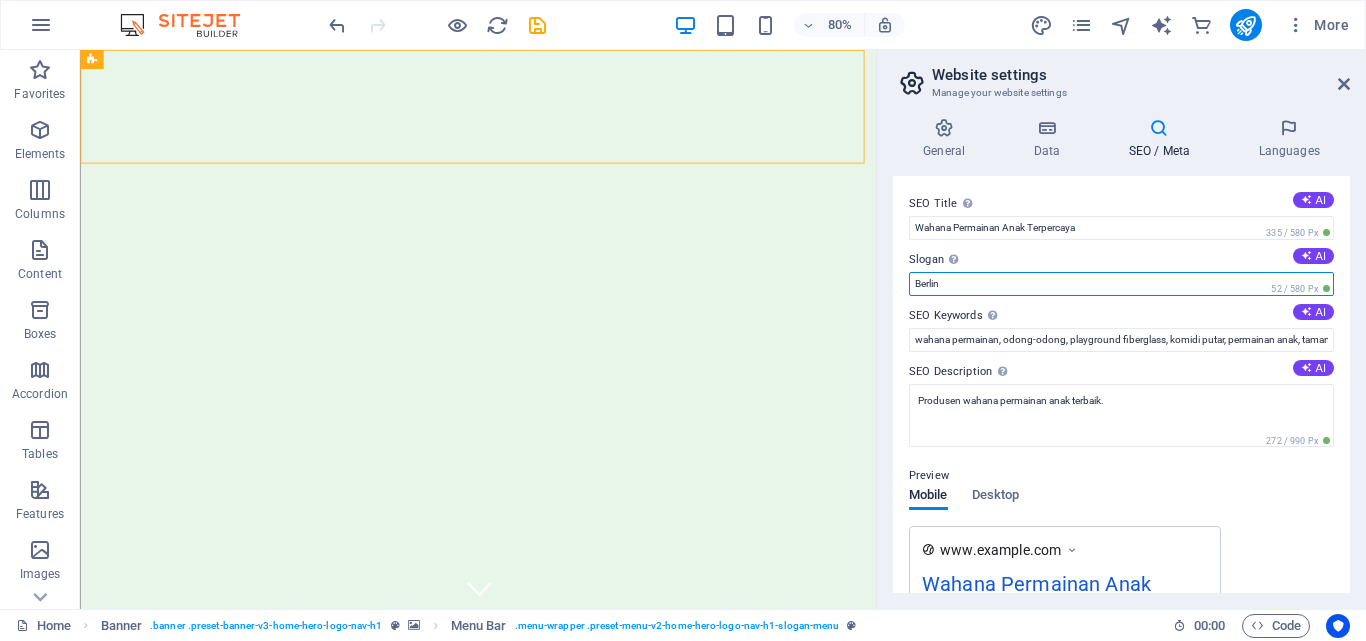 drag, startPoint x: 949, startPoint y: 283, endPoint x: 893, endPoint y: 287, distance: 56.142673 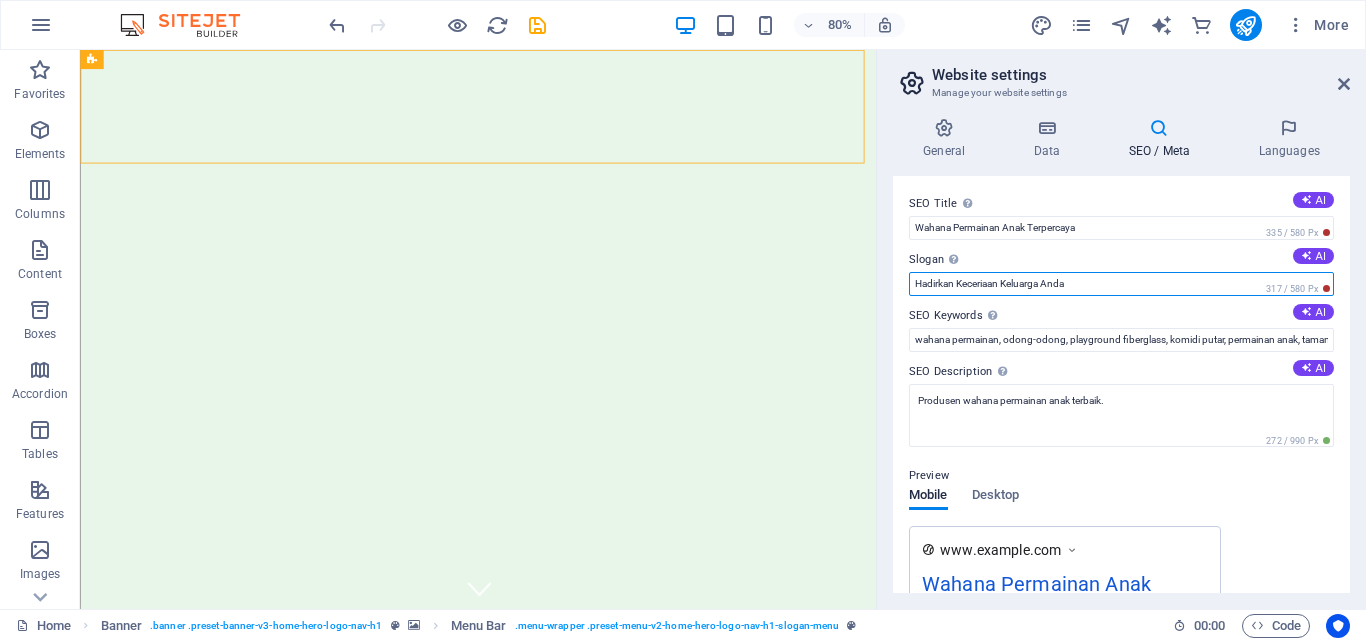 type on "Hadirkan Keceriaan Keluarga Anda" 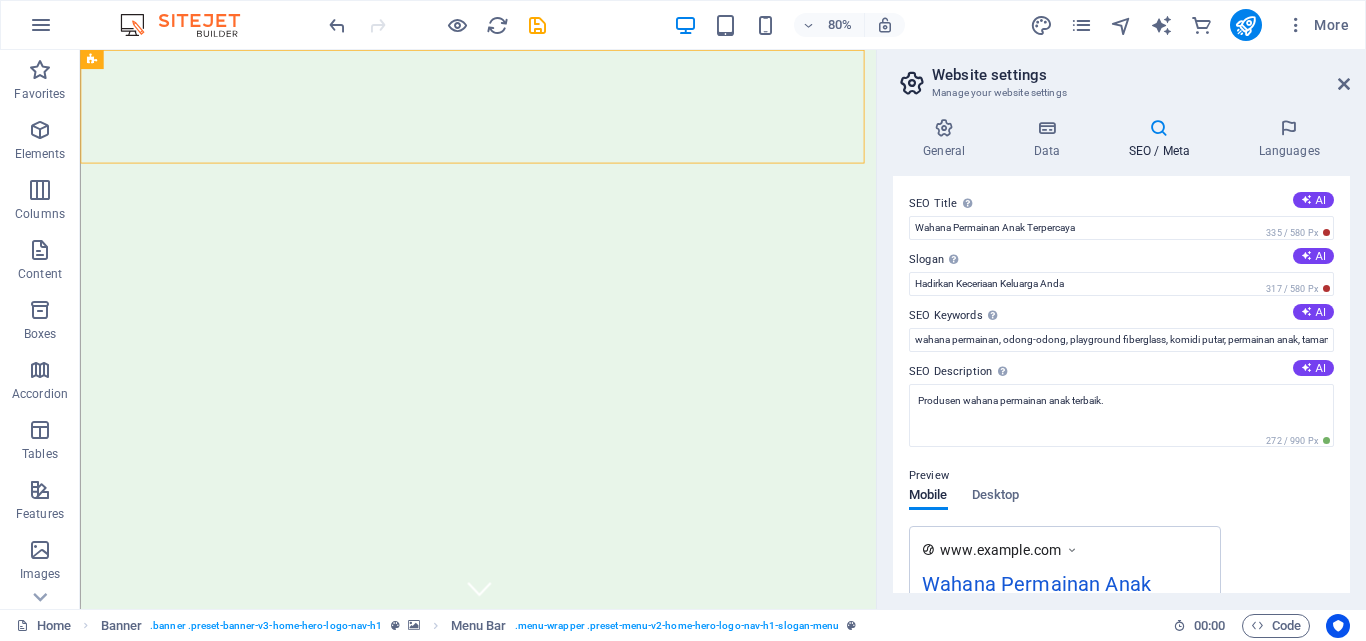 type 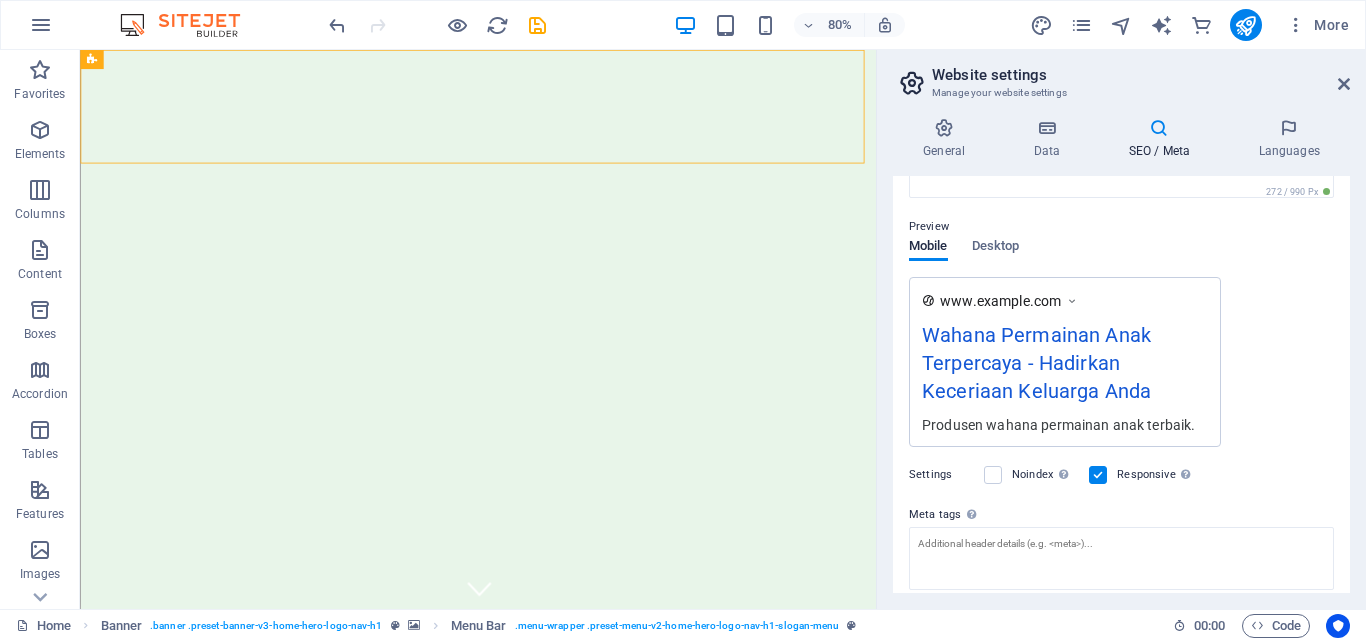 scroll, scrollTop: 200, scrollLeft: 0, axis: vertical 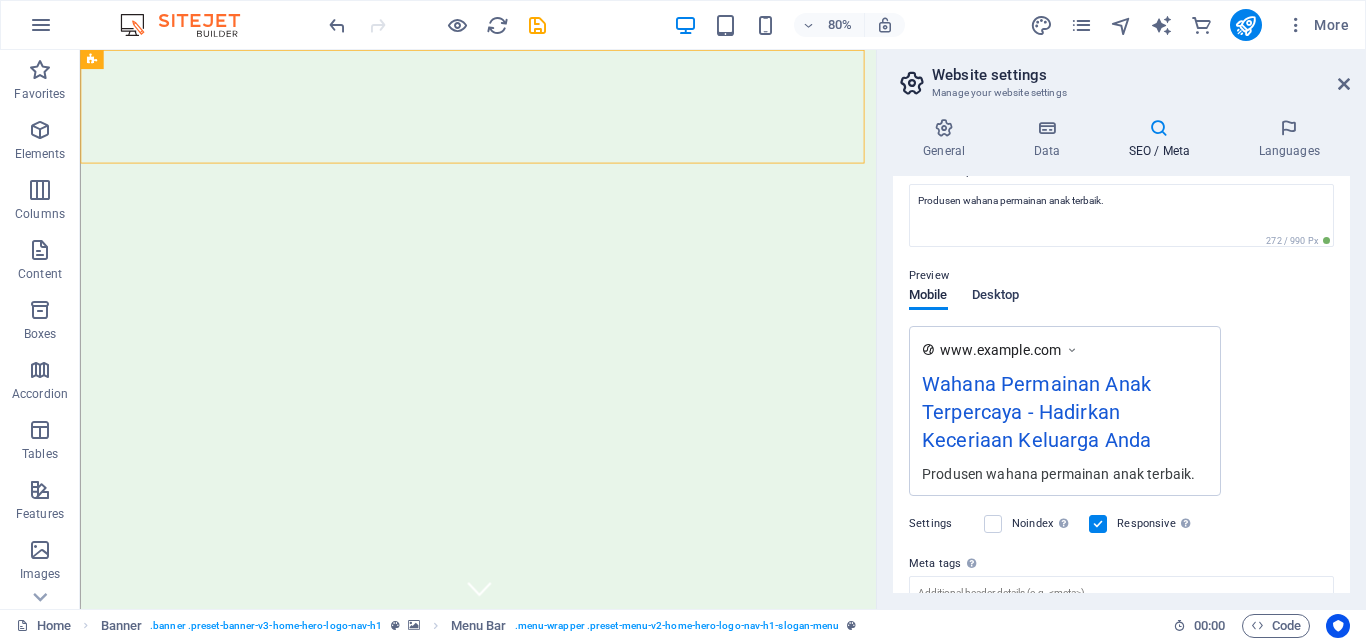 click on "Desktop" at bounding box center (996, 297) 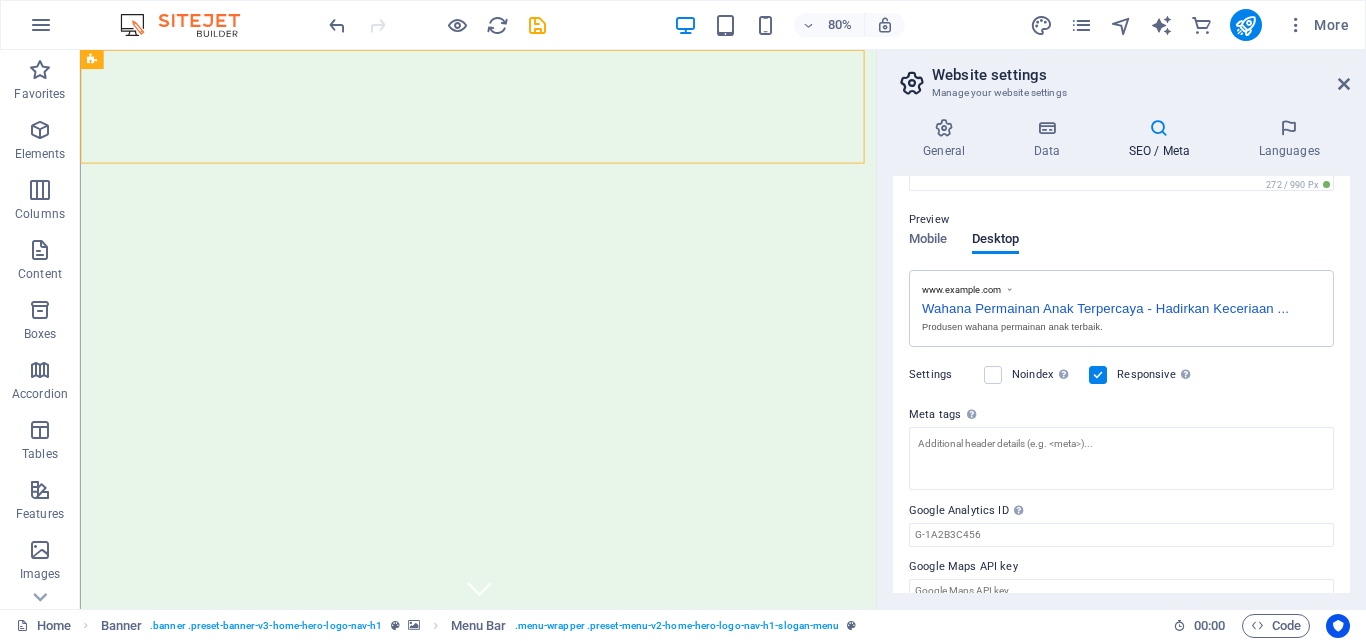 scroll, scrollTop: 282, scrollLeft: 0, axis: vertical 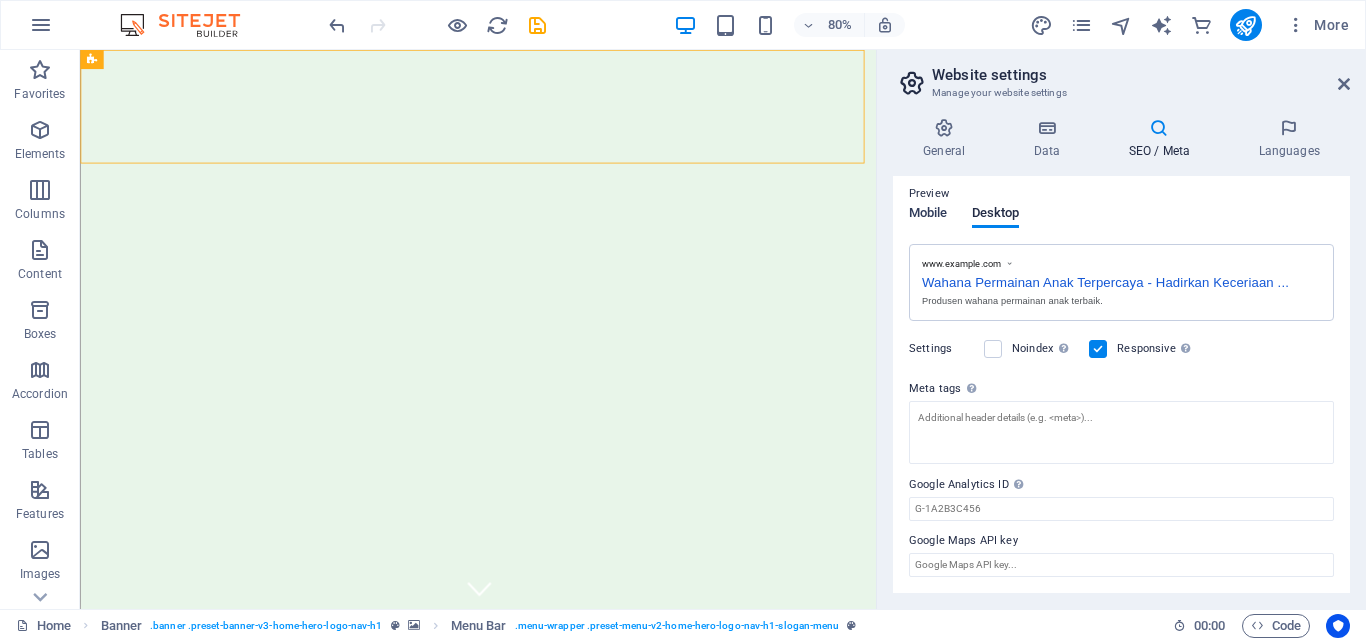 click on "Mobile" at bounding box center (928, 215) 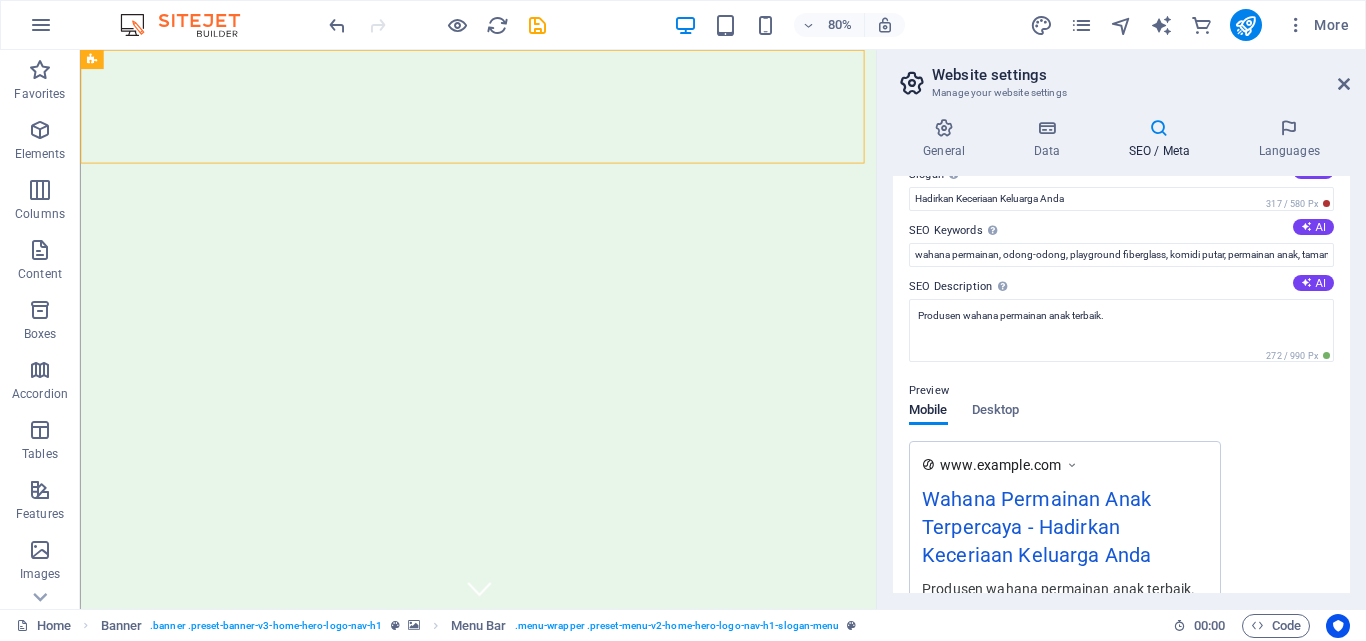 scroll, scrollTop: 0, scrollLeft: 0, axis: both 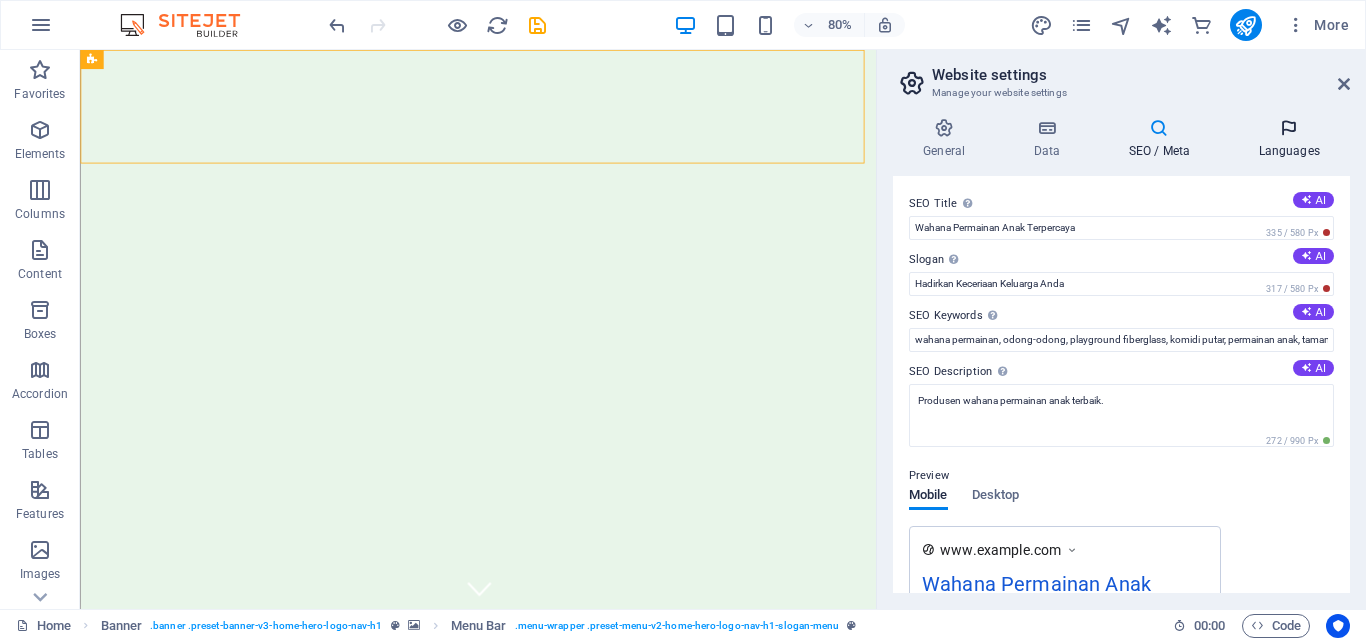 click at bounding box center (1289, 128) 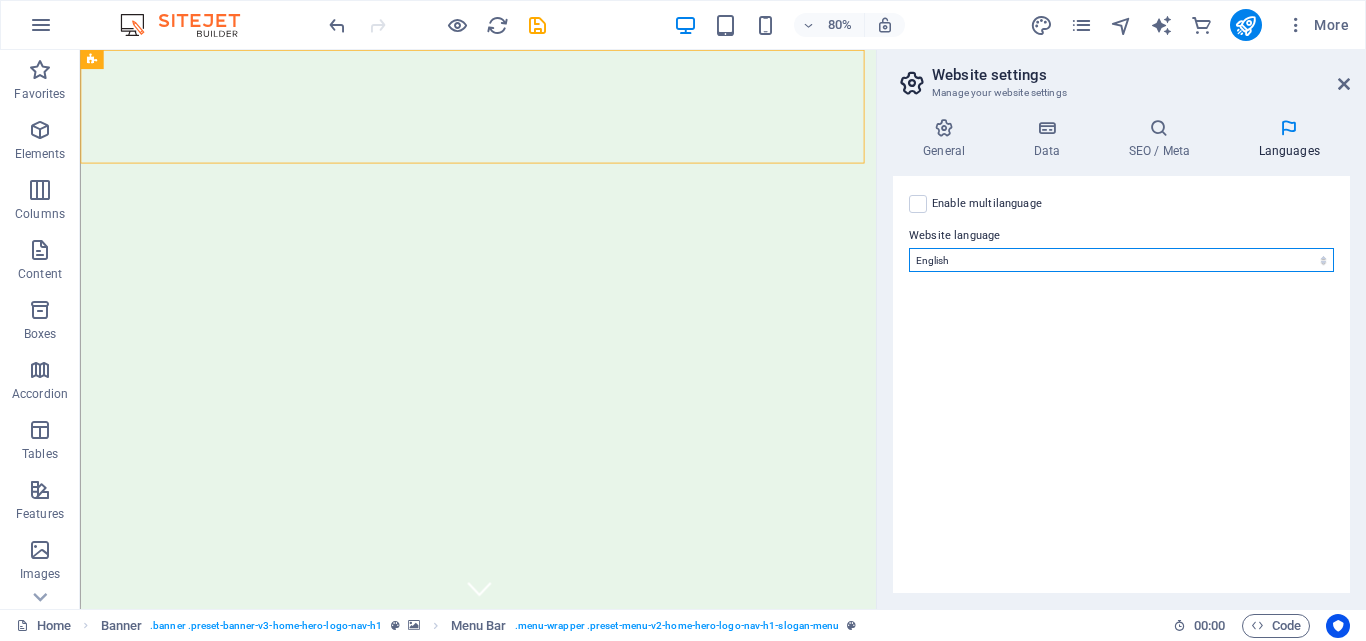click on "Abkhazian Afar Afrikaans Akan Albanian Amharic Arabic Aragonese Armenian Assamese Avaric Avestan Aymara Azerbaijani Bambara Bashkir Basque Belarusian Bengali Bihari languages Bislama Bokmål Bosnian Breton Bulgarian Burmese Catalan Central Khmer Chamorro Chechen Chinese Church Slavic Chuvash Cornish Corsican Cree Croatian Czech Danish Dutch Dzongkha English Esperanto Estonian Ewe Faroese Farsi (Persian) Fijian Finnish French Fulah Gaelic Galician Ganda Georgian German Greek Greenlandic Guaraní Gujarati Haitian Creole Hausa Hebrew Herero Hindi Hiri Motu Hungarian Icelandic Ido Igbo Indonesian Interlingua Interlingue Inuktitut Inupiaq Irish Italian Japanese Javanese Kannada Kanuri Kashmiri Kazakh Kikuyu Kinyarwanda Komi Kongo Korean Kurdish Kwanyama Kyrgyz Lao Latin Latvian Limburgish Lingala Lithuanian Luba-Katanga Luxembourgish Macedonian Malagasy Malay Malayalam Maldivian Maltese Manx Maori Marathi Marshallese Mongolian Nauru Navajo Ndonga Nepali North Ndebele Northern Sami Norwegian Norwegian Nynorsk Nuosu" at bounding box center (1121, 260) 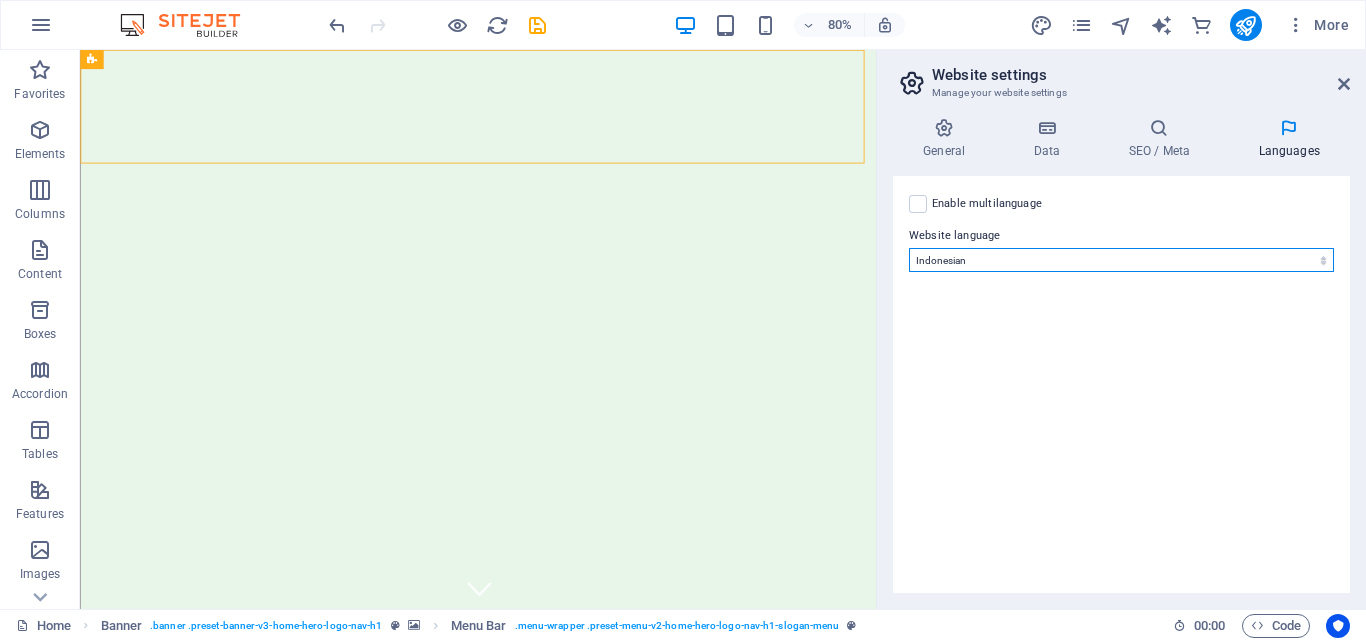 click on "Abkhazian Afar Afrikaans Akan Albanian Amharic Arabic Aragonese Armenian Assamese Avaric Avestan Aymara Azerbaijani Bambara Bashkir Basque Belarusian Bengali Bihari languages Bislama Bokmål Bosnian Breton Bulgarian Burmese Catalan Central Khmer Chamorro Chechen Chinese Church Slavic Chuvash Cornish Corsican Cree Croatian Czech Danish Dutch Dzongkha English Esperanto Estonian Ewe Faroese Farsi (Persian) Fijian Finnish French Fulah Gaelic Galician Ganda Georgian German Greek Greenlandic Guaraní Gujarati Haitian Creole Hausa Hebrew Herero Hindi Hiri Motu Hungarian Icelandic Ido Igbo Indonesian Interlingua Interlingue Inuktitut Inupiaq Irish Italian Japanese Javanese Kannada Kanuri Kashmiri Kazakh Kikuyu Kinyarwanda Komi Kongo Korean Kurdish Kwanyama Kyrgyz Lao Latin Latvian Limburgish Lingala Lithuanian Luba-Katanga Luxembourgish Macedonian Malagasy Malay Malayalam Maldivian Maltese Manx Maori Marathi Marshallese Mongolian Nauru Navajo Ndonga Nepali North Ndebele Northern Sami Norwegian Norwegian Nynorsk Nuosu" at bounding box center (1121, 260) 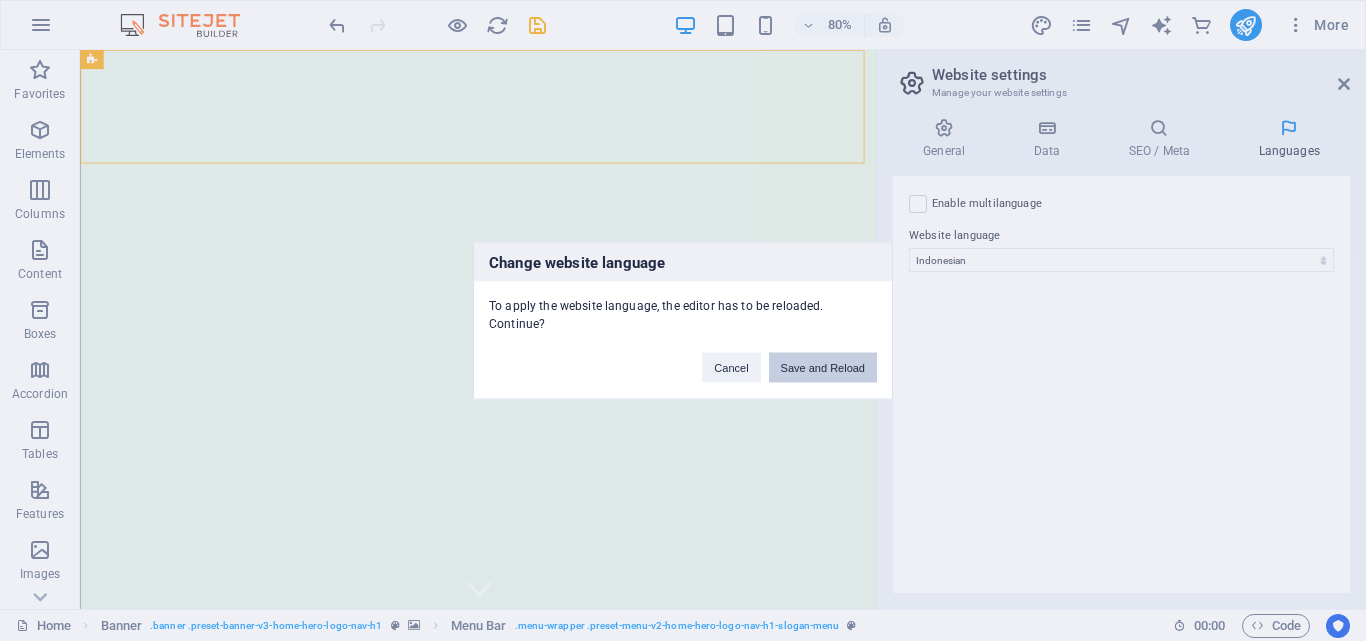 click on "Save and Reload" at bounding box center (823, 367) 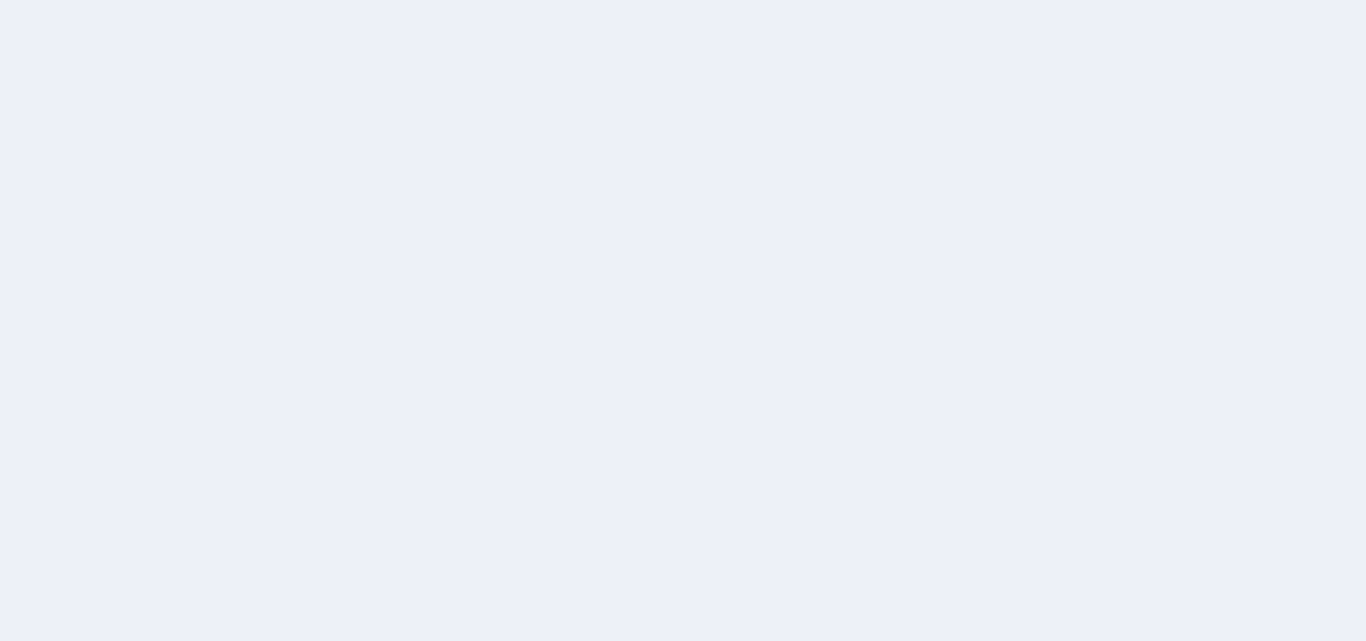 scroll, scrollTop: 0, scrollLeft: 0, axis: both 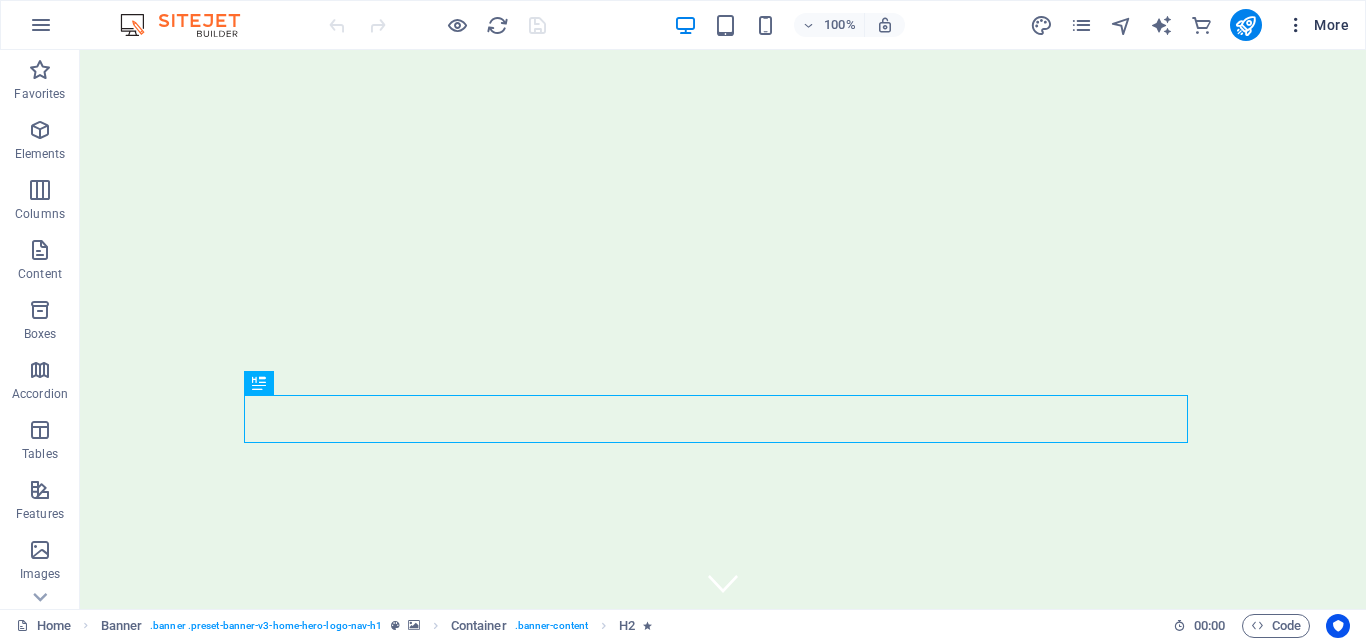click on "More" at bounding box center (1317, 25) 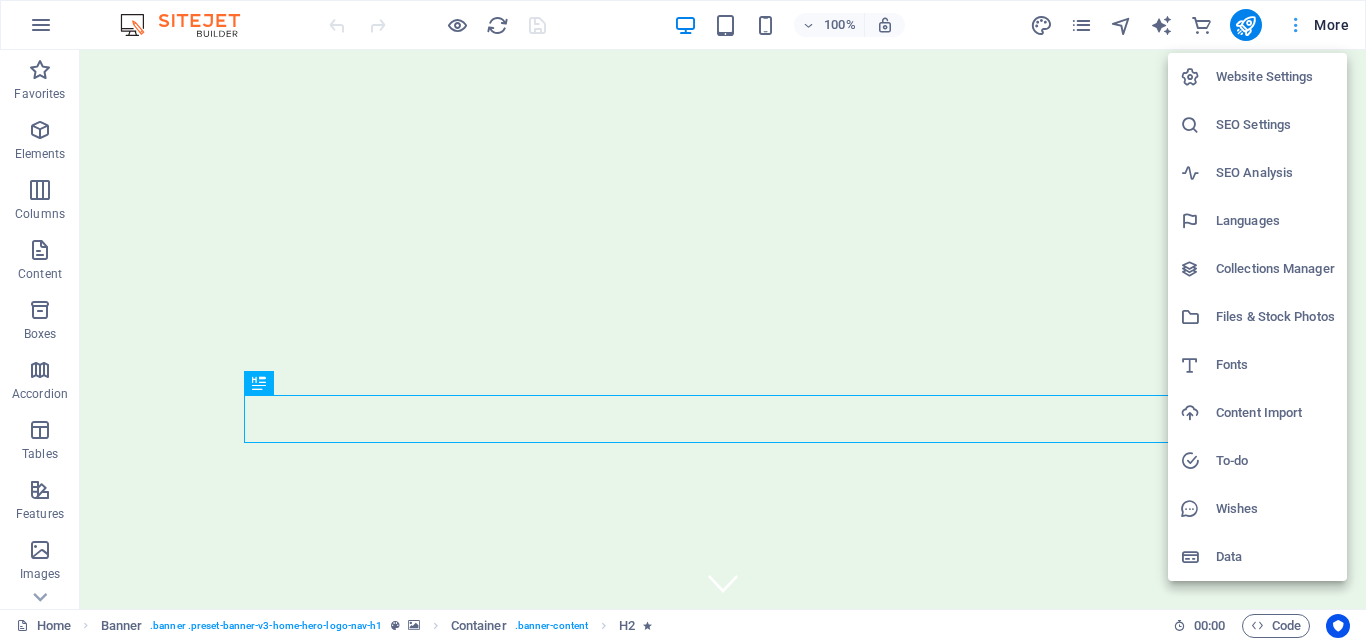 click at bounding box center (683, 320) 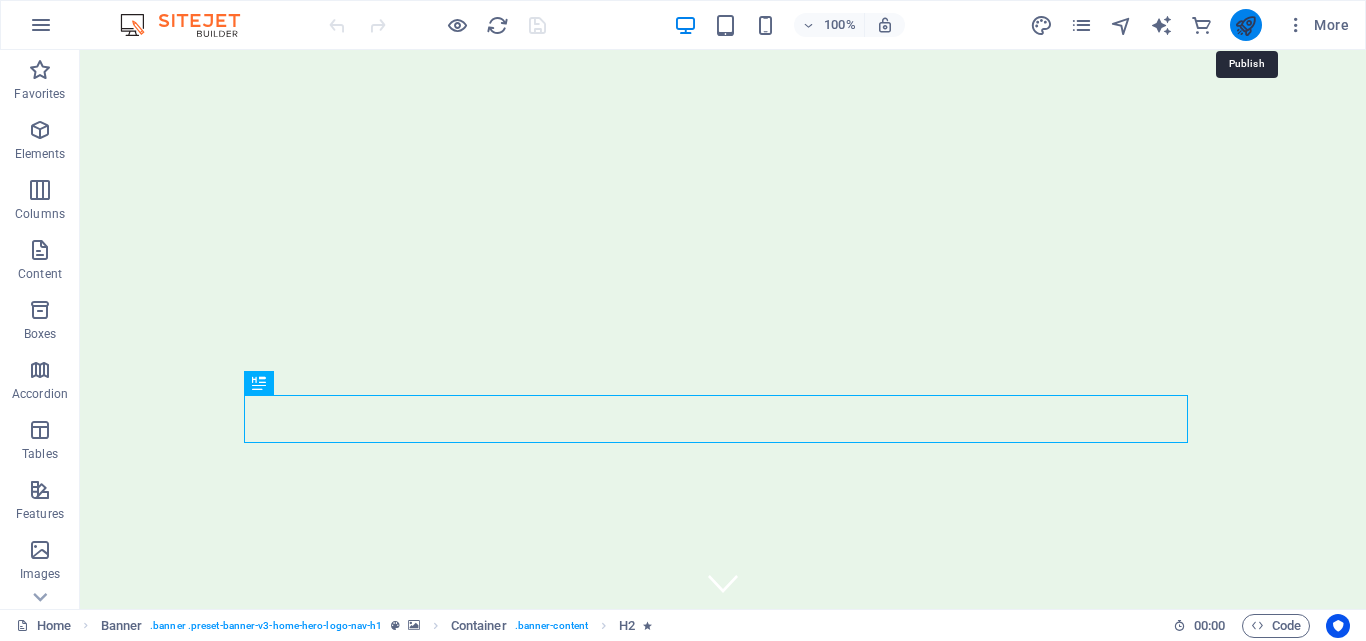 click at bounding box center (1245, 25) 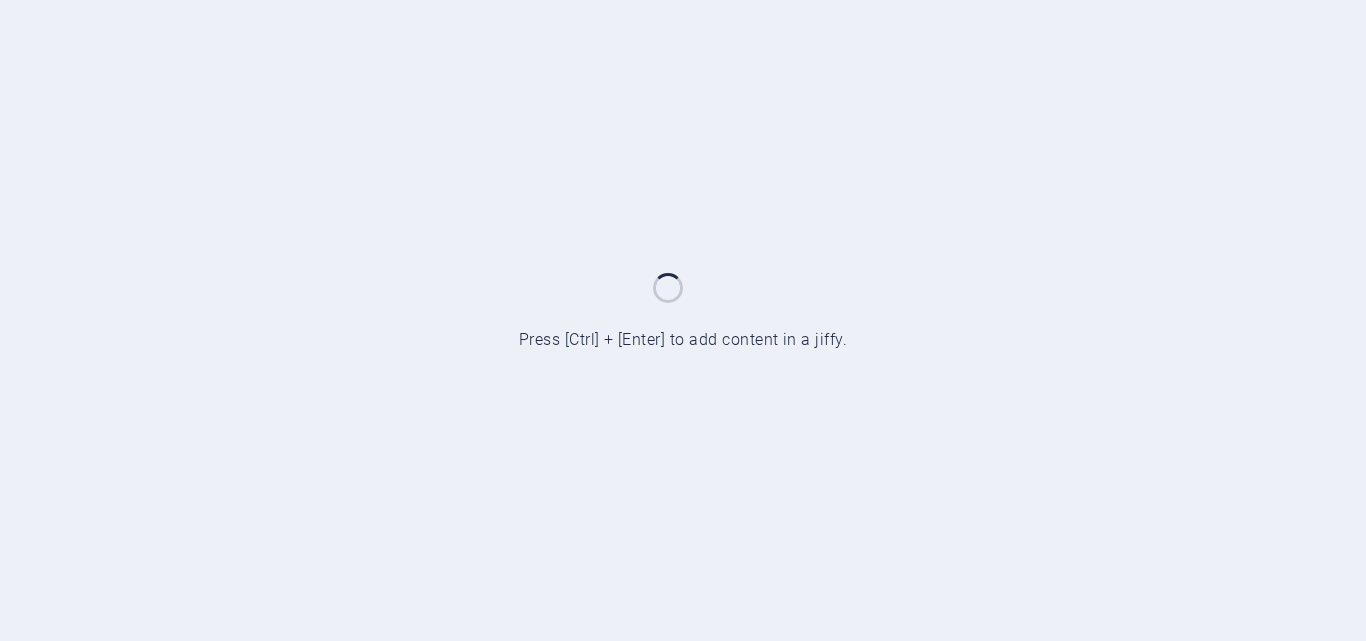 scroll, scrollTop: 0, scrollLeft: 0, axis: both 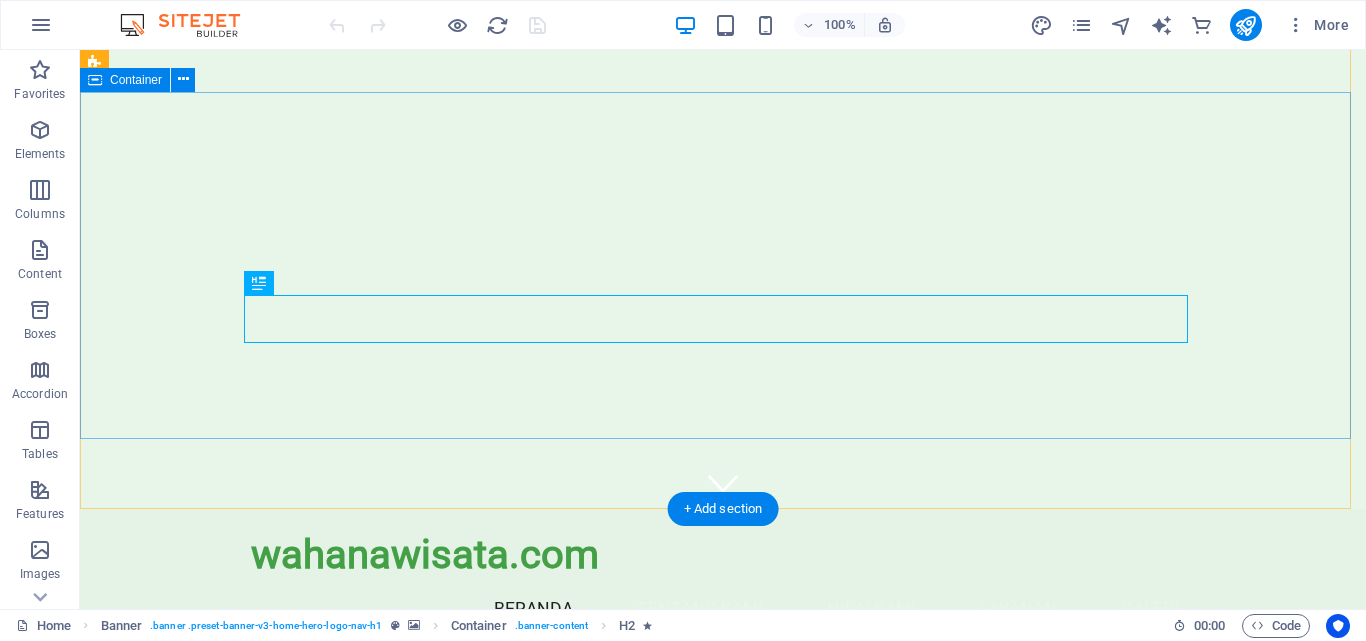 click on "Selamat Datang di wahanawisata.com" at bounding box center (723, 763) 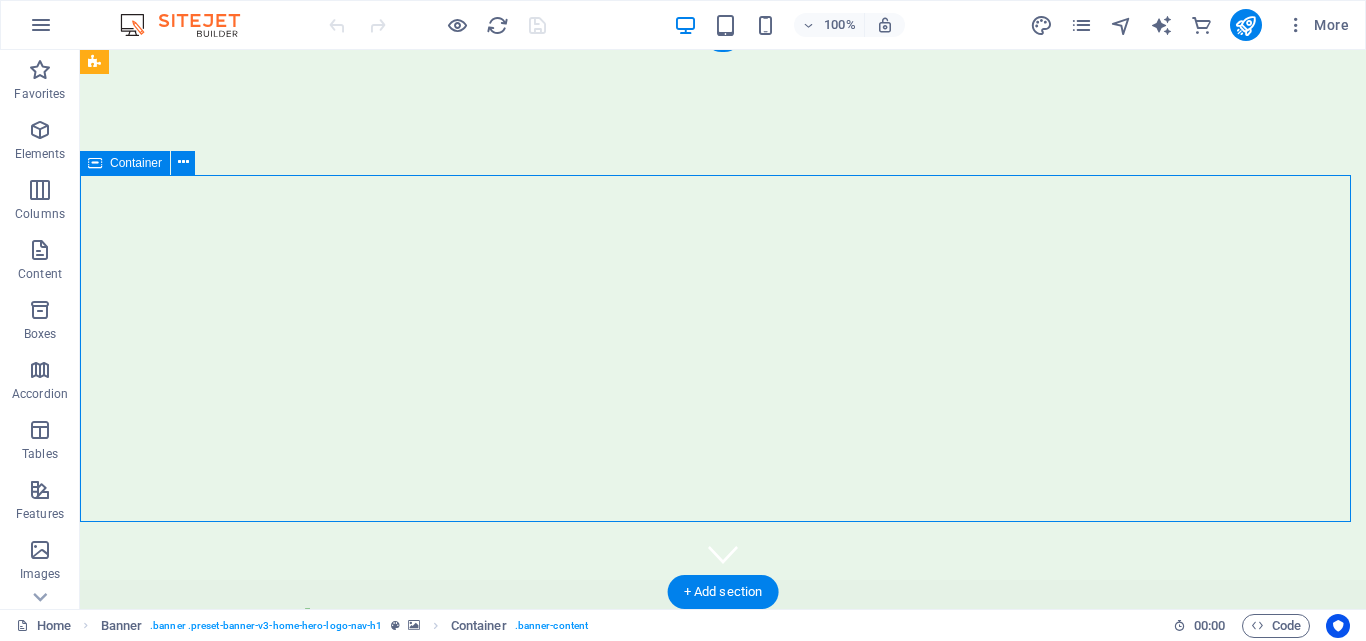 scroll, scrollTop: 0, scrollLeft: 0, axis: both 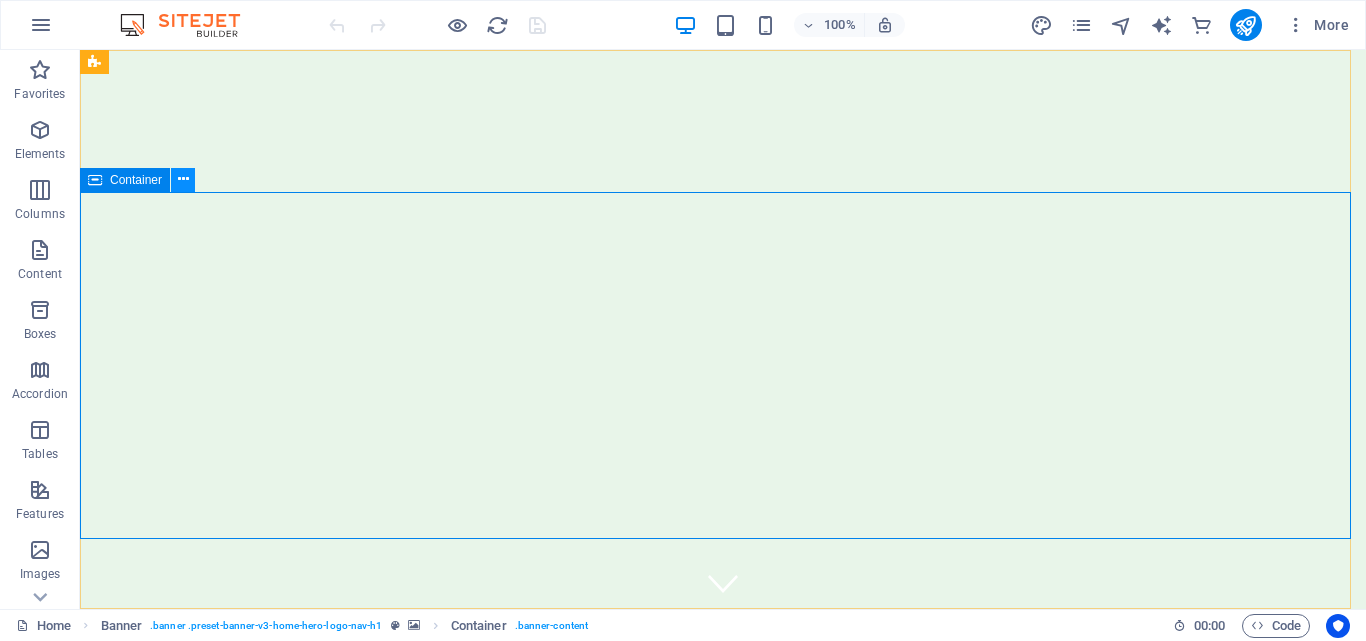 click at bounding box center (183, 179) 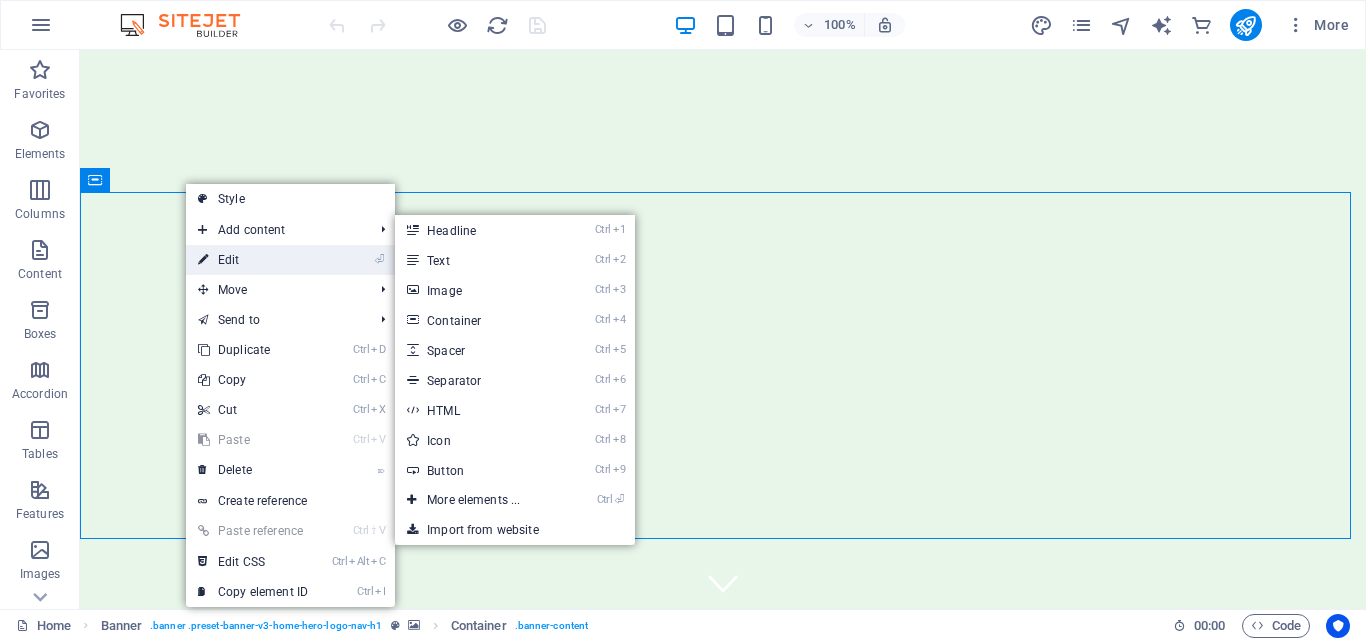 drag, startPoint x: 227, startPoint y: 256, endPoint x: 103, endPoint y: 187, distance: 141.90489 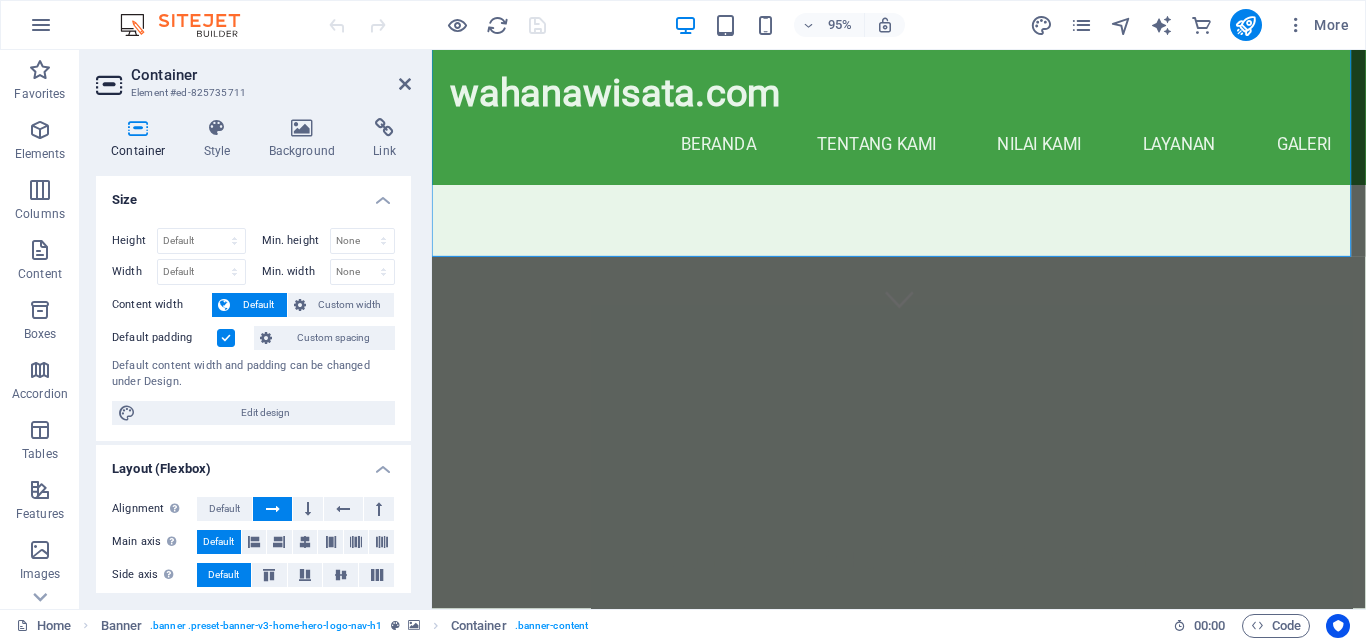 scroll, scrollTop: 100, scrollLeft: 0, axis: vertical 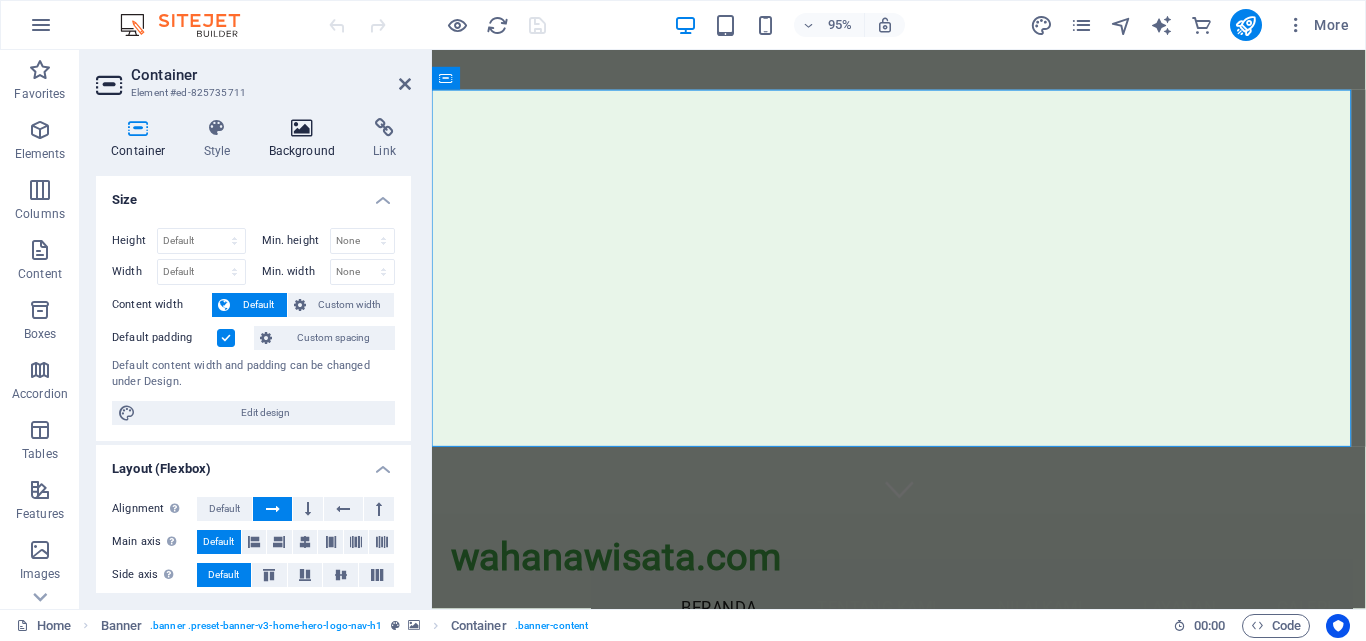 click at bounding box center [302, 128] 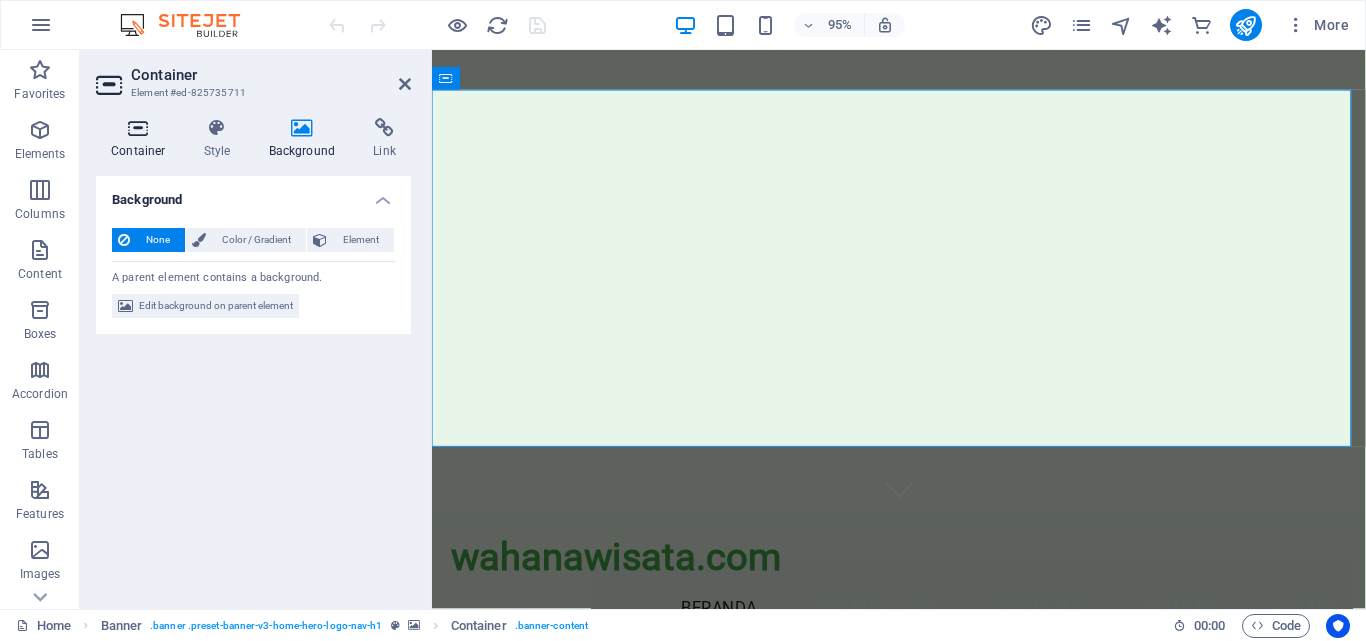 click at bounding box center (138, 128) 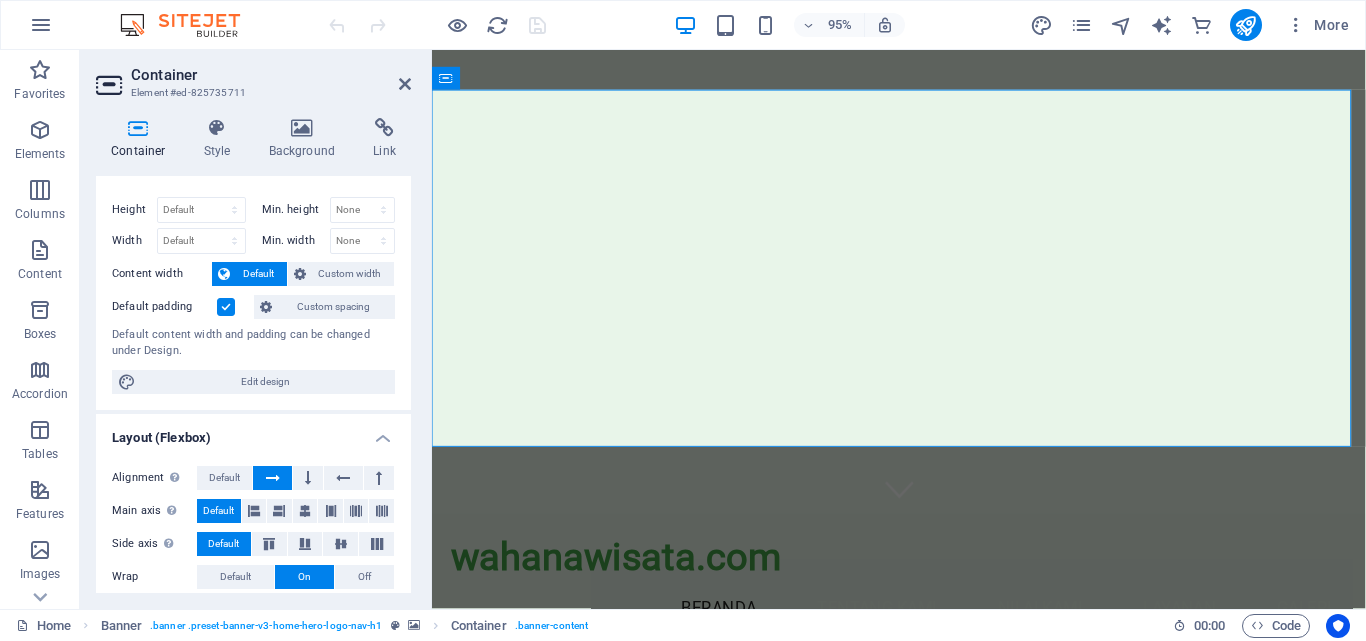 scroll, scrollTop: 0, scrollLeft: 0, axis: both 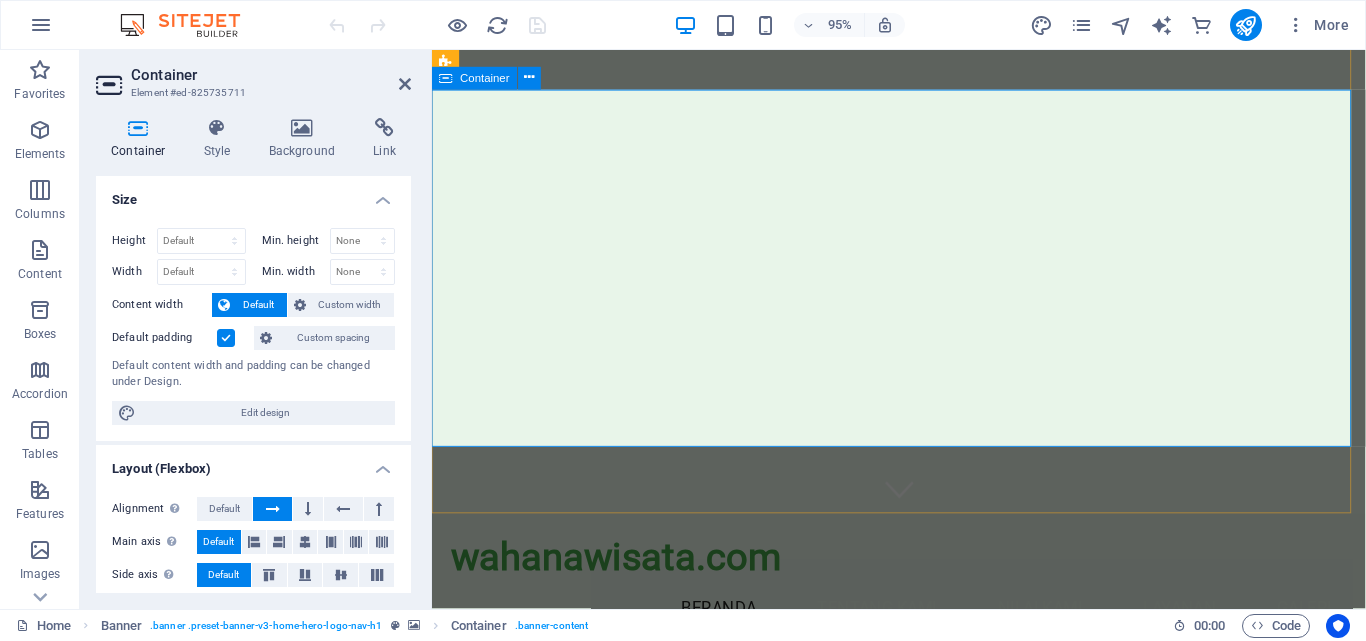 click on "Selamat Datang di wahanawisata.com" at bounding box center (923, 792) 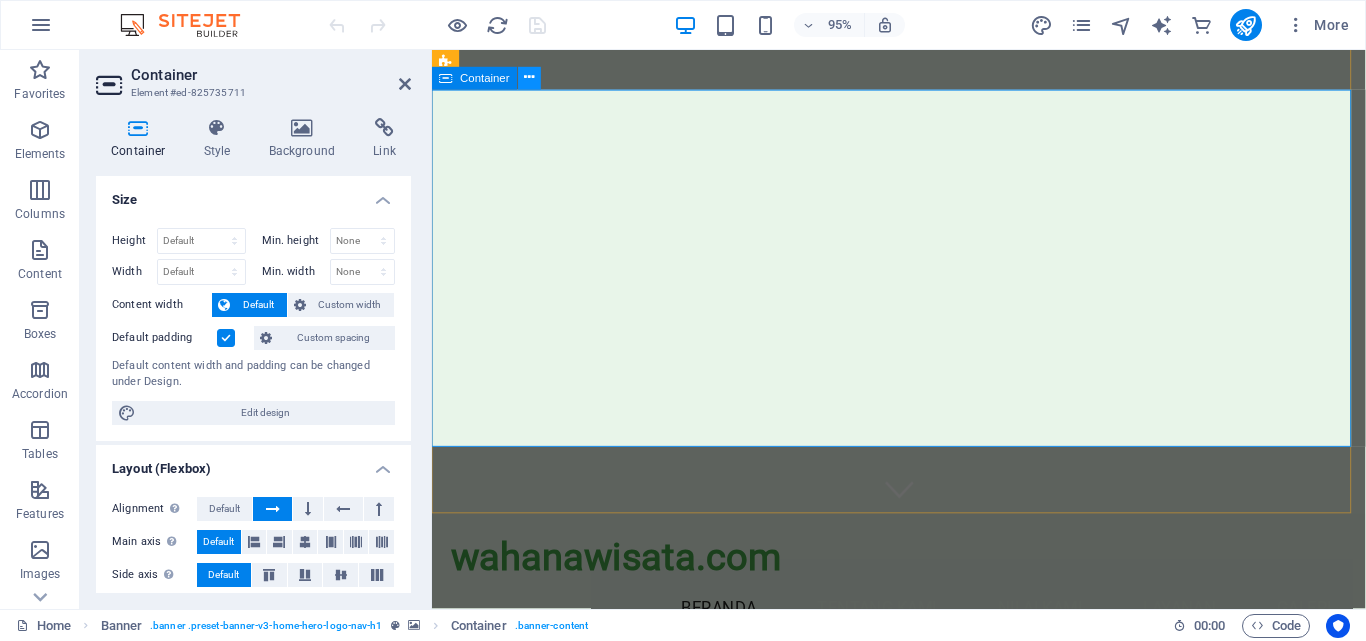 click at bounding box center (530, 78) 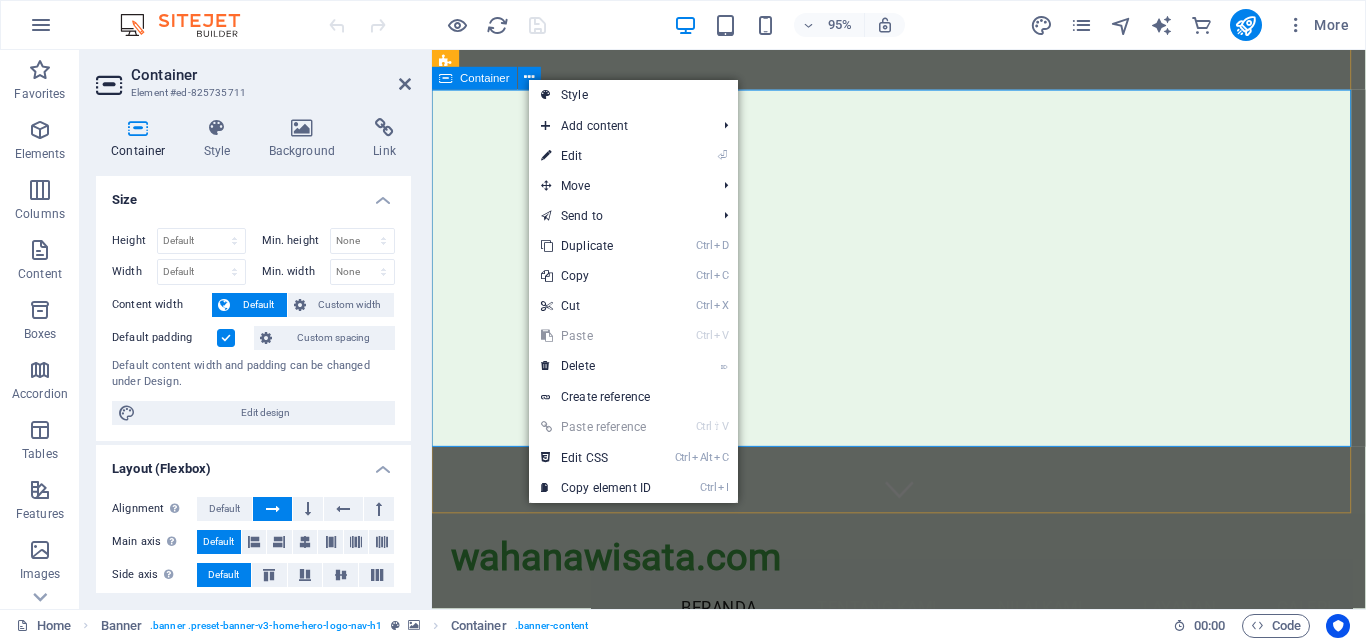 click on "Selamat Datang di wahanawisata.com" at bounding box center (923, 792) 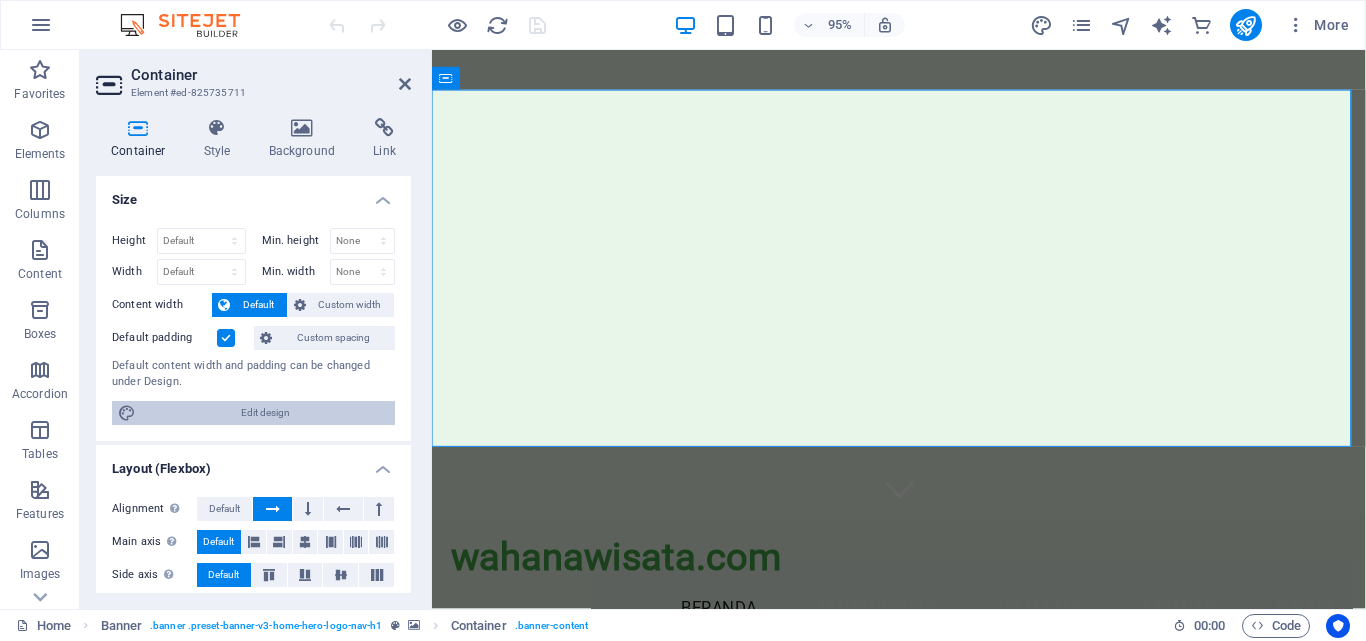 click on "Edit design" at bounding box center (265, 413) 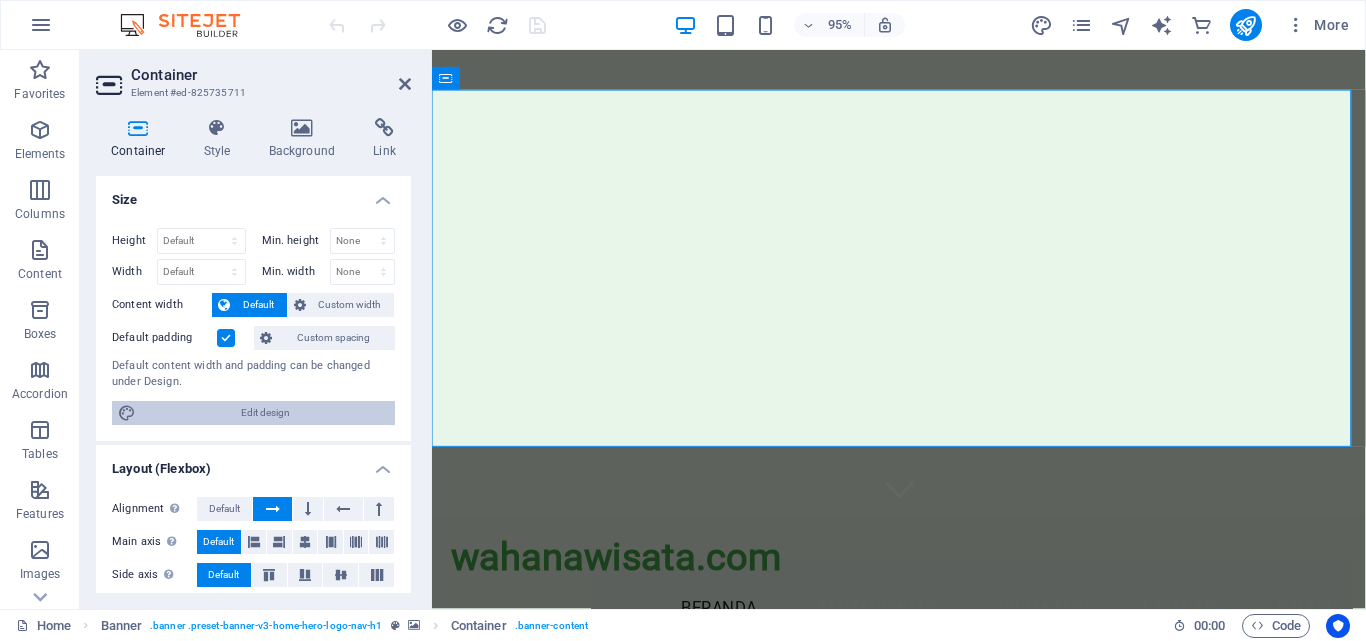 select on "px" 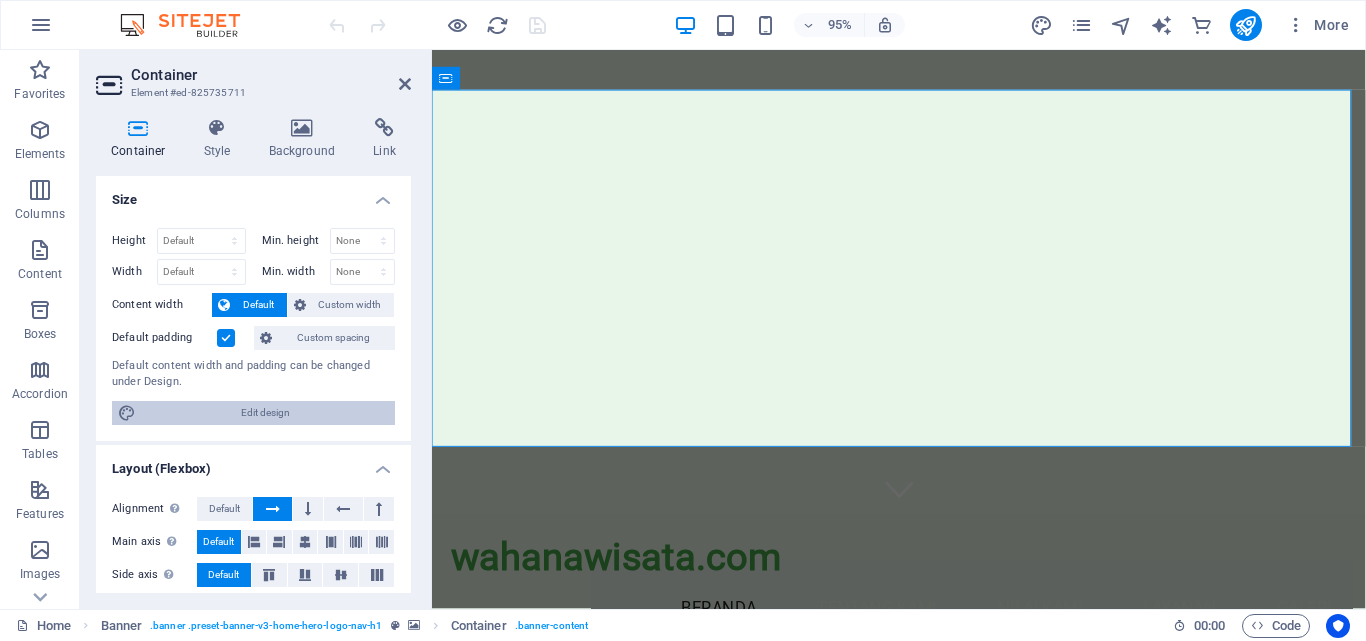 select on "400" 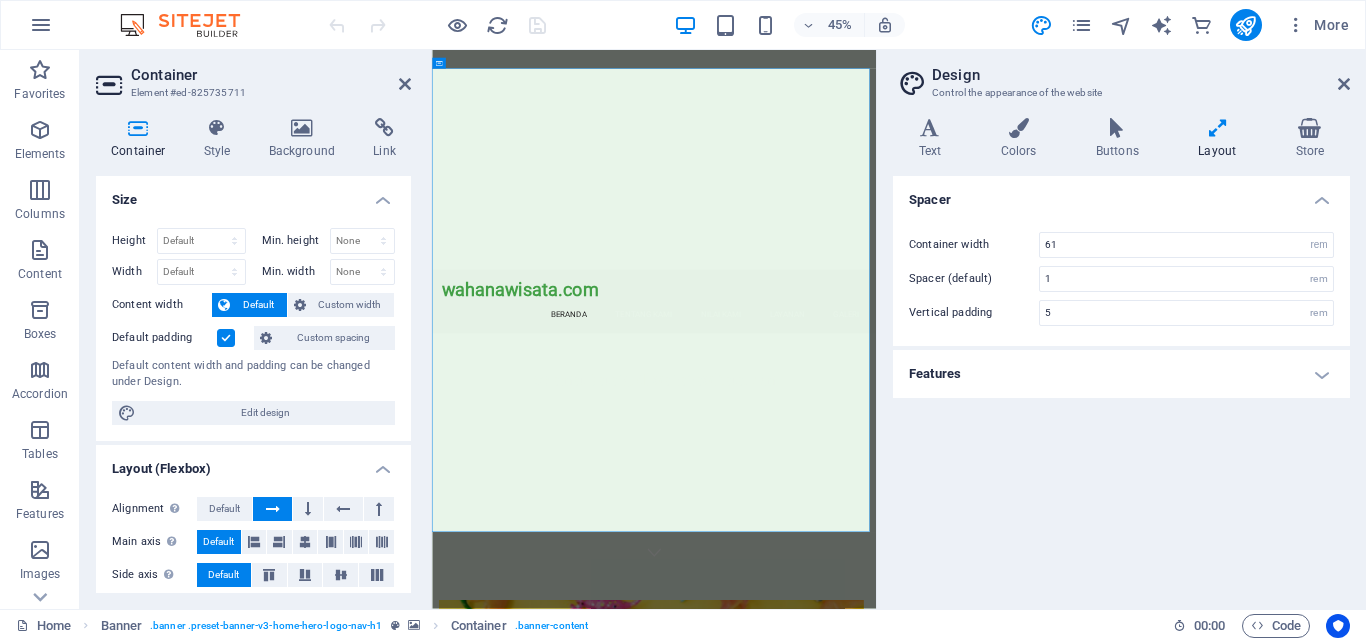 click on "Features" at bounding box center (1121, 374) 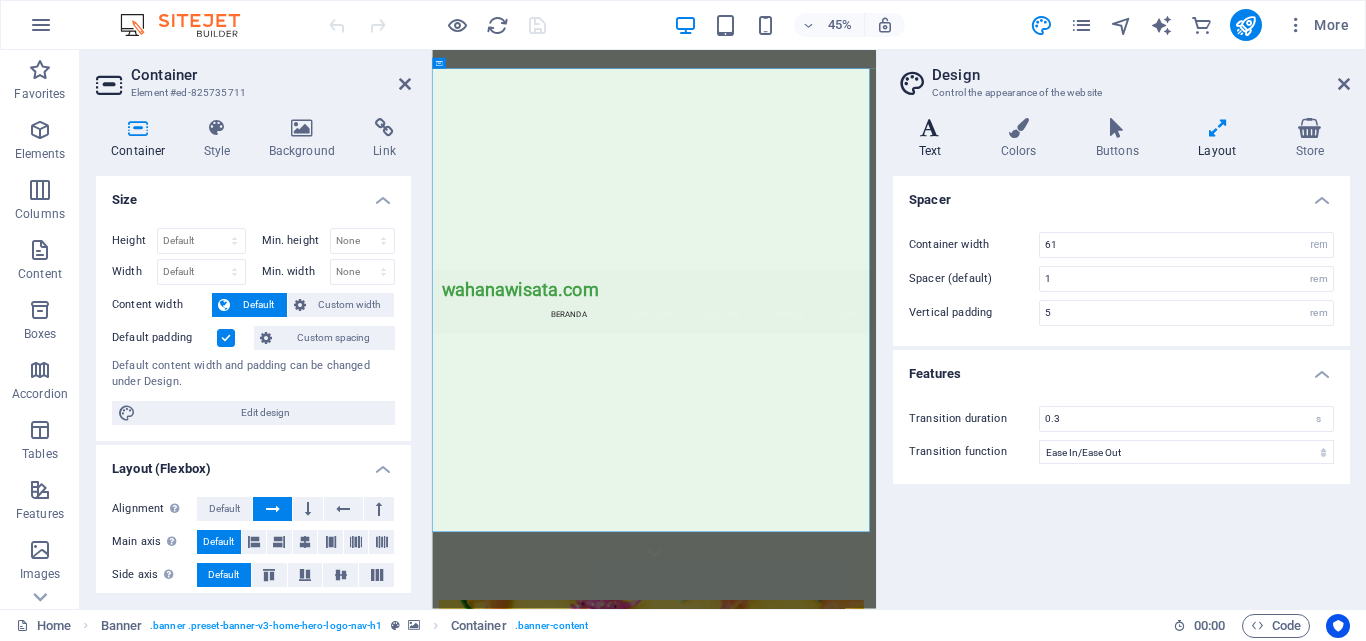 click at bounding box center (930, 128) 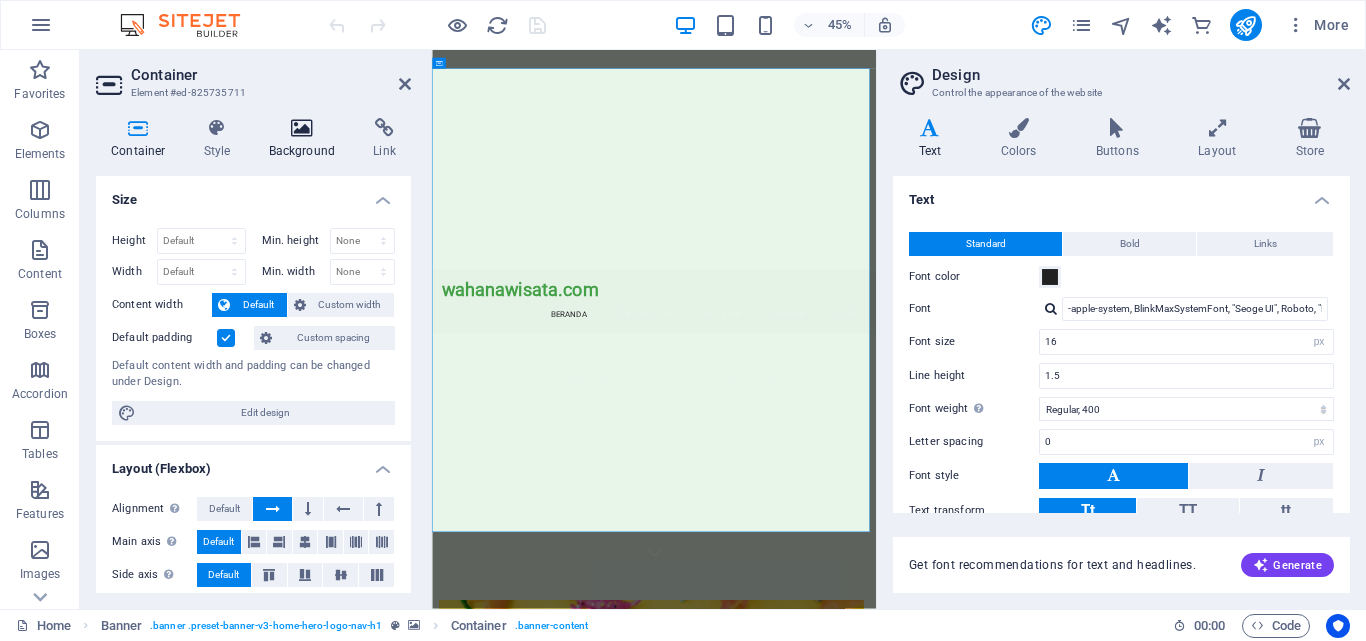 click at bounding box center (302, 128) 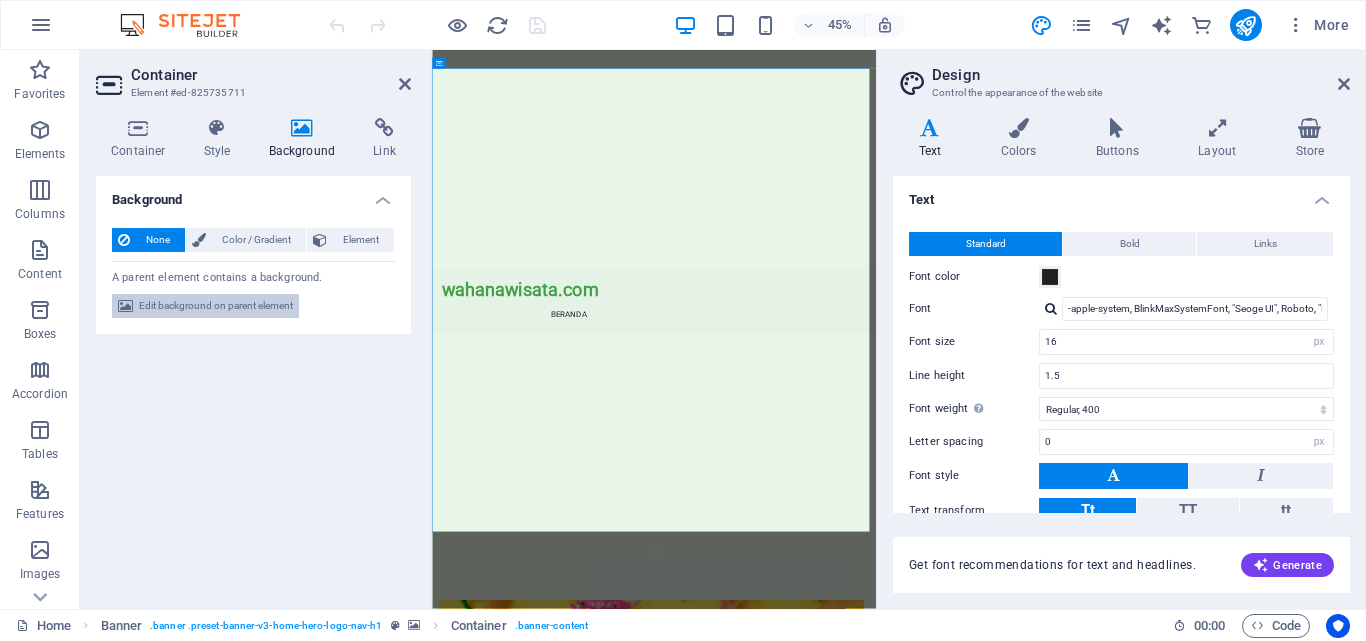 click on "Edit background on parent element" at bounding box center (216, 306) 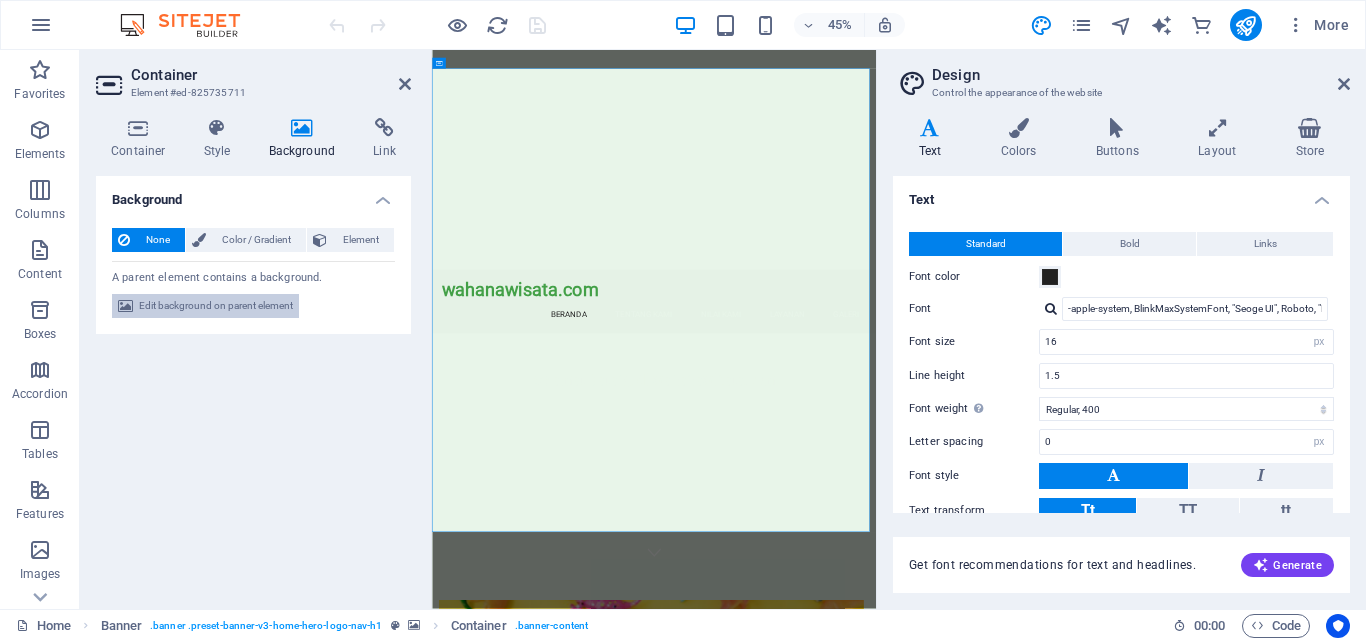 select on "ms" 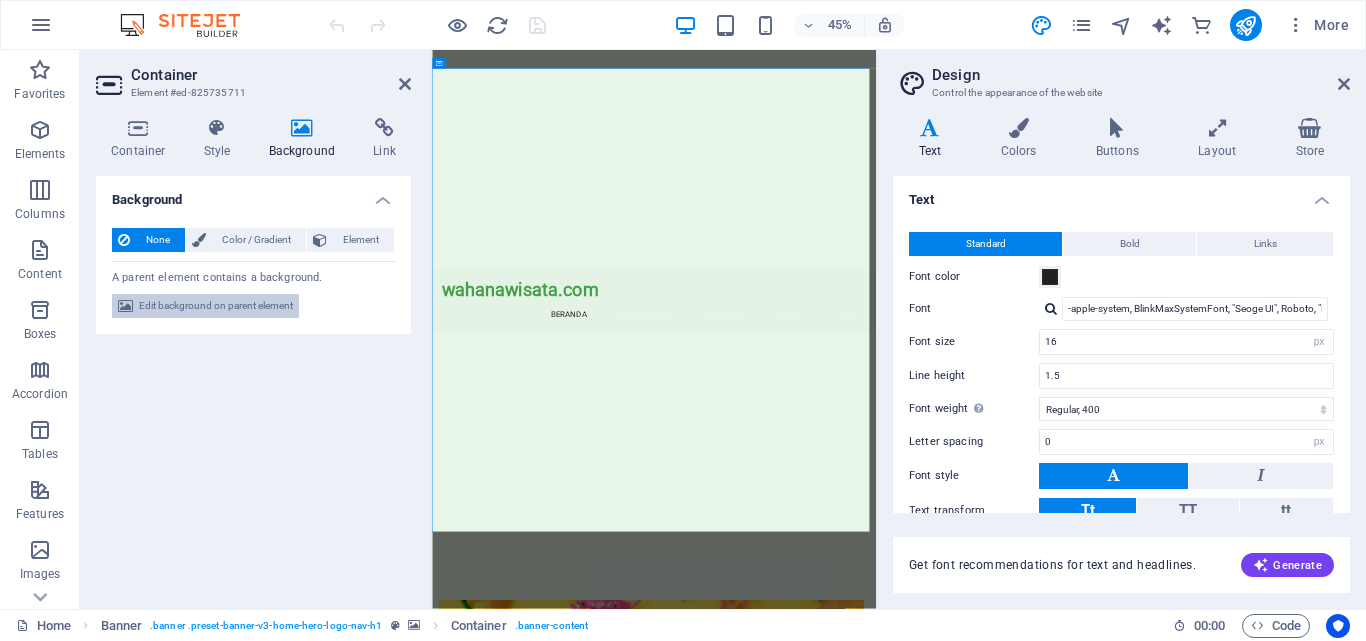 select on "s" 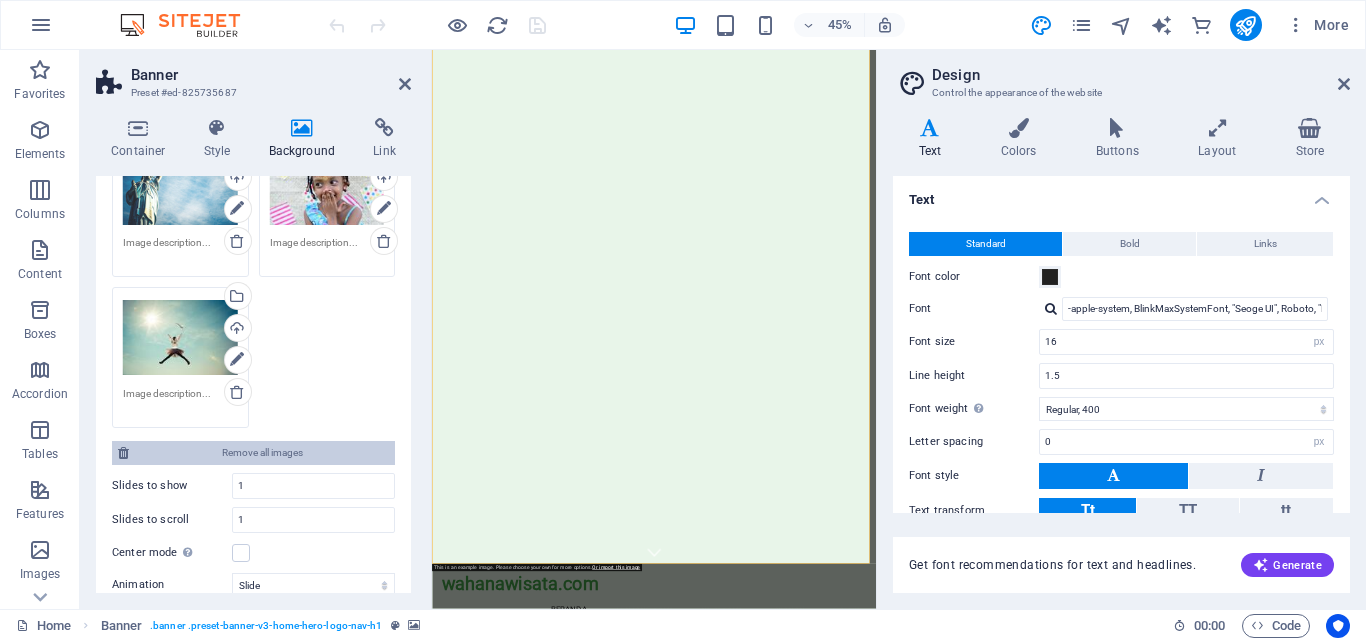 scroll, scrollTop: 200, scrollLeft: 0, axis: vertical 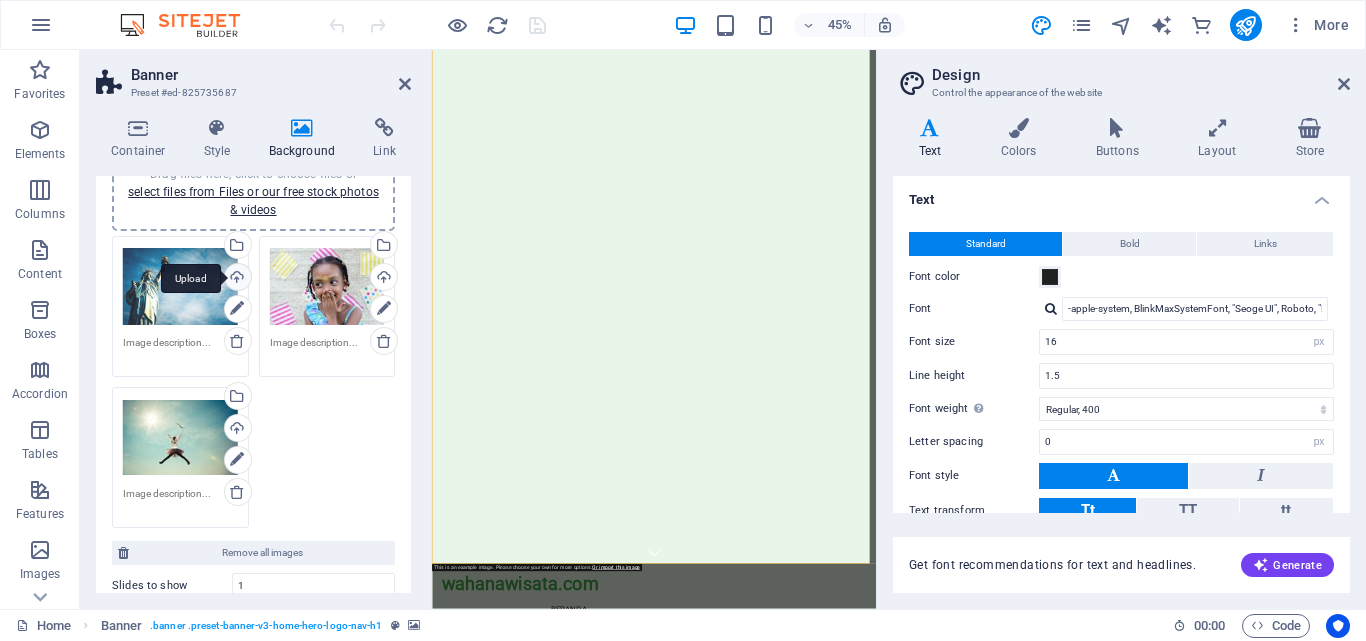 click on "Upload" at bounding box center [236, 279] 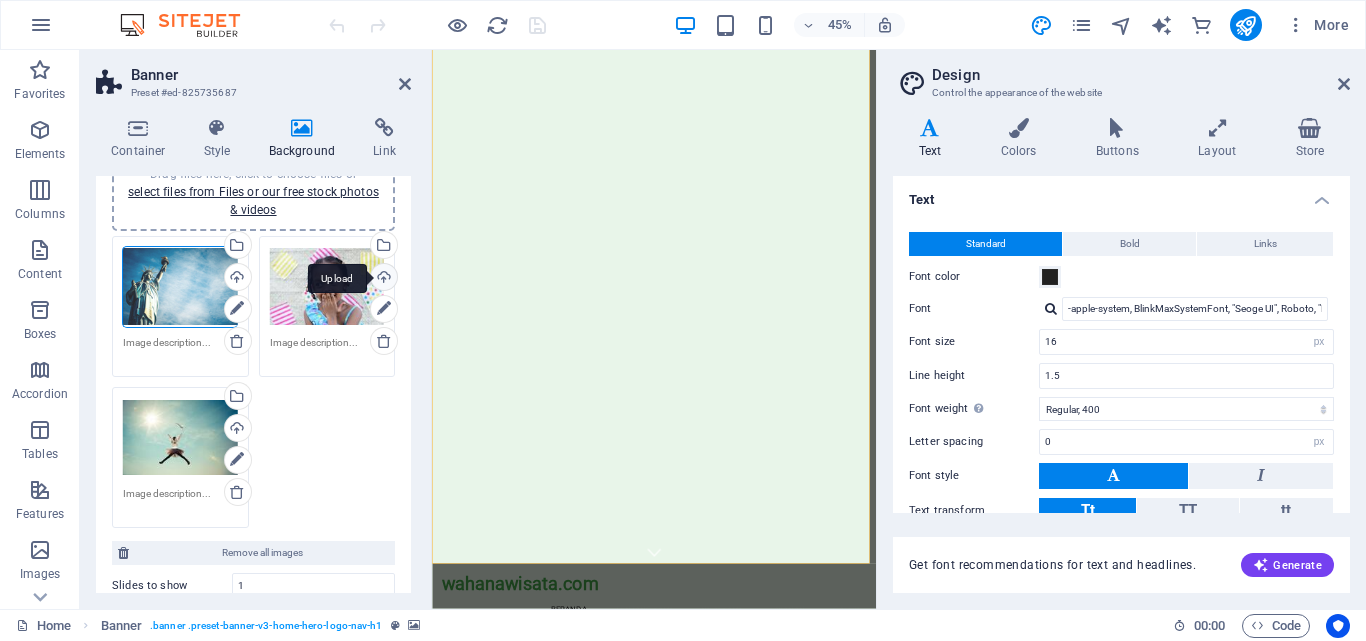click on "Upload" at bounding box center [382, 279] 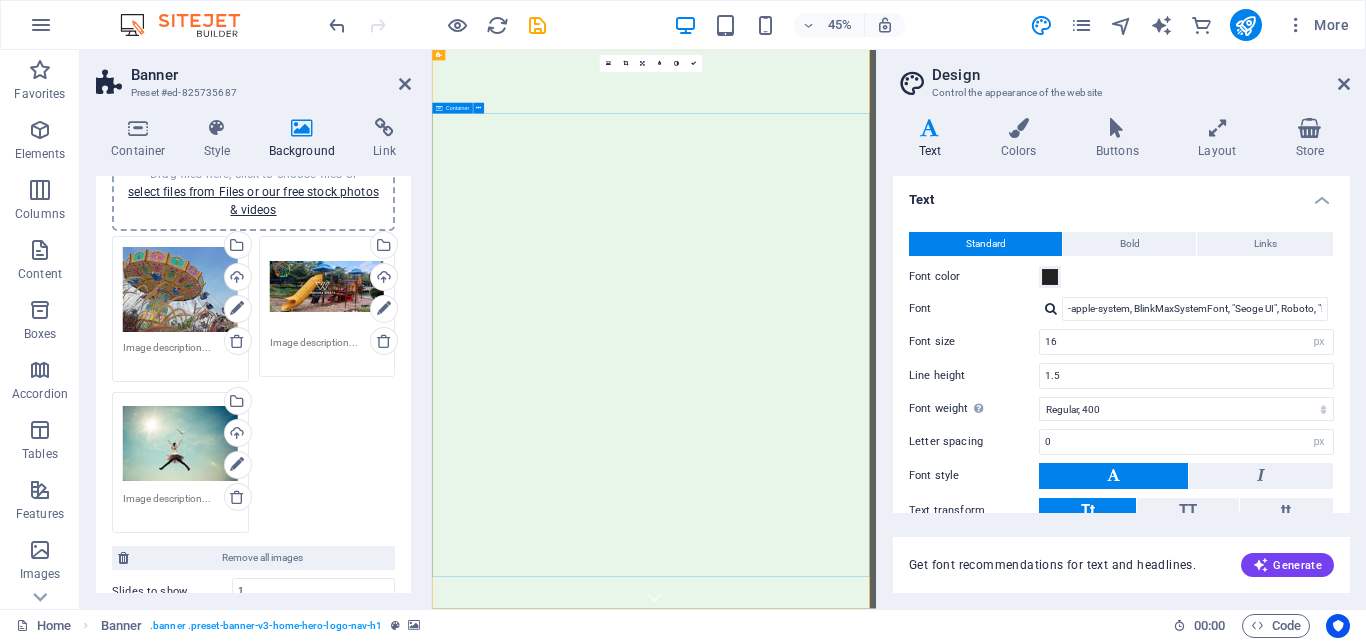scroll, scrollTop: 100, scrollLeft: 0, axis: vertical 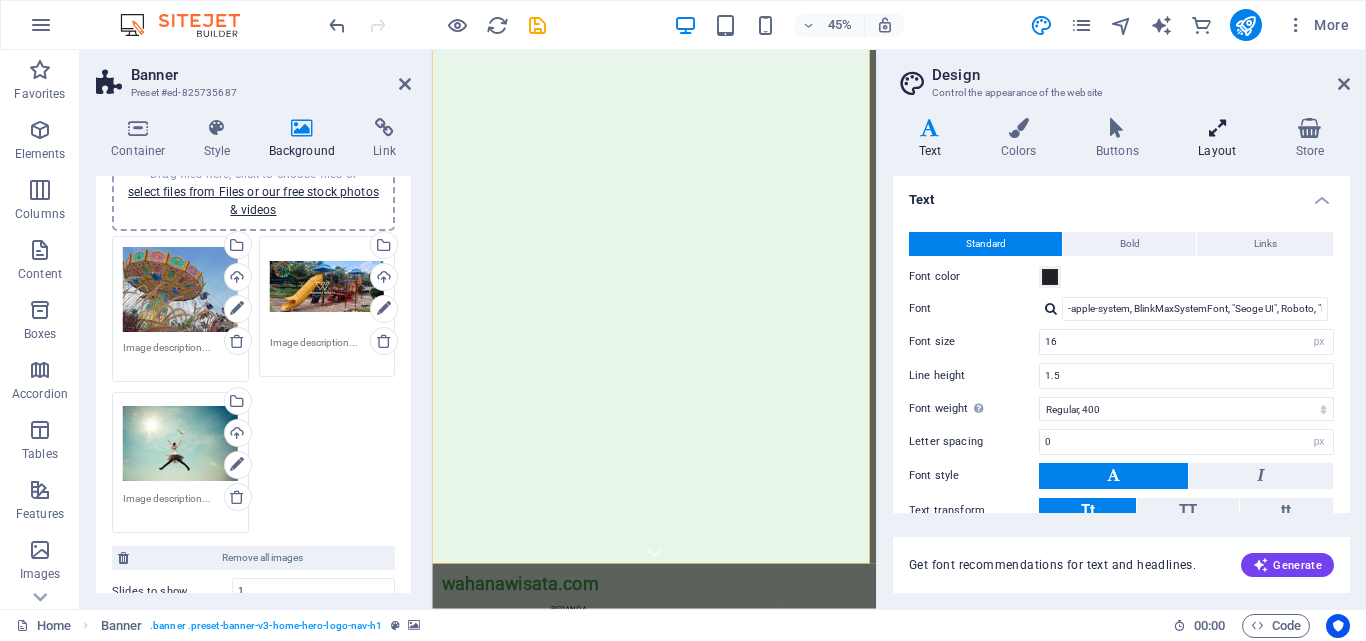 click at bounding box center (1217, 128) 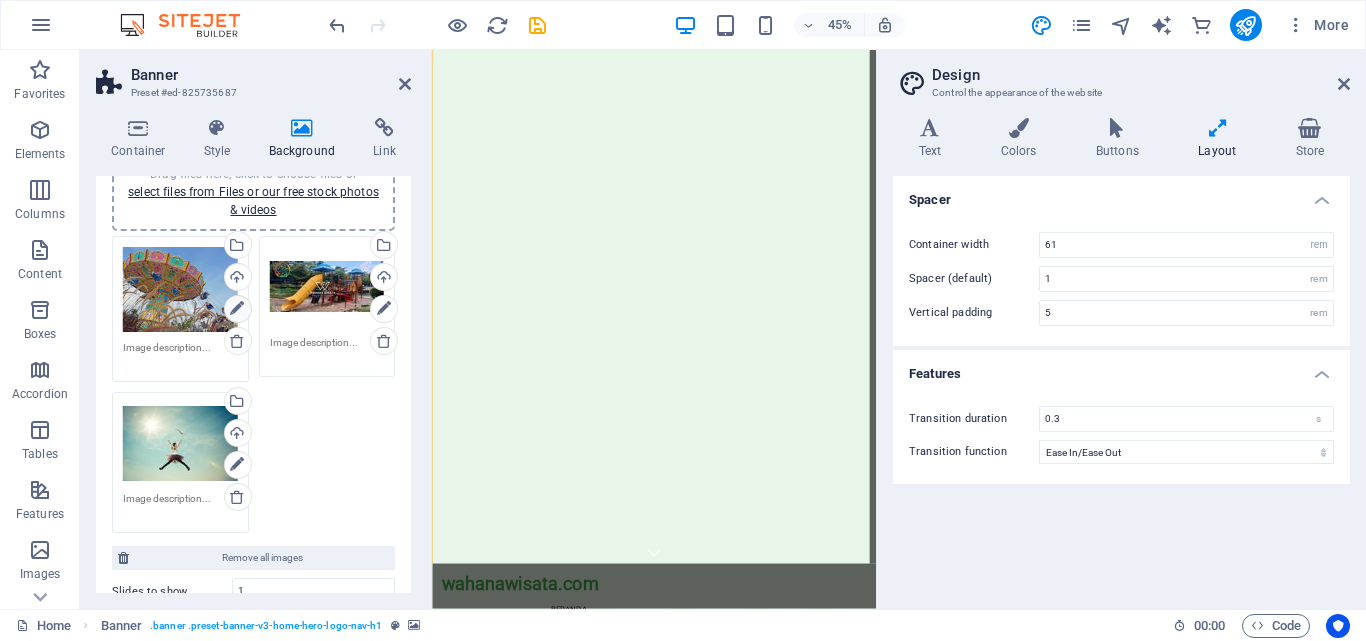 click at bounding box center (237, 309) 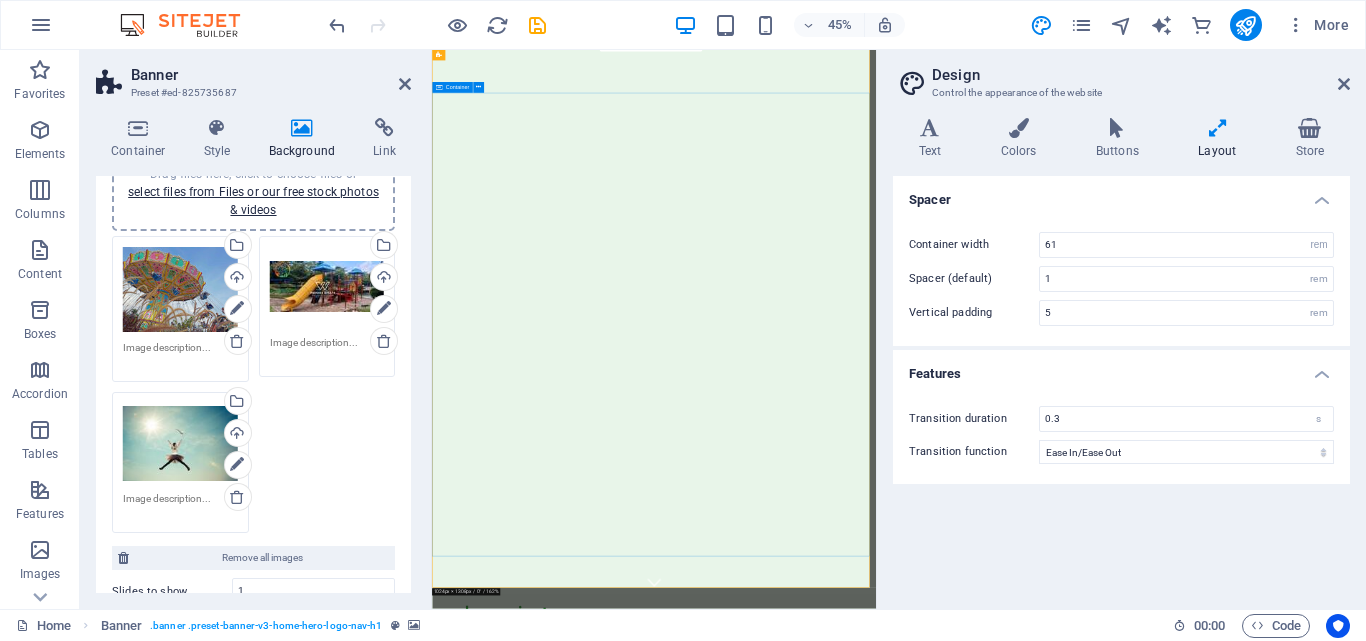 scroll, scrollTop: 0, scrollLeft: 0, axis: both 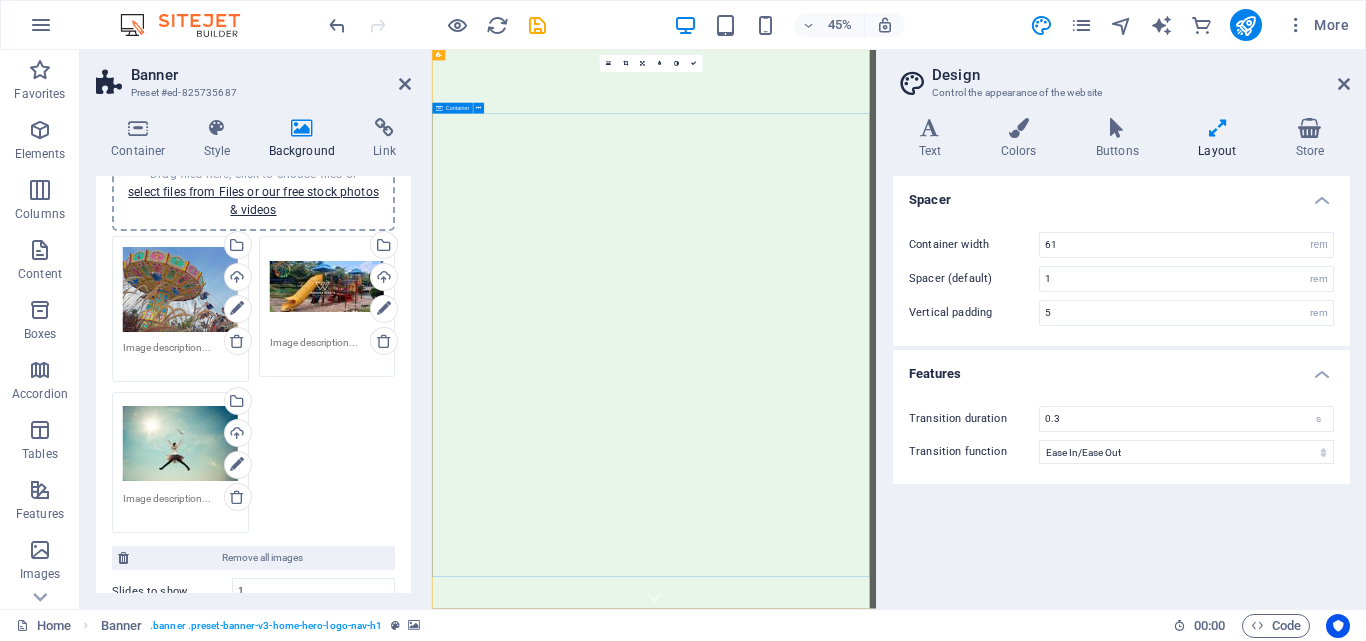 click on "Selamat Datang di wahanawisata.com" at bounding box center (925, 1546) 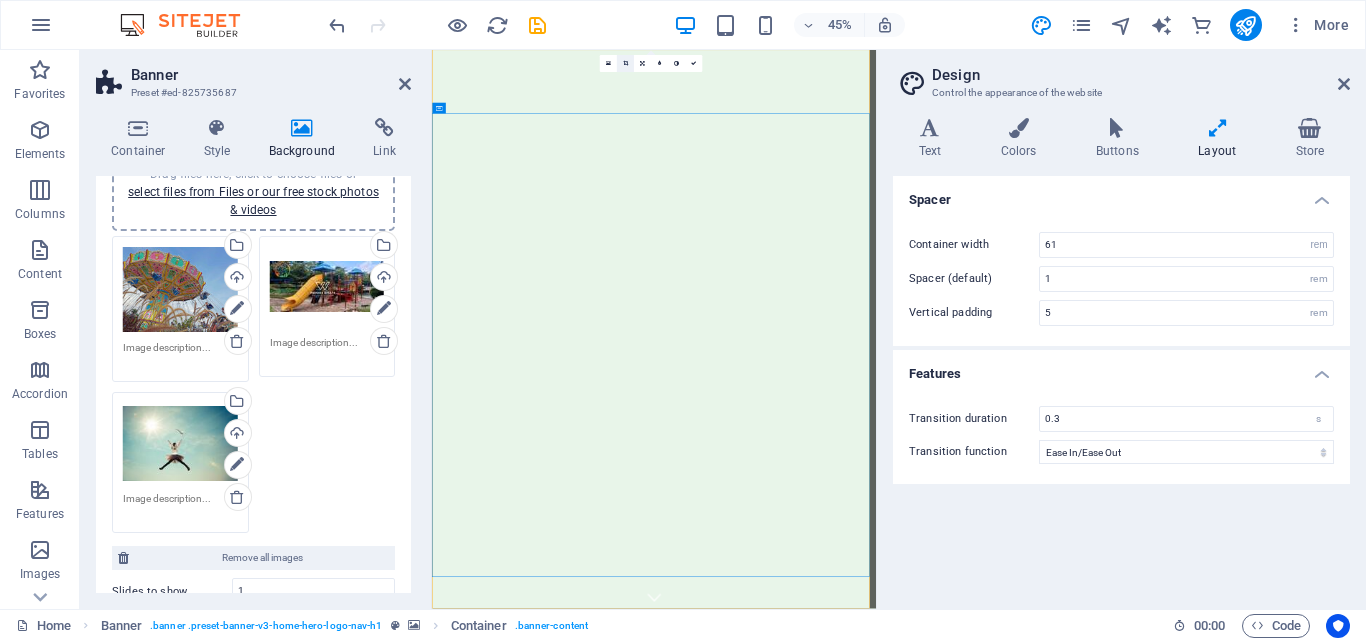 click at bounding box center (625, 63) 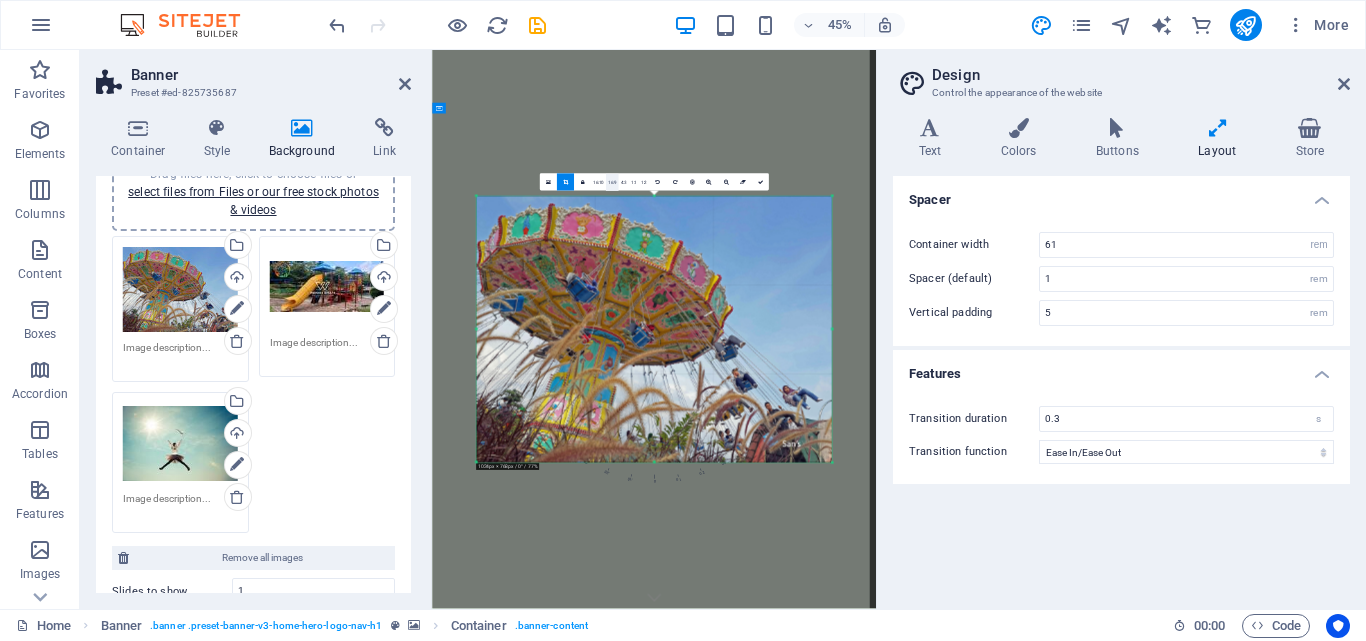 click on "16:9" at bounding box center (612, 182) 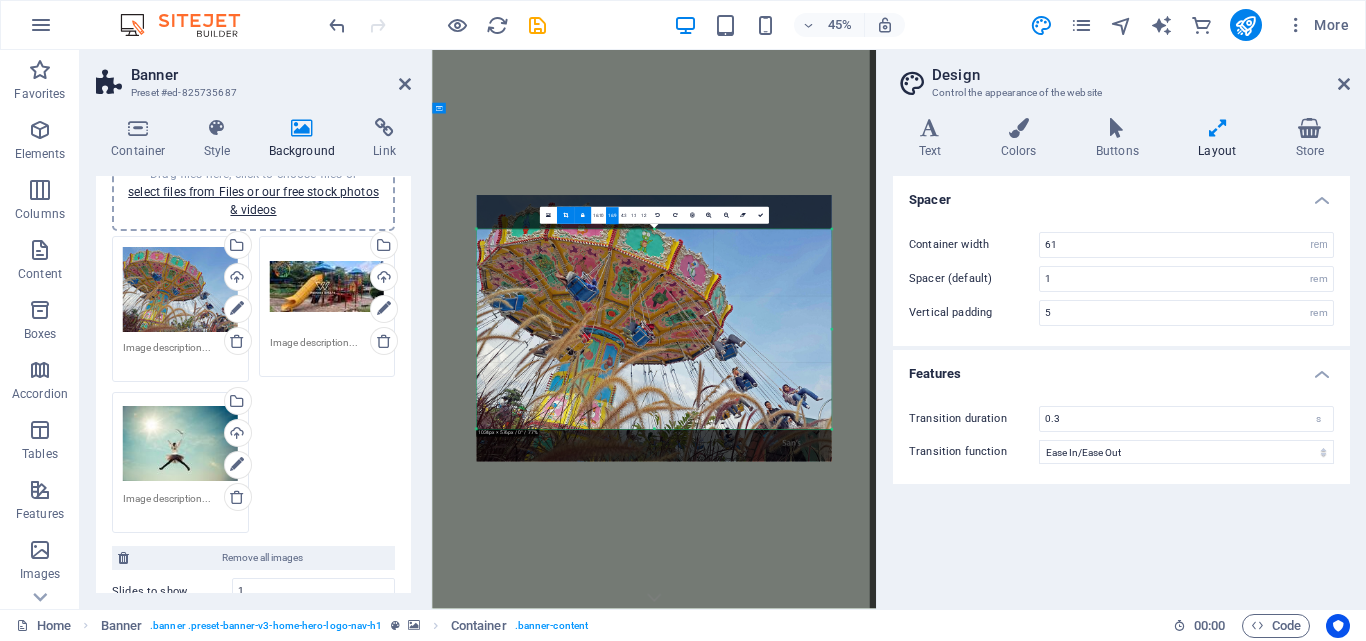 drag, startPoint x: 731, startPoint y: 317, endPoint x: 734, endPoint y: 241, distance: 76.05919 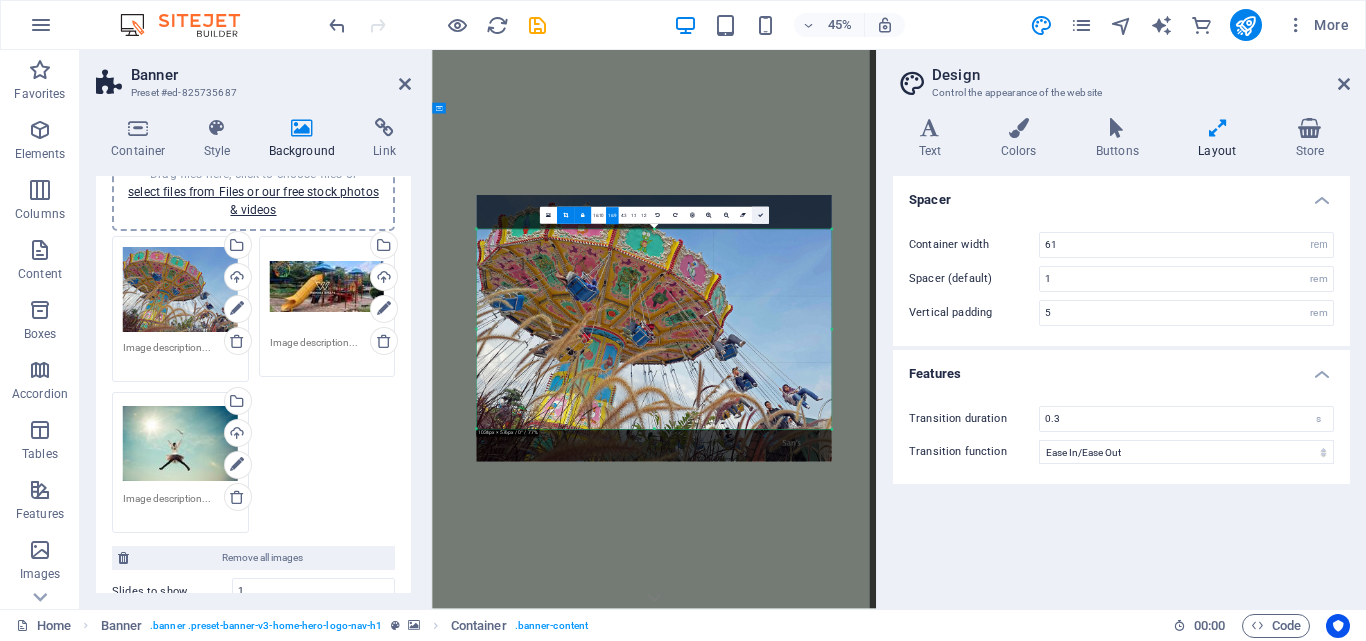 click at bounding box center (759, 215) 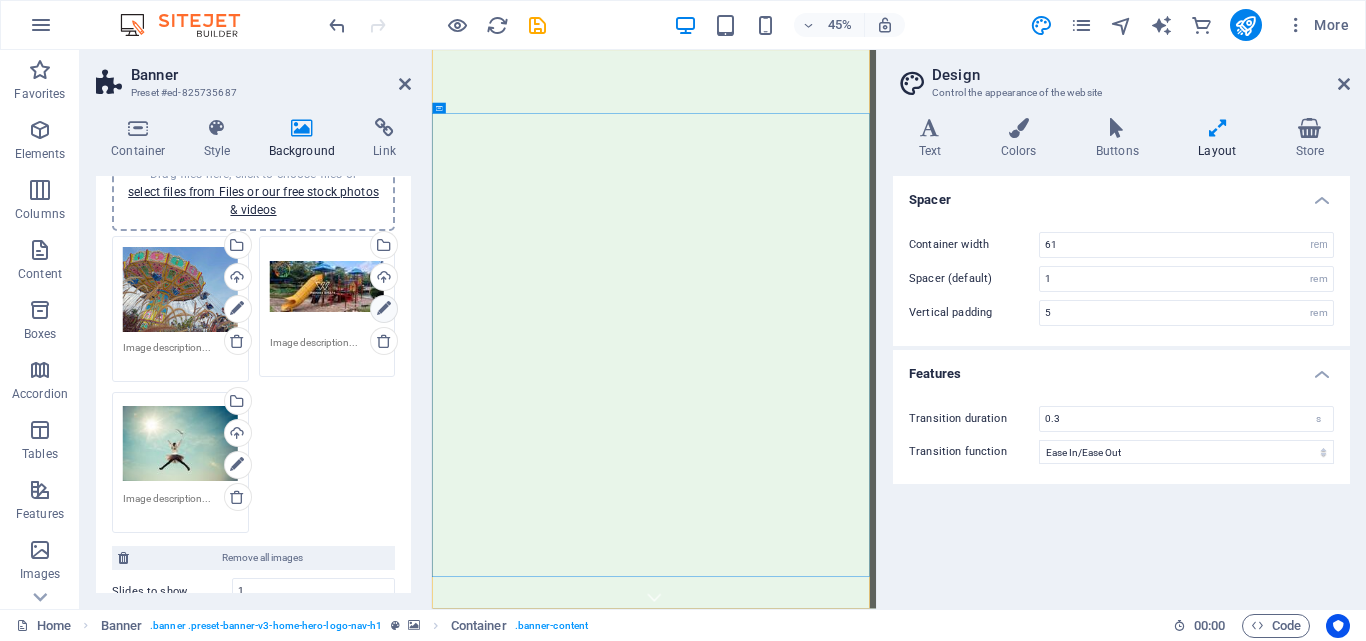 click at bounding box center (384, 309) 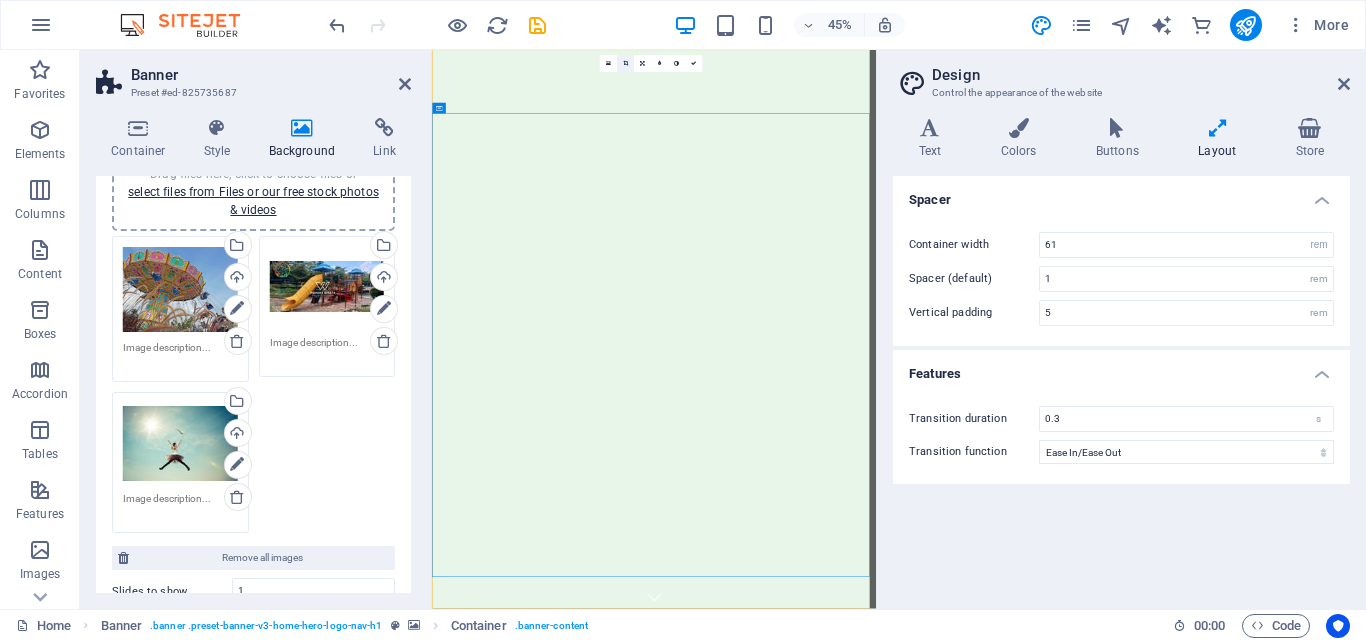 click at bounding box center (625, 63) 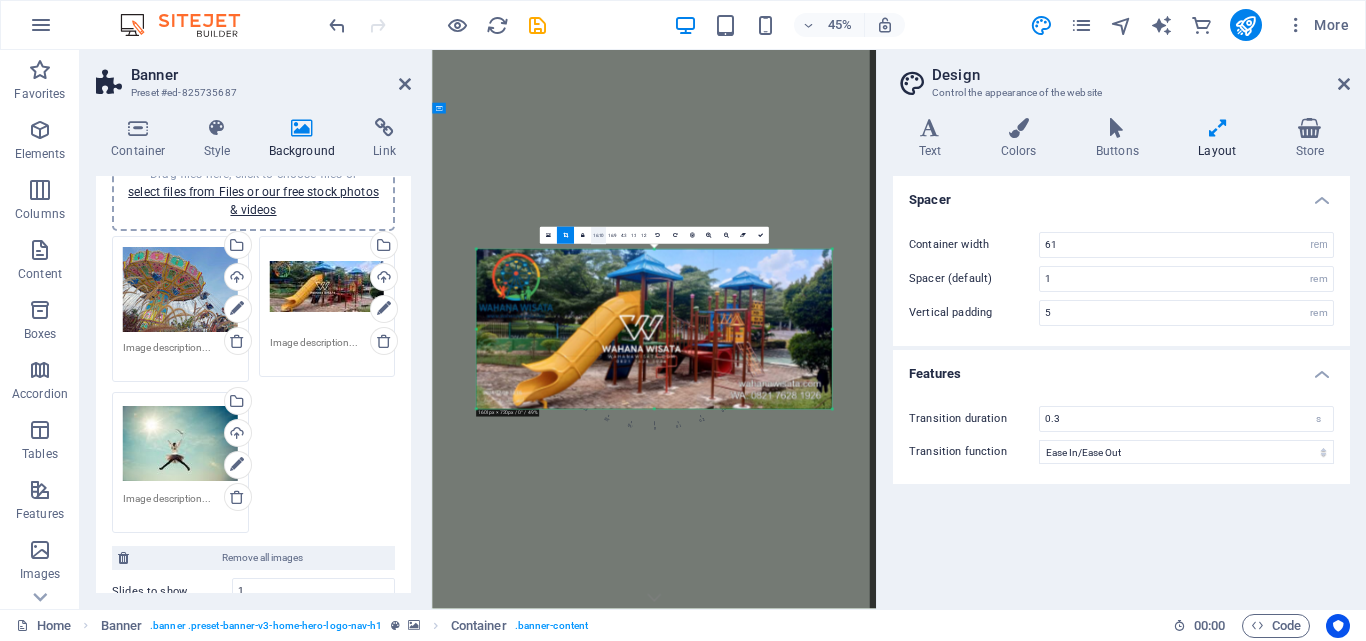 click on "16:10" at bounding box center [598, 236] 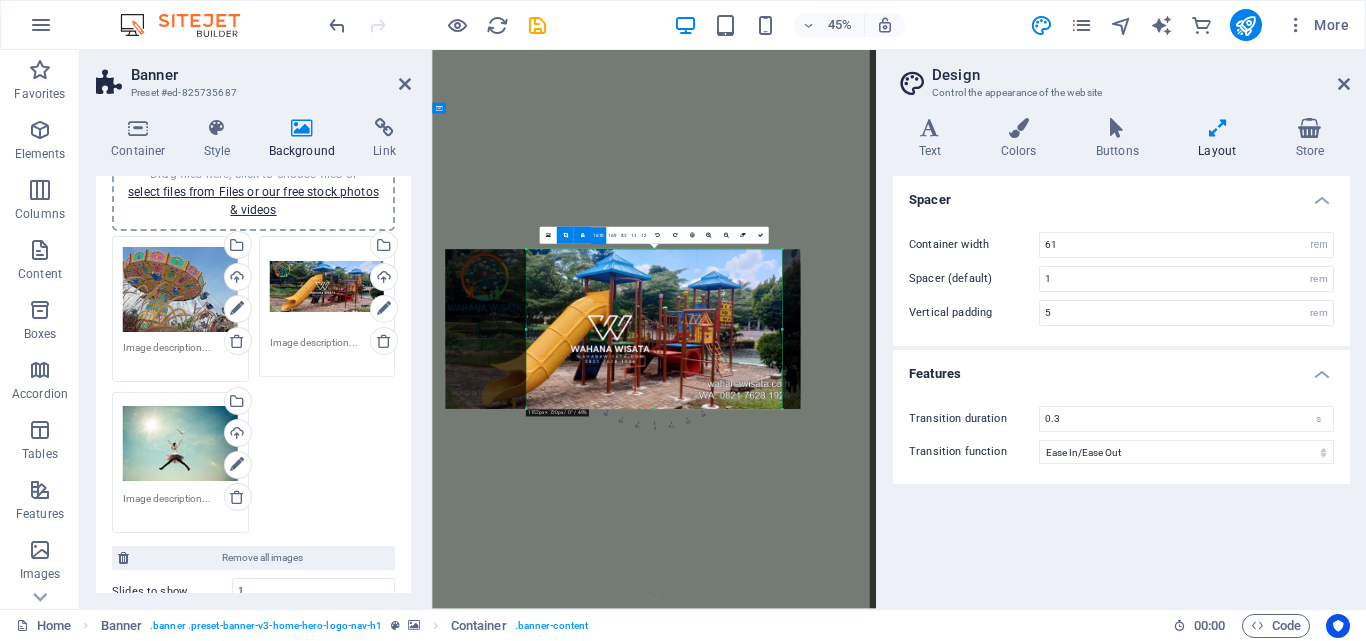 drag, startPoint x: 705, startPoint y: 340, endPoint x: 524, endPoint y: 340, distance: 181 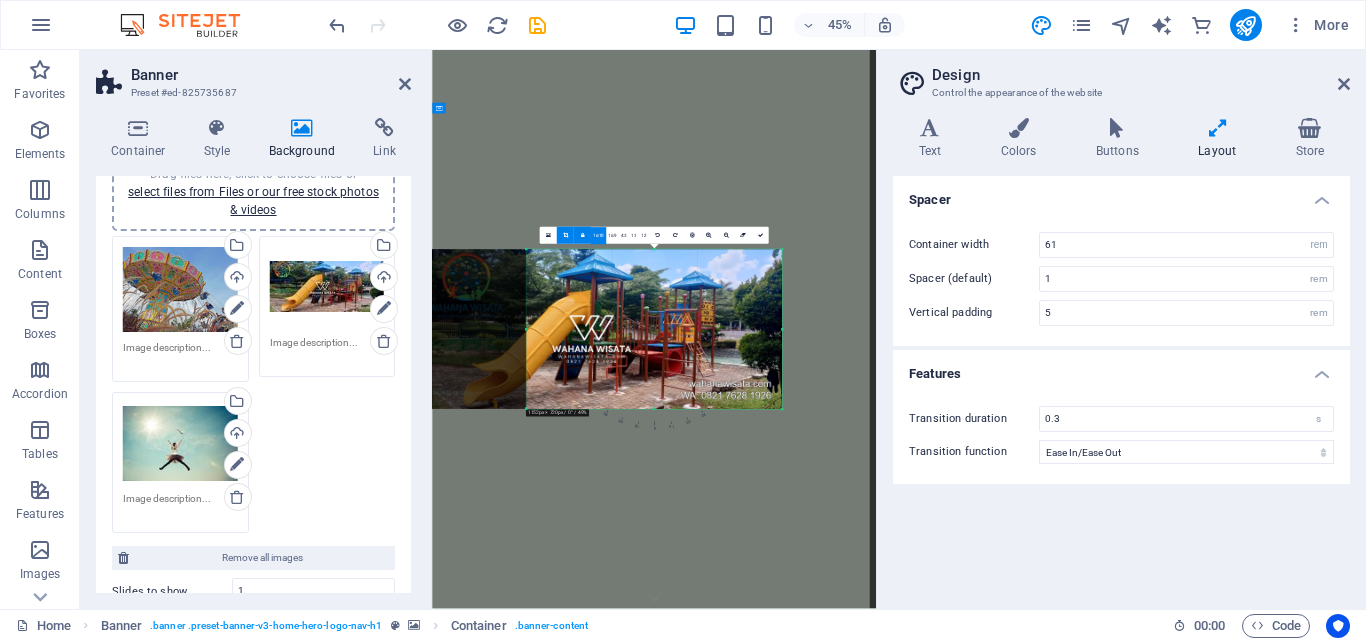 drag, startPoint x: 632, startPoint y: 332, endPoint x: 488, endPoint y: 335, distance: 144.03125 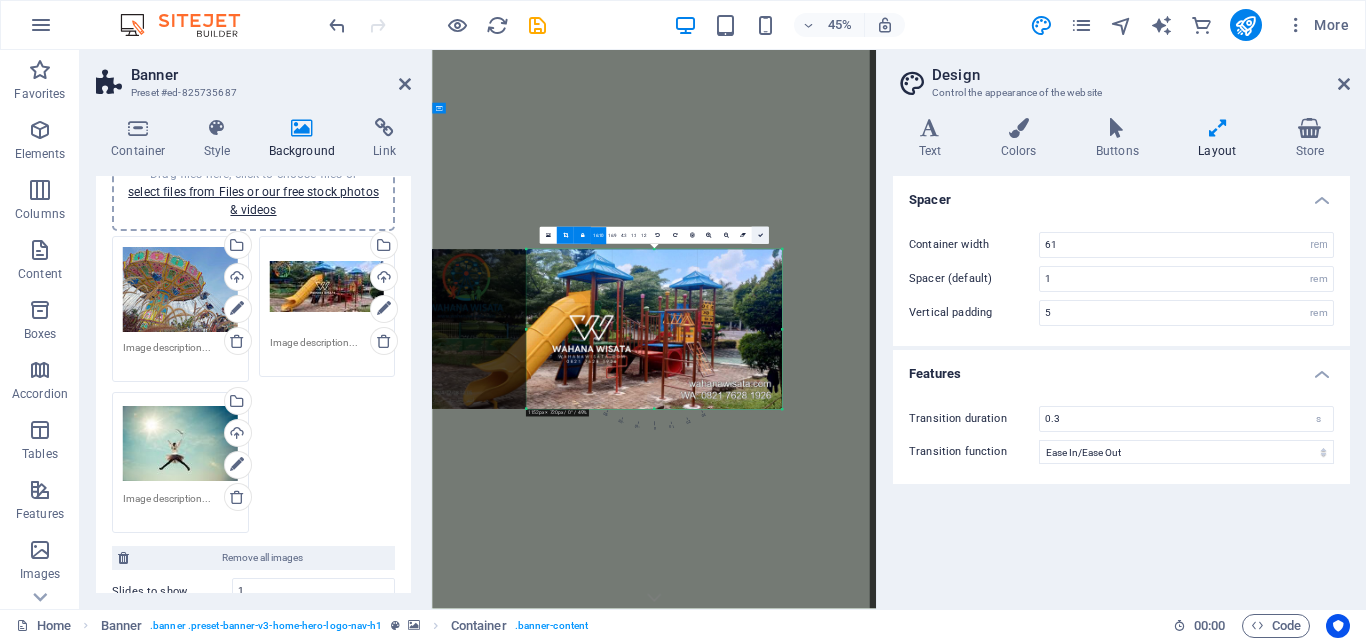 click at bounding box center [759, 235] 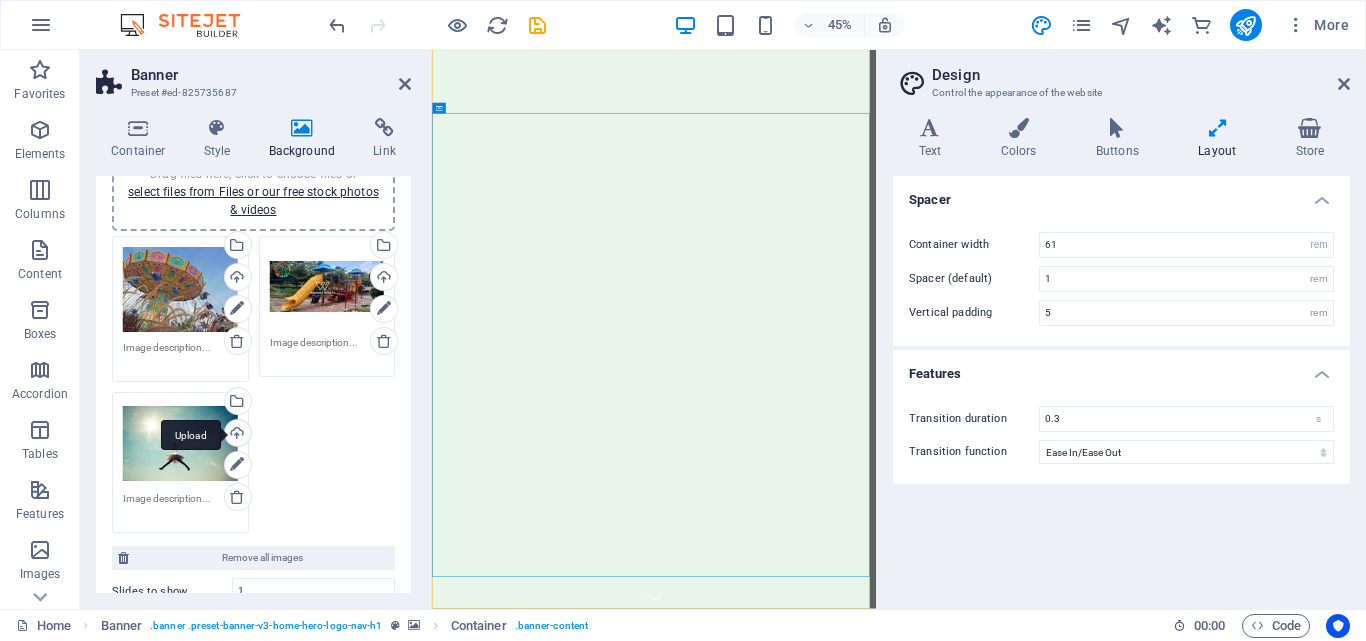 click on "Upload" at bounding box center (236, 435) 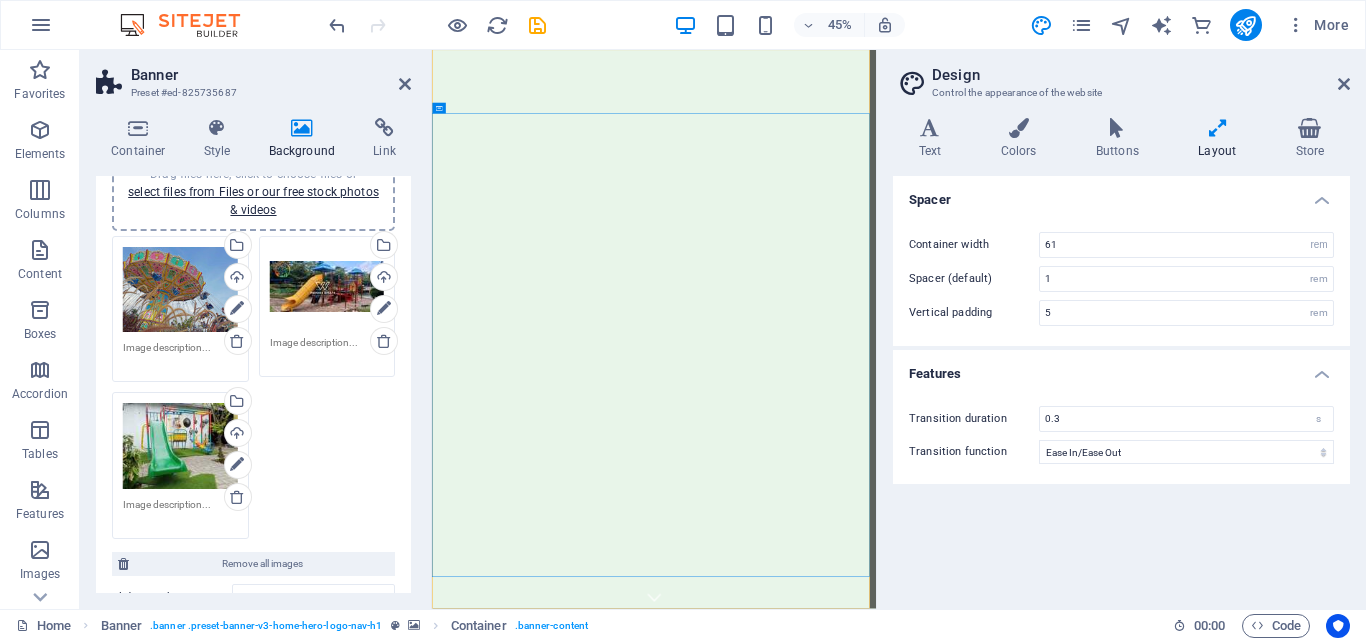 click on "Drag files here, click to choose files or select files from Files or our free stock photos & videos" at bounding box center (327, 287) 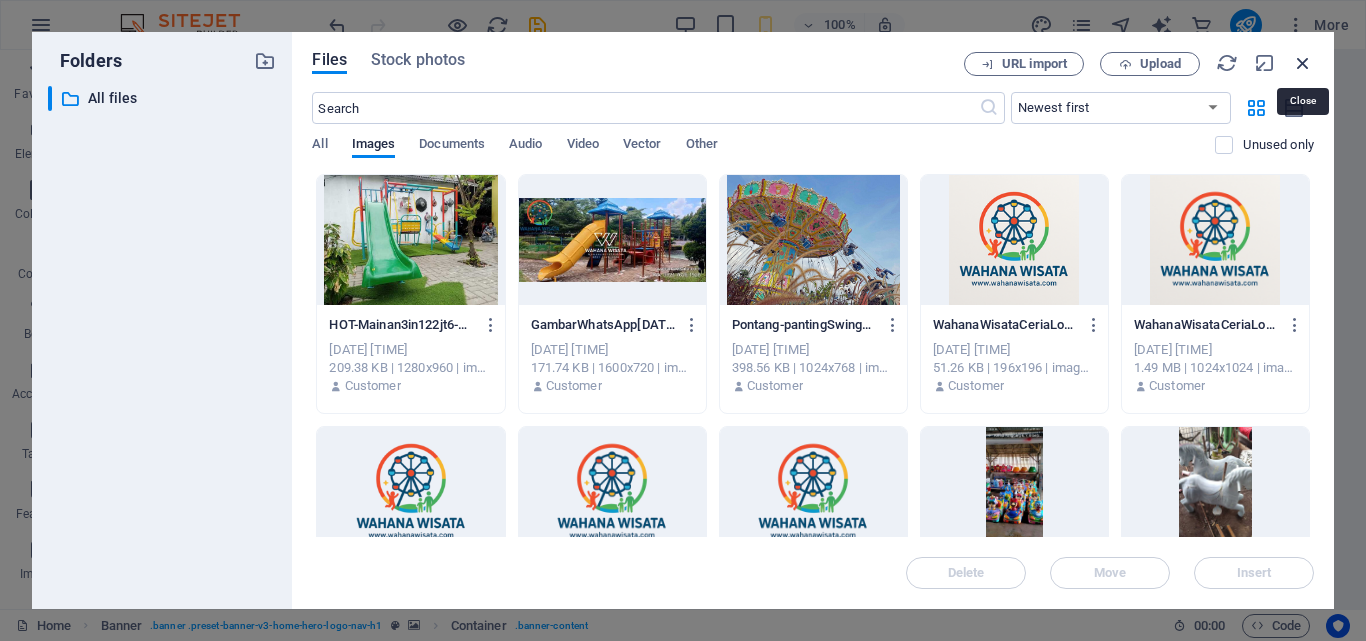 click at bounding box center [1303, 63] 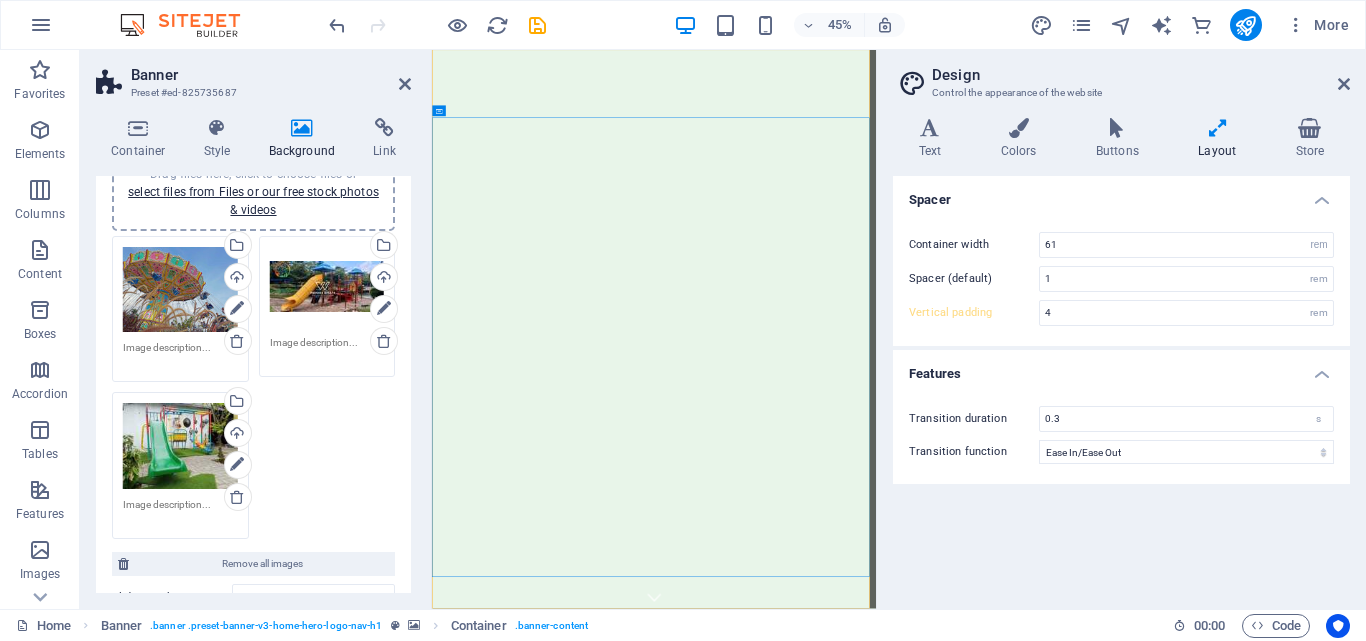 type on "5" 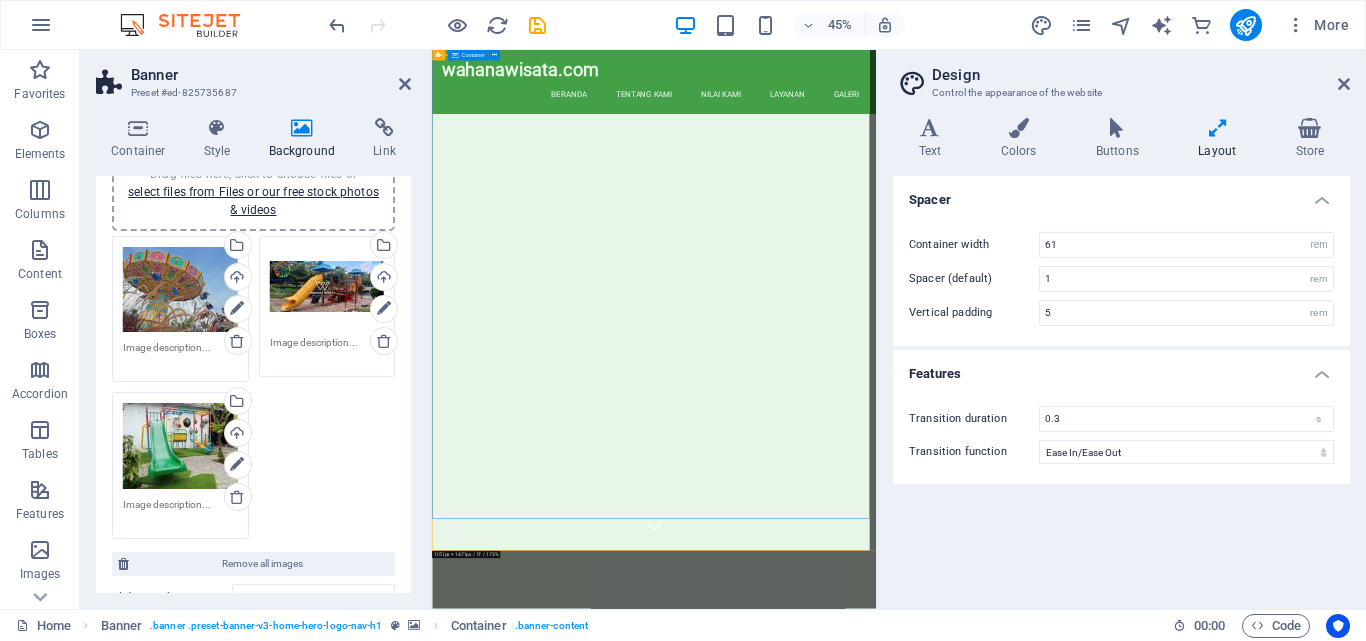 scroll, scrollTop: 100, scrollLeft: 0, axis: vertical 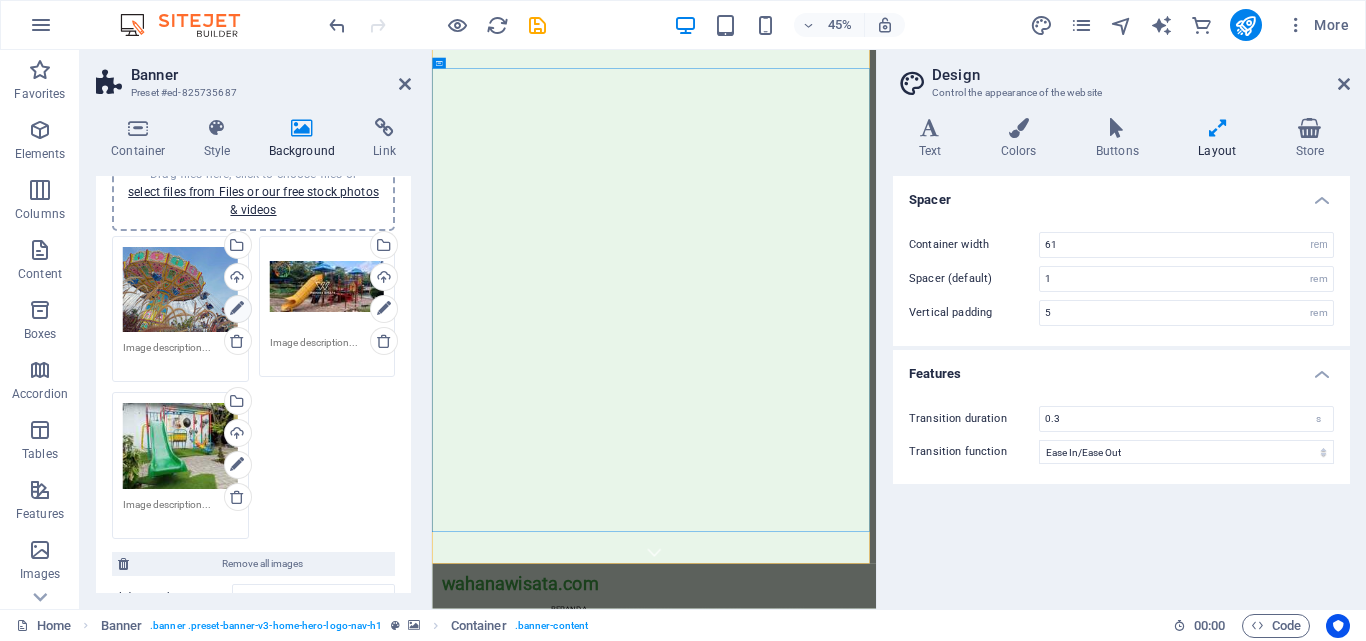 click at bounding box center [237, 309] 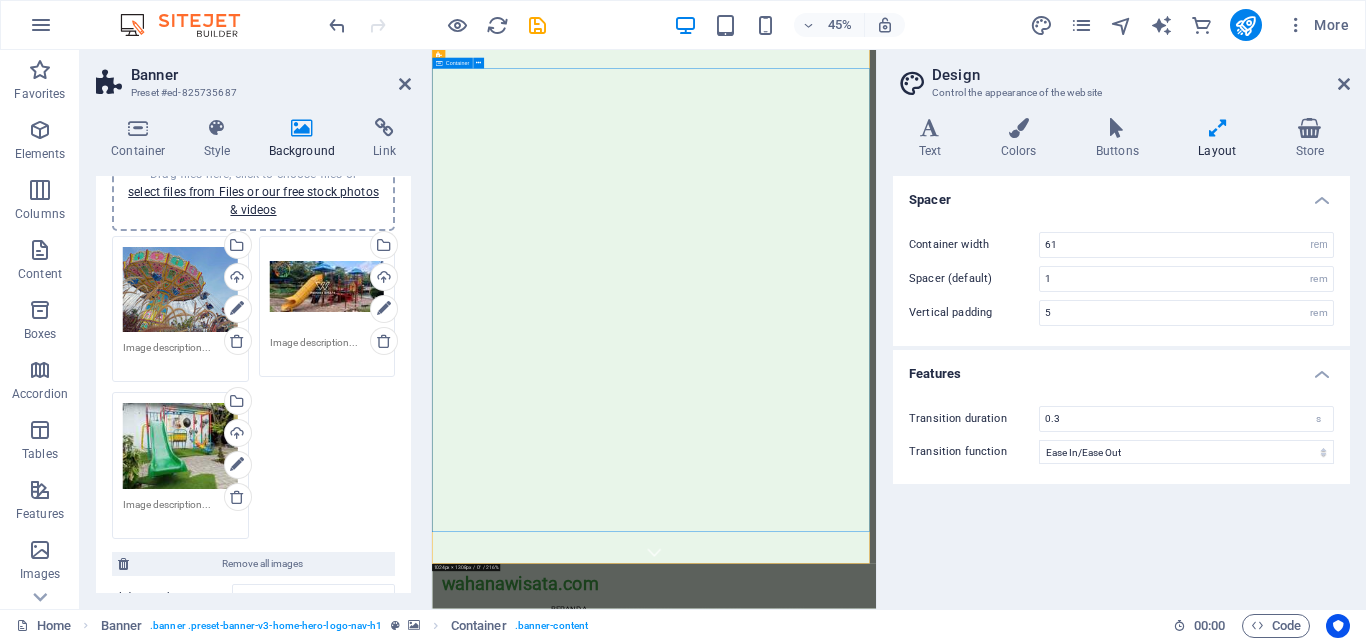 scroll, scrollTop: 0, scrollLeft: 0, axis: both 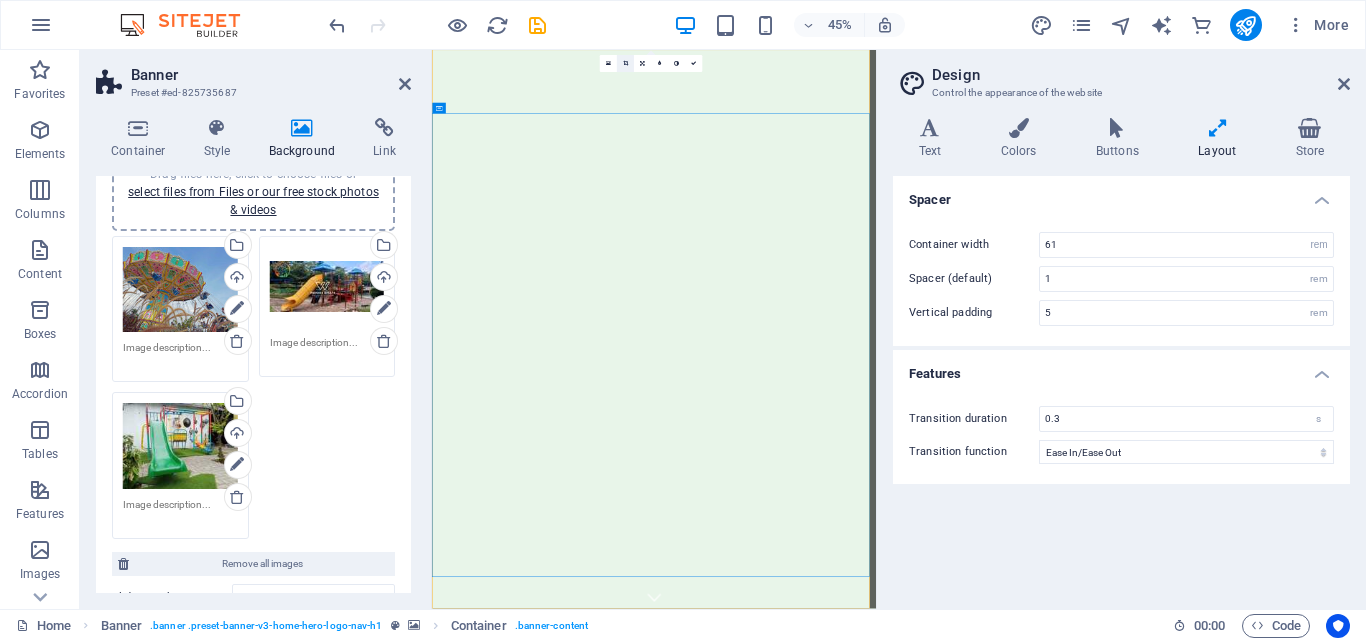 click at bounding box center [625, 63] 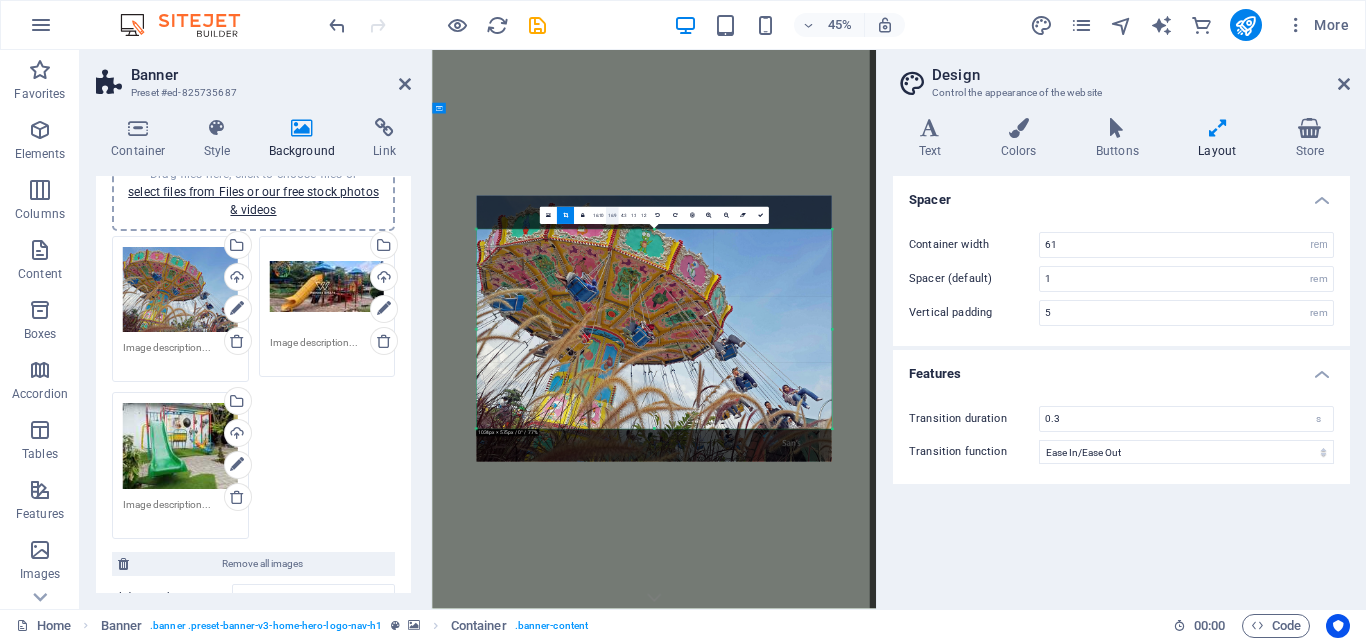 click on "16:9" at bounding box center (612, 216) 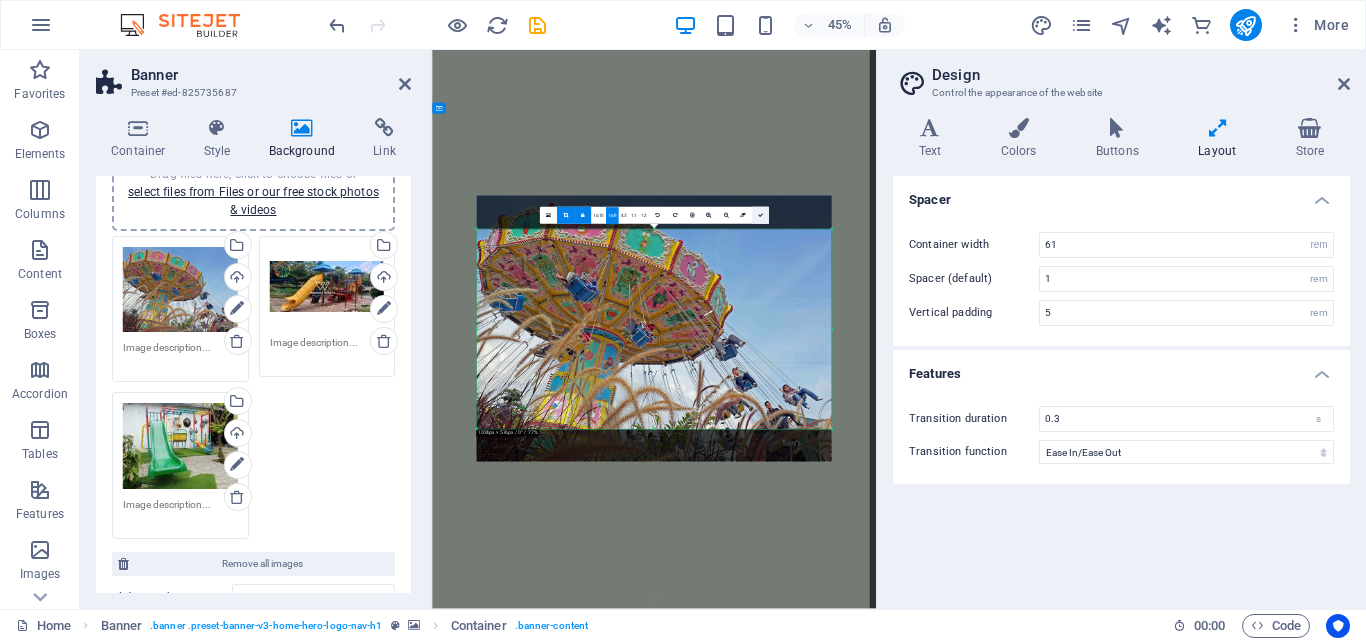 click at bounding box center [759, 215] 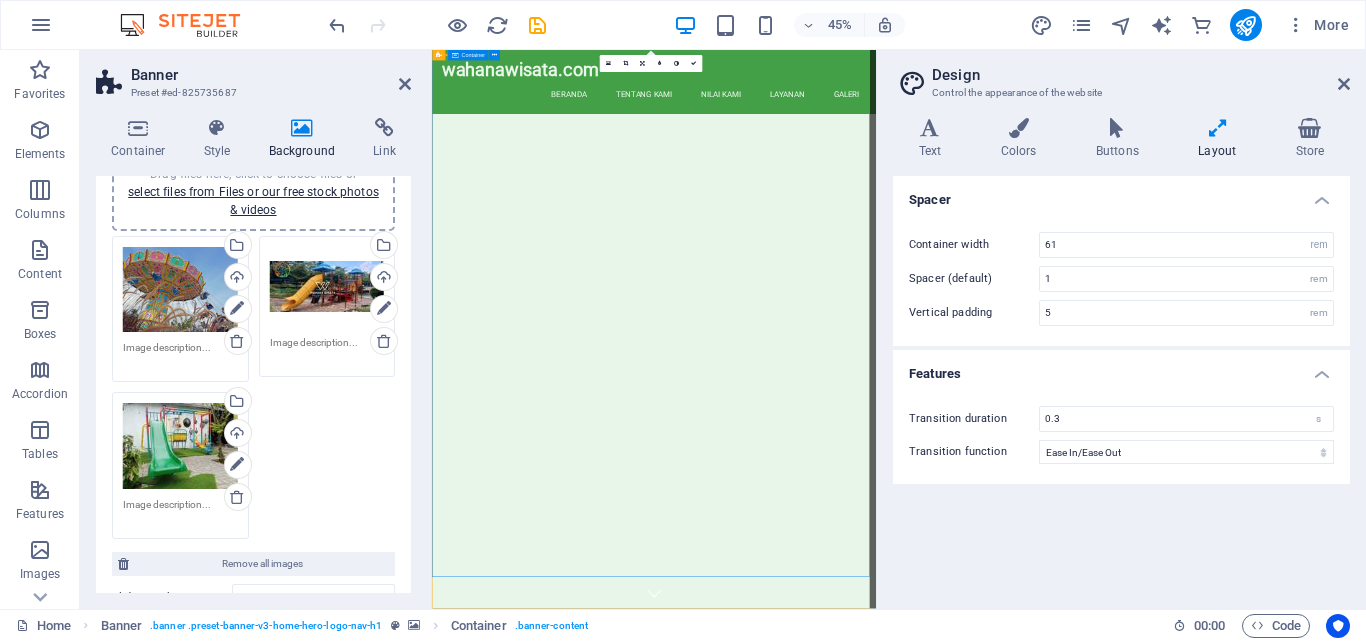 scroll, scrollTop: 0, scrollLeft: 0, axis: both 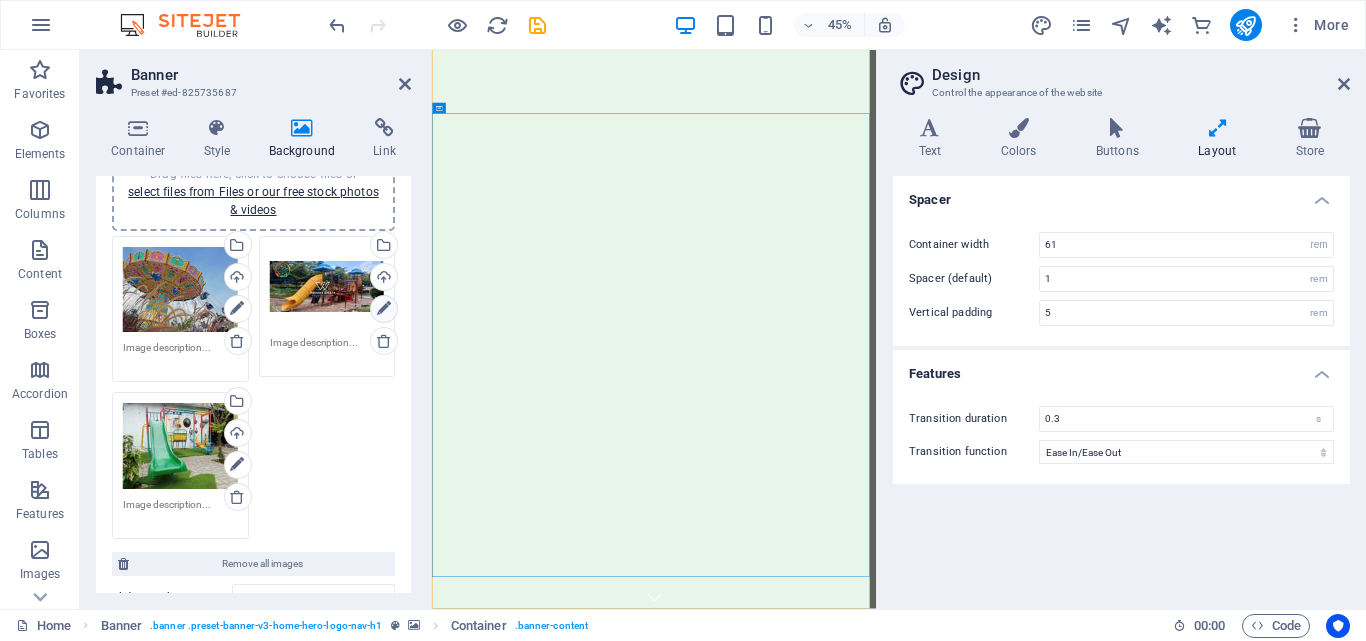 click at bounding box center (384, 309) 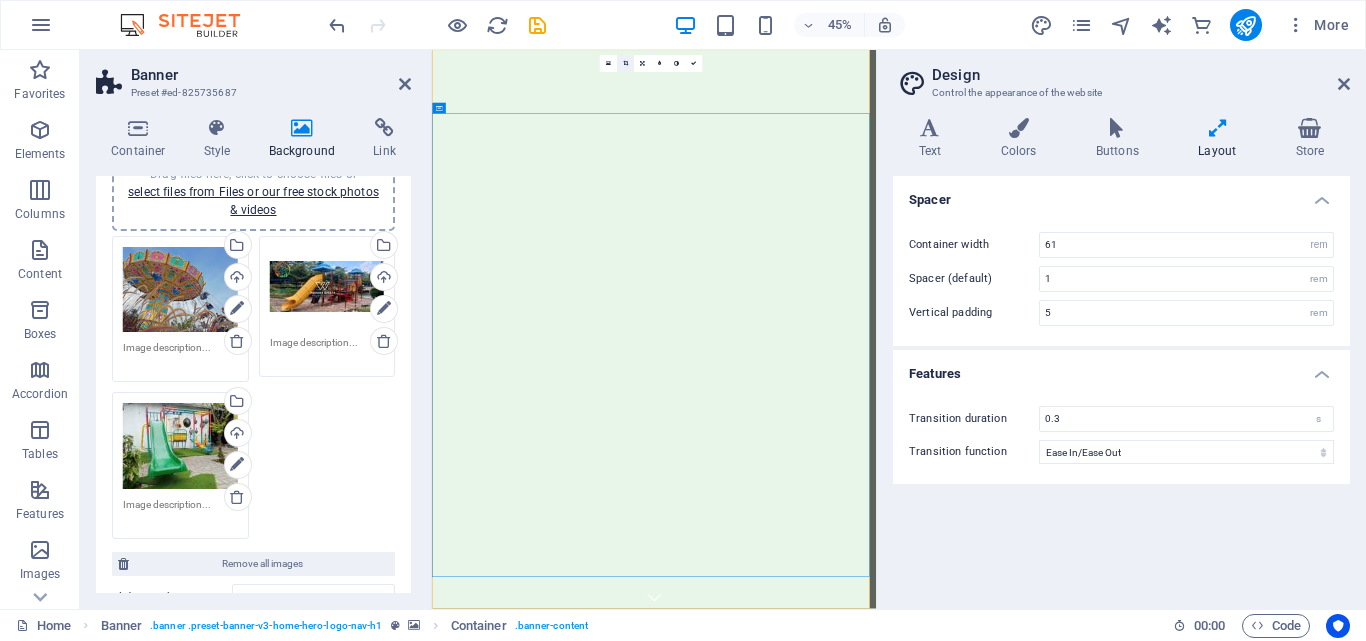 click at bounding box center (625, 63) 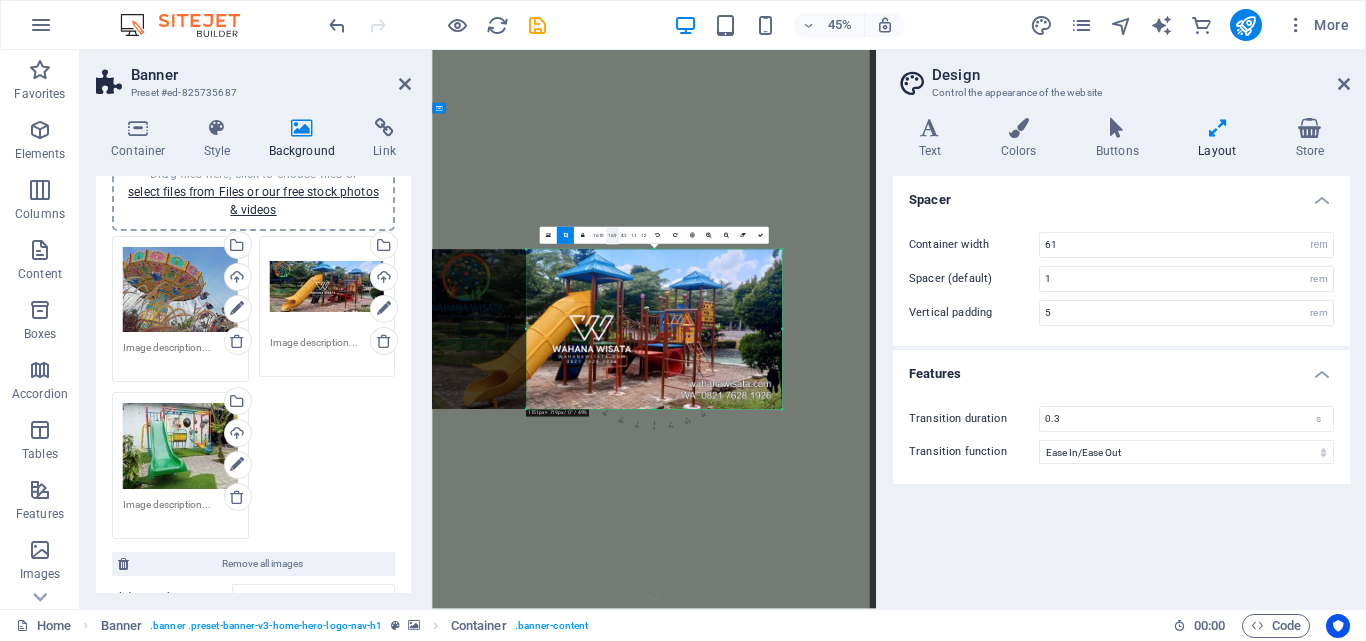 click on "16:9" at bounding box center (612, 236) 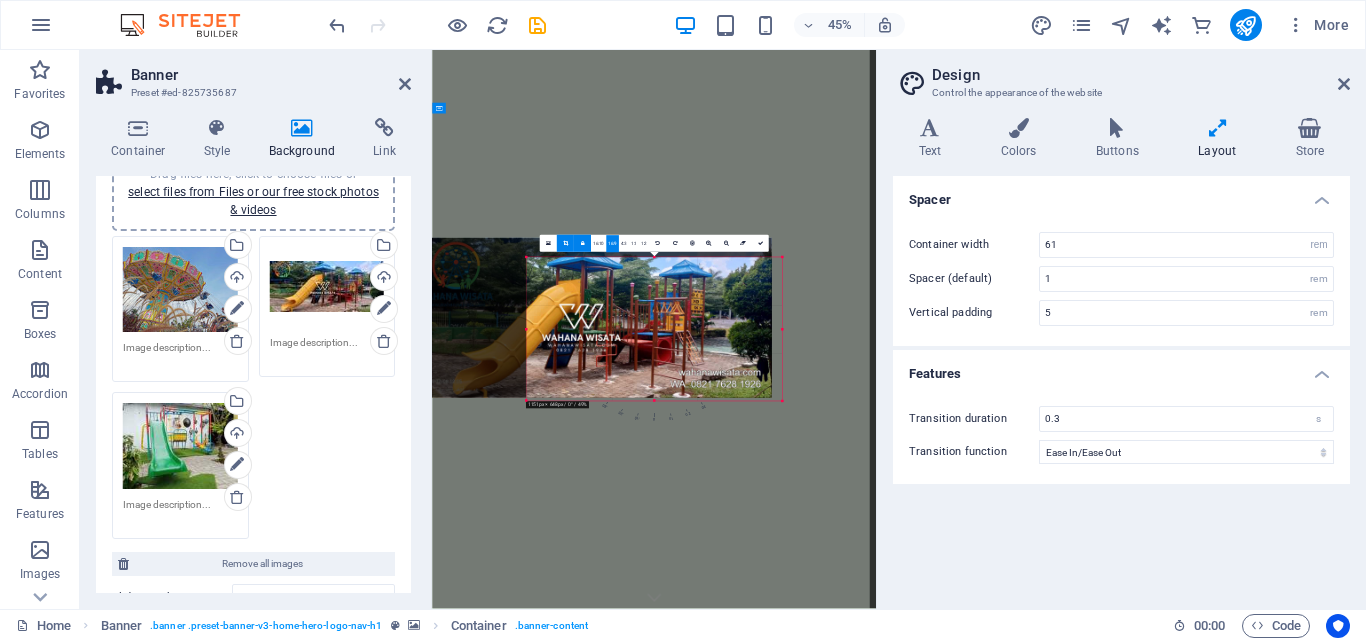 drag, startPoint x: 654, startPoint y: 356, endPoint x: 509, endPoint y: 313, distance: 151.24153 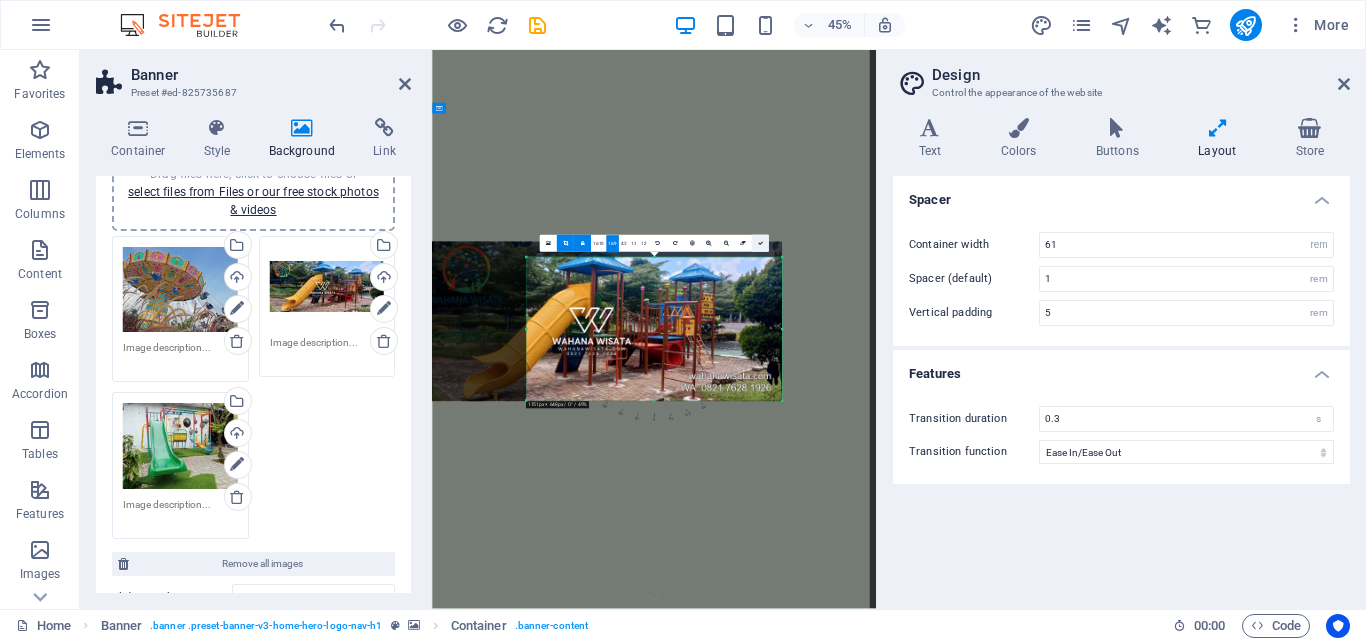 click at bounding box center (759, 243) 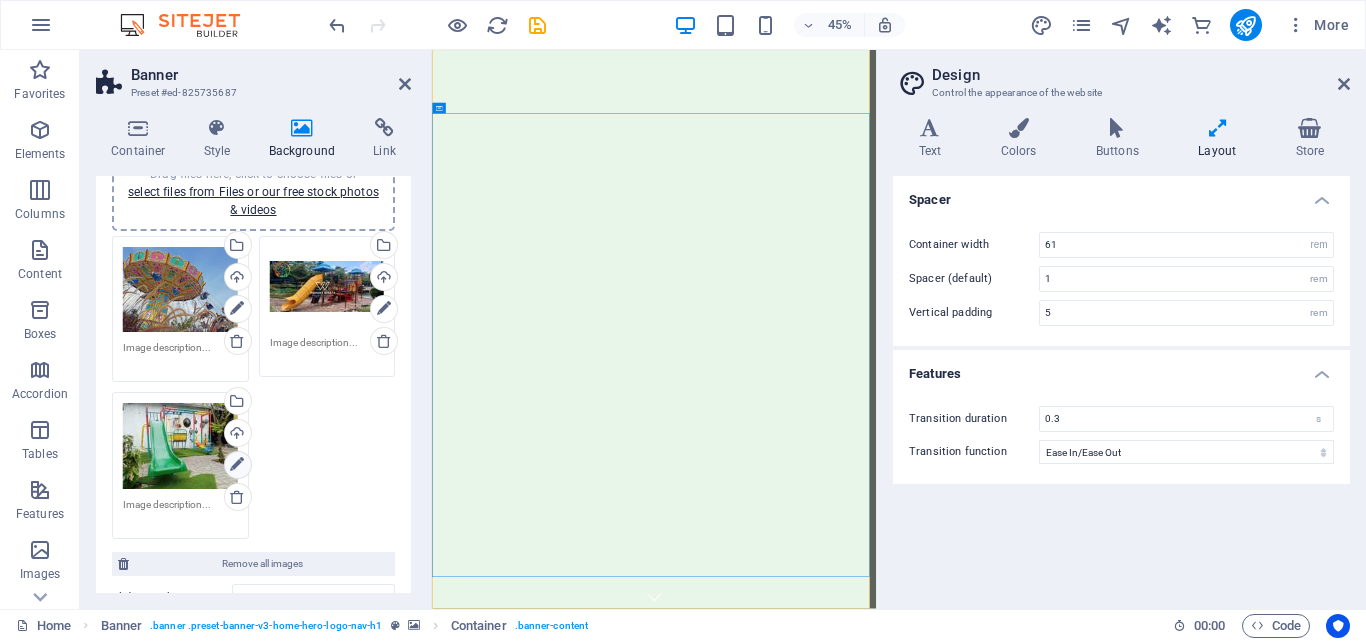 click at bounding box center [237, 465] 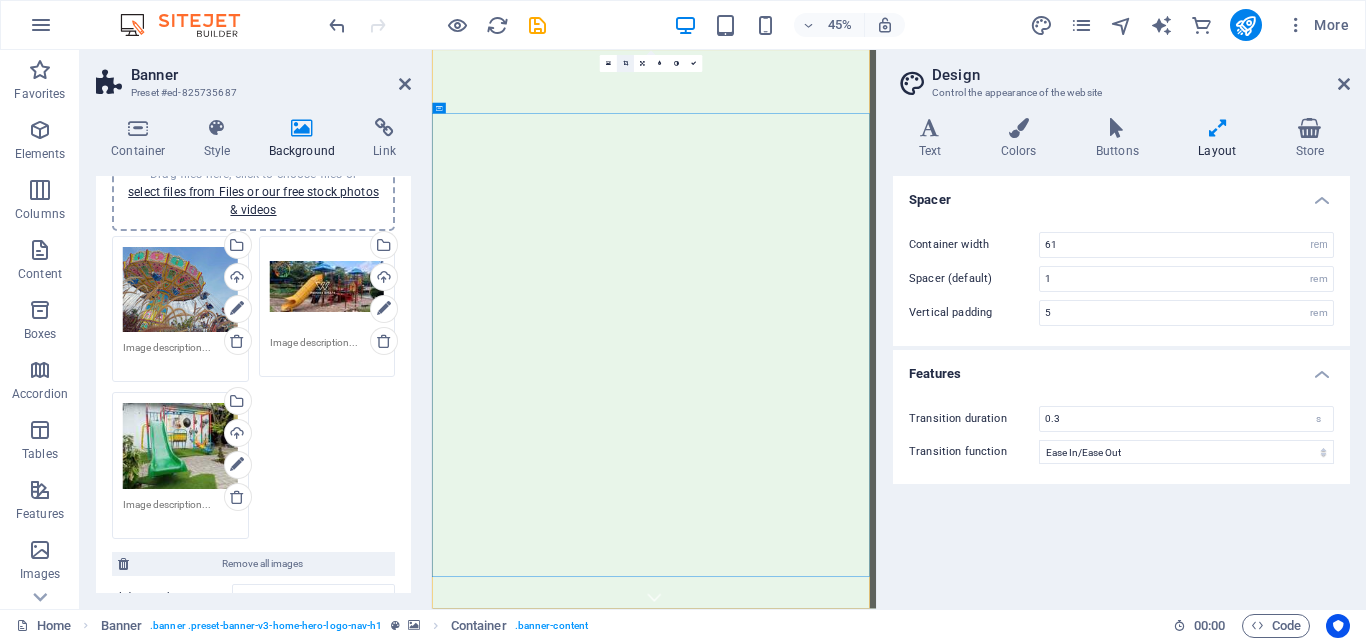 click at bounding box center [625, 63] 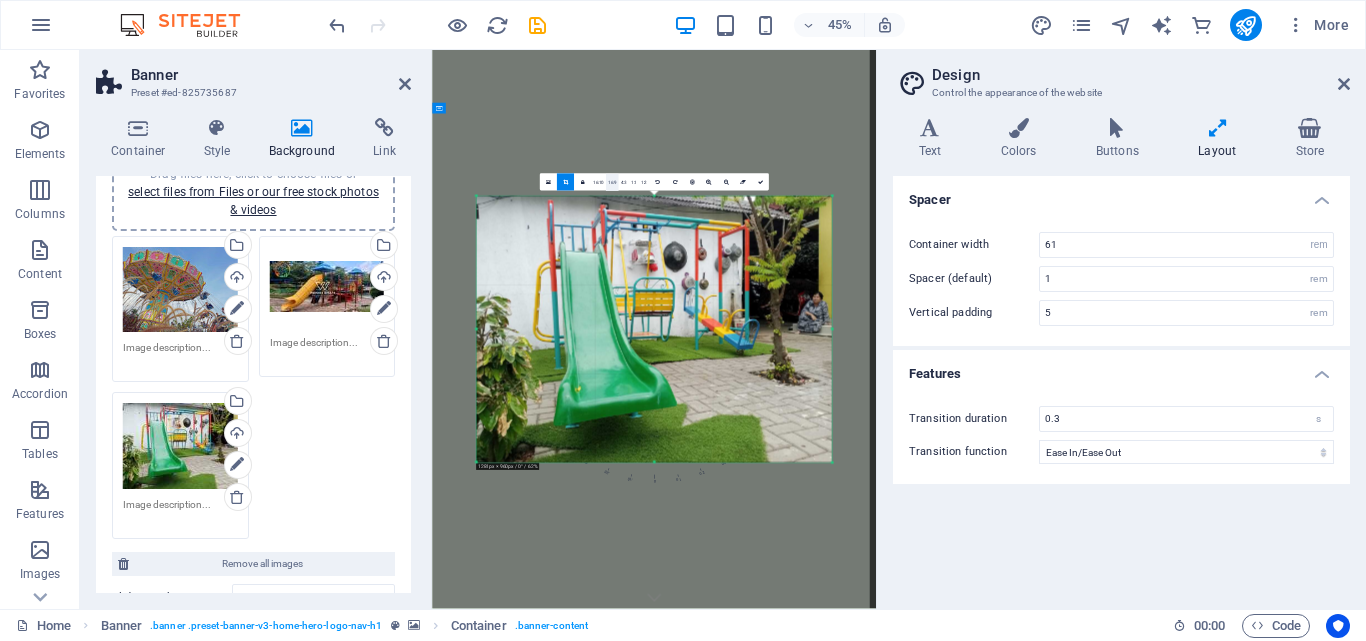 click on "16:9" at bounding box center (612, 182) 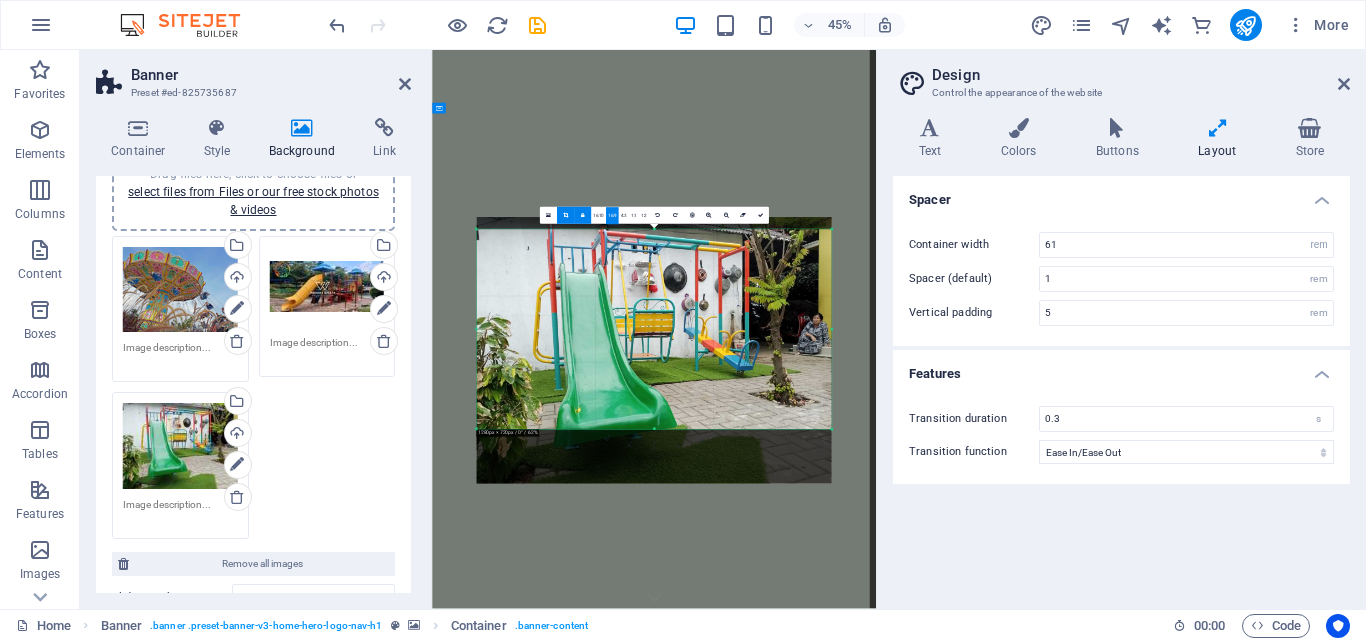 drag, startPoint x: 658, startPoint y: 356, endPoint x: 659, endPoint y: 329, distance: 27.018513 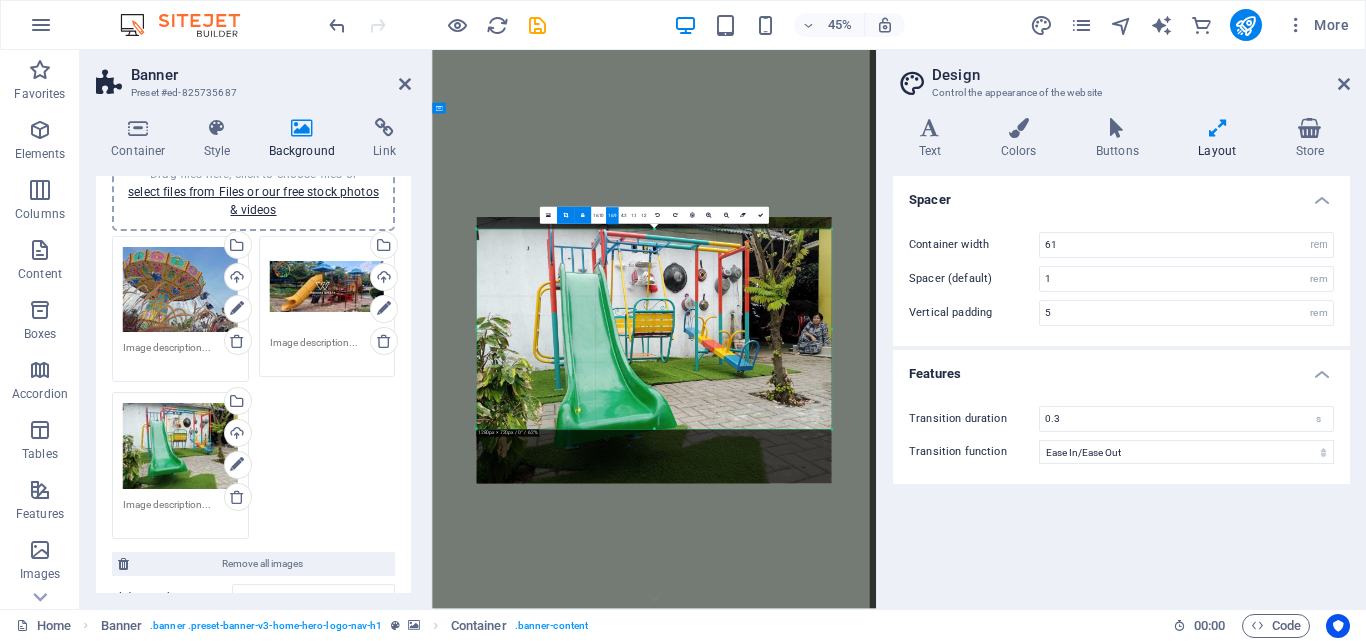 click at bounding box center (653, 350) 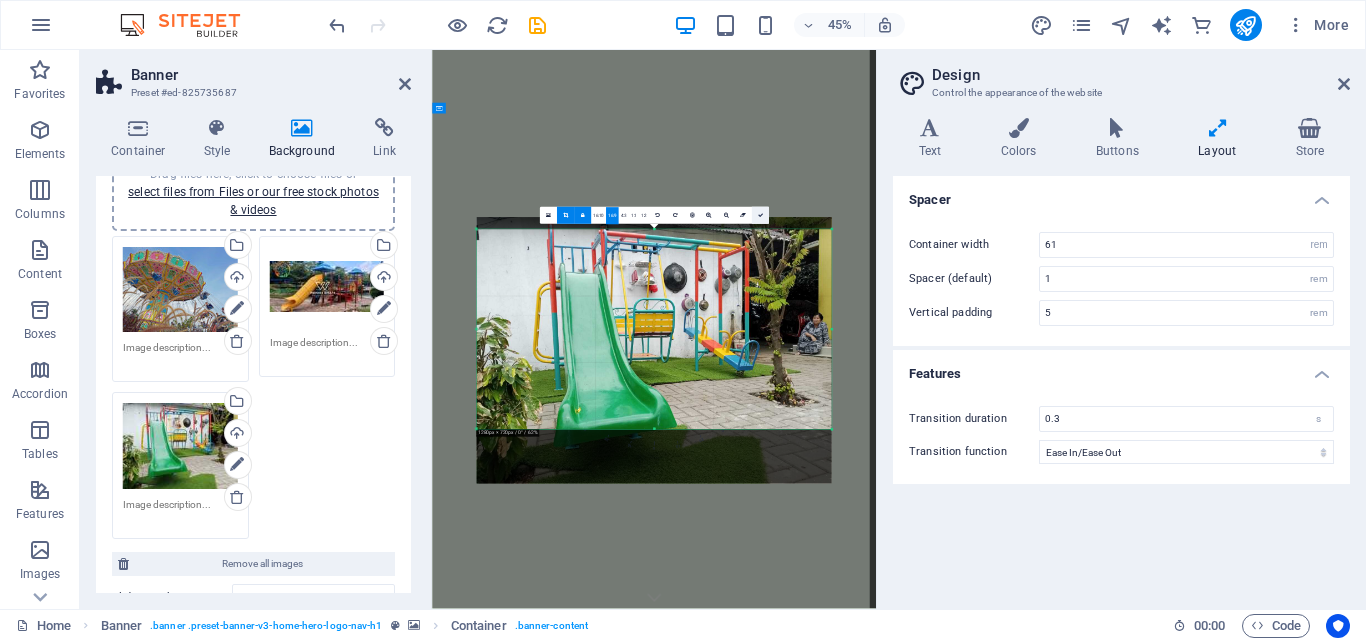 click at bounding box center [759, 215] 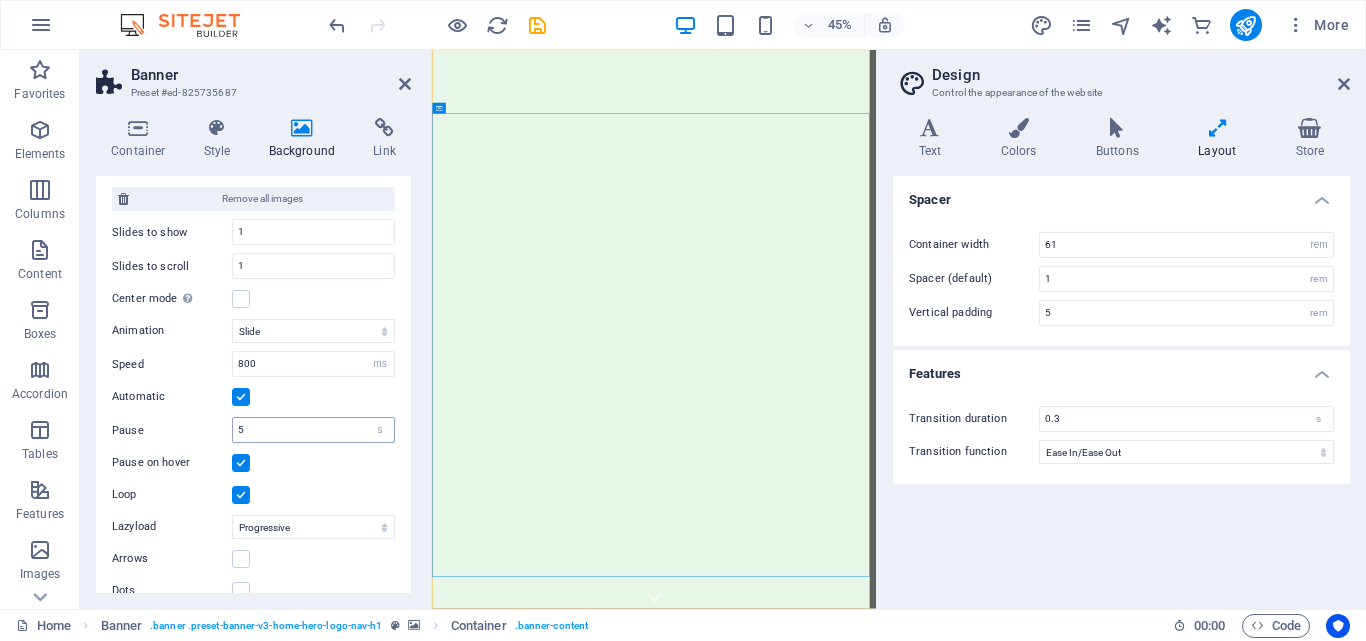 scroll, scrollTop: 588, scrollLeft: 0, axis: vertical 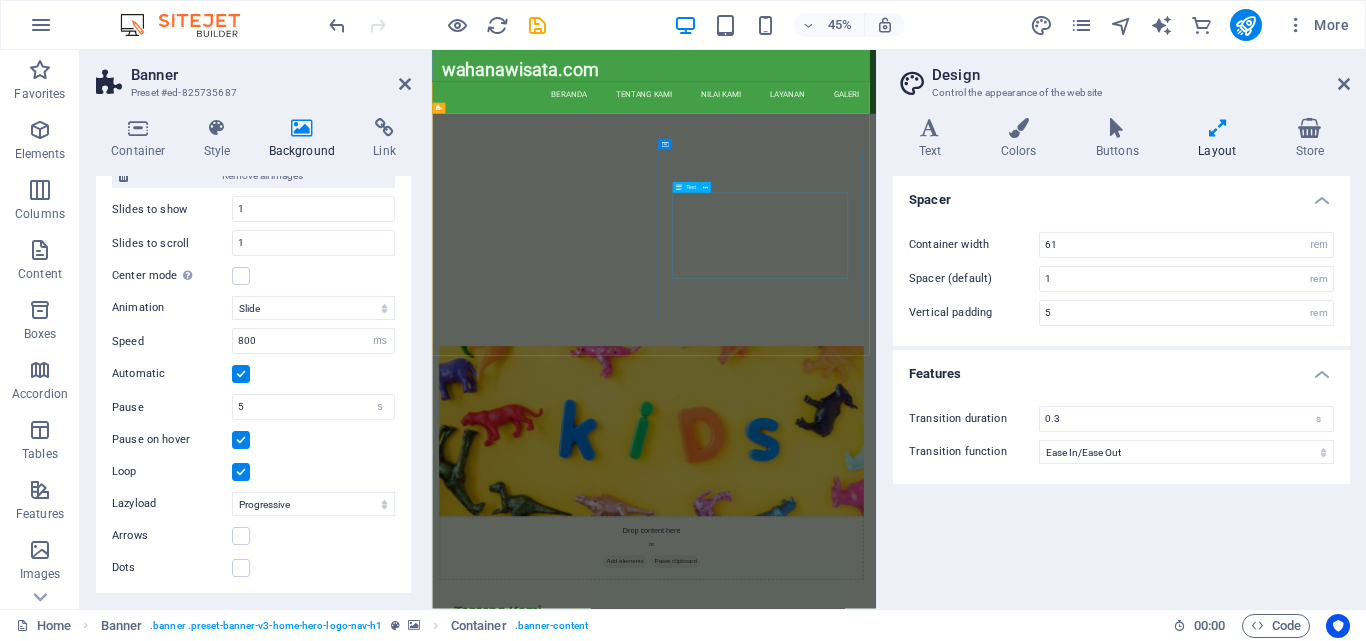 click on "wahanawisata.com adalah produsen & penyedia wahana permainan anak terpercaya di Indonesia. Dengan berbagai jenis playground seperti odong-odong, komidi putar, dan peralatan bermain lainnya, kami berkomitmen untuk menawarkan produk yang aman dan kreatif. Kami melayani taman, sekolah TK/PAUD, dan lokasi wisata dengan menyediakan solusi hiburan yang tahan lama dan berkualitas tinggi." at bounding box center (920, 1388) 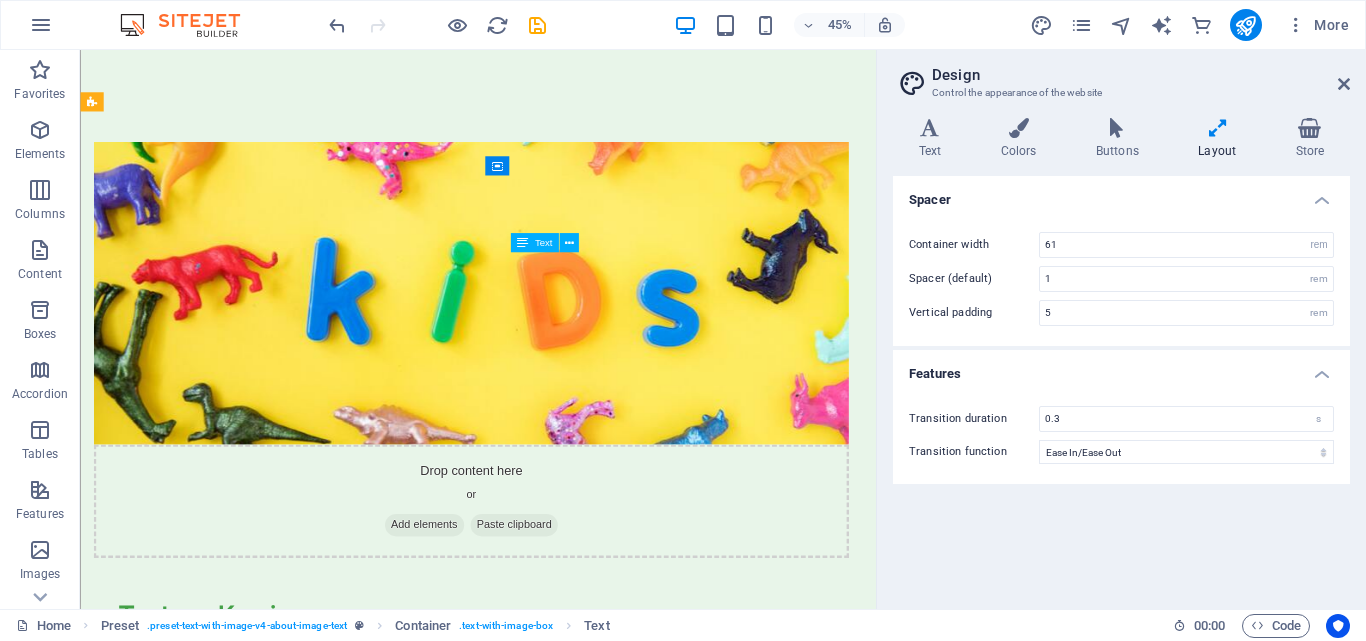 scroll, scrollTop: 622, scrollLeft: 0, axis: vertical 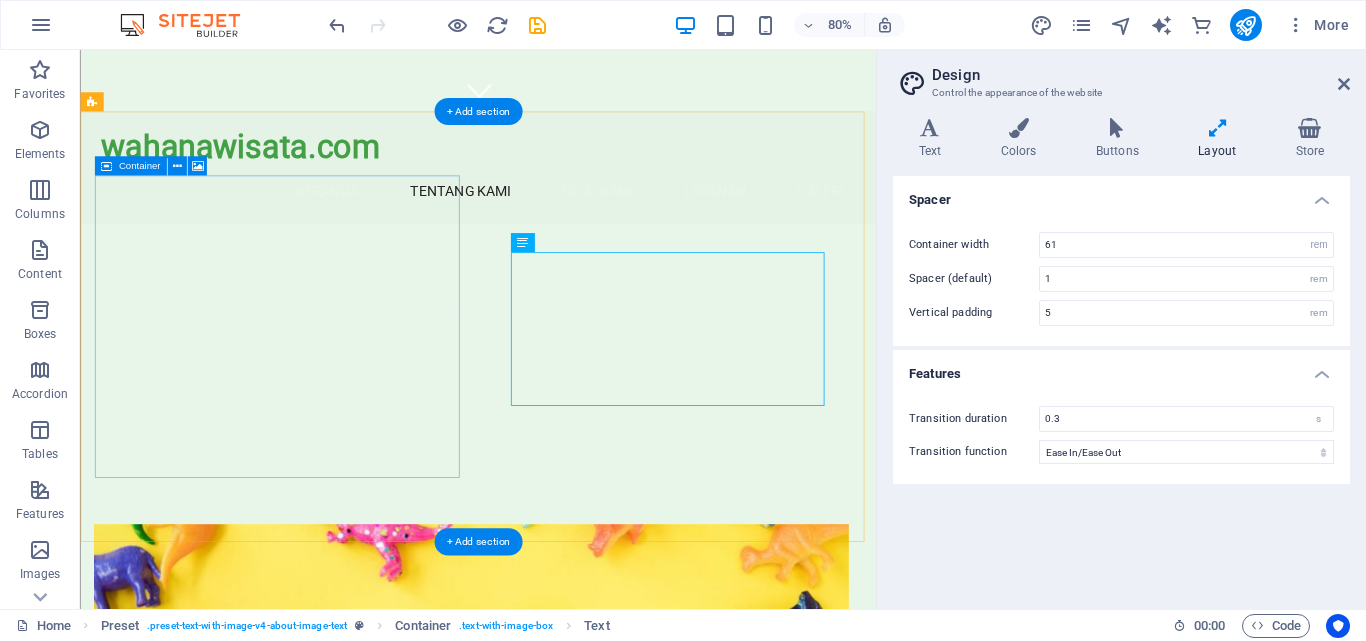 click on "Add elements" at bounding box center [509, 1122] 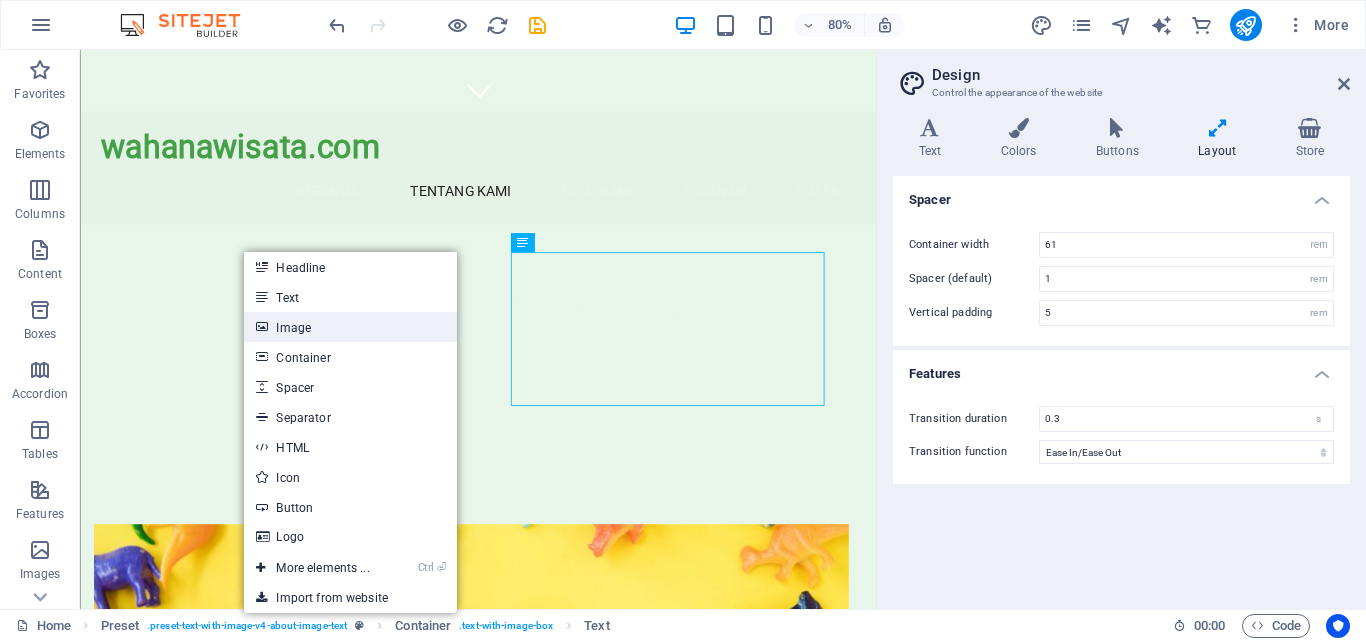 click on "Image" at bounding box center (350, 327) 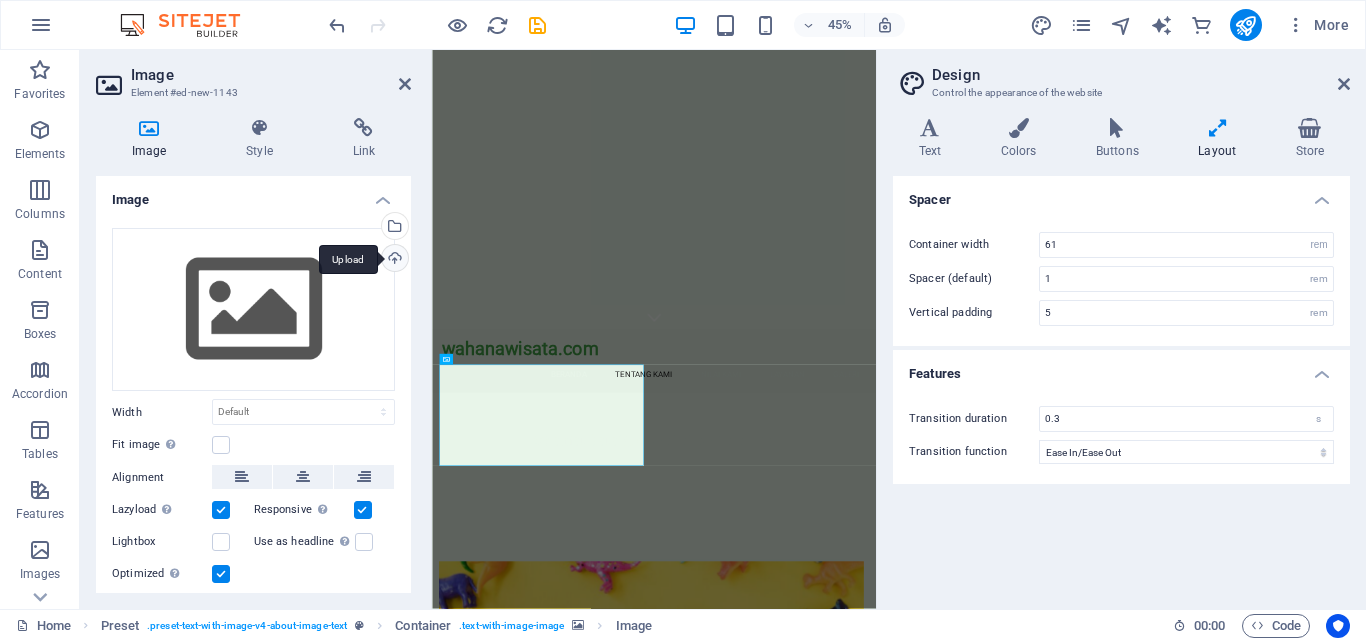 click on "Upload" at bounding box center (393, 260) 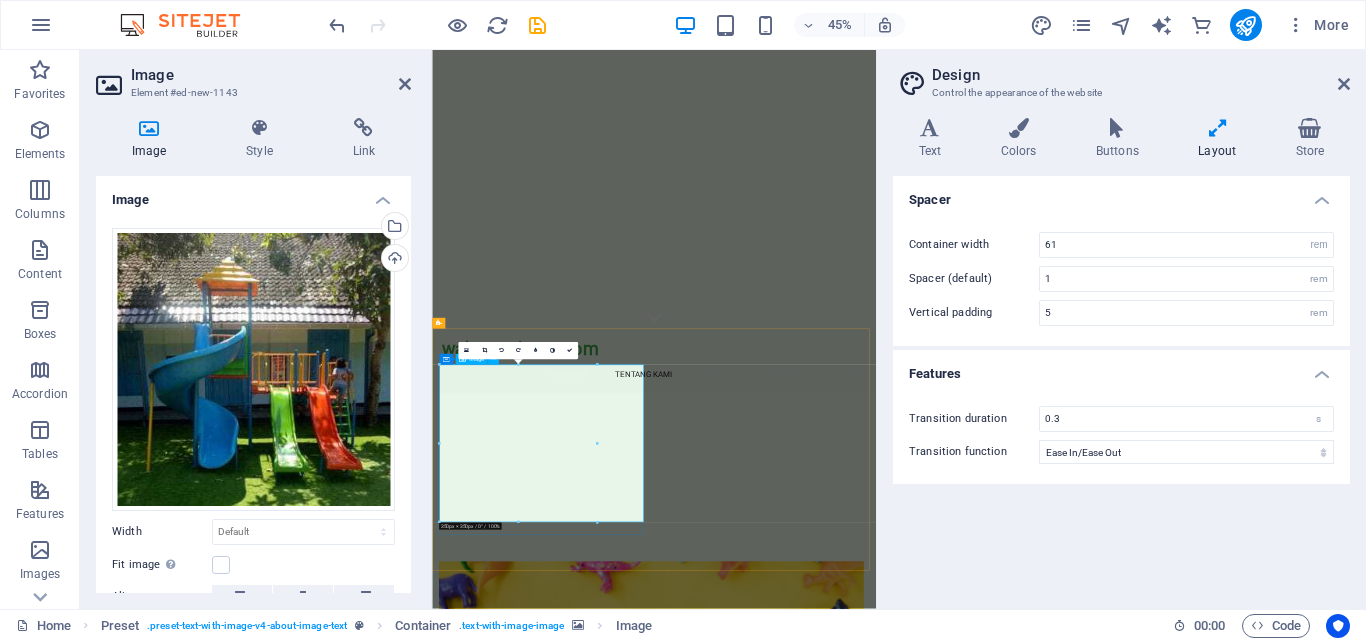 click at bounding box center (920, 1739) 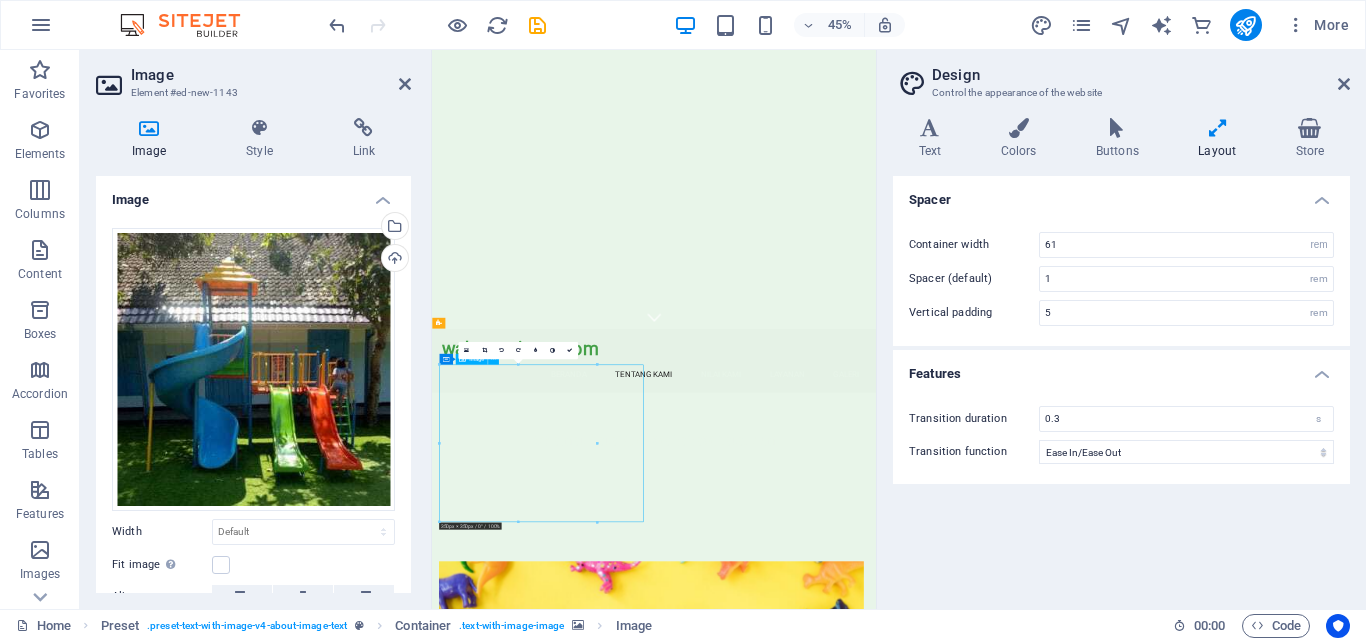 drag, startPoint x: 647, startPoint y: 938, endPoint x: 720, endPoint y: 956, distance: 75.18643 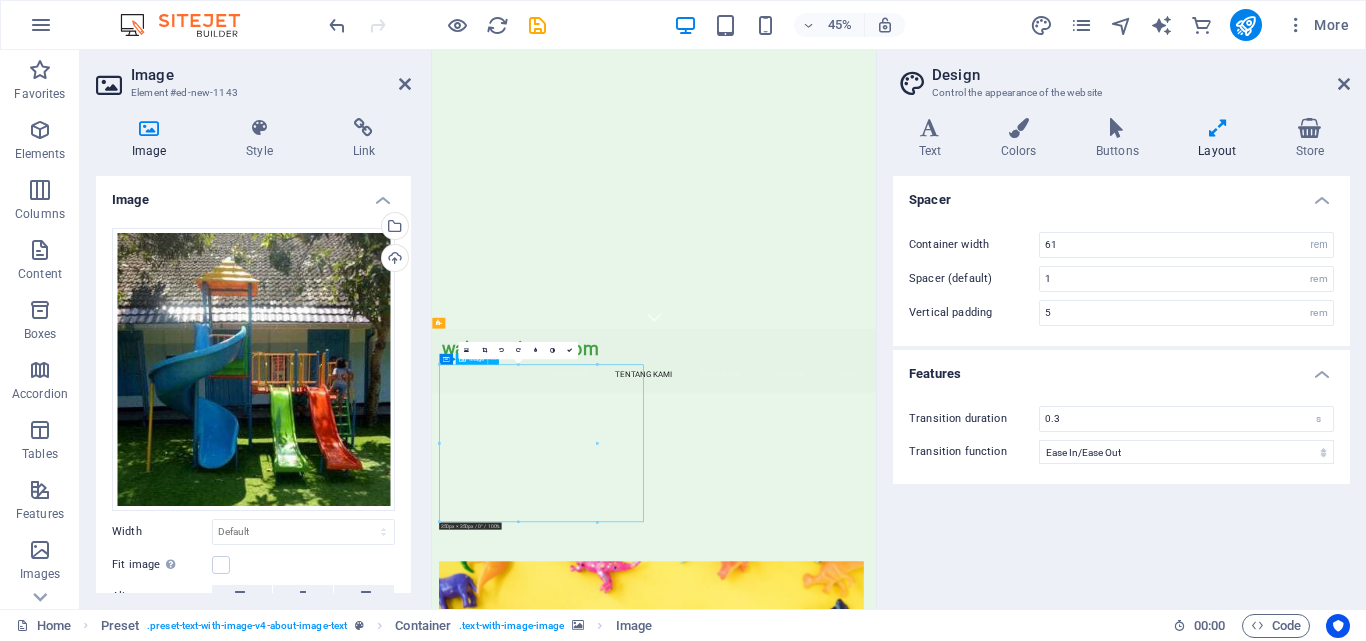 click at bounding box center [920, 1739] 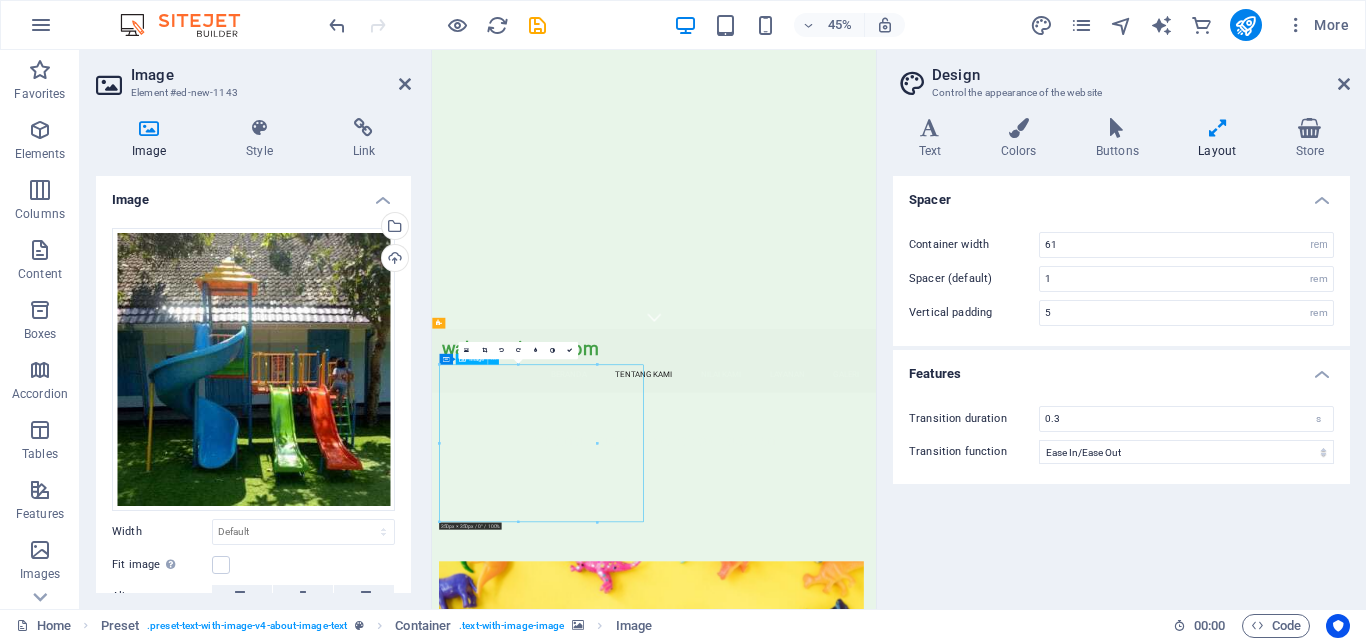drag, startPoint x: 676, startPoint y: 952, endPoint x: 594, endPoint y: 918, distance: 88.76936 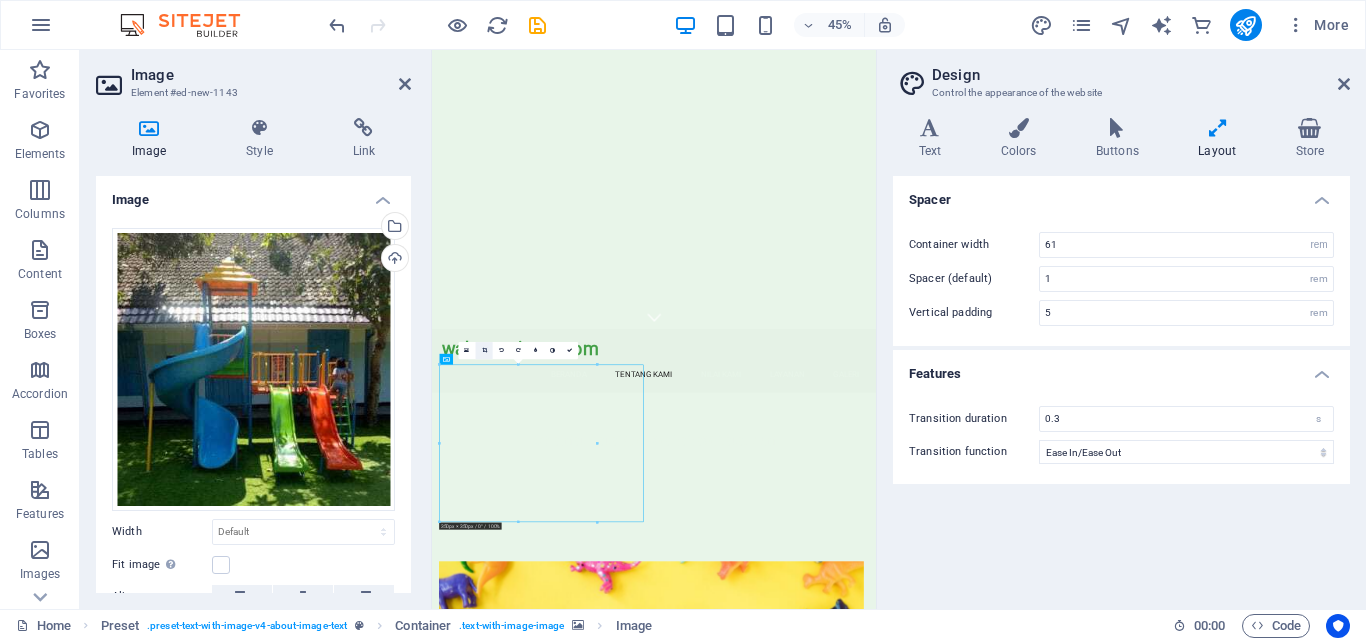 click at bounding box center [483, 351] 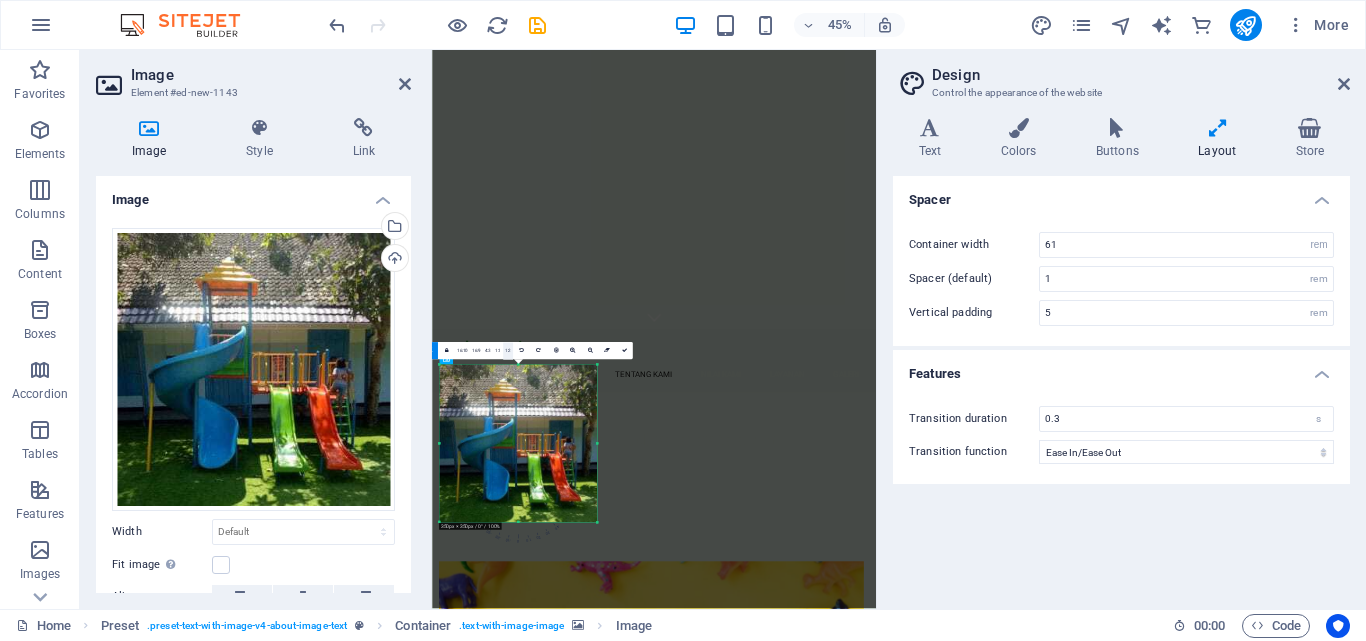 click on "1:2" at bounding box center [508, 351] 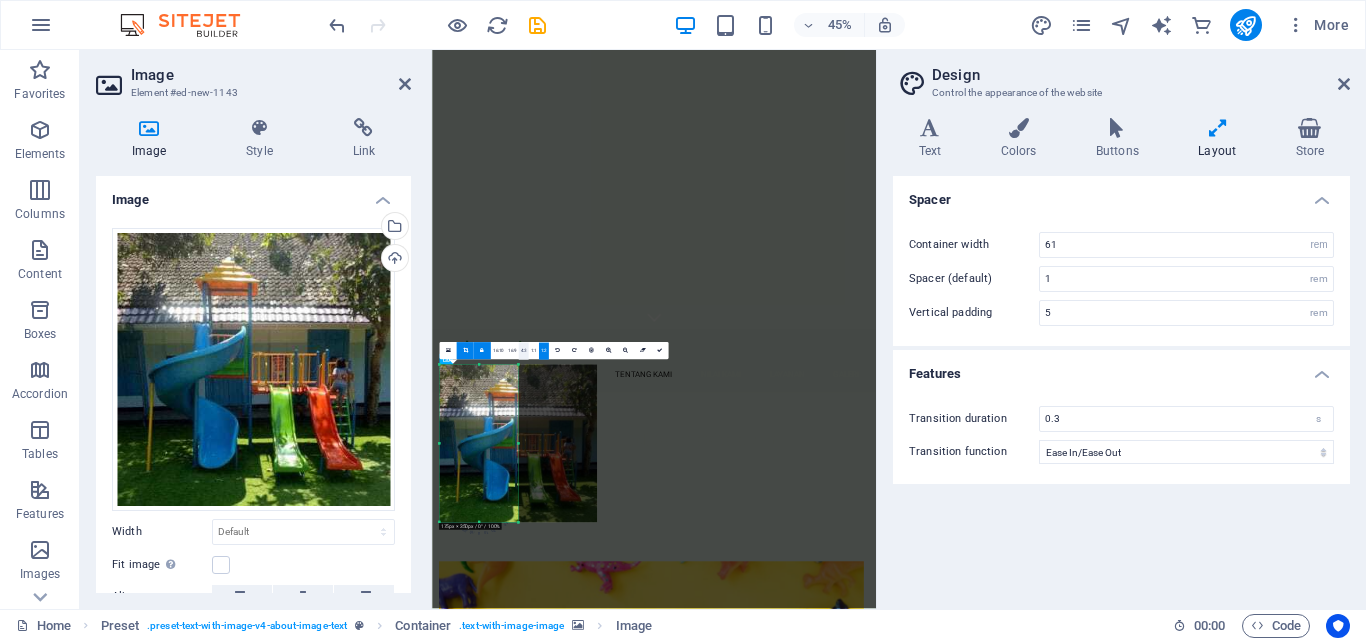 click on "4:3" at bounding box center [523, 351] 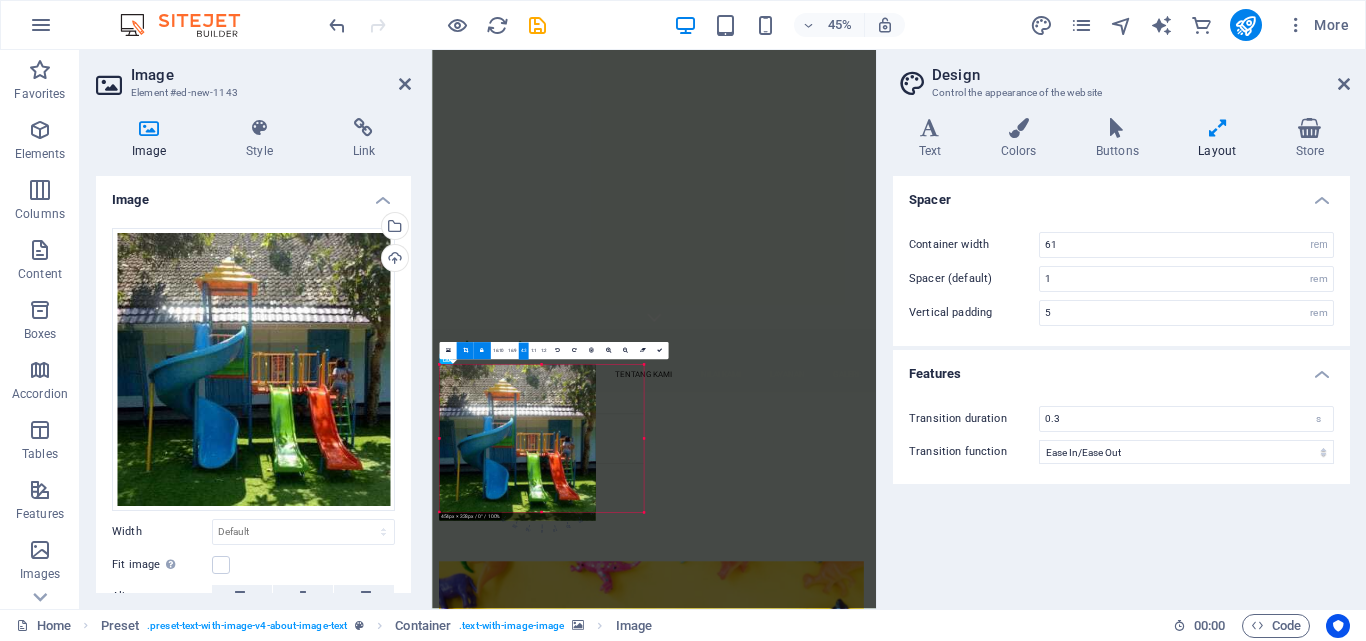 drag, startPoint x: 518, startPoint y: 423, endPoint x: 800, endPoint y: 620, distance: 343.99564 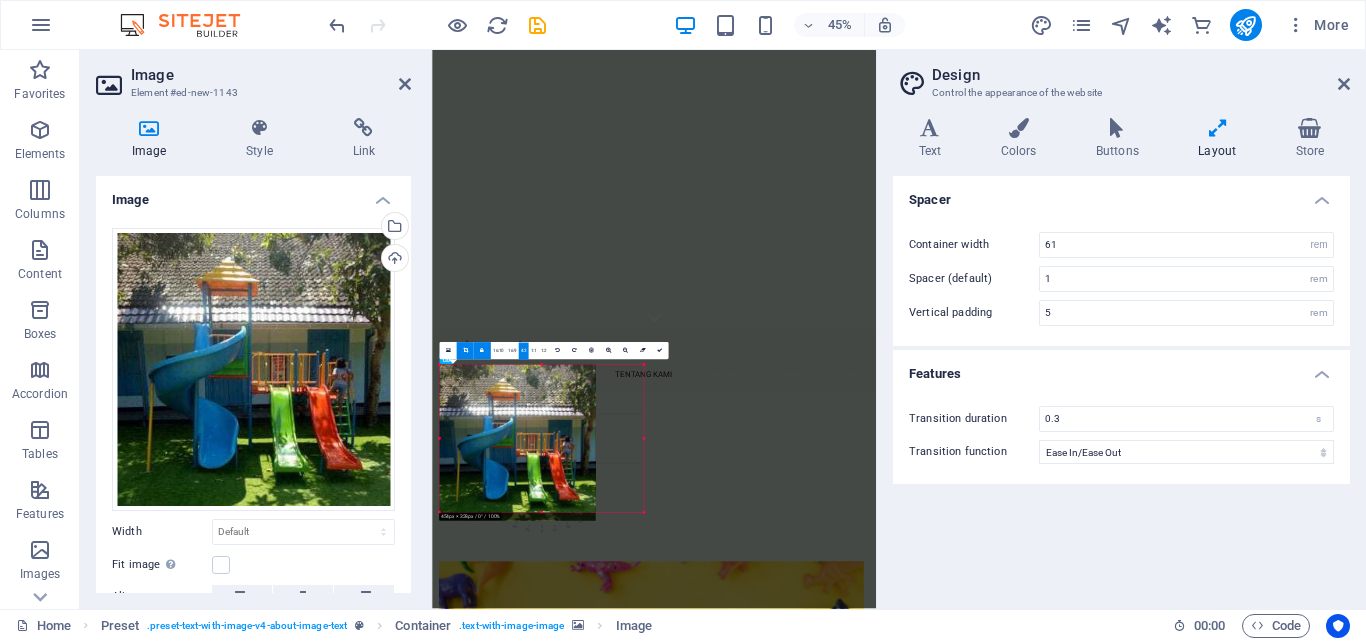 click on "Favorites Elements Columns Content Boxes Accordion Tables Features Images Slider Header Footer Forms Marketing Collections Commerce Image Element #ed-new-1143 Image Style Link Image Drag files here, click to choose files or select files from Files or our free stock photos & videos Select files from the file manager, stock photos, or upload file(s) Upload Width Default auto px rem % em vh vw Fit image Automatically fit image to a fixed width and height Height Default auto px Alignment Lazyload Loading images after the page loads improves page speed. Responsive Automatically load retina image and smartphone optimized sizes. Lightbox Use as headline The image will be wrapped in an H1 headline tag. Useful for giving alternative text the weight of an H1 headline, e.g. for the logo. Leave unchecked if uncertain. Optimized Images are compressed to improve page speed. Position Direction Custom X offset 50 px rem % vh vw Y offset 50 px rem % vh vw Text Float No float Image left Image right Text Alternative text Normal" at bounding box center (438, 329) 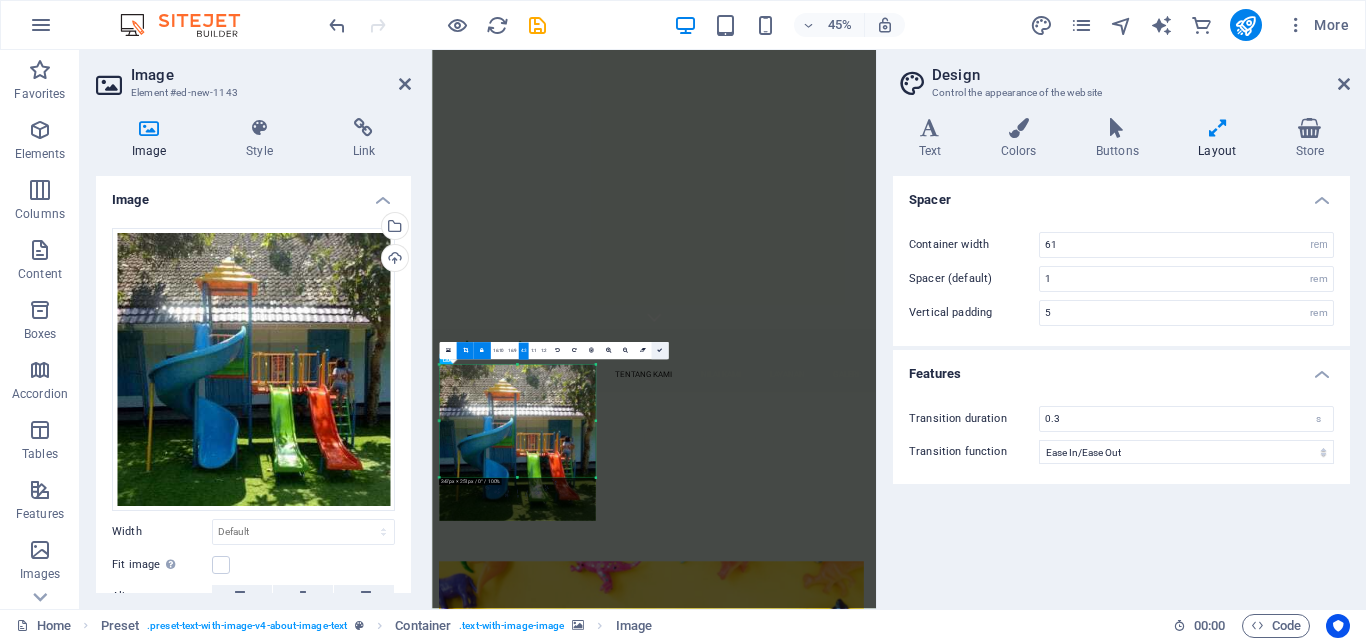 click at bounding box center (659, 351) 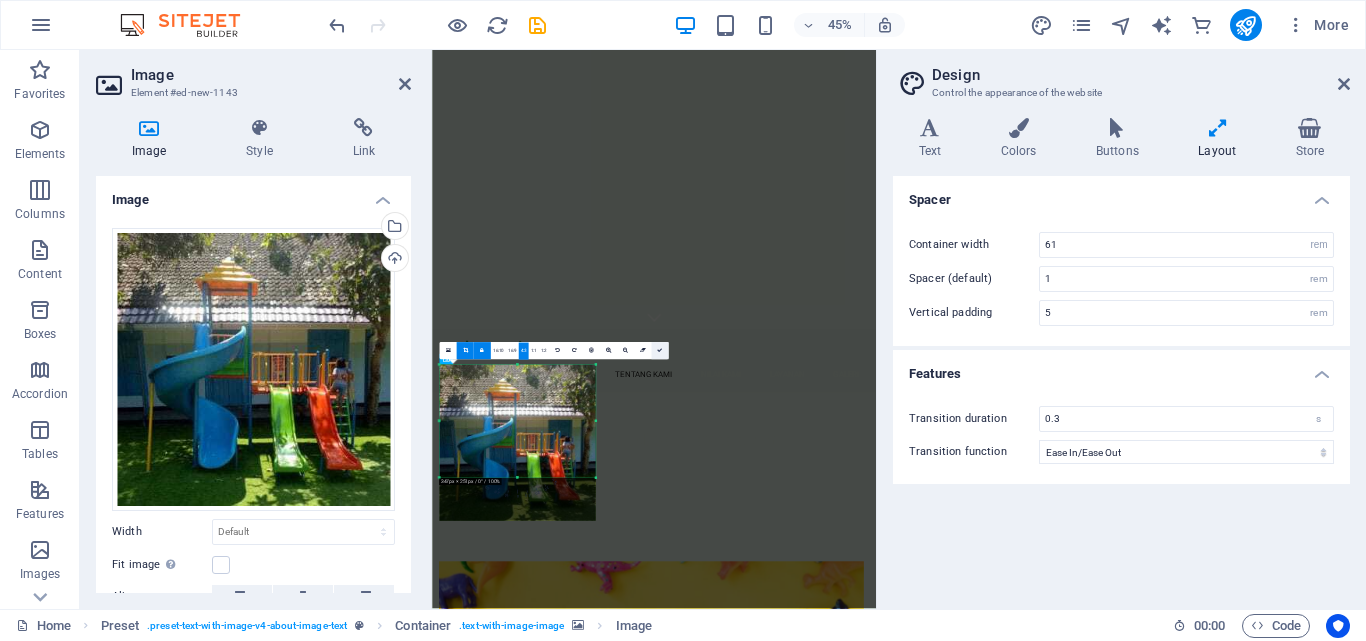 type on "346" 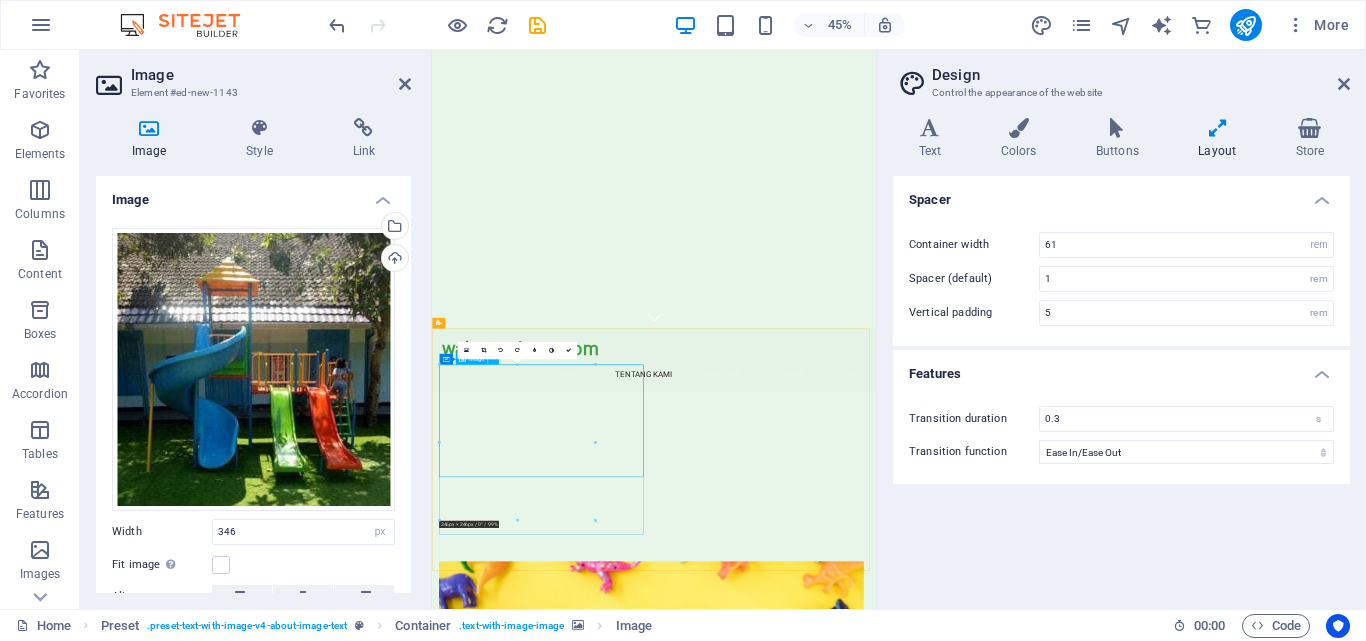 click at bounding box center (920, 1689) 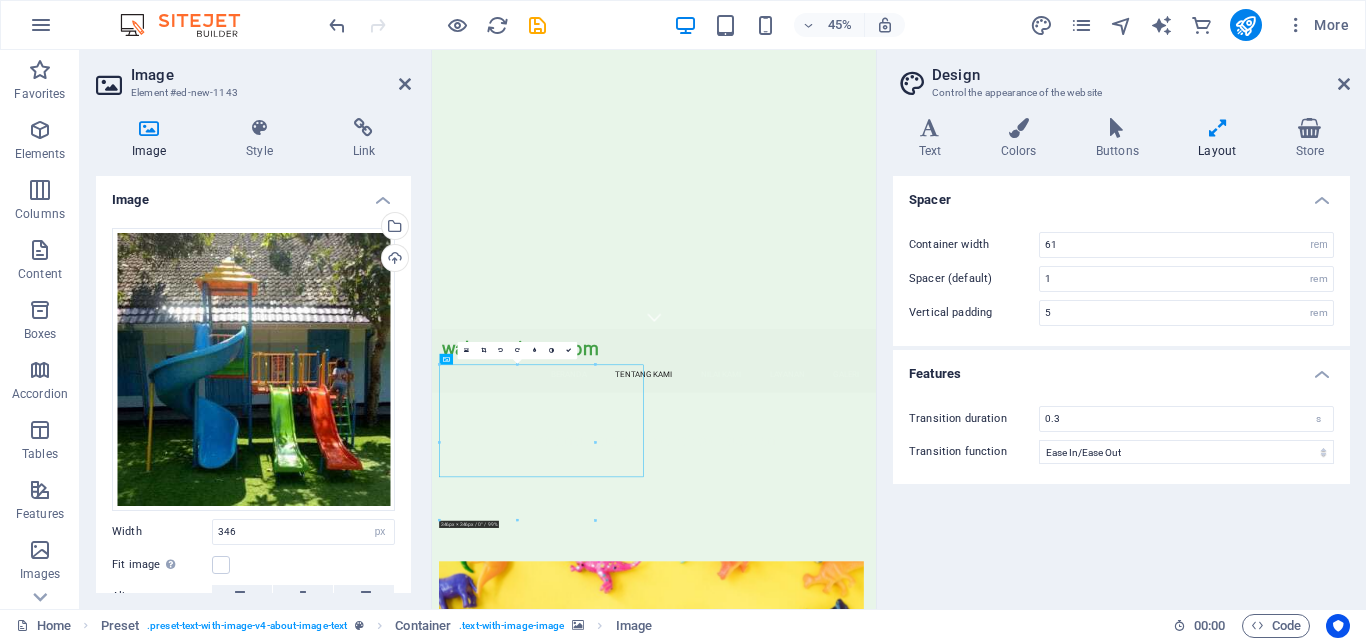 drag, startPoint x: 600, startPoint y: 863, endPoint x: 774, endPoint y: 1023, distance: 236.38104 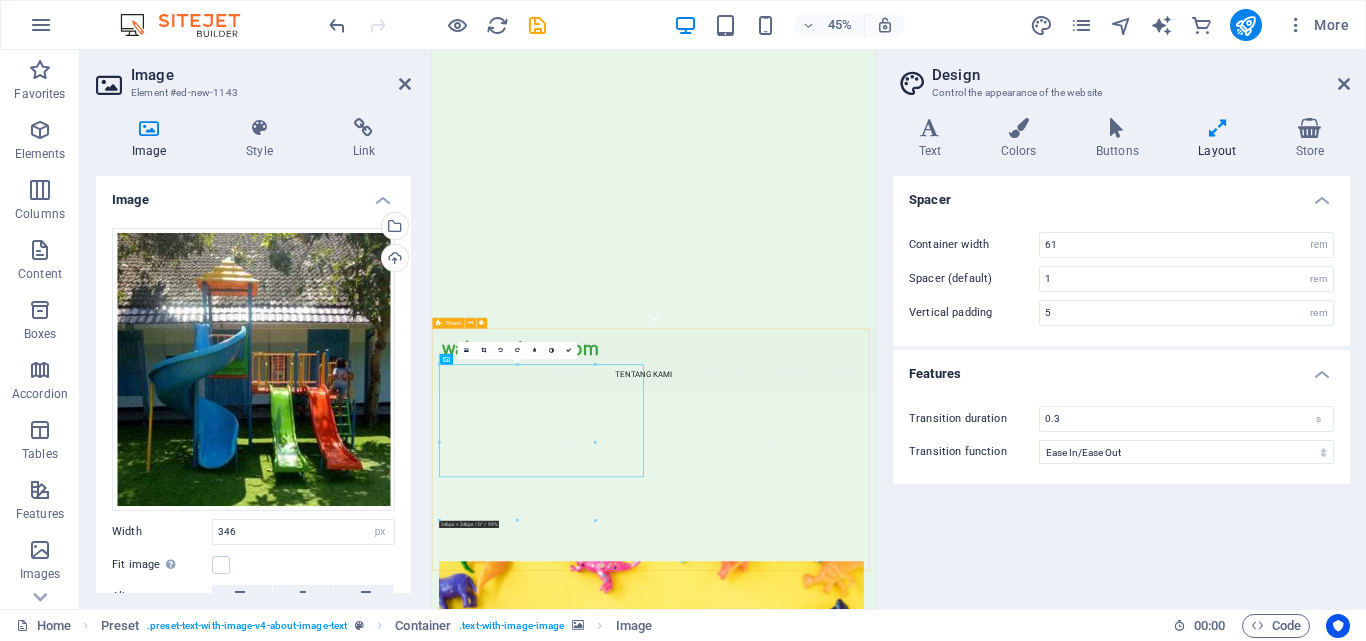 click on "Tentang Kami wahanawisata.com adalah produsen & penyedia wahana permainan anak terpercaya di Indonesia. Dengan berbagai jenis playground seperti odong-odong, komidi putar, dan peralatan bermain lainnya, kami berkomitmen untuk menawarkan produk yang aman dan kreatif. Kami melayani taman, sekolah TK/PAUD, dan lokasi wisata dengan menyediakan solusi hiburan yang tahan lama dan berkualitas tinggi. Pelajari Selengkapnya" at bounding box center (925, 1649) 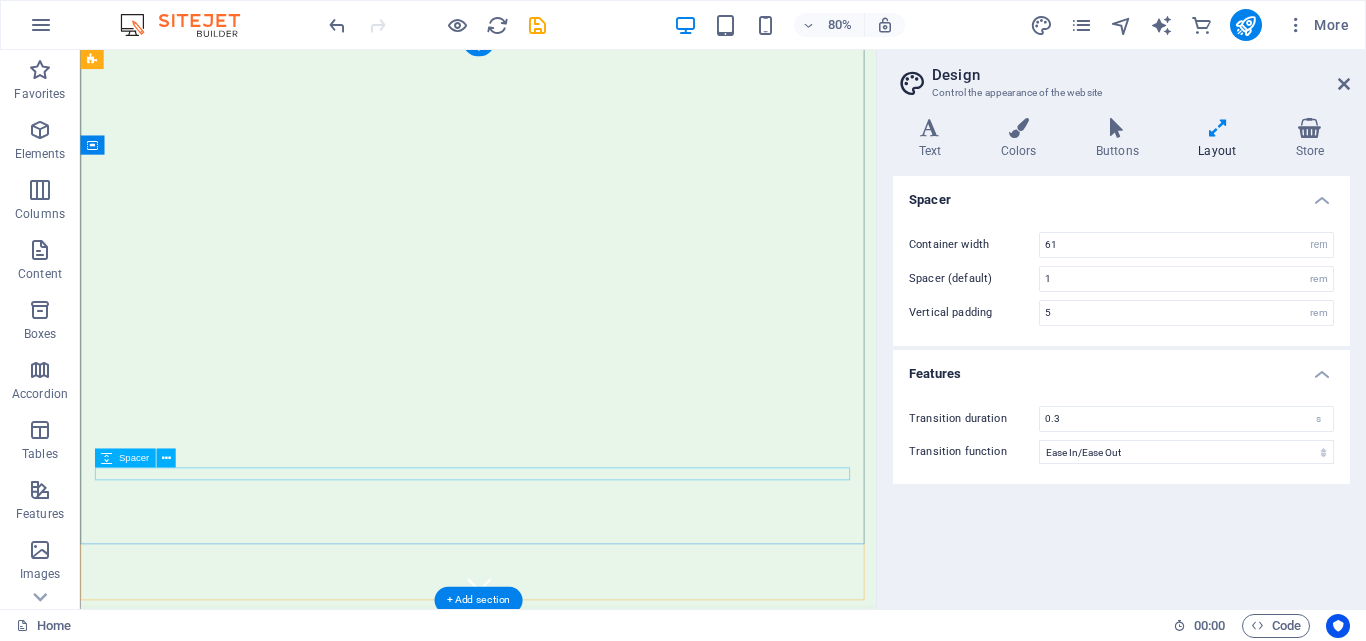 scroll, scrollTop: 0, scrollLeft: 0, axis: both 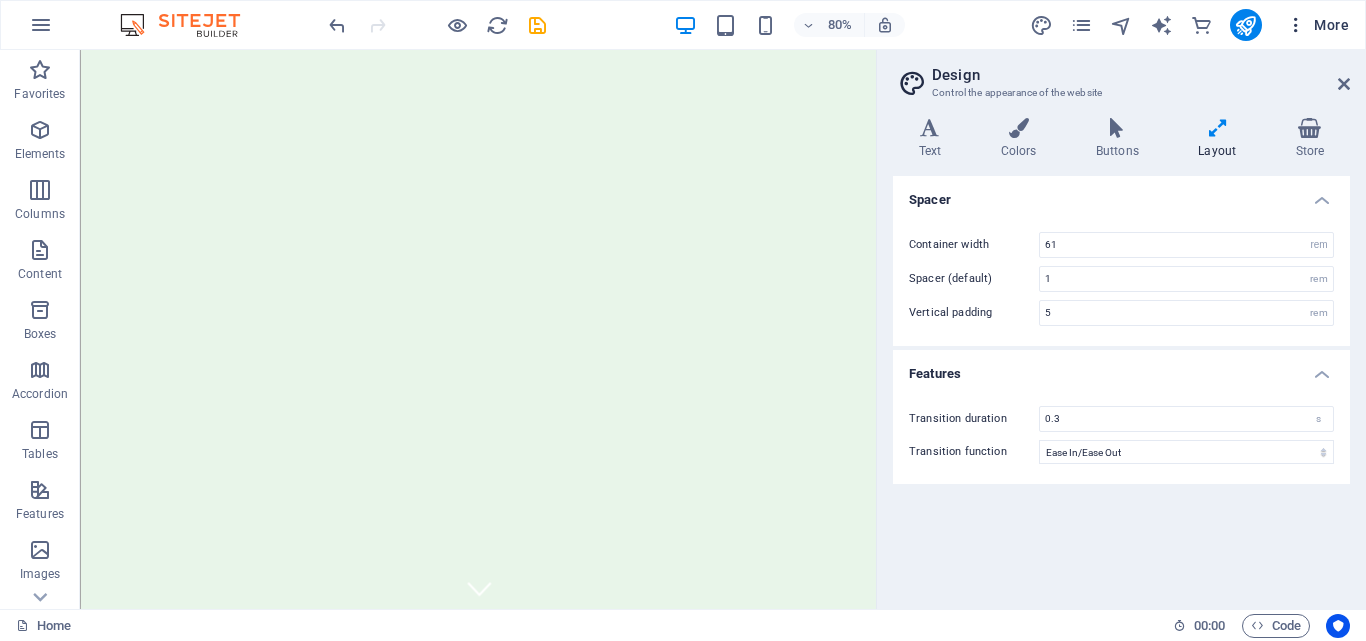 click on "More" at bounding box center [1317, 25] 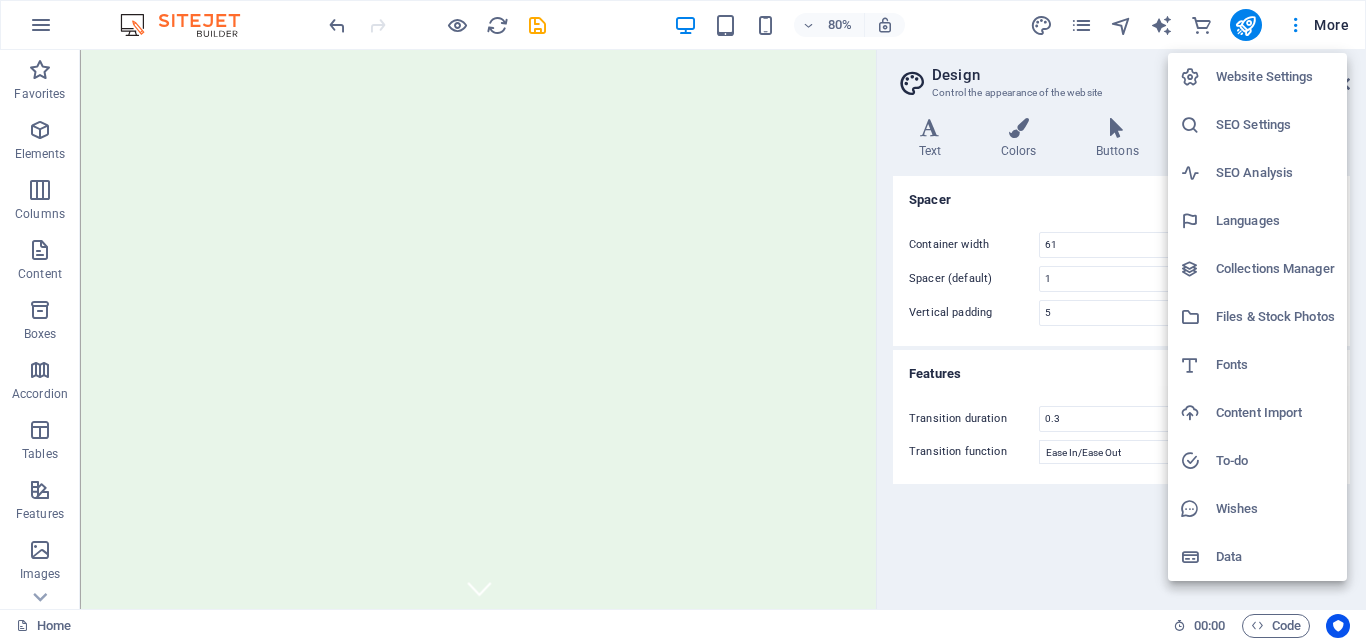click at bounding box center [683, 320] 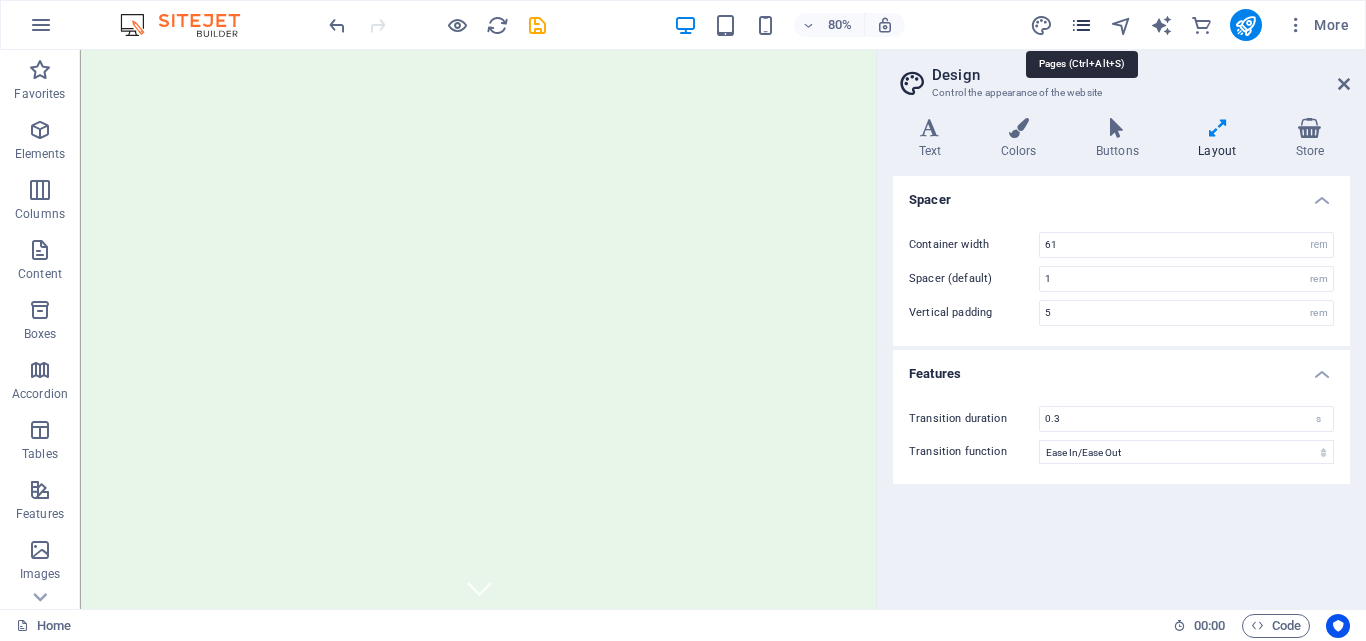 click at bounding box center (1081, 25) 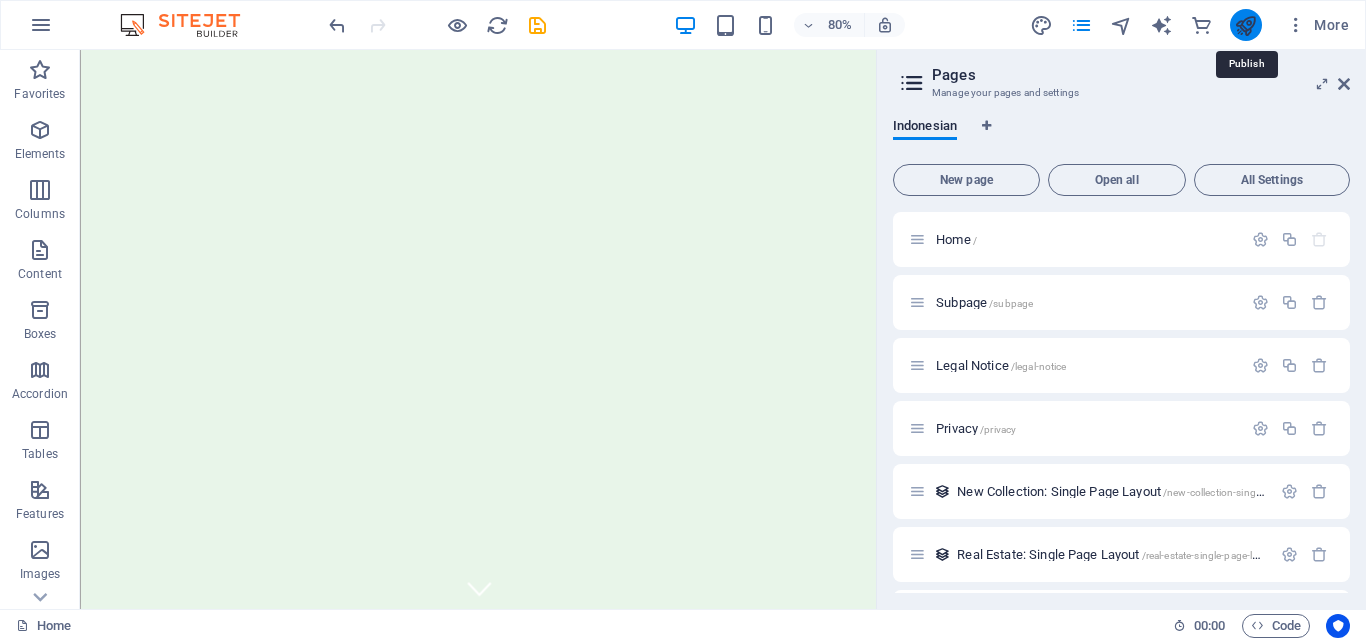 click at bounding box center [1245, 25] 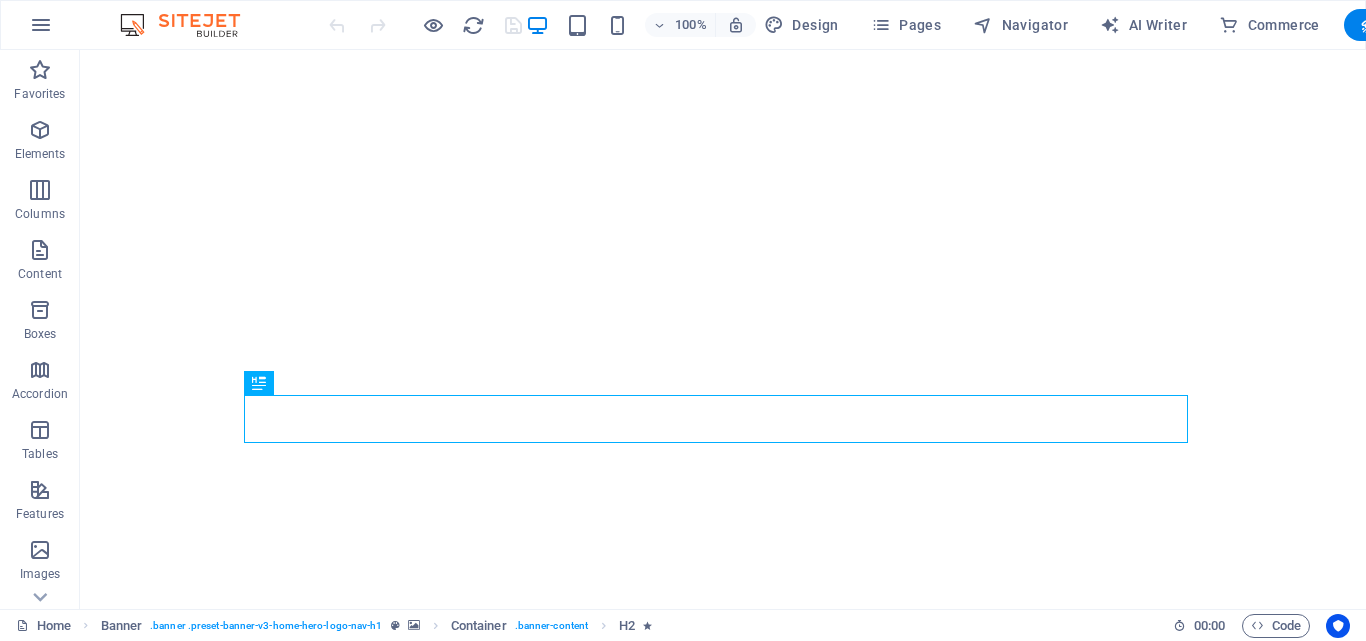 scroll, scrollTop: 0, scrollLeft: 0, axis: both 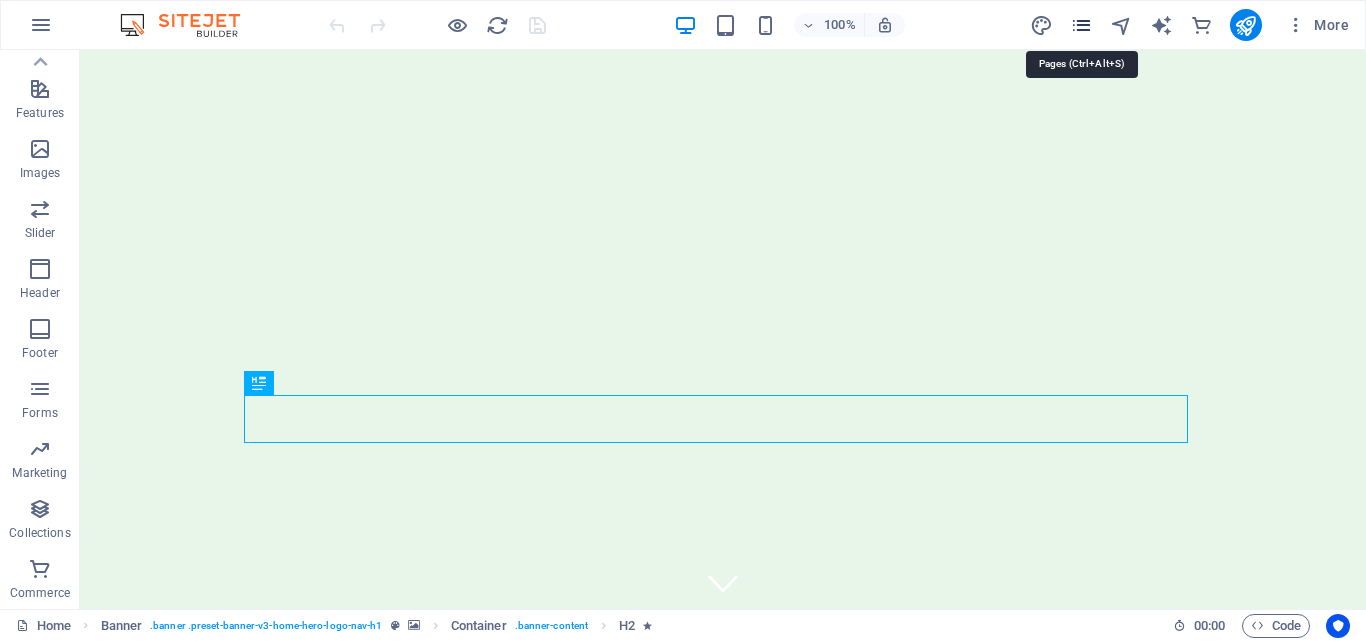 click at bounding box center (1081, 25) 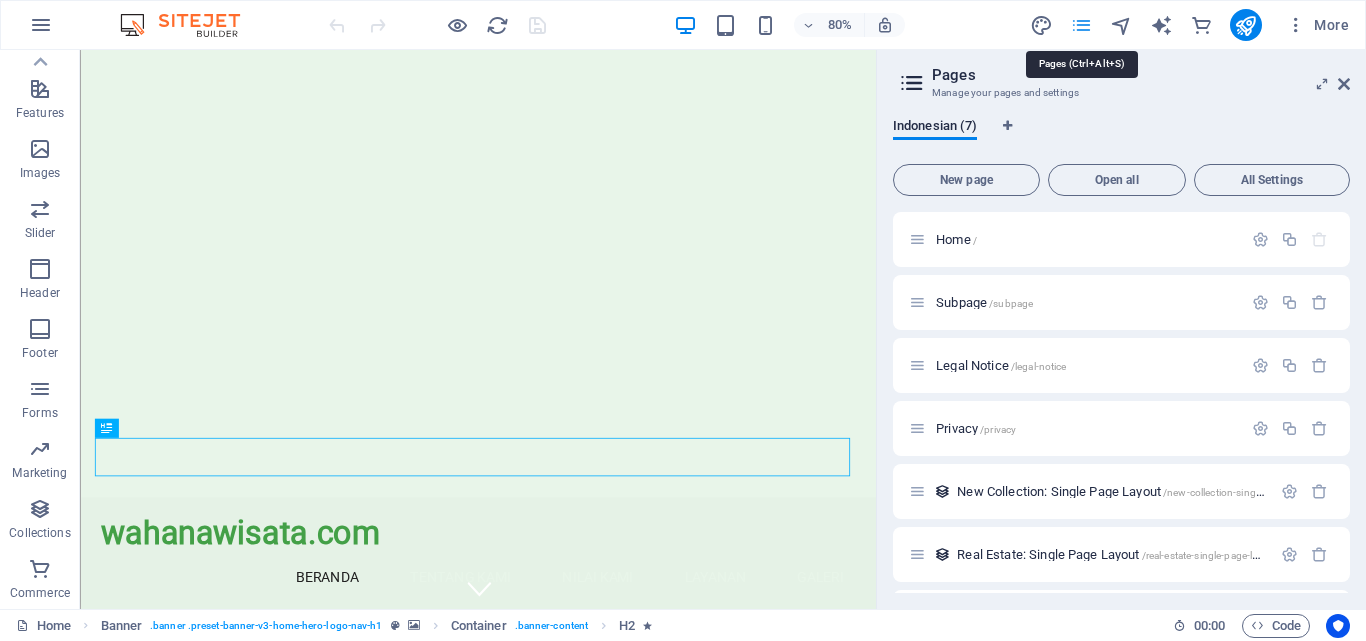 click at bounding box center [1081, 25] 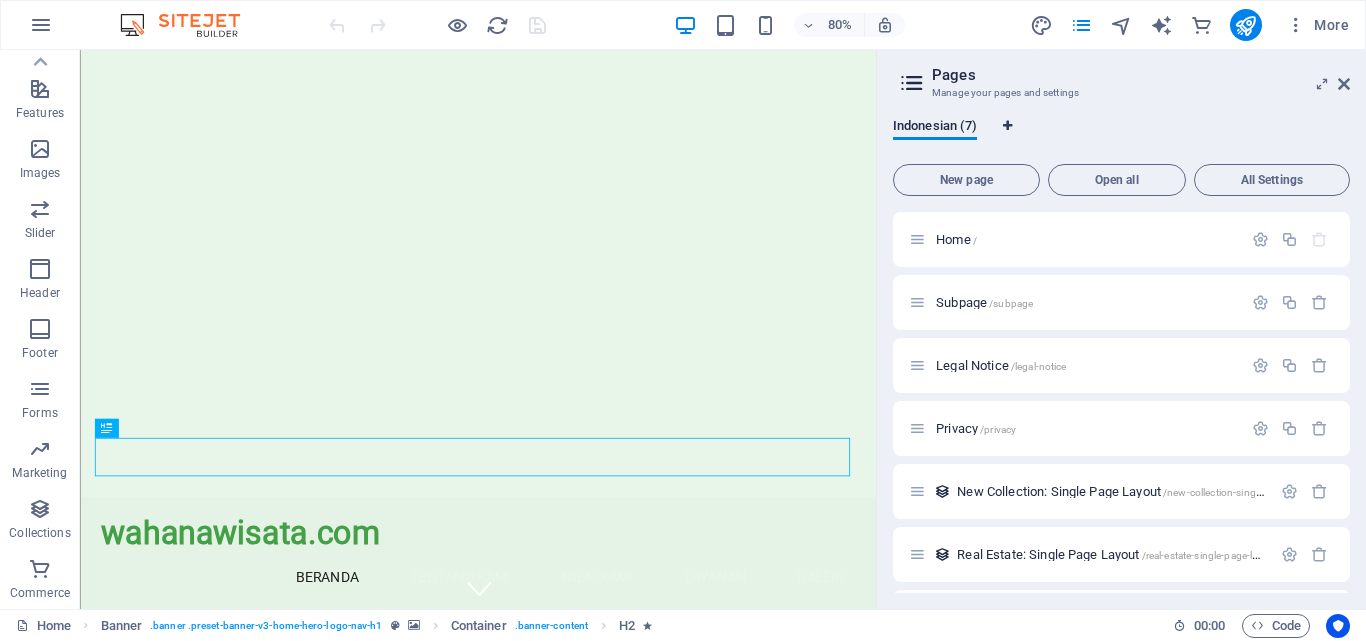 click at bounding box center (1007, 126) 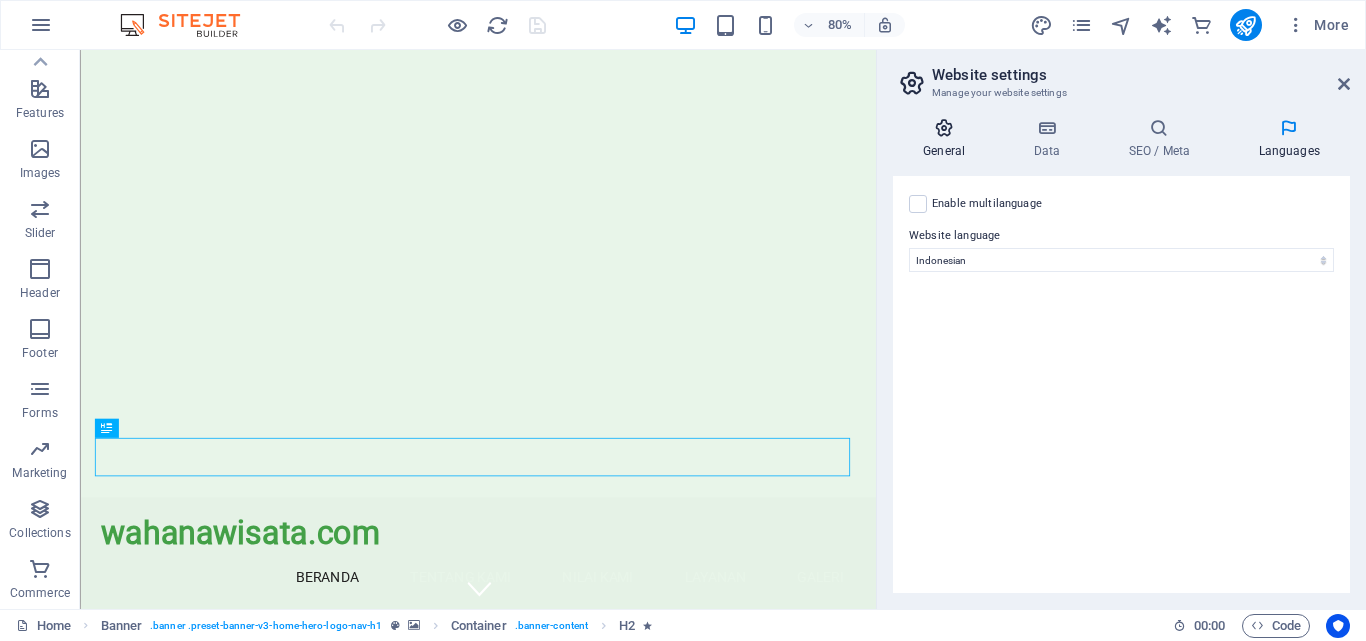 click on "General" at bounding box center [948, 139] 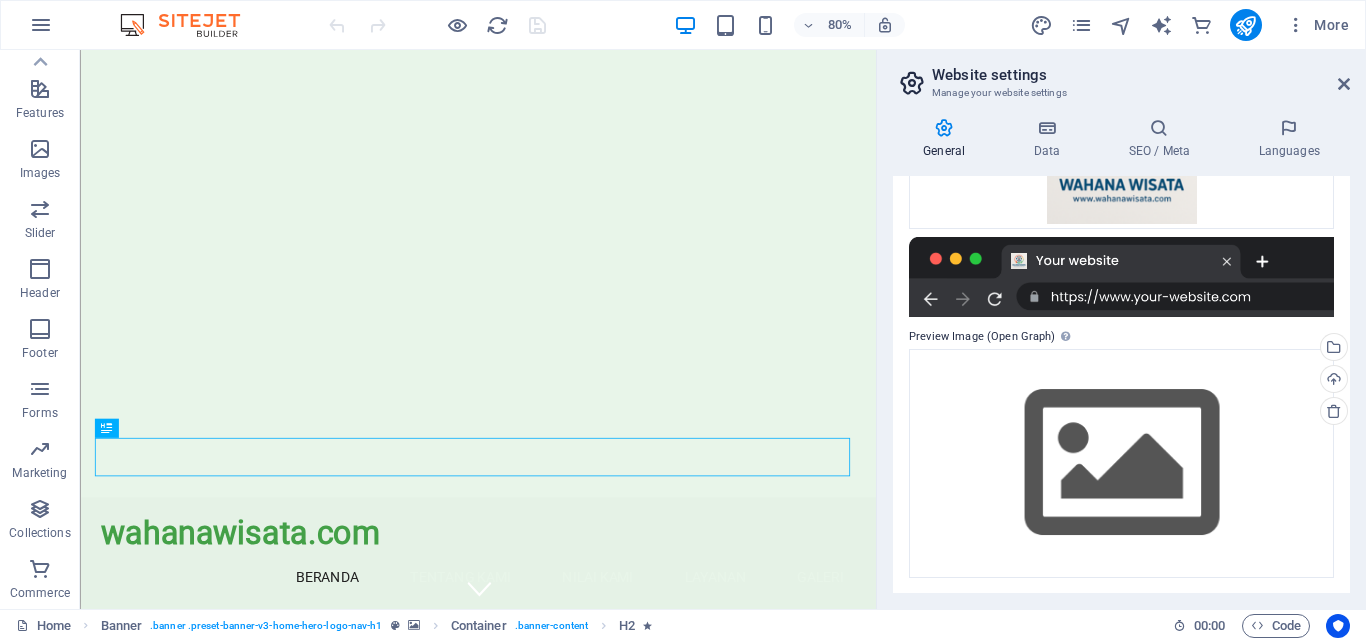 scroll, scrollTop: 396, scrollLeft: 0, axis: vertical 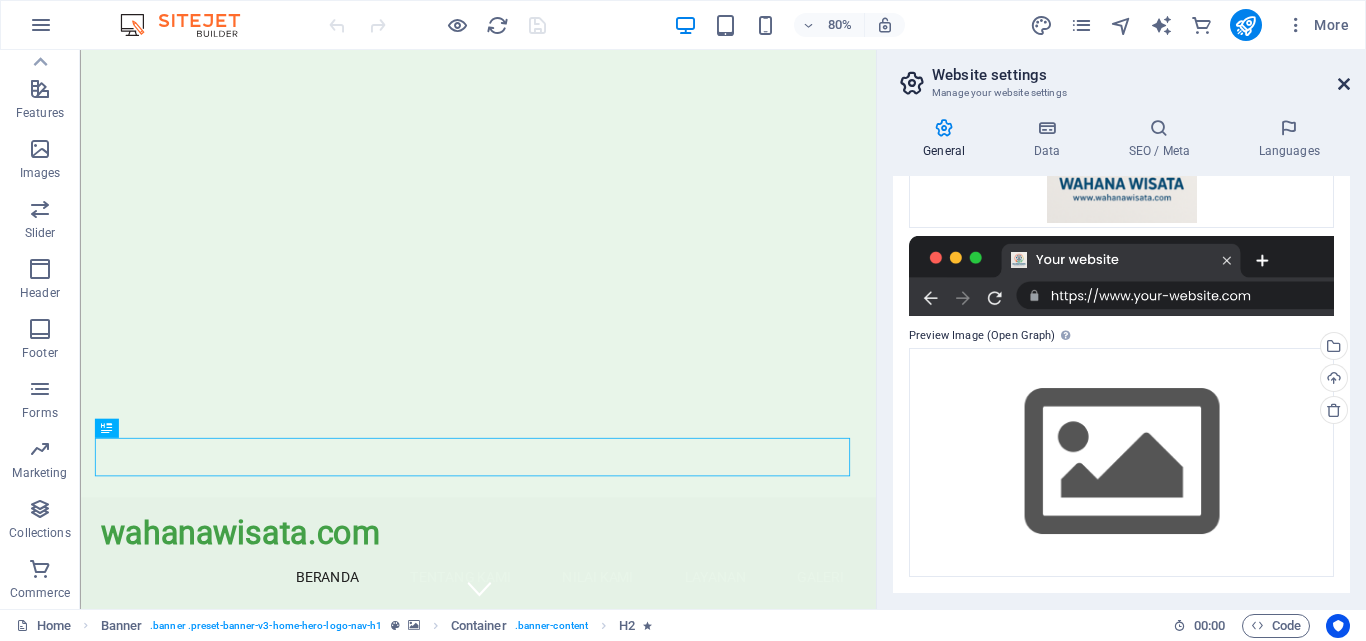 drag, startPoint x: 1349, startPoint y: 90, endPoint x: 1268, endPoint y: 40, distance: 95.189285 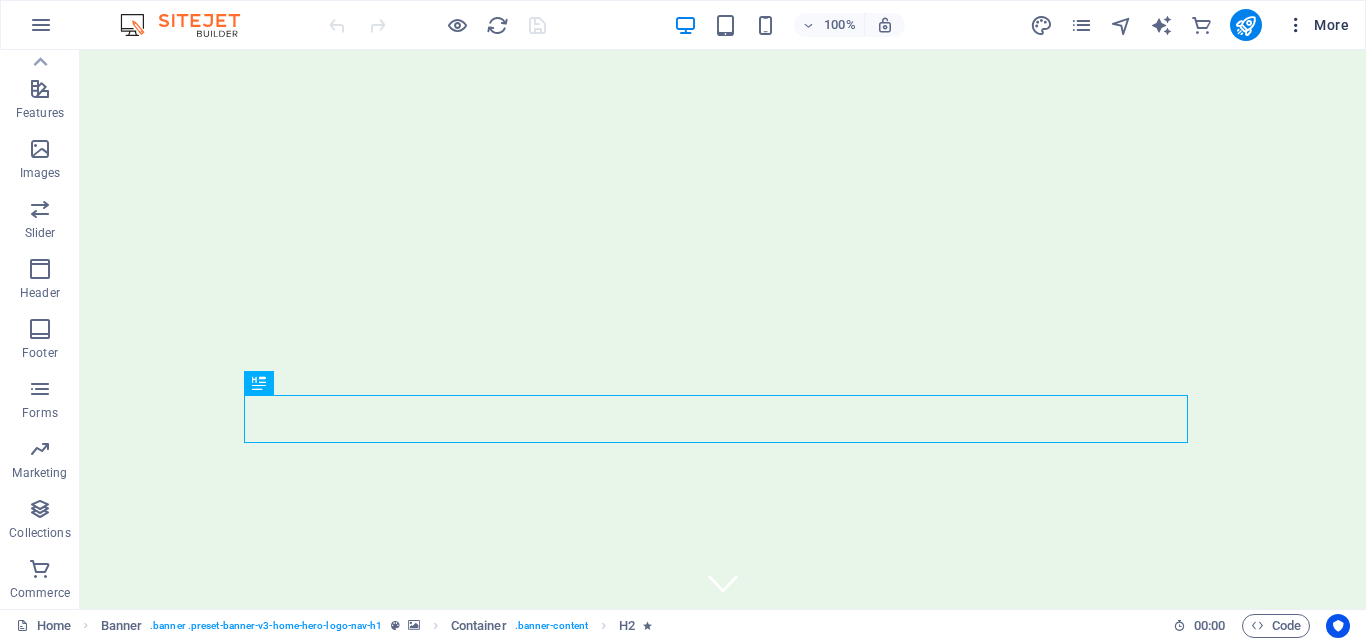 click on "More" at bounding box center [1317, 25] 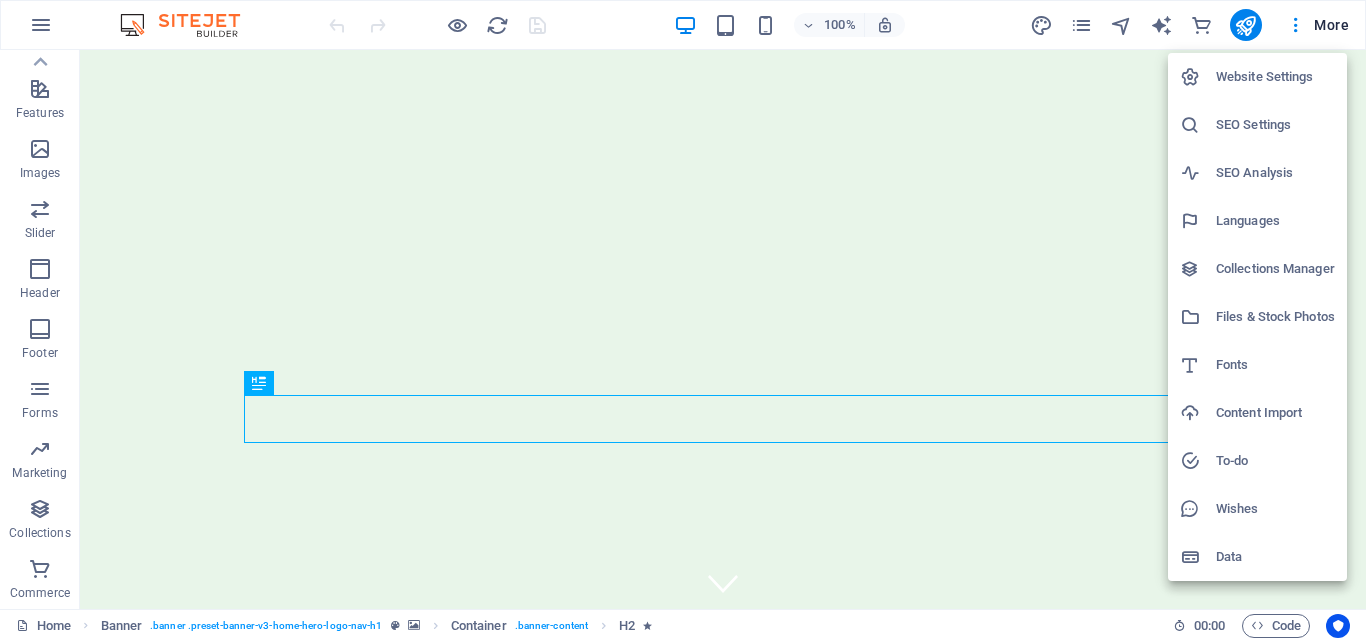 click at bounding box center [683, 320] 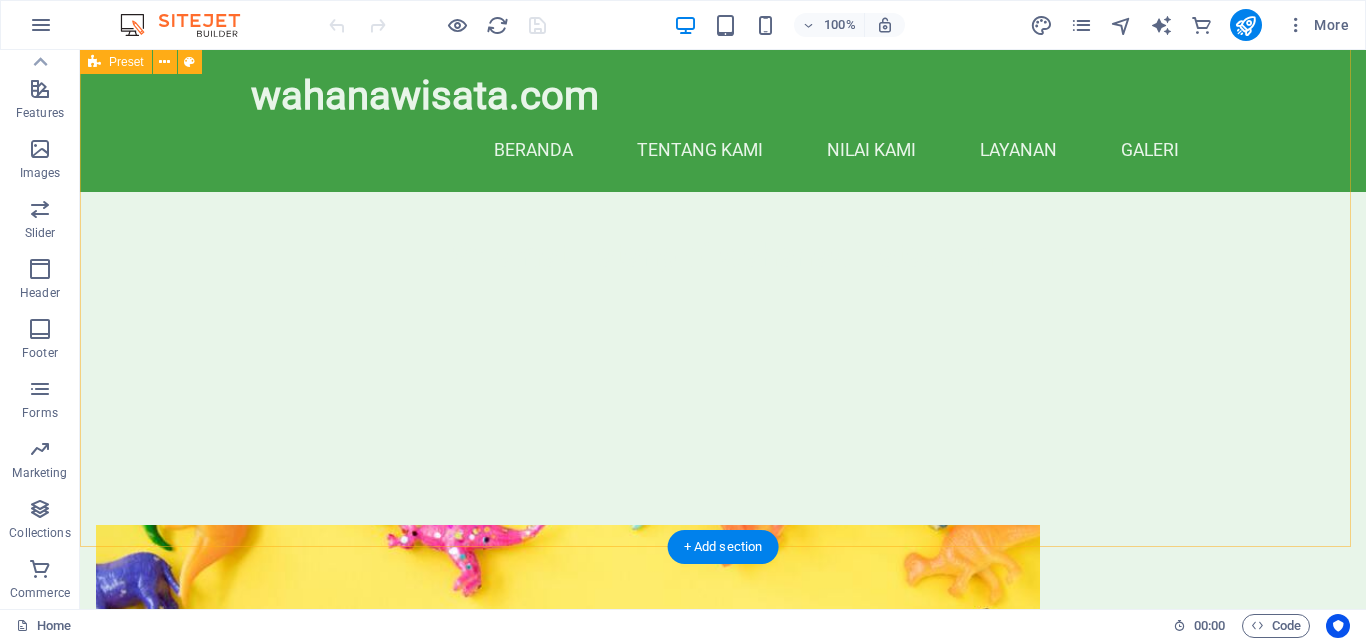 scroll, scrollTop: 100, scrollLeft: 0, axis: vertical 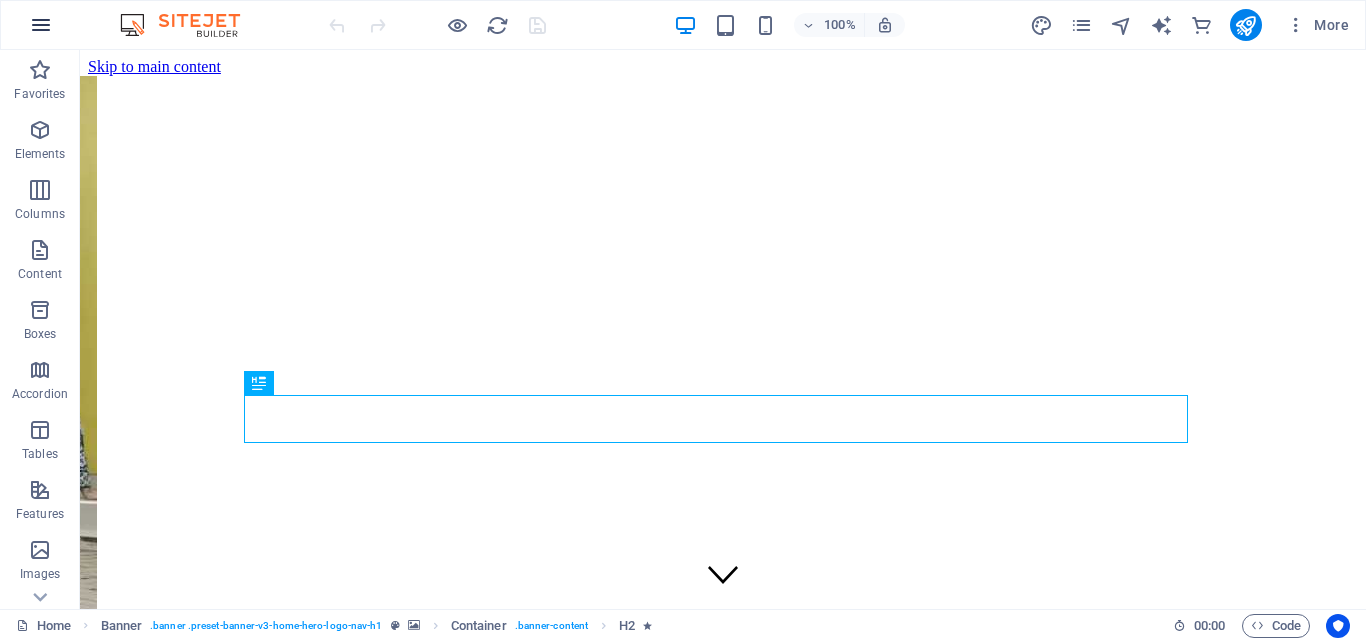 click at bounding box center [41, 25] 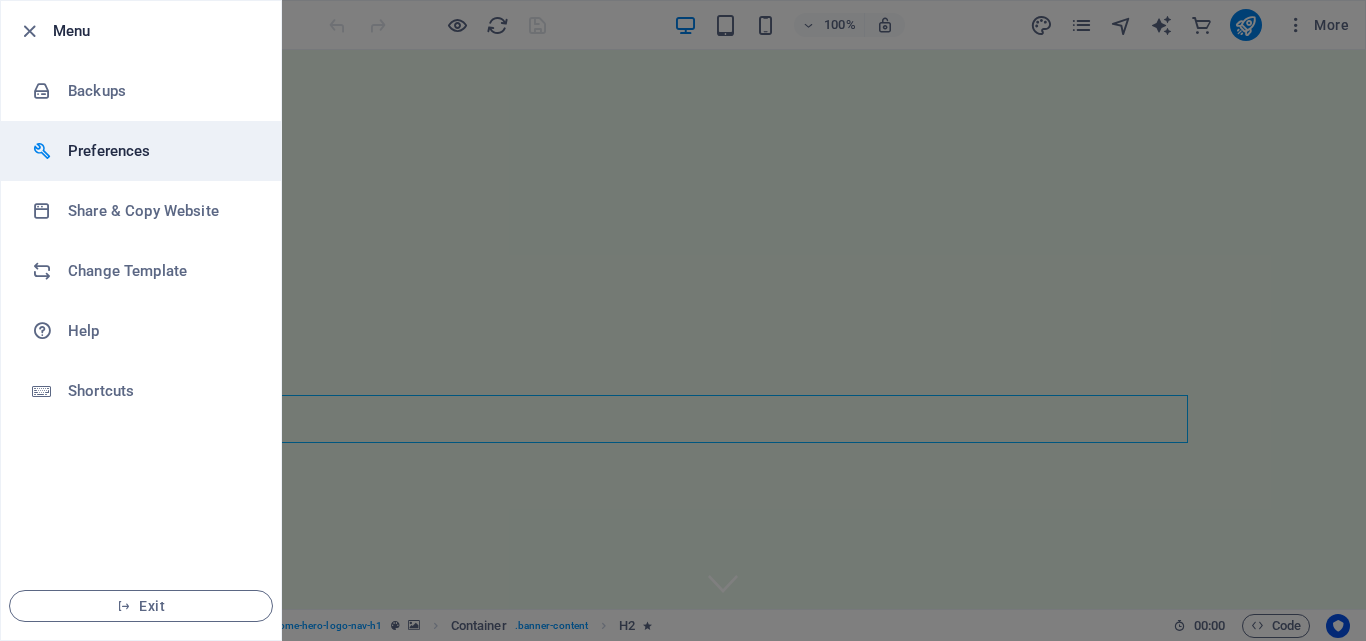 click at bounding box center [50, 151] 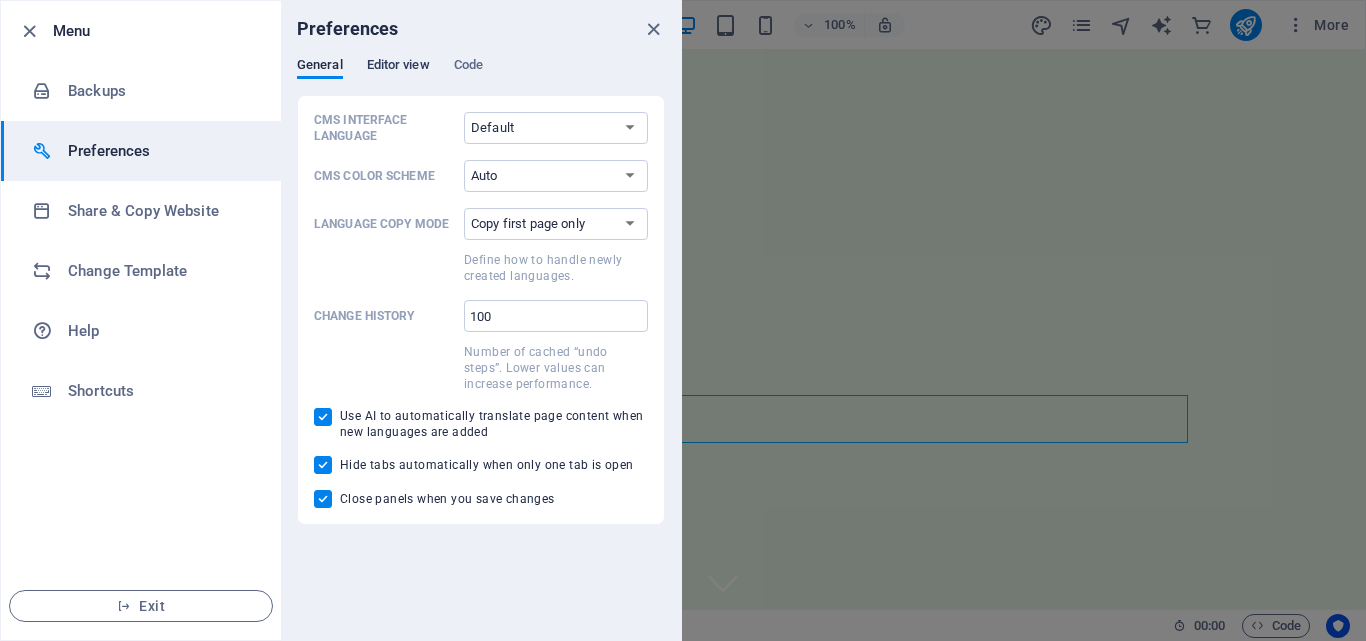 click on "Editor view" at bounding box center (398, 67) 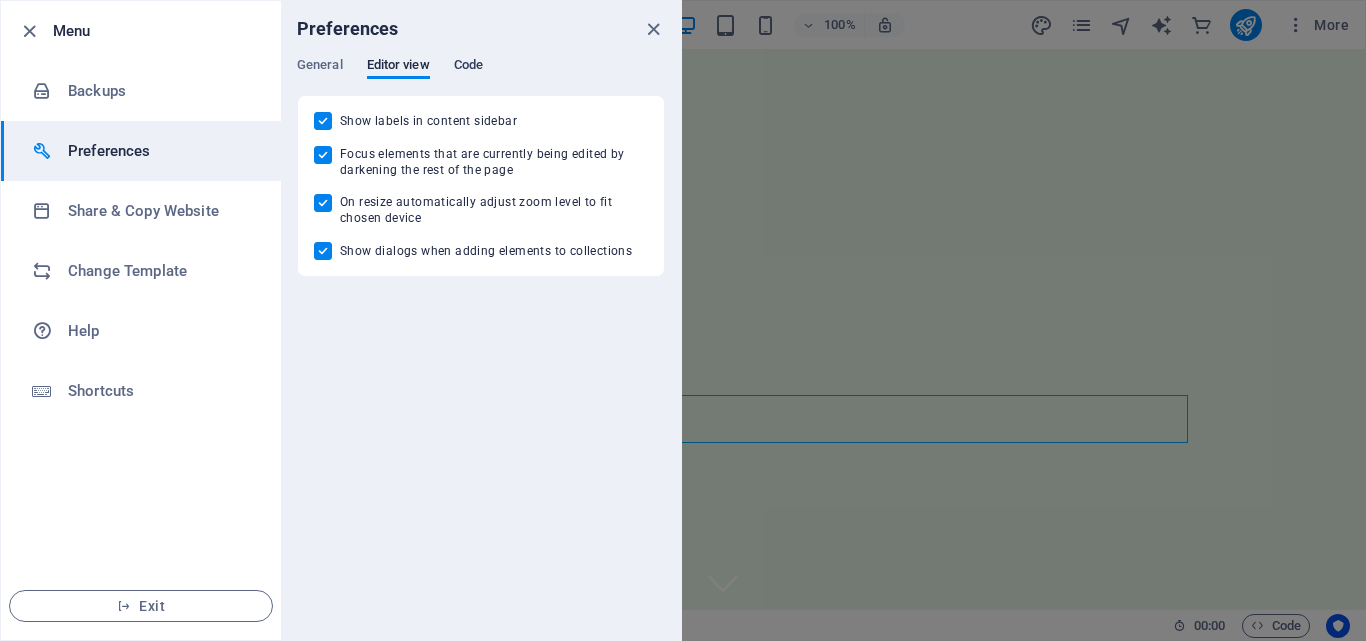 click on "Code" at bounding box center [468, 67] 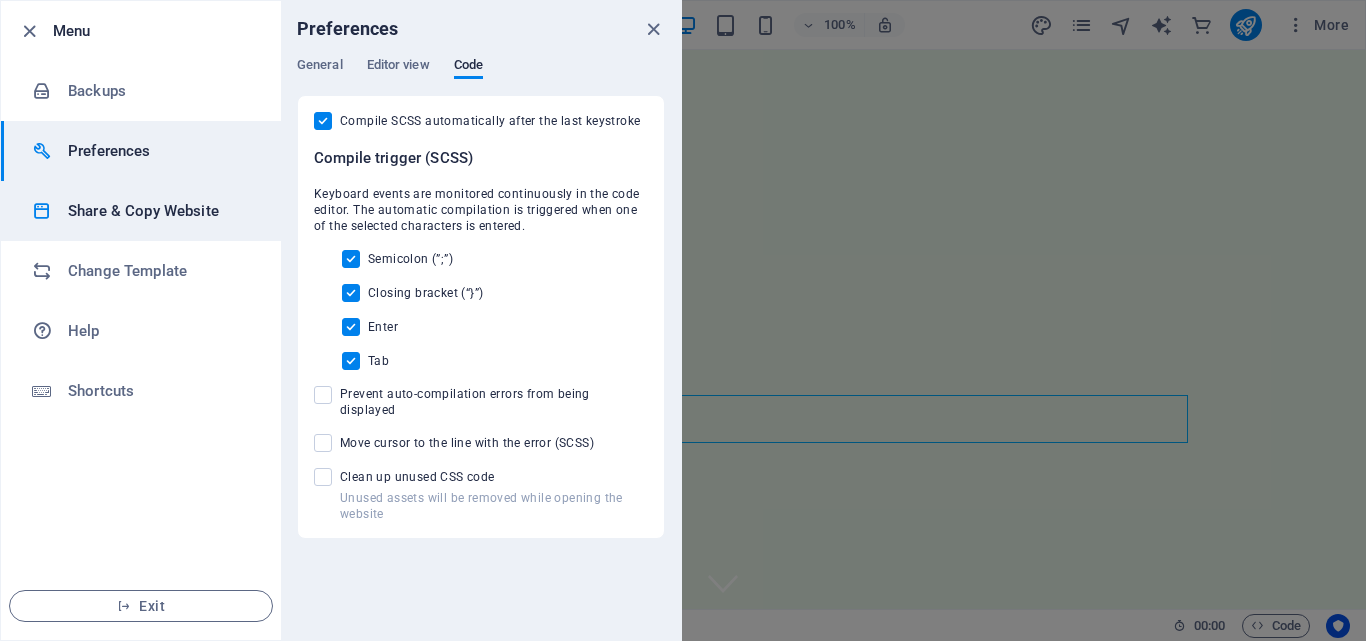 click on "Share & Copy Website" at bounding box center (160, 211) 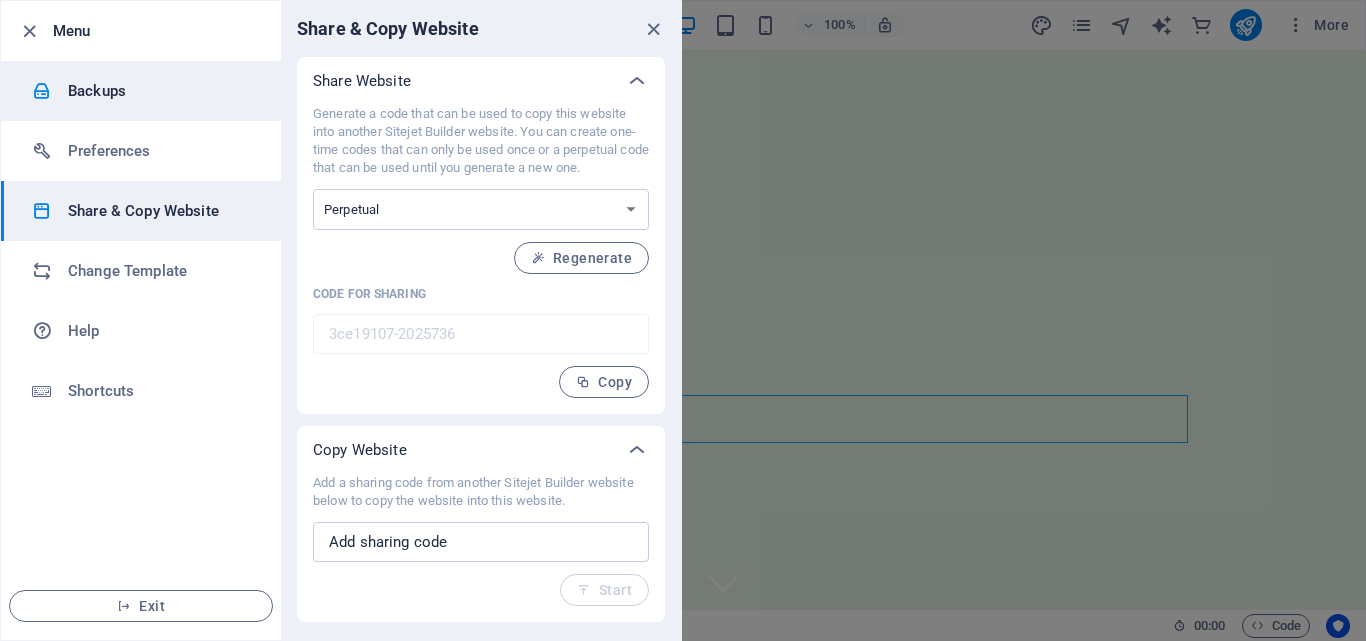 click on "Backups" at bounding box center (160, 91) 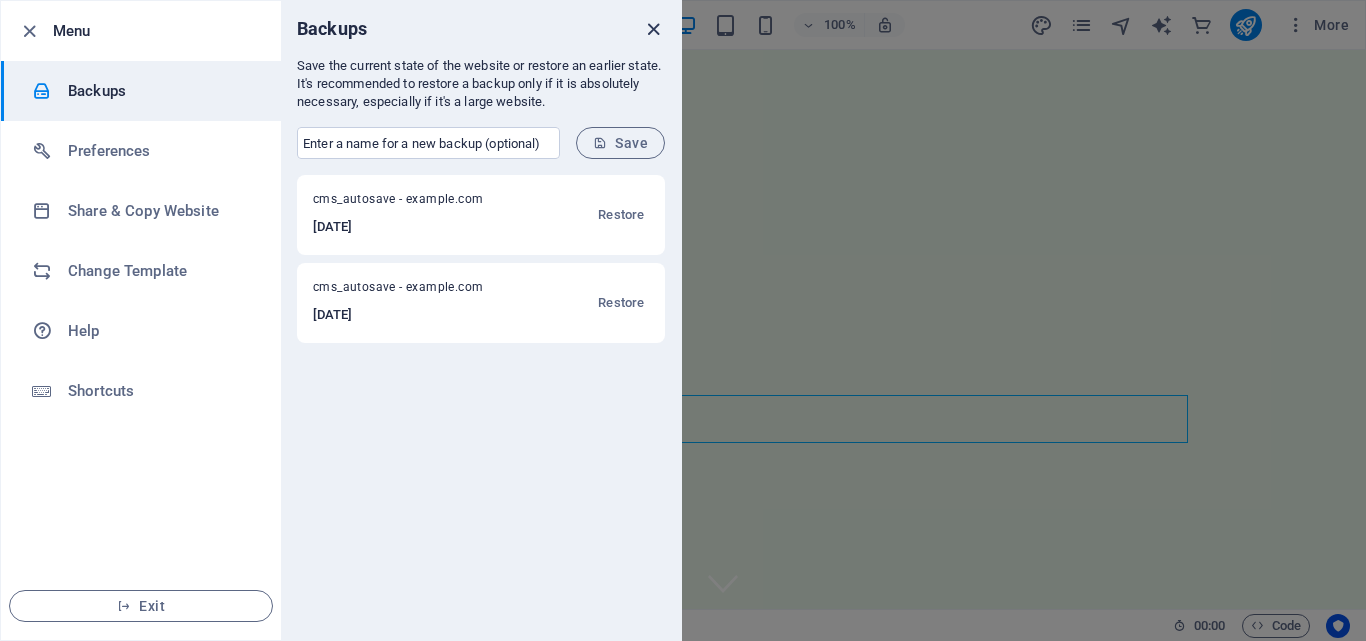 click at bounding box center (653, 29) 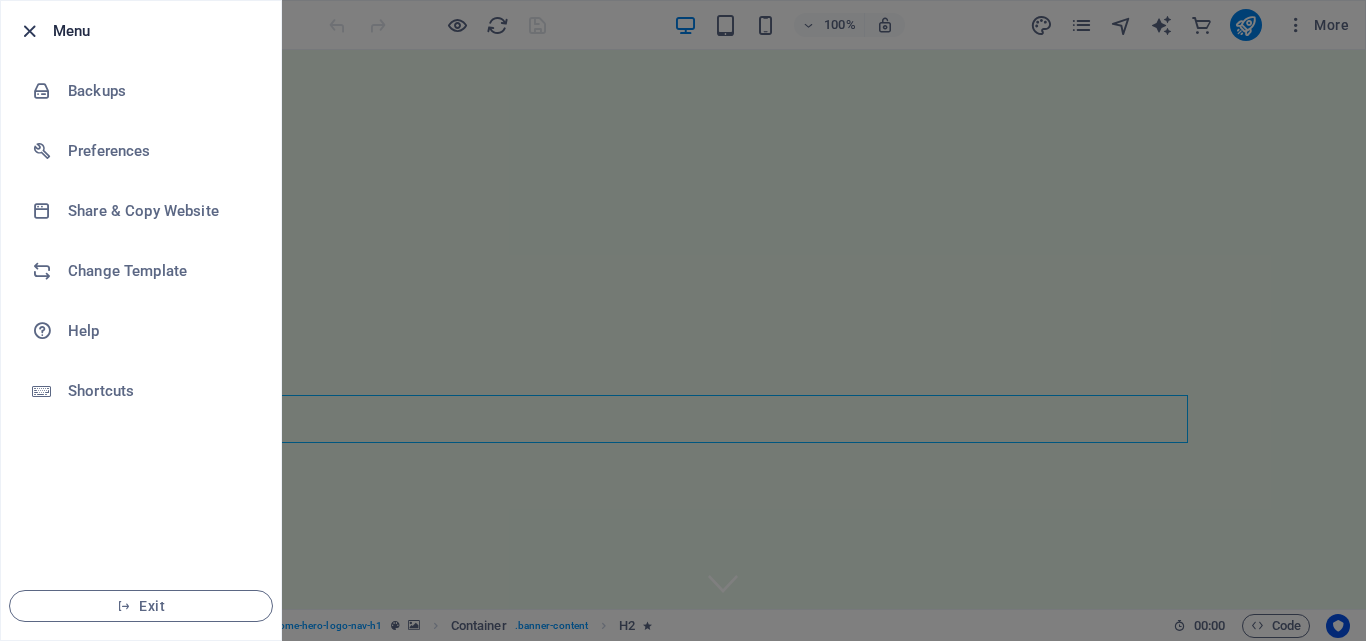 click at bounding box center [29, 31] 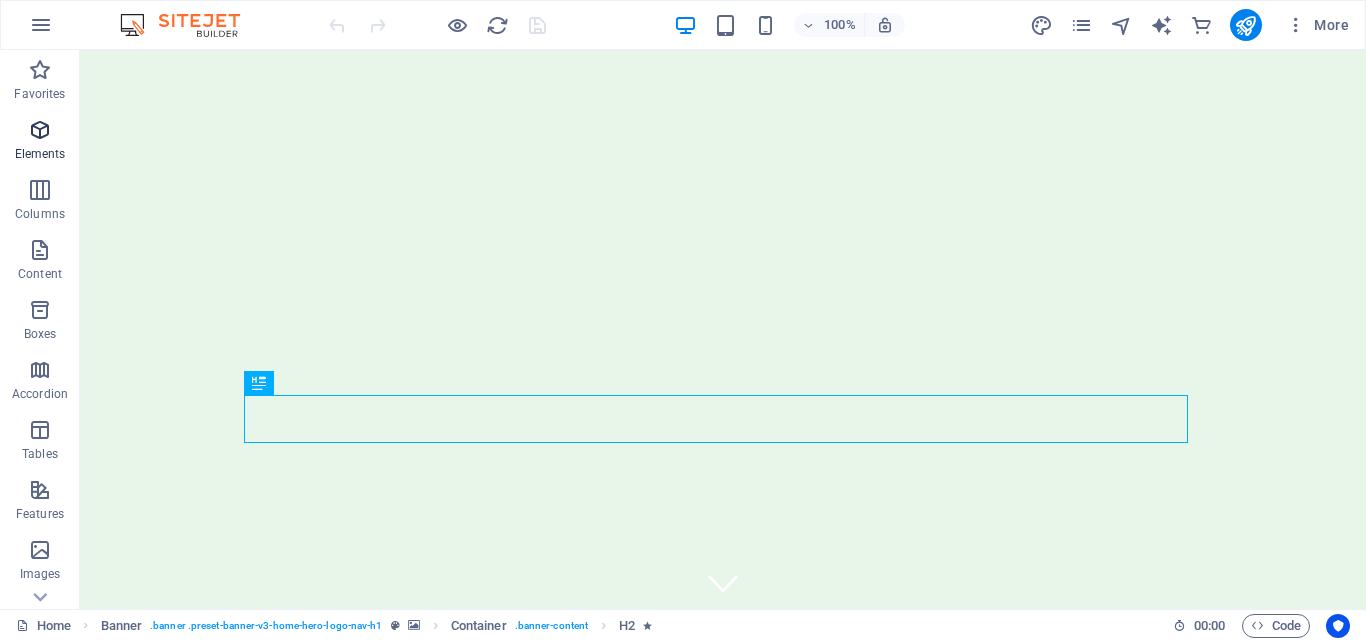 click at bounding box center (40, 130) 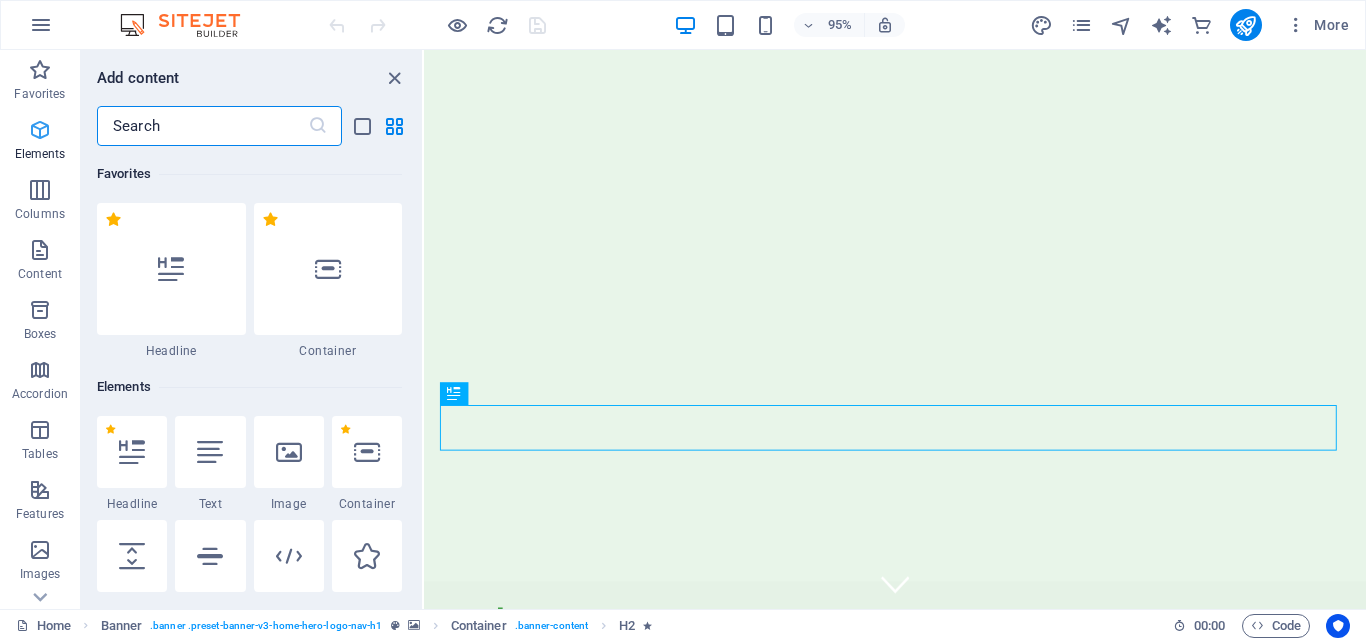 scroll, scrollTop: 213, scrollLeft: 0, axis: vertical 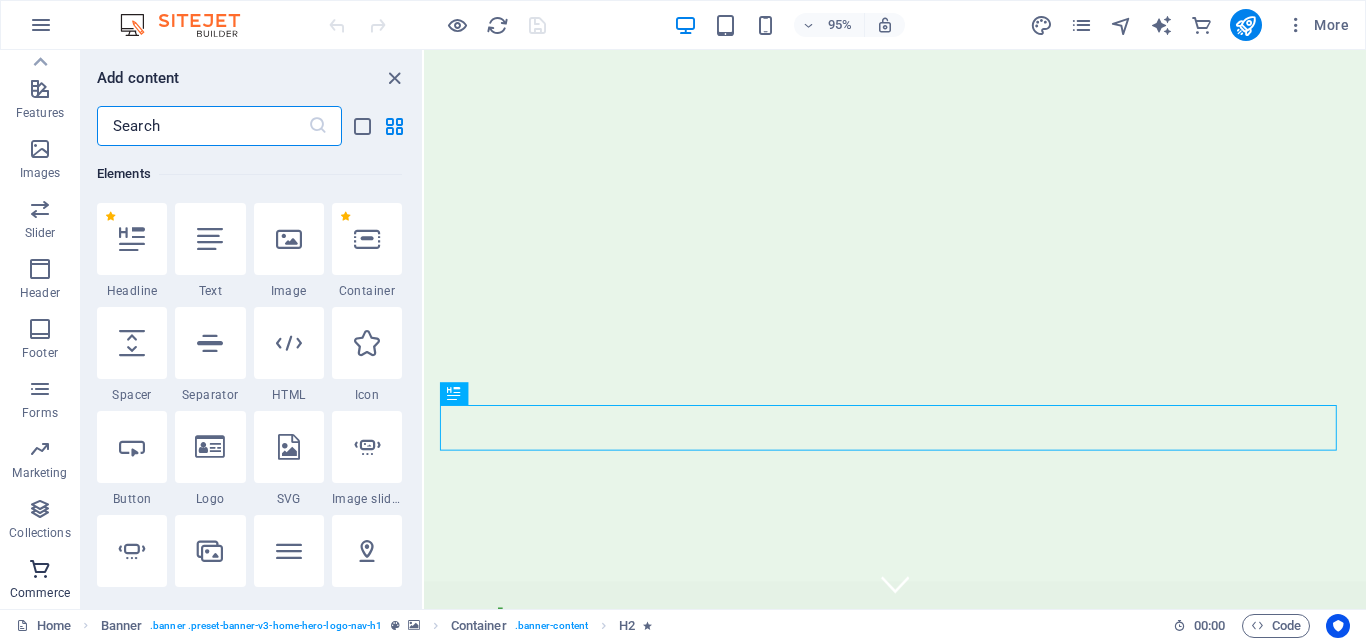 click at bounding box center [40, 569] 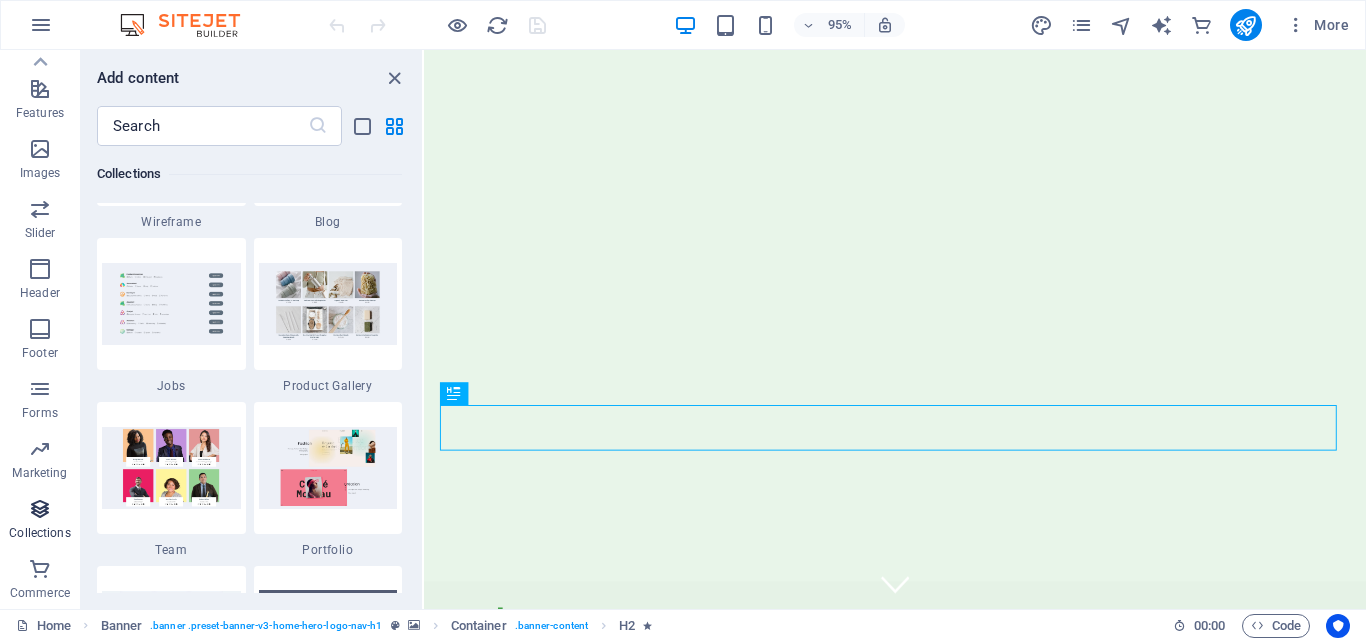 scroll, scrollTop: 19271, scrollLeft: 0, axis: vertical 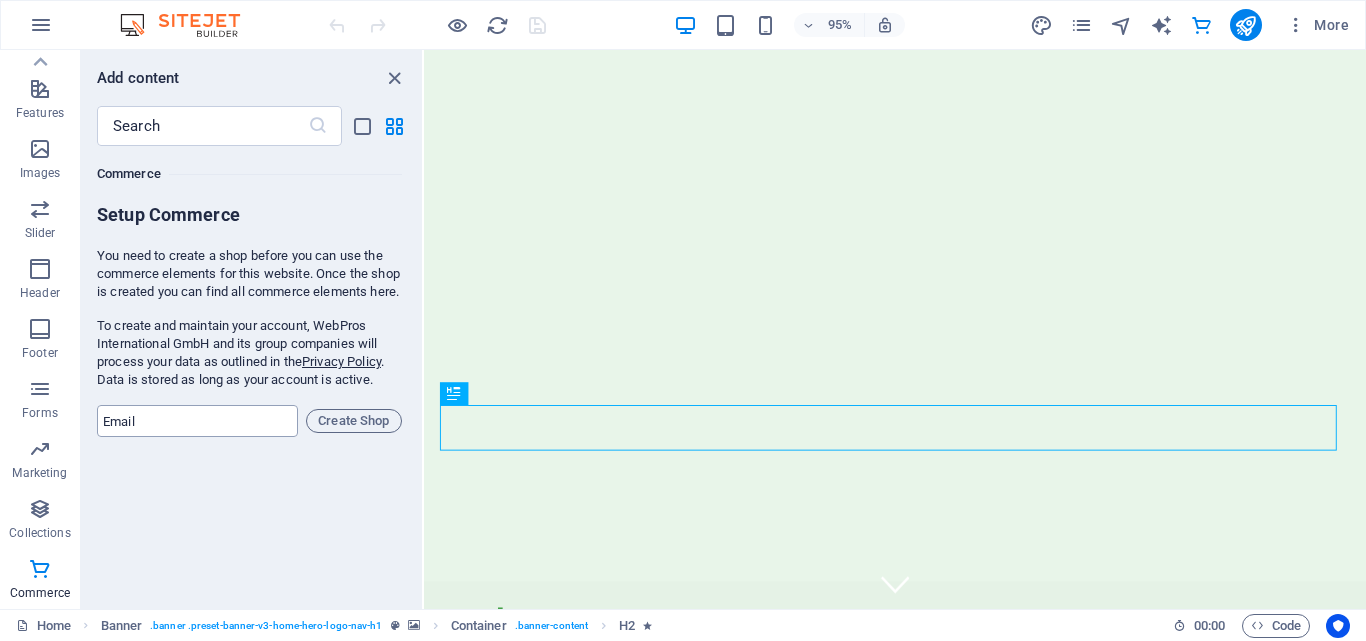 click at bounding box center [197, 421] 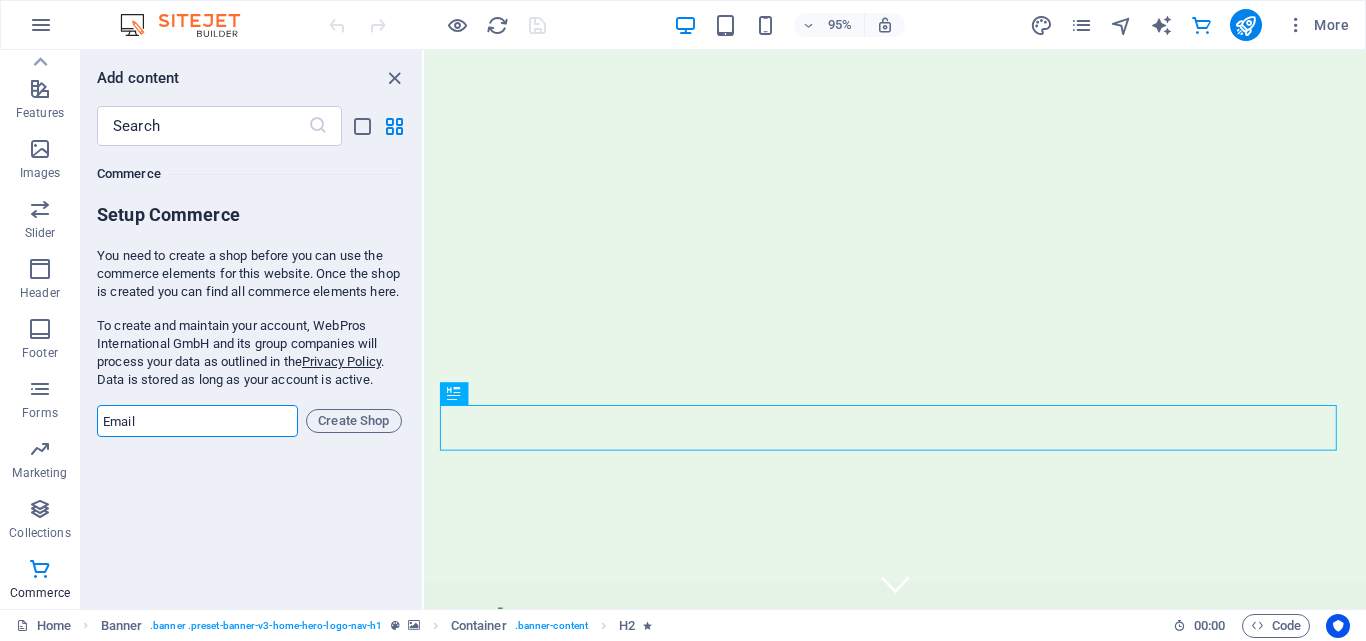 type on "wahanawisataceria@gmail.com" 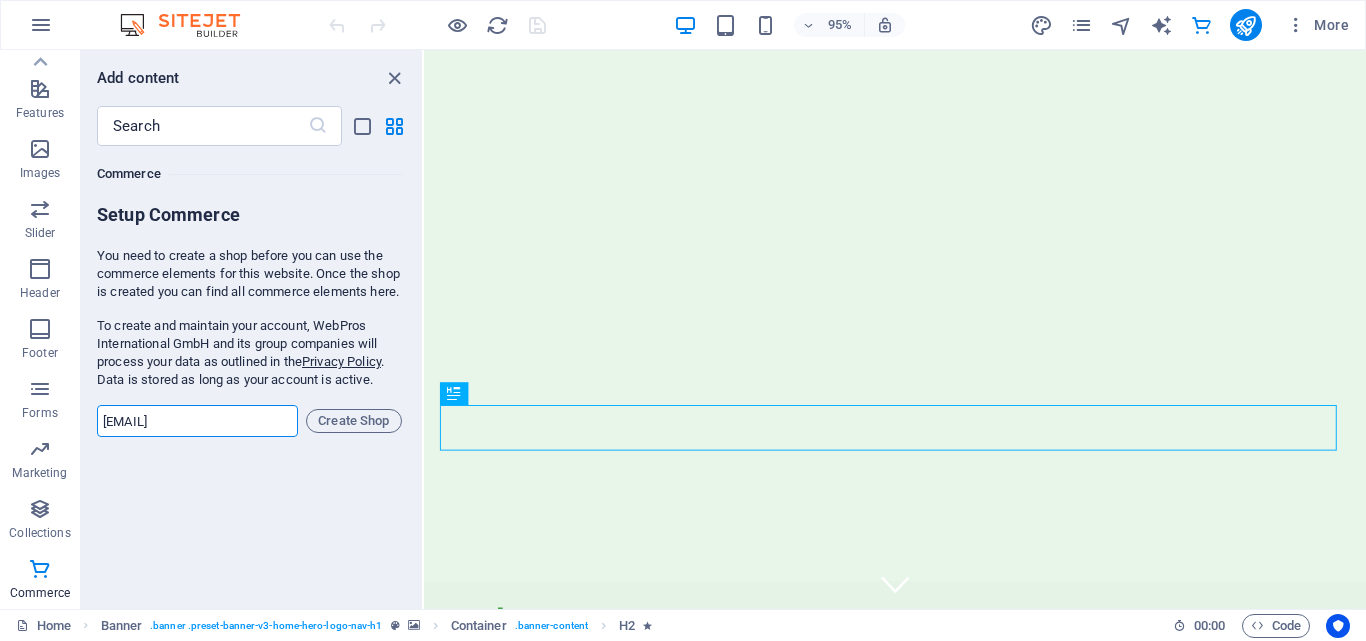 click on "Favorites 1 Star Headline 1 Star Container Elements 1 Star Headline 1 Star Text 1 Star Image 1 Star Container 1 Star Spacer 1 Star Separator 1 Star HTML 1 Star Icon 1 Star Button 1 Star Logo 1 Star SVG 1 Star Image slider 1 Star Slider 1 Star Gallery 1 Star Menu 1 Star Map 1 Star Facebook 1 Star Video 1 Star YouTube 1 Star Vimeo 1 Star Document 1 Star Audio 1 Star Iframe 1 Star Privacy 1 Star Languages Columns 1 Star Container 1 Star 2 columns 1 Star 3 columns 1 Star 4 columns 1 Star 5 columns 1 Star 6 columns 1 Star 40-60 1 Star 20-80 1 Star 80-20 1 Star 30-70 1 Star 70-30 1 Star Unequal Columns 1 Star 25-25-50 1 Star 25-50-25 1 Star 50-25-25 1 Star 20-60-20 1 Star 50-16-16-16 1 Star 16-16-16-50 1 Star Grid 2-1 1 Star Grid 1-2 1 Star Grid 3-1 1 Star Grid 1-3 1 Star Grid 4-1 1 Star Grid 1-4 1 Star Grid 1-2-1 1 Star Grid 1-1-2 1 Star Grid 2h-2v 1 Star Grid 2v-2h 1 Star Grid 2-1-2 1 Star Grid 3-4 Content 1 Star Text in columns 1 Star Text 1 Star Text with separator 1 Star Image with text box 1 Star 1 Star Boxes" at bounding box center [251, 369] 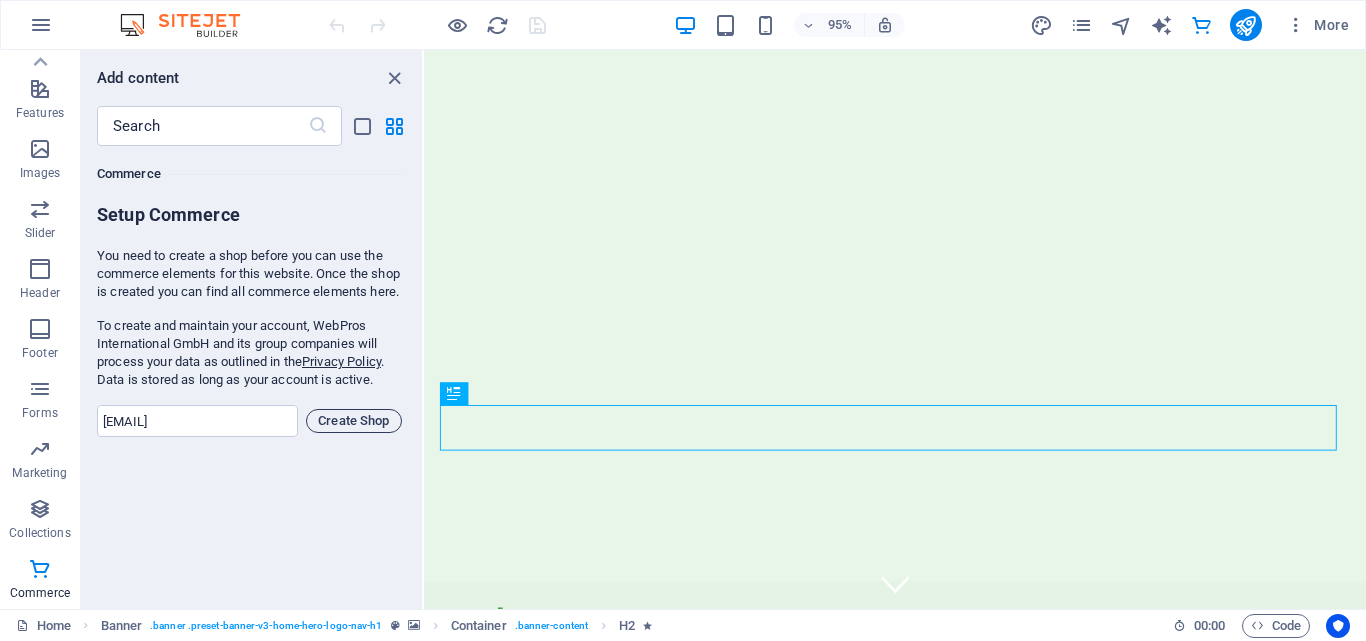 click on "Create Shop" at bounding box center (354, 421) 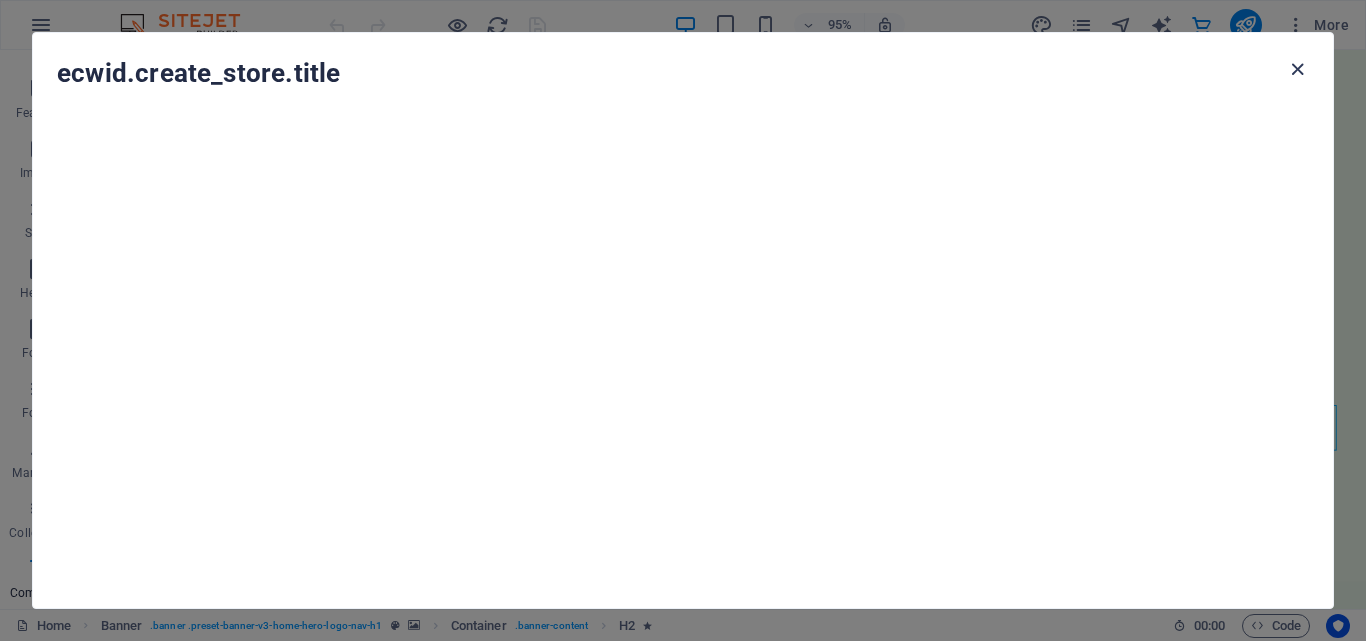 click at bounding box center (1297, 69) 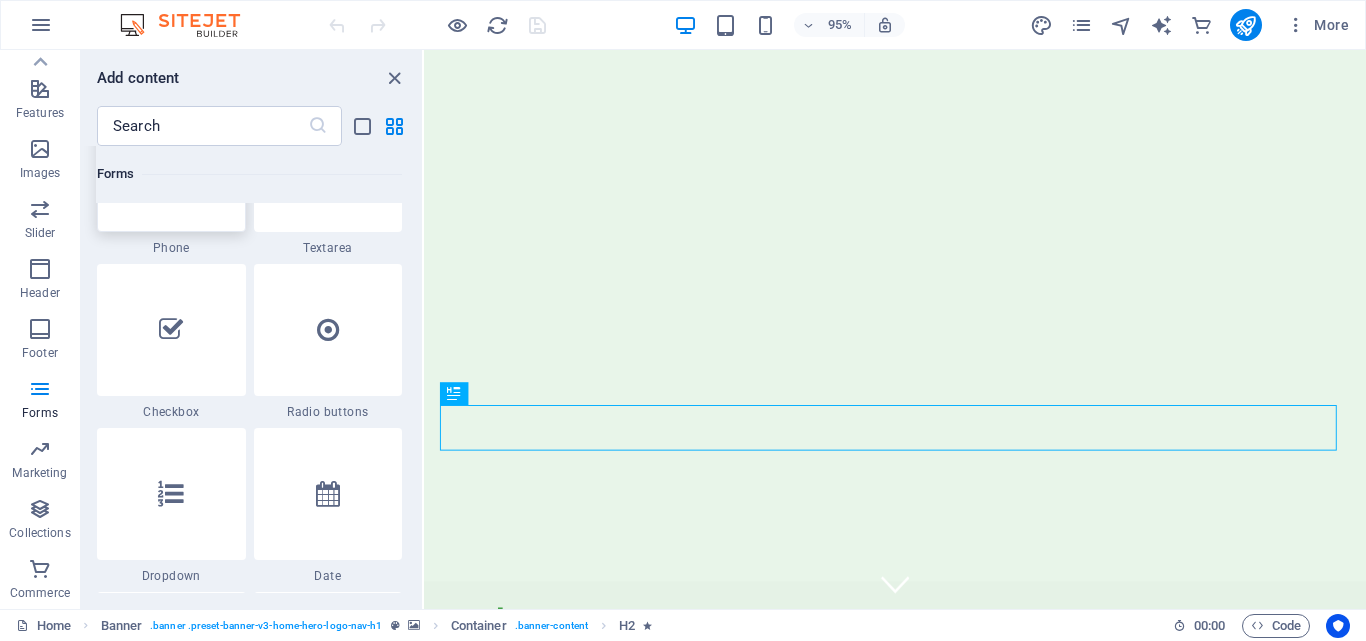 scroll, scrollTop: 15271, scrollLeft: 0, axis: vertical 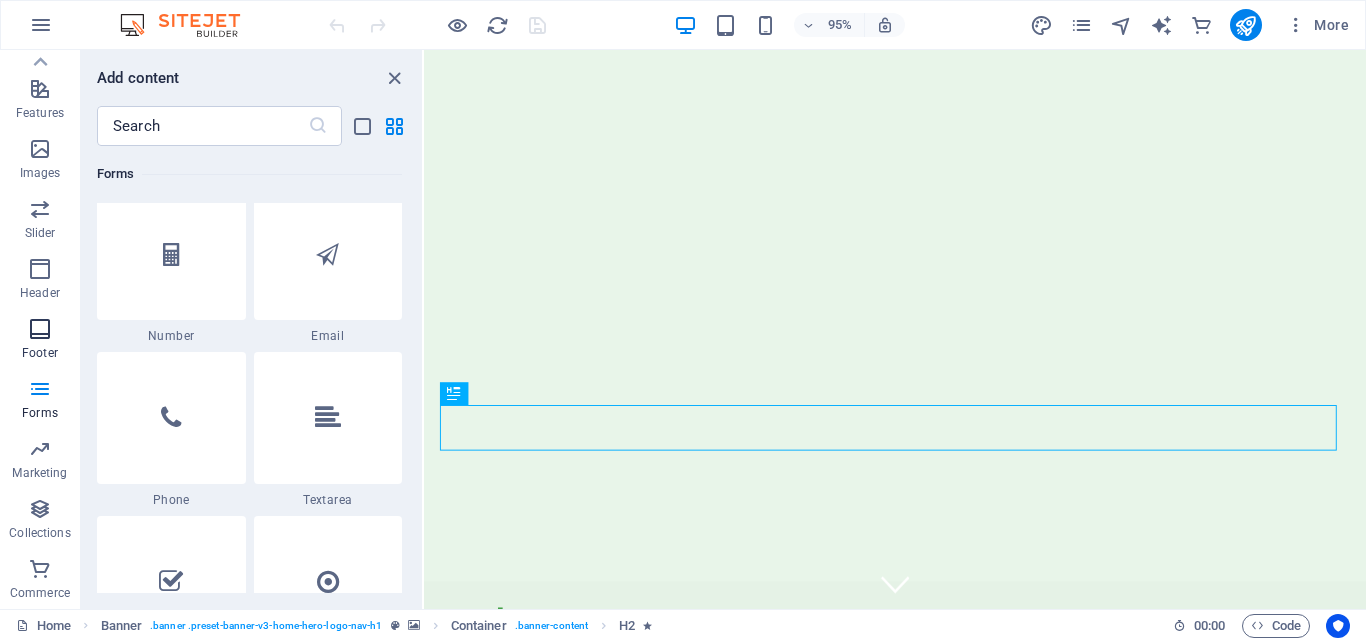 click on "Footer" at bounding box center [40, 341] 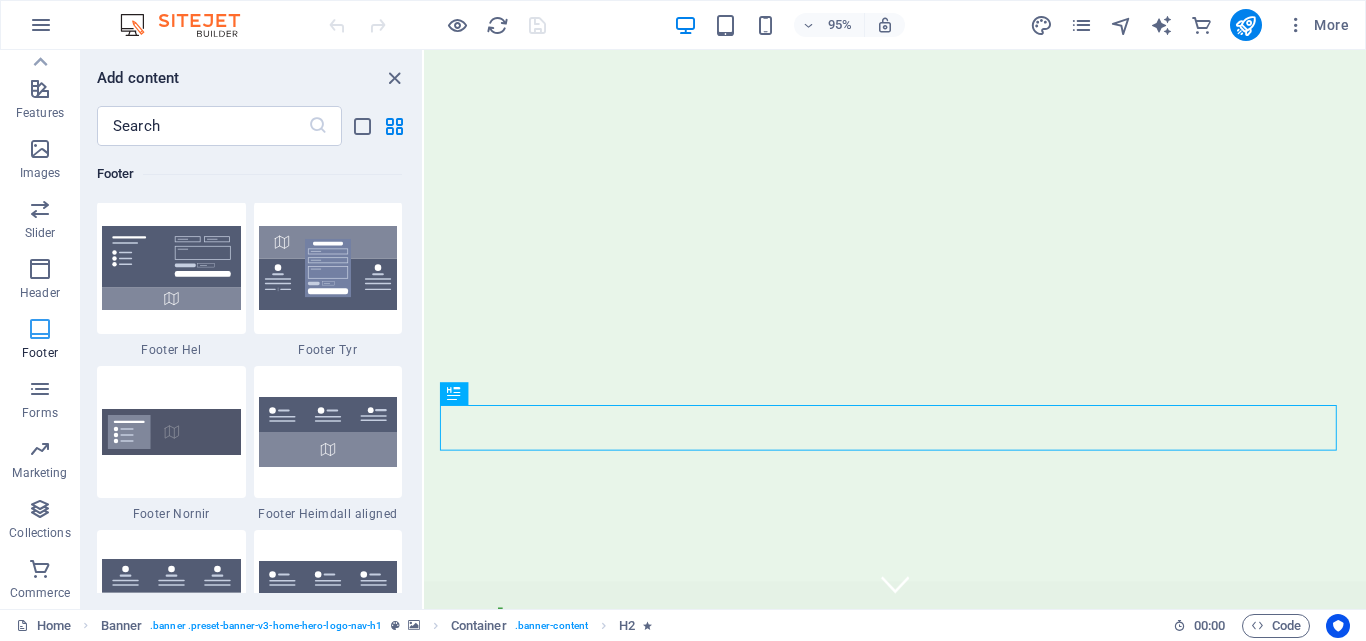 scroll, scrollTop: 13239, scrollLeft: 0, axis: vertical 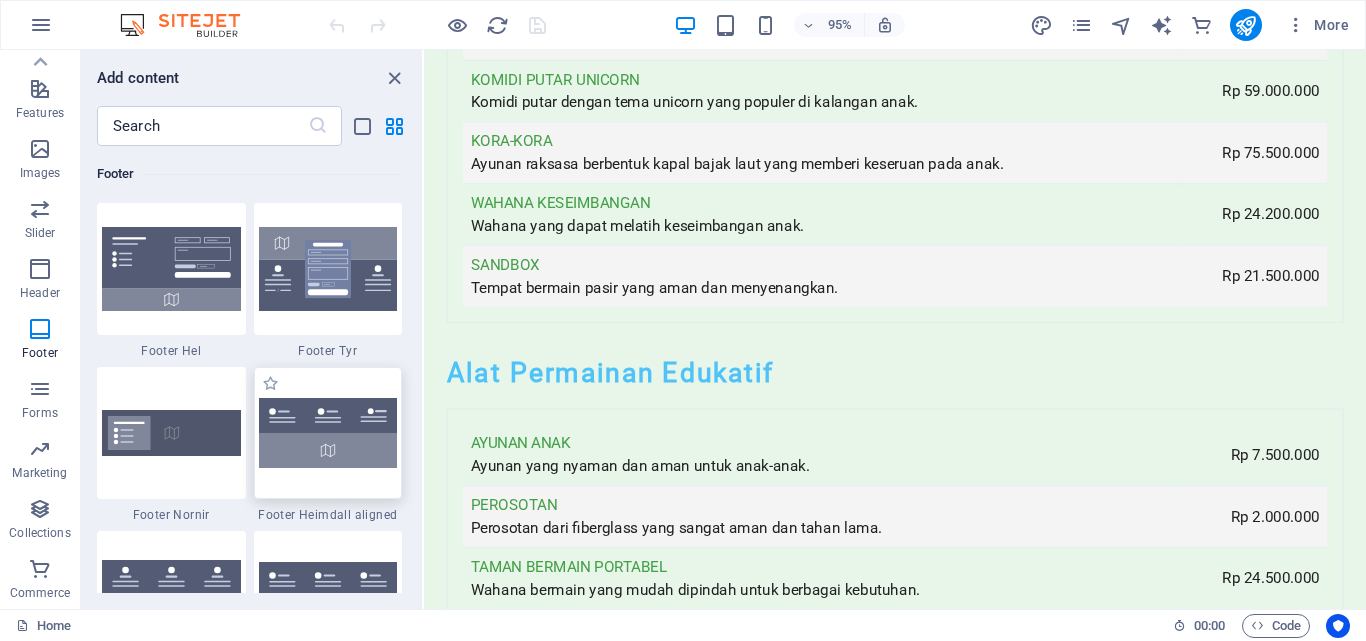 click at bounding box center (328, 433) 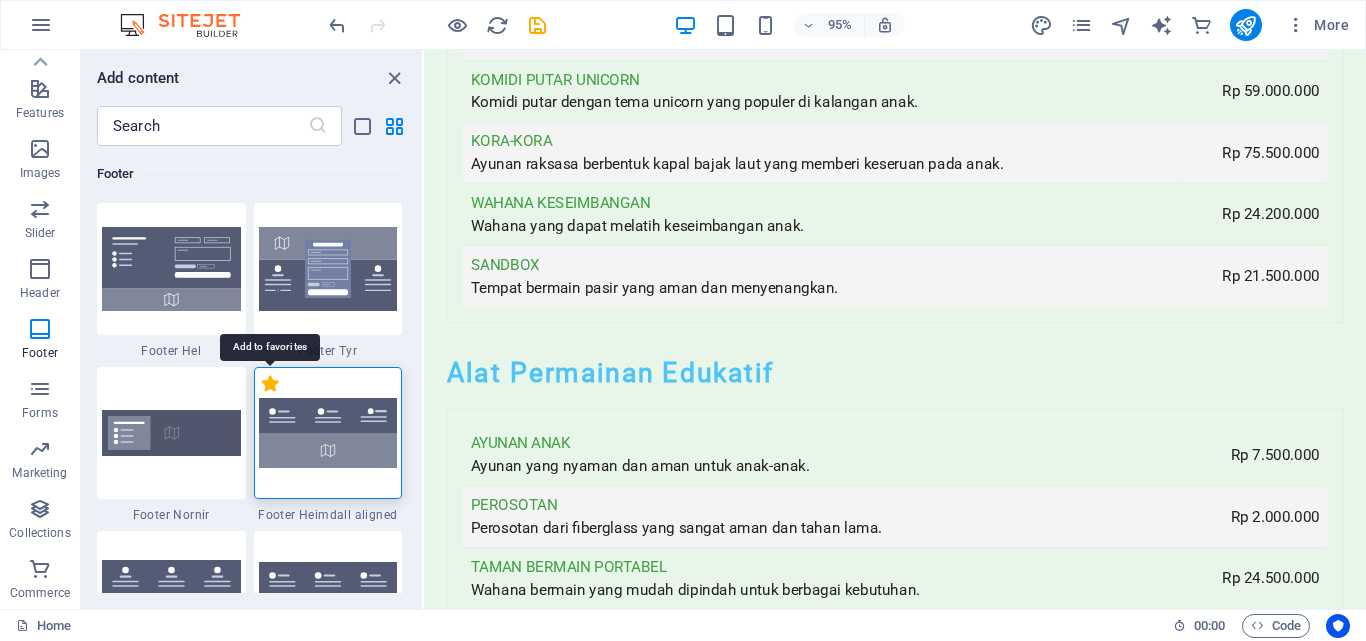 click on "1 Star" at bounding box center [270, 383] 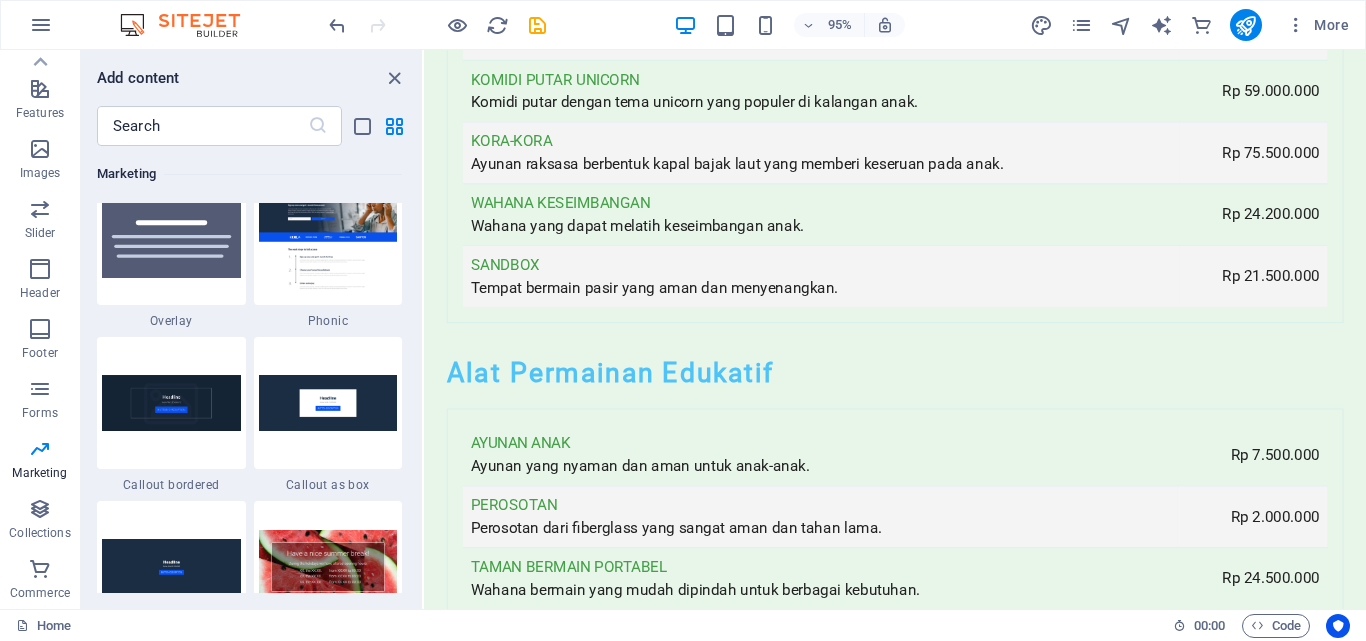 scroll, scrollTop: 16303, scrollLeft: 0, axis: vertical 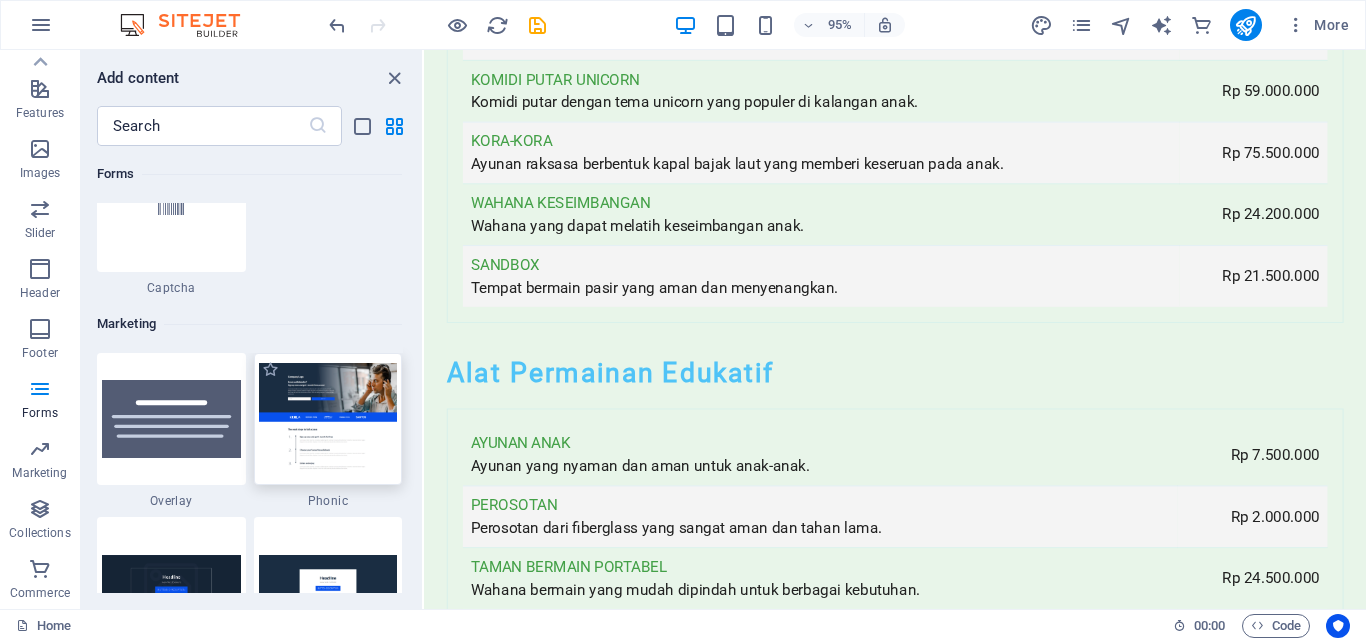 click at bounding box center (328, 418) 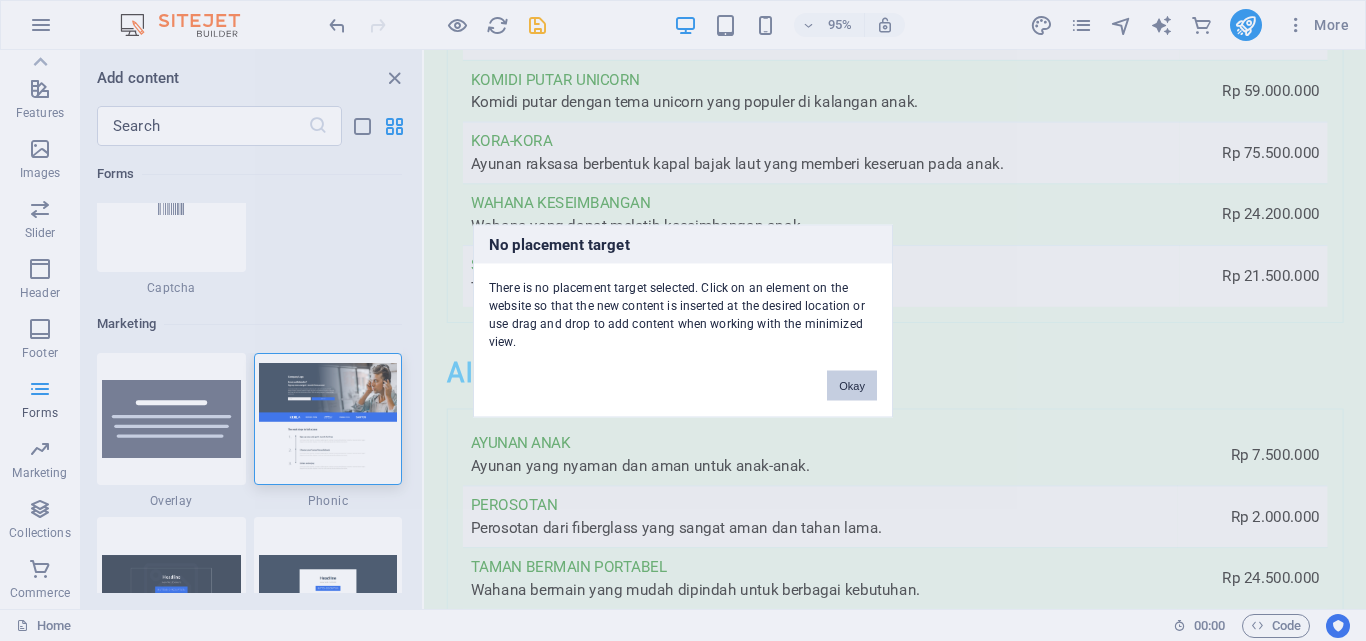 drag, startPoint x: 852, startPoint y: 384, endPoint x: 323, endPoint y: 355, distance: 529.7943 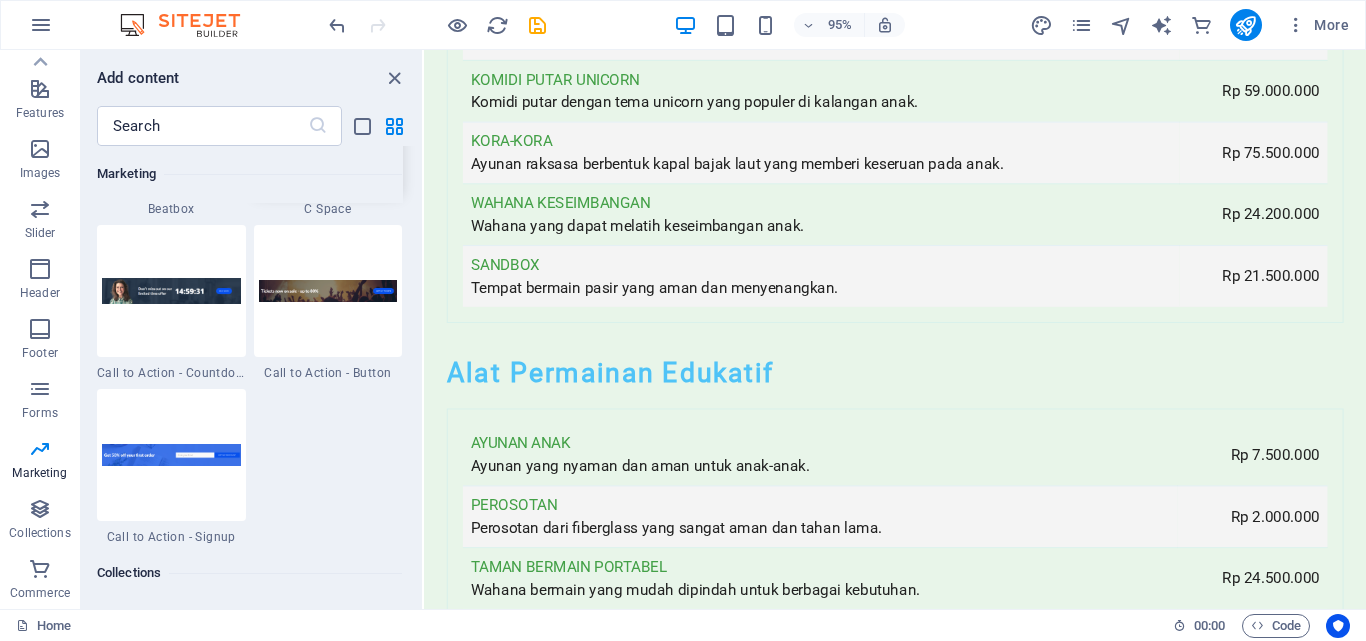 scroll, scrollTop: 18203, scrollLeft: 0, axis: vertical 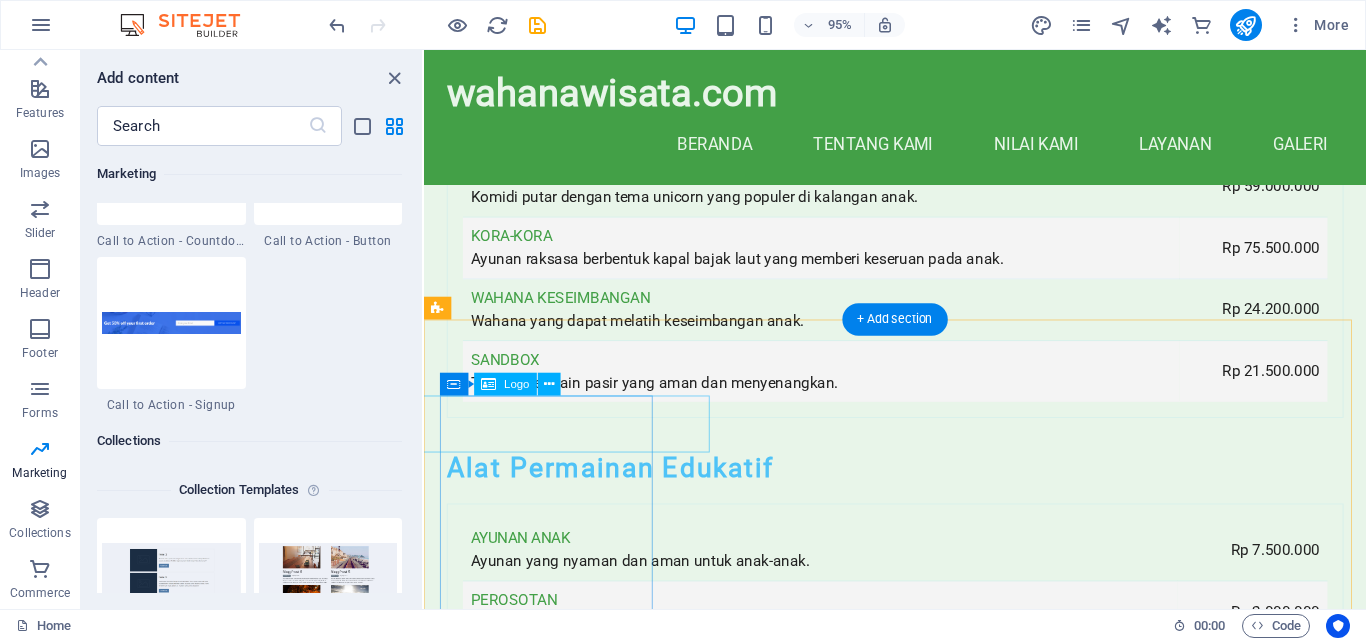 click on "wahanawisata.com" at bounding box center (552, 3050) 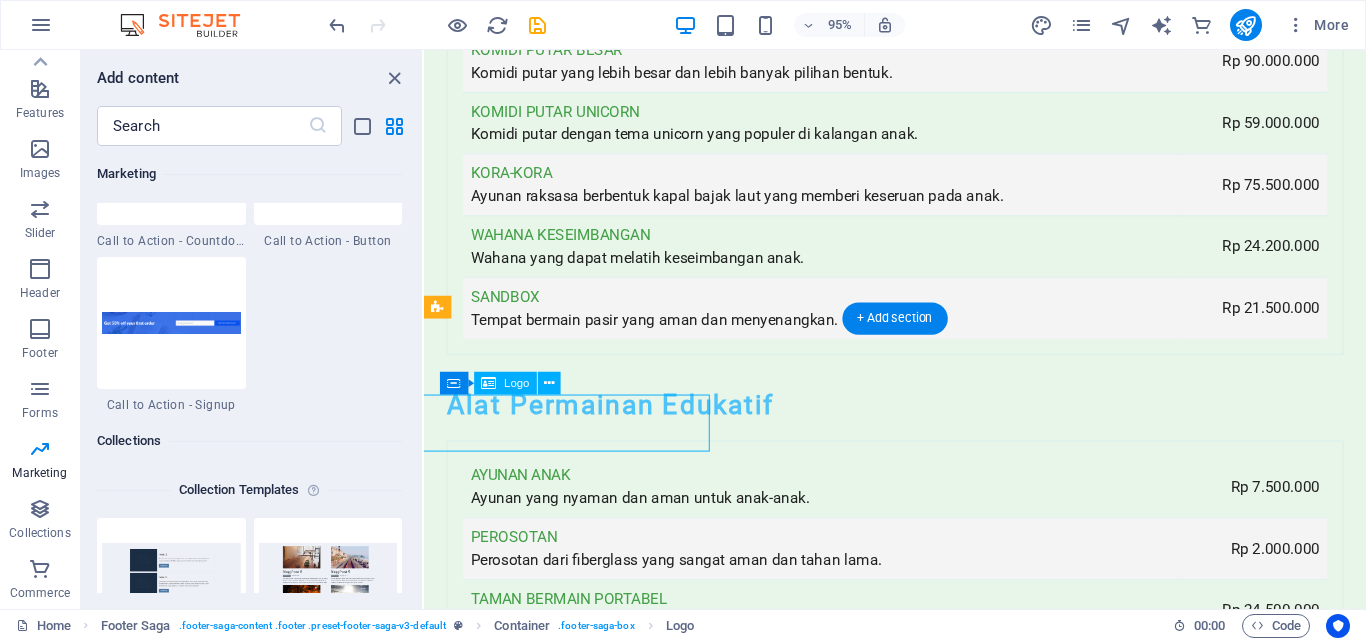 scroll, scrollTop: 5932, scrollLeft: 0, axis: vertical 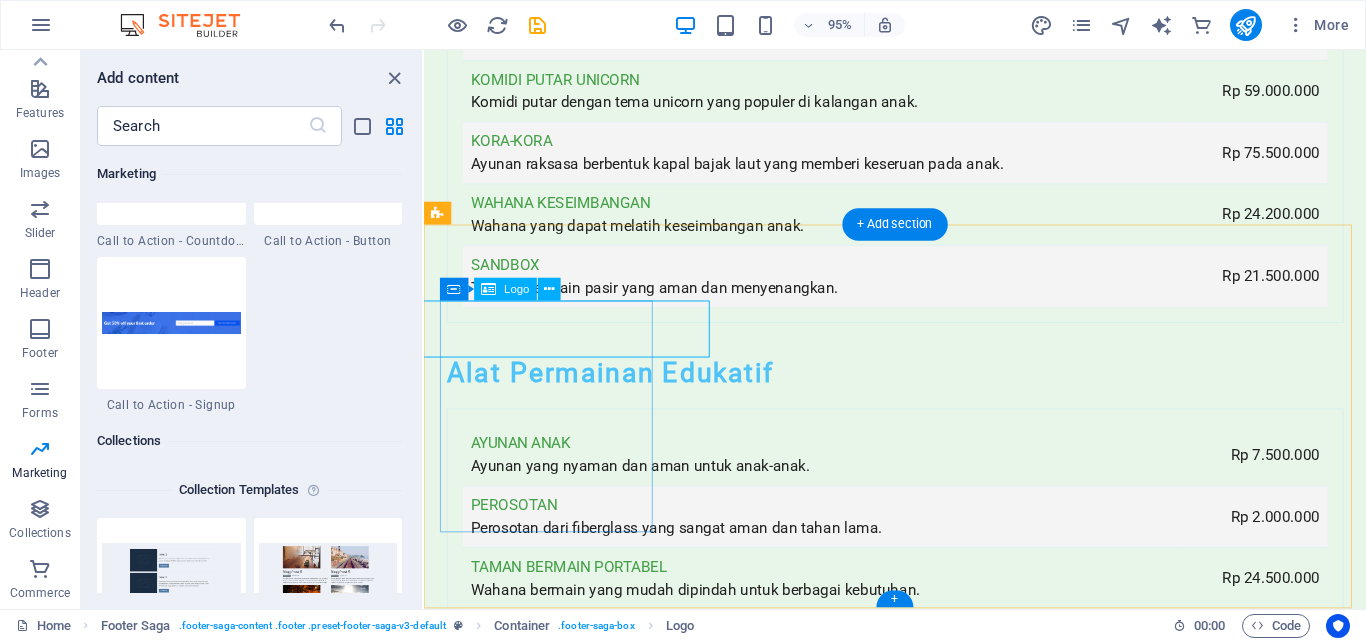 click on "wahanawisata.com" at bounding box center (552, 2950) 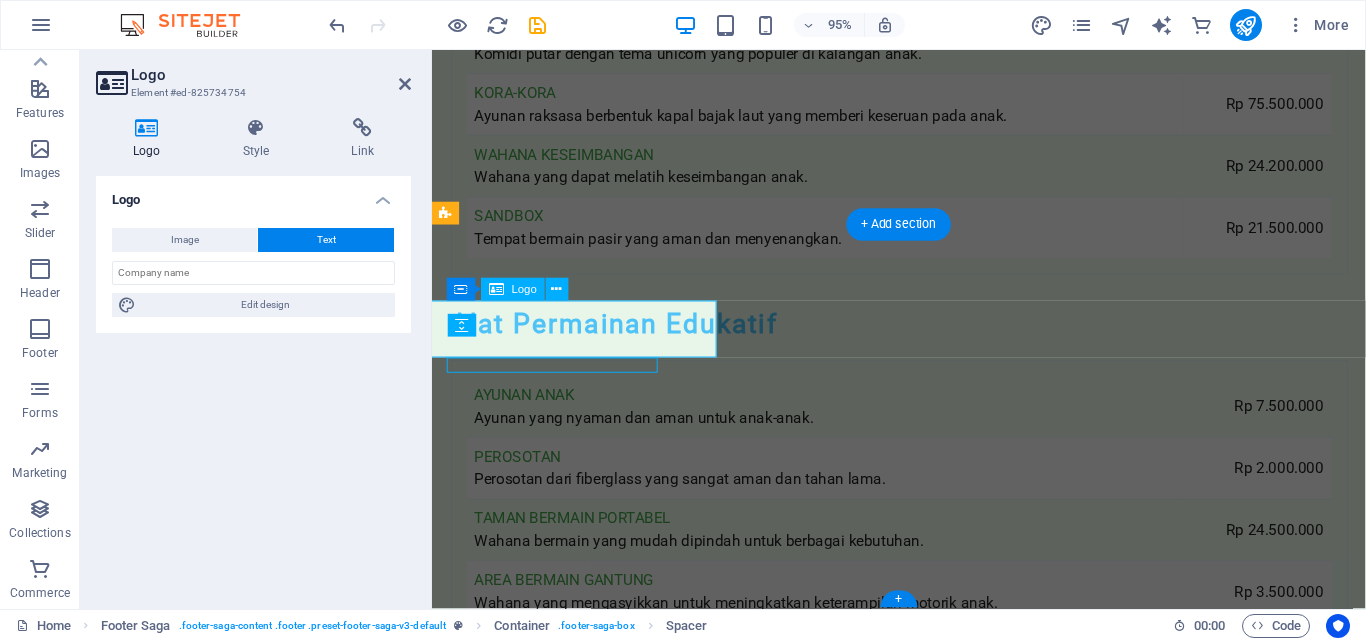 scroll, scrollTop: 5962, scrollLeft: 0, axis: vertical 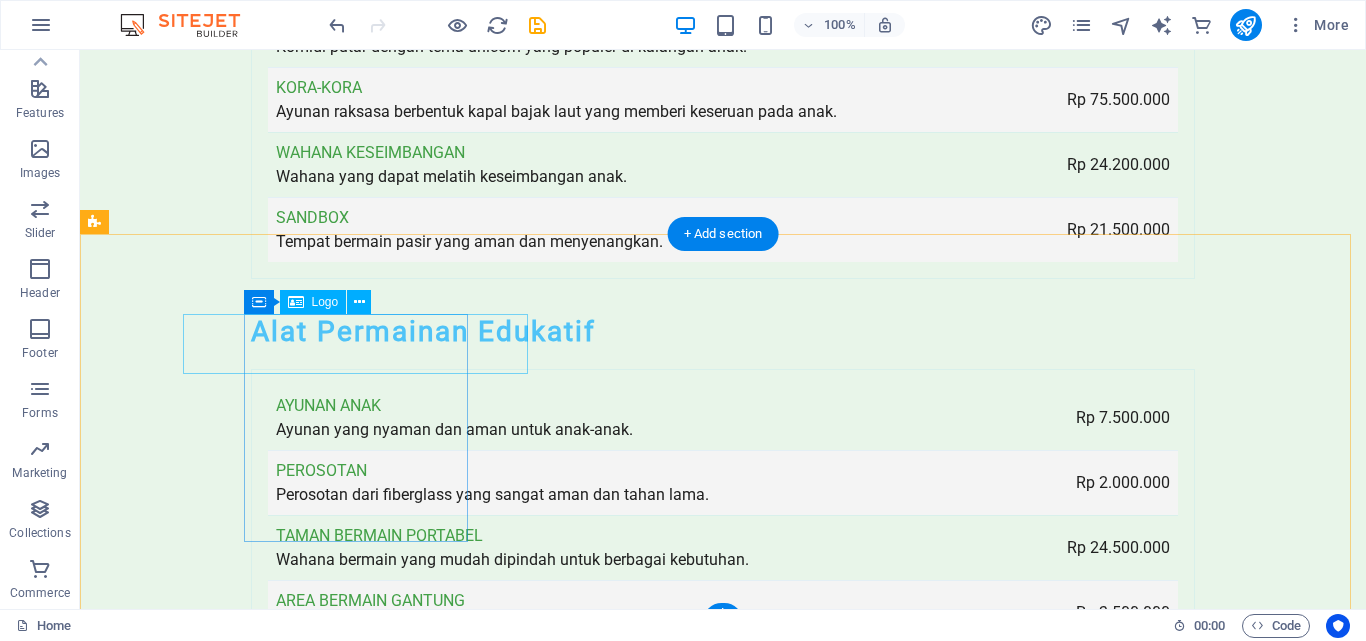 click on "wahanawisata.com" at bounding box center (208, 2950) 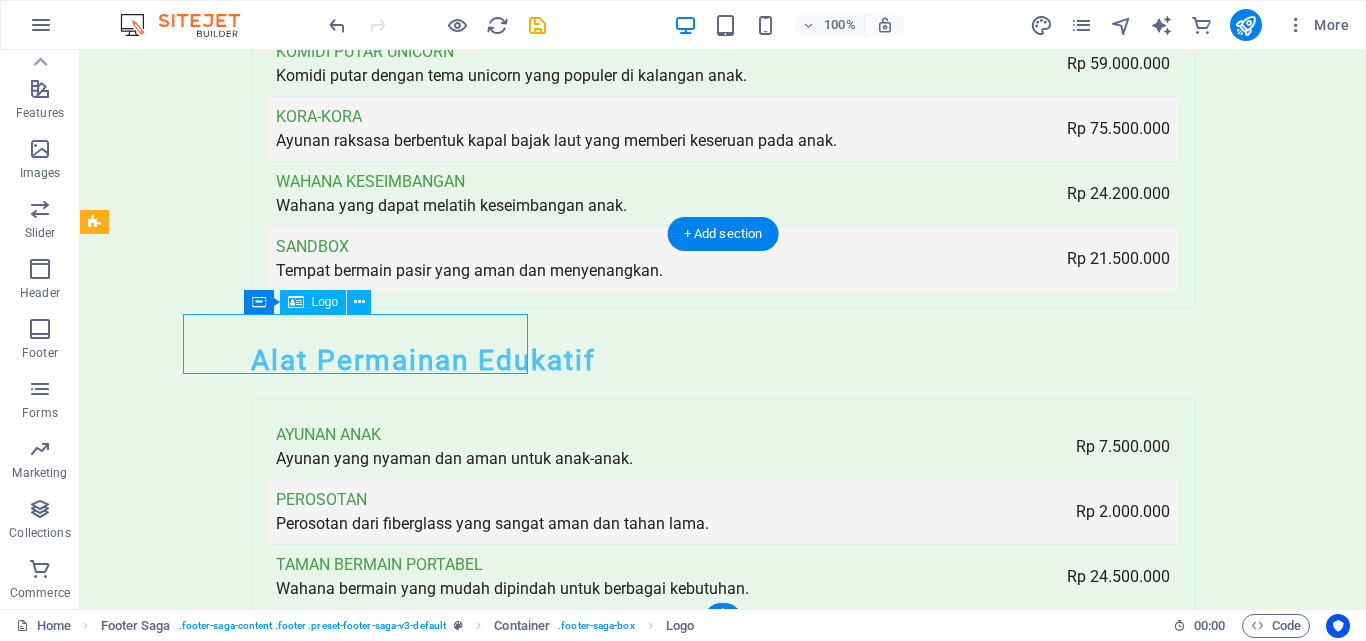 scroll, scrollTop: 5938, scrollLeft: 0, axis: vertical 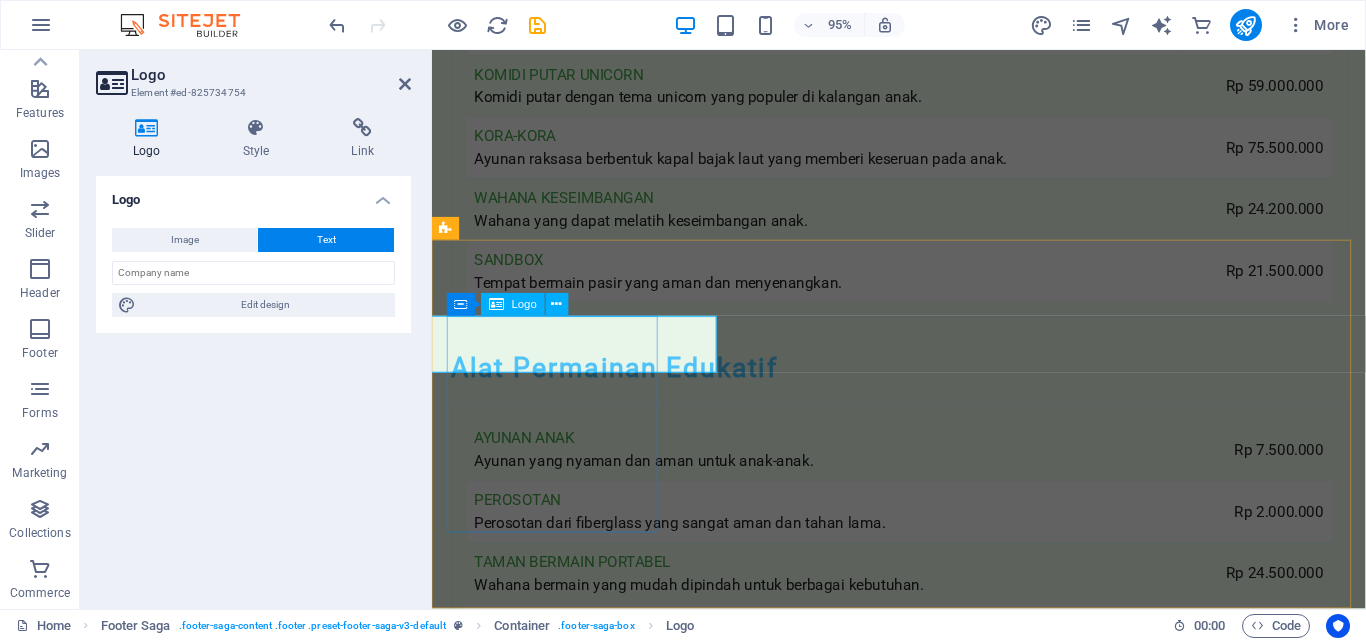 click on "wahanawisata.com" at bounding box center (560, 2942) 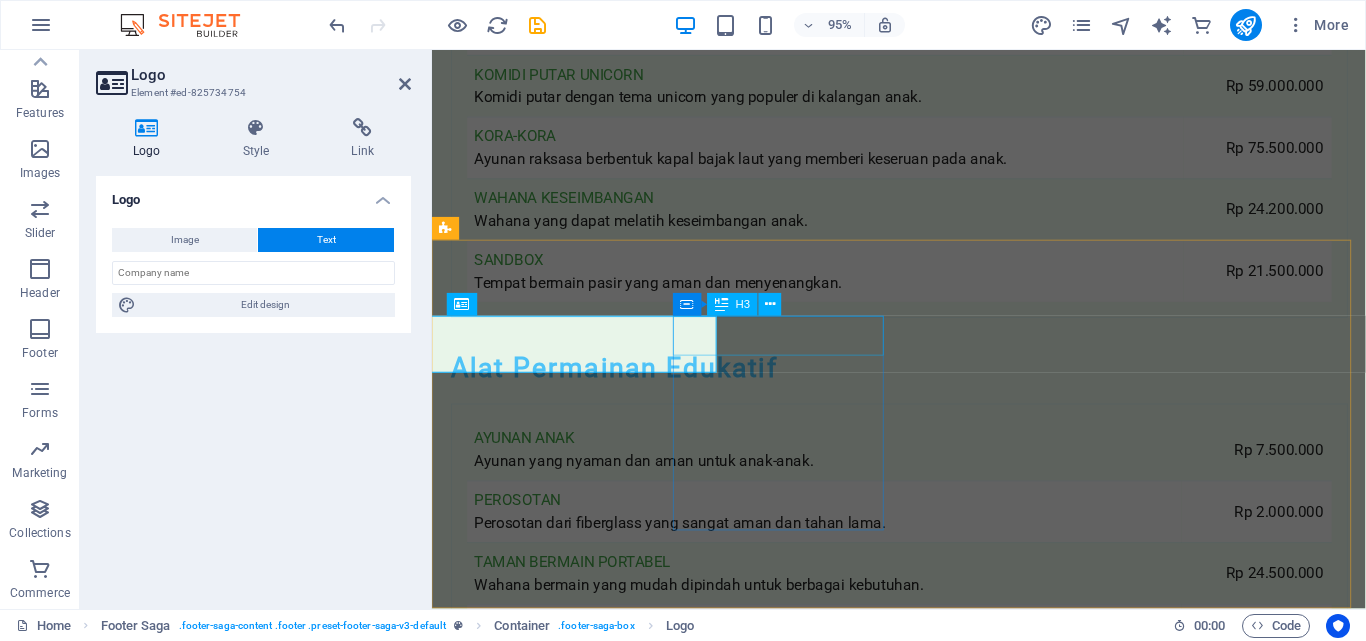 click on "Contact" at bounding box center [560, 3169] 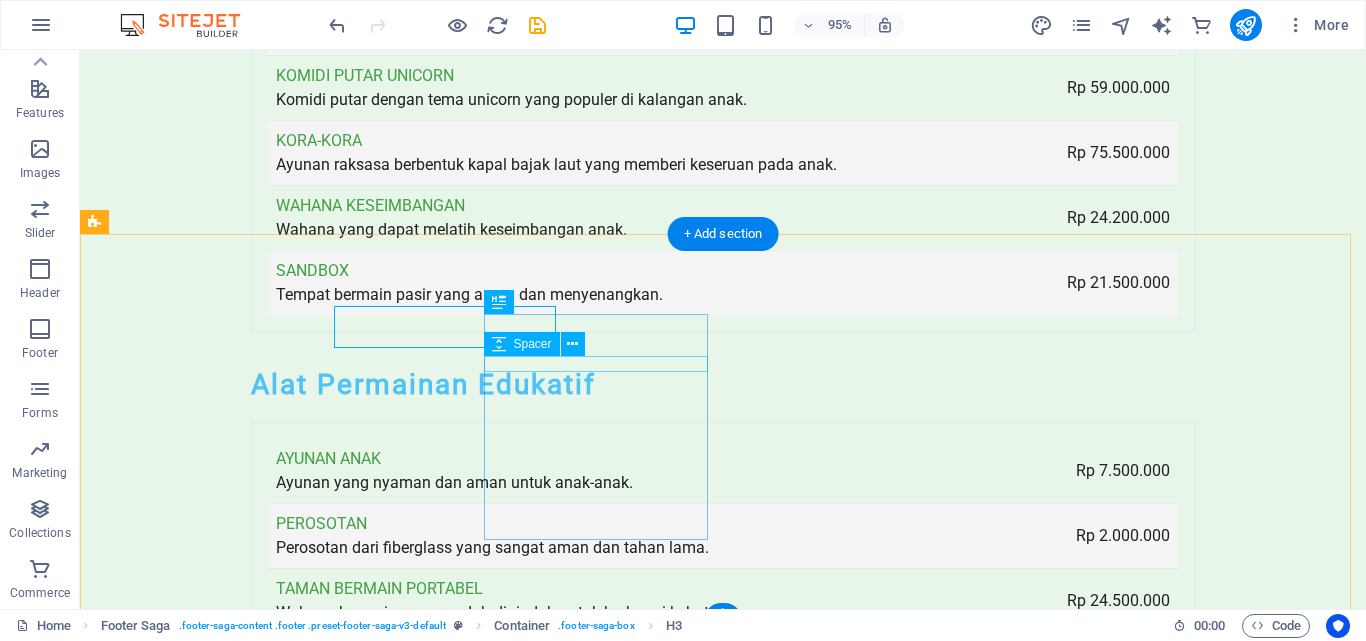 scroll, scrollTop: 5962, scrollLeft: 0, axis: vertical 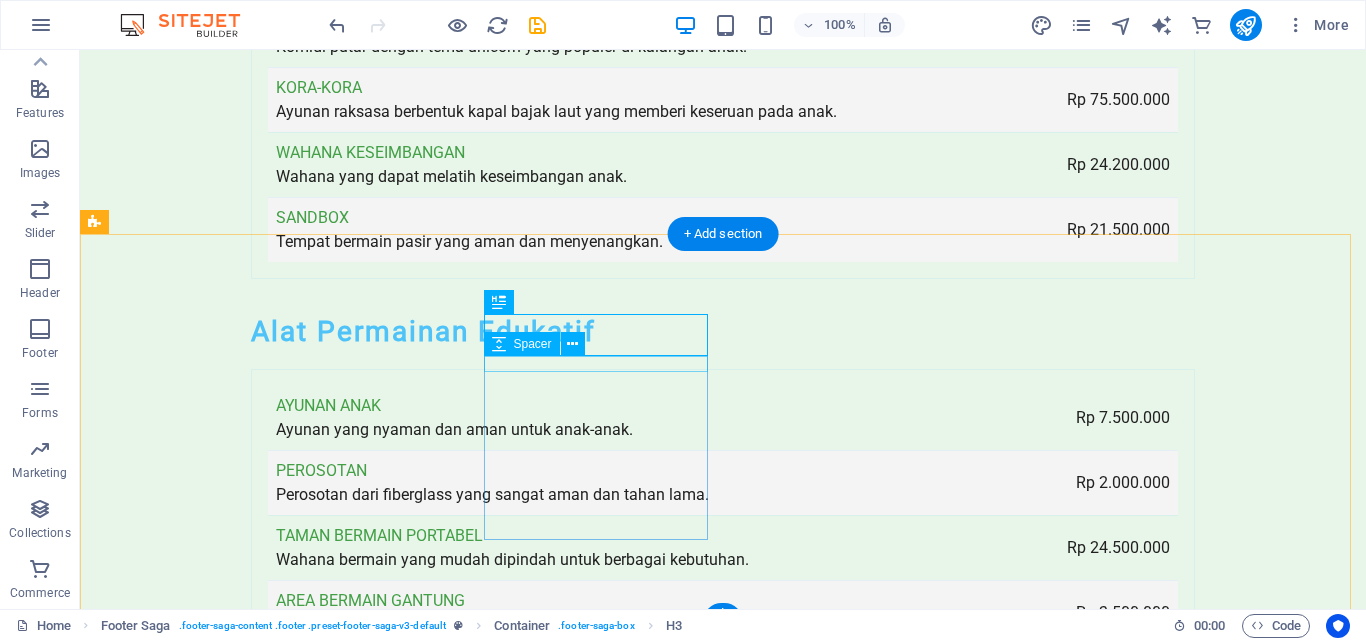 click at bounding box center [208, 3206] 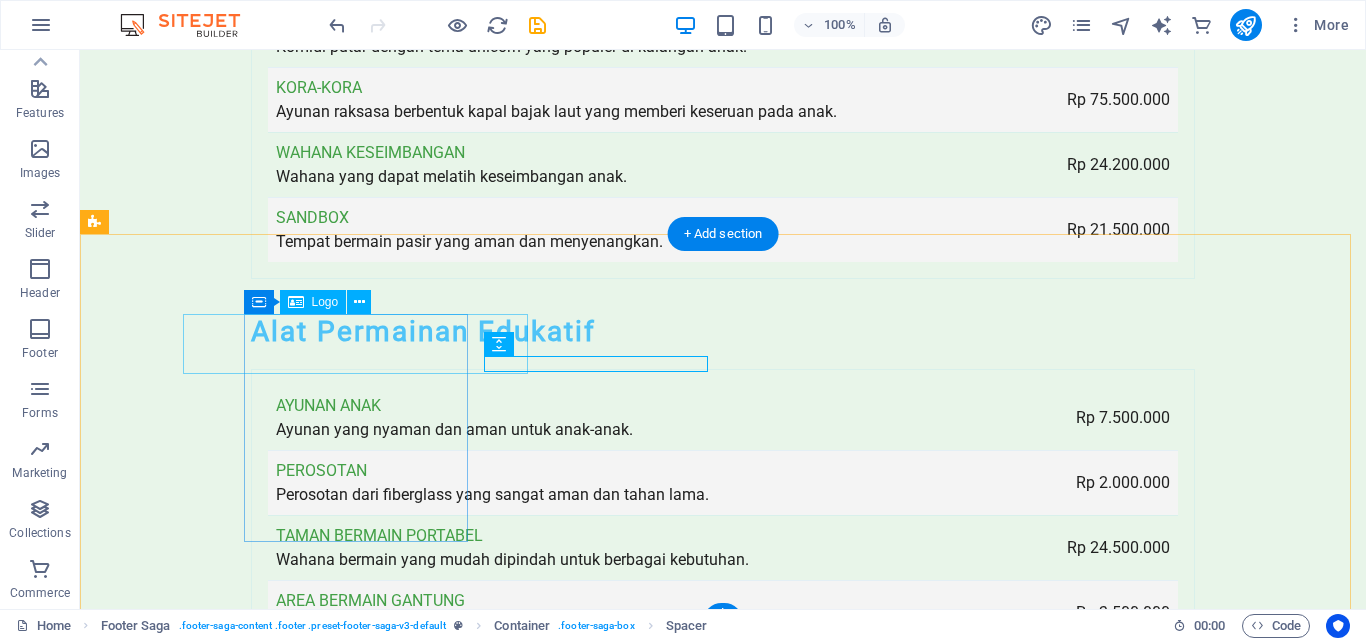click on "wahanawisata.com" at bounding box center [208, 2950] 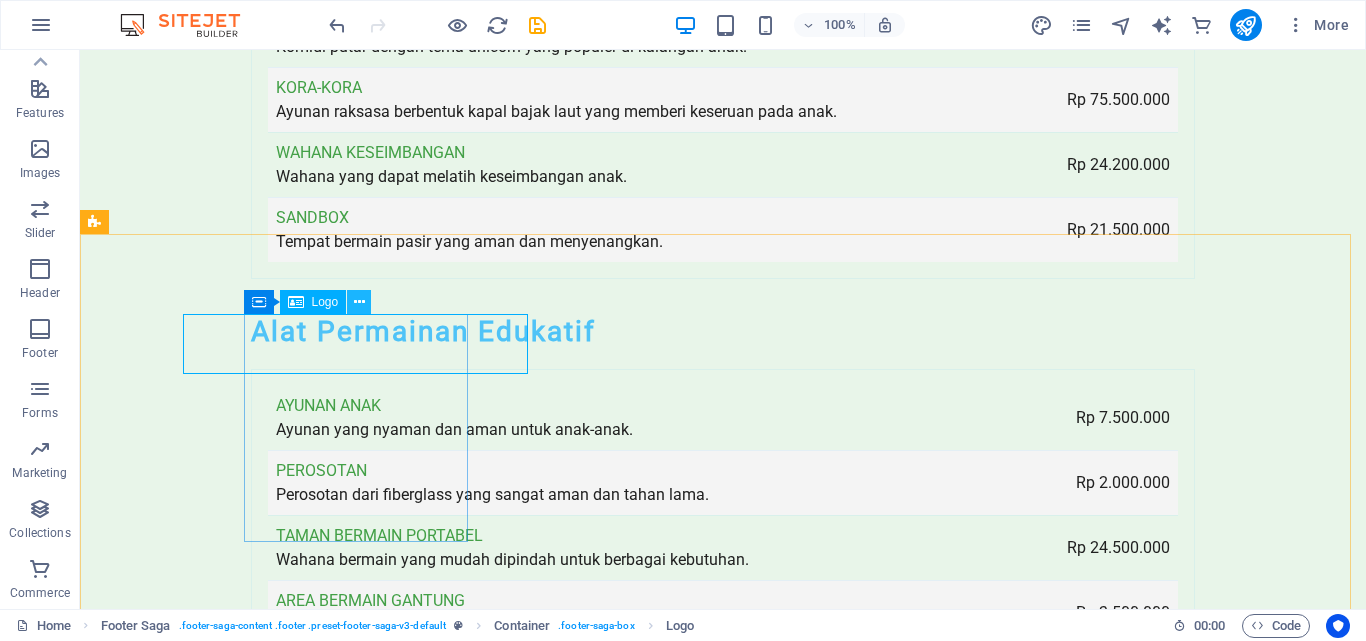 click at bounding box center [359, 302] 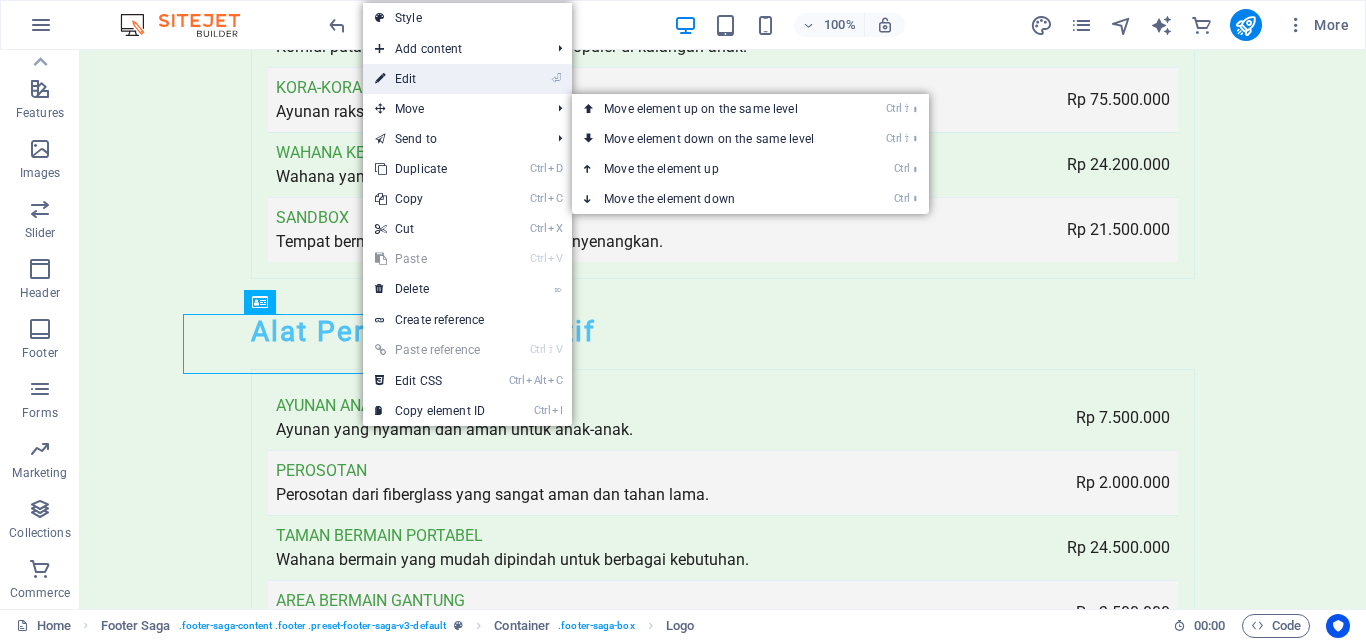click on "⏎  Edit" at bounding box center (430, 79) 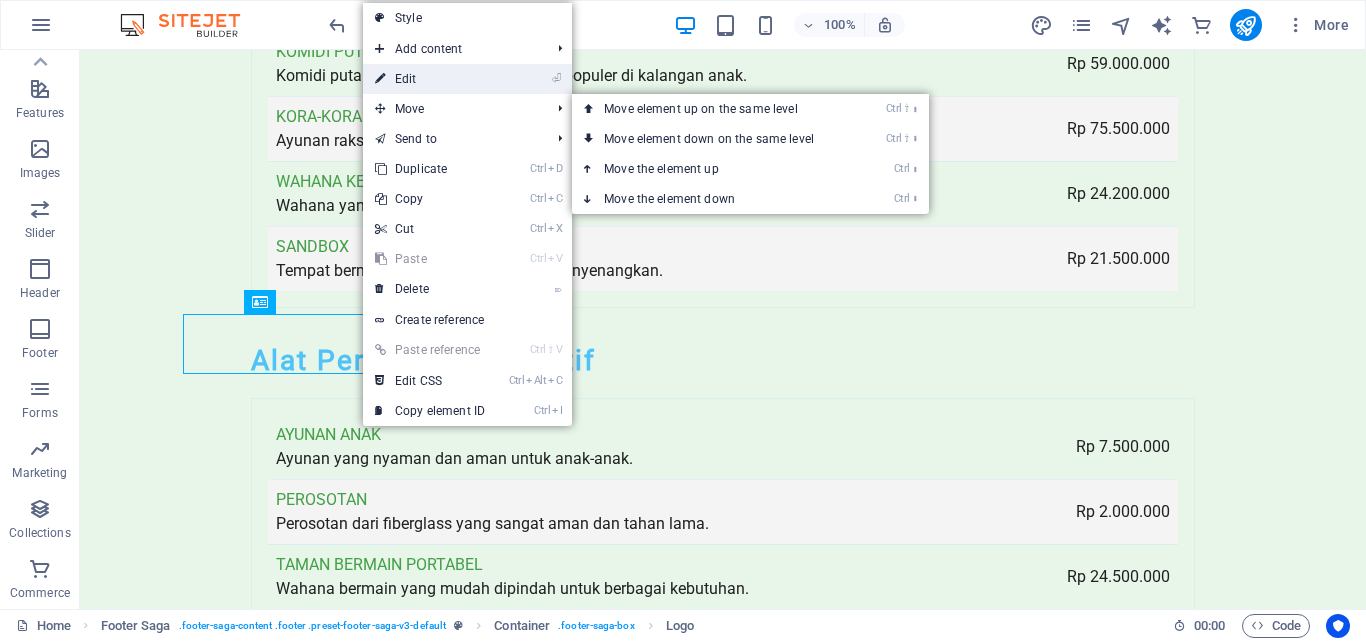 scroll, scrollTop: 5938, scrollLeft: 0, axis: vertical 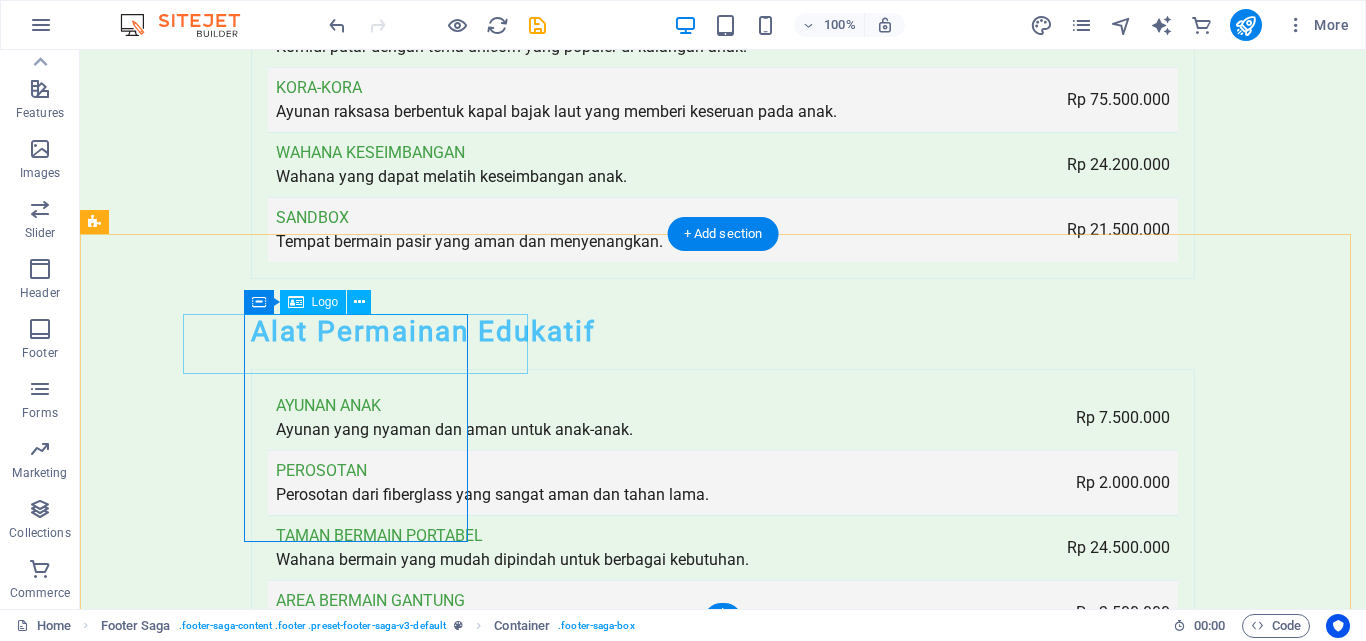 click on "wahanawisata.com" at bounding box center [208, 2950] 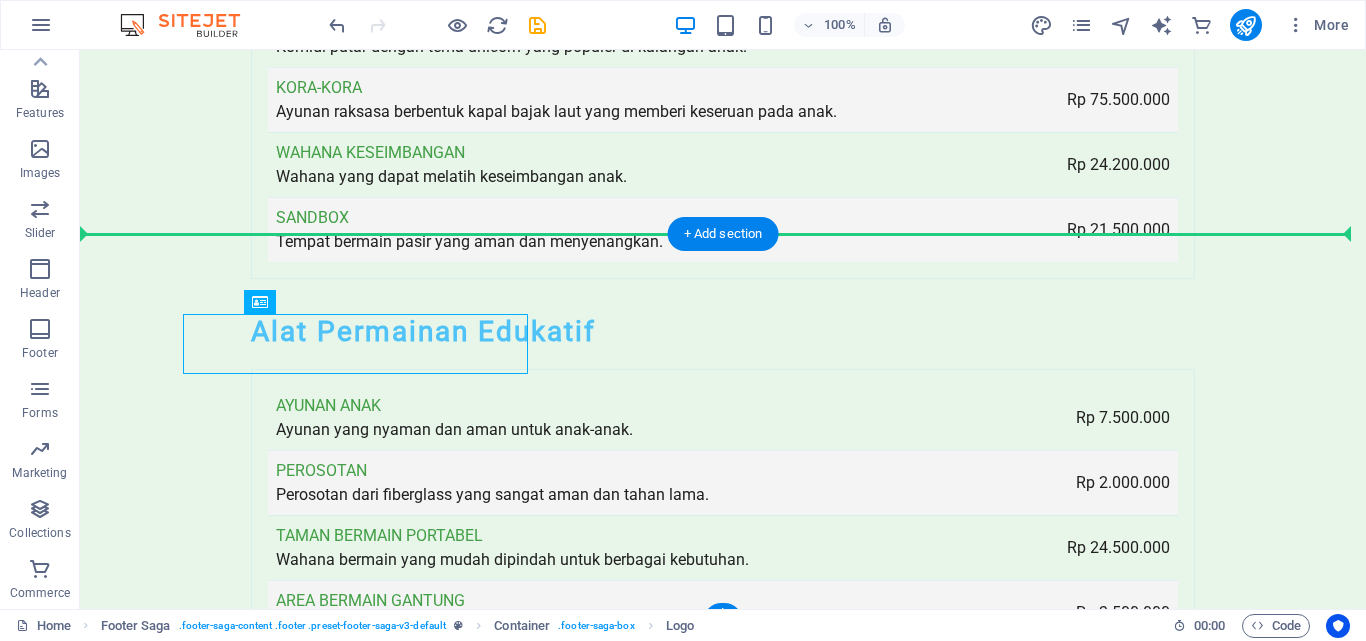 drag, startPoint x: 336, startPoint y: 352, endPoint x: 301, endPoint y: 267, distance: 91.92388 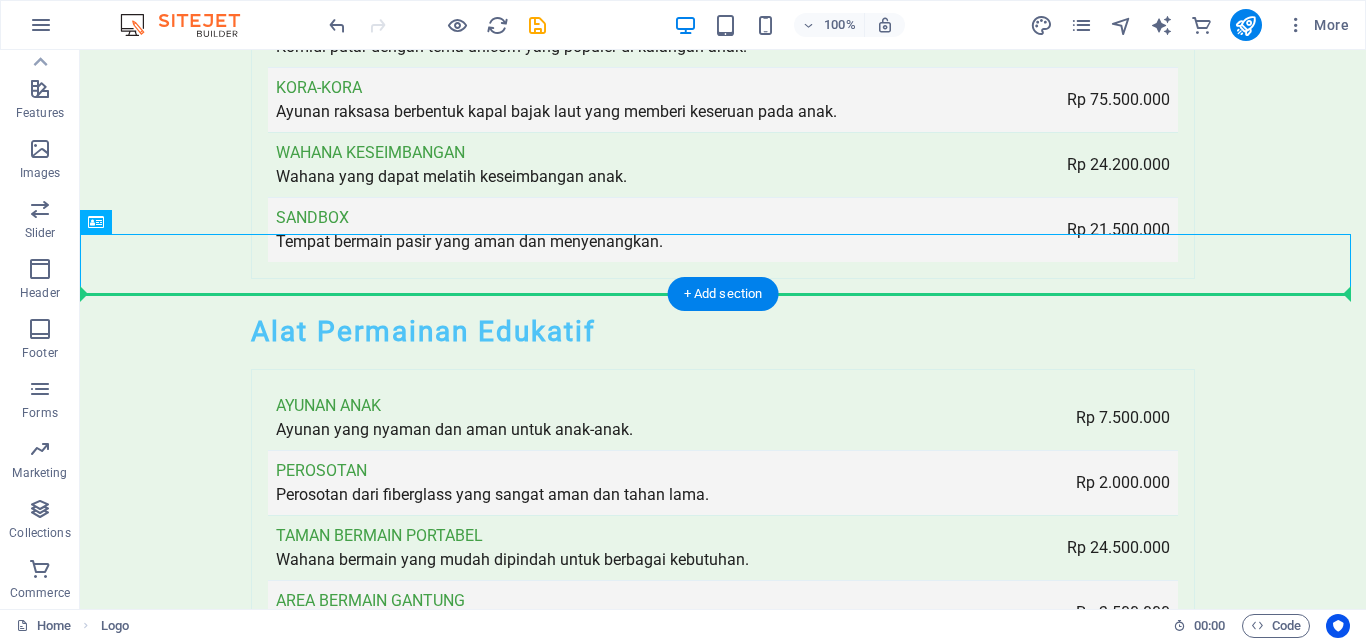 drag, startPoint x: 319, startPoint y: 266, endPoint x: 315, endPoint y: 323, distance: 57.14018 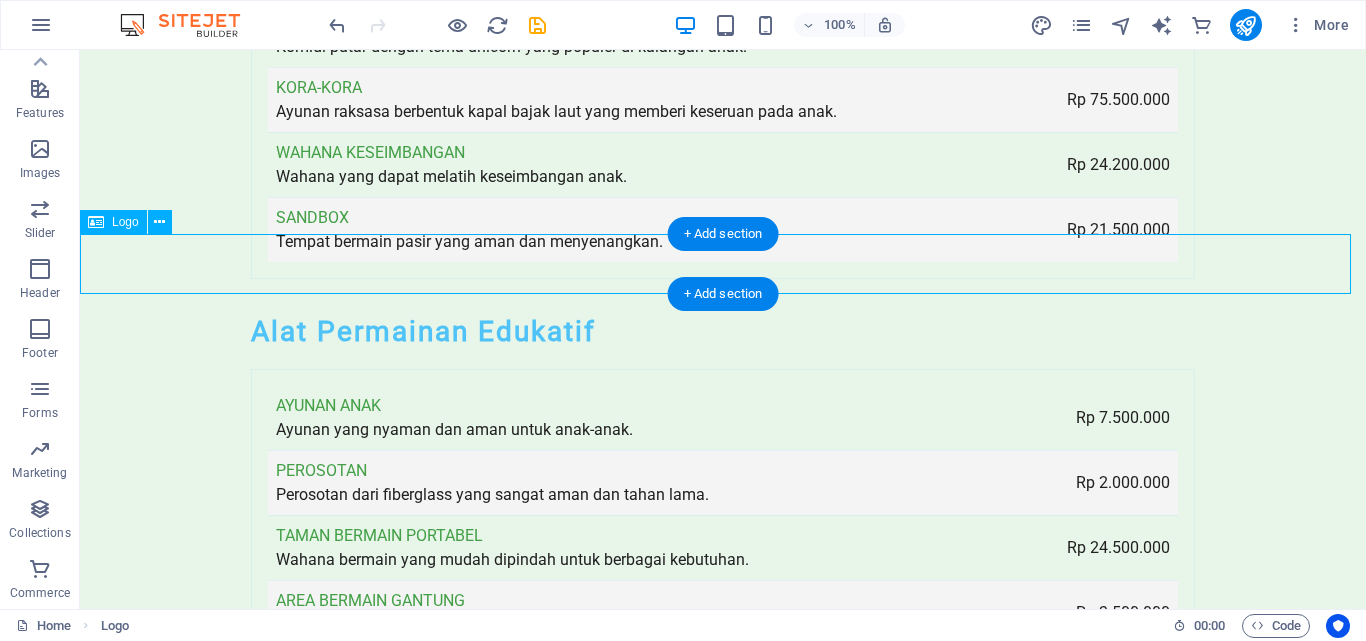 click on "wahanawisata.com" at bounding box center [723, 2870] 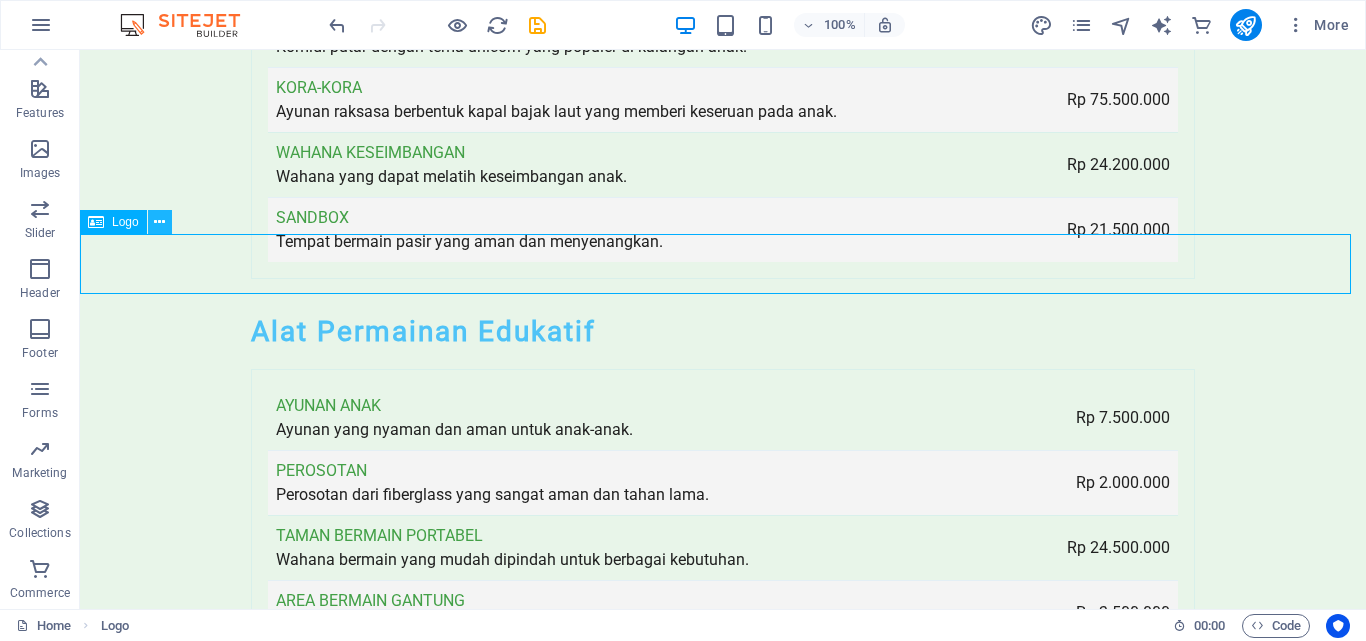 click at bounding box center (159, 222) 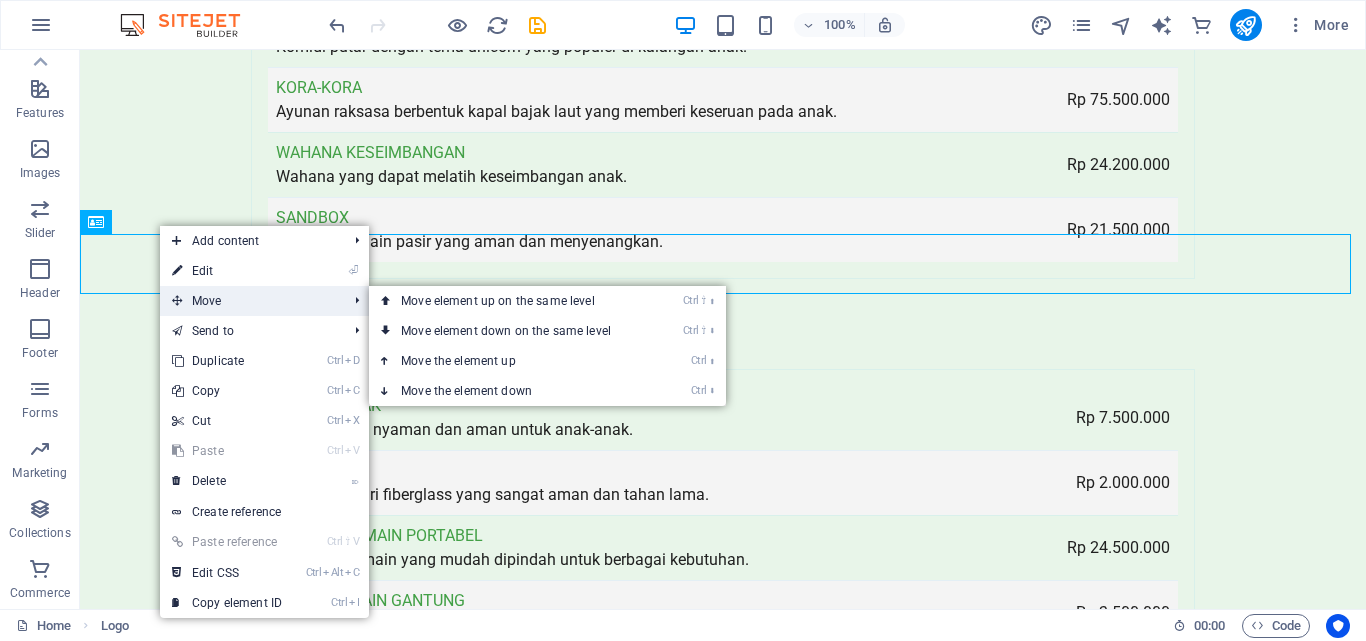 click on "Move" at bounding box center [249, 301] 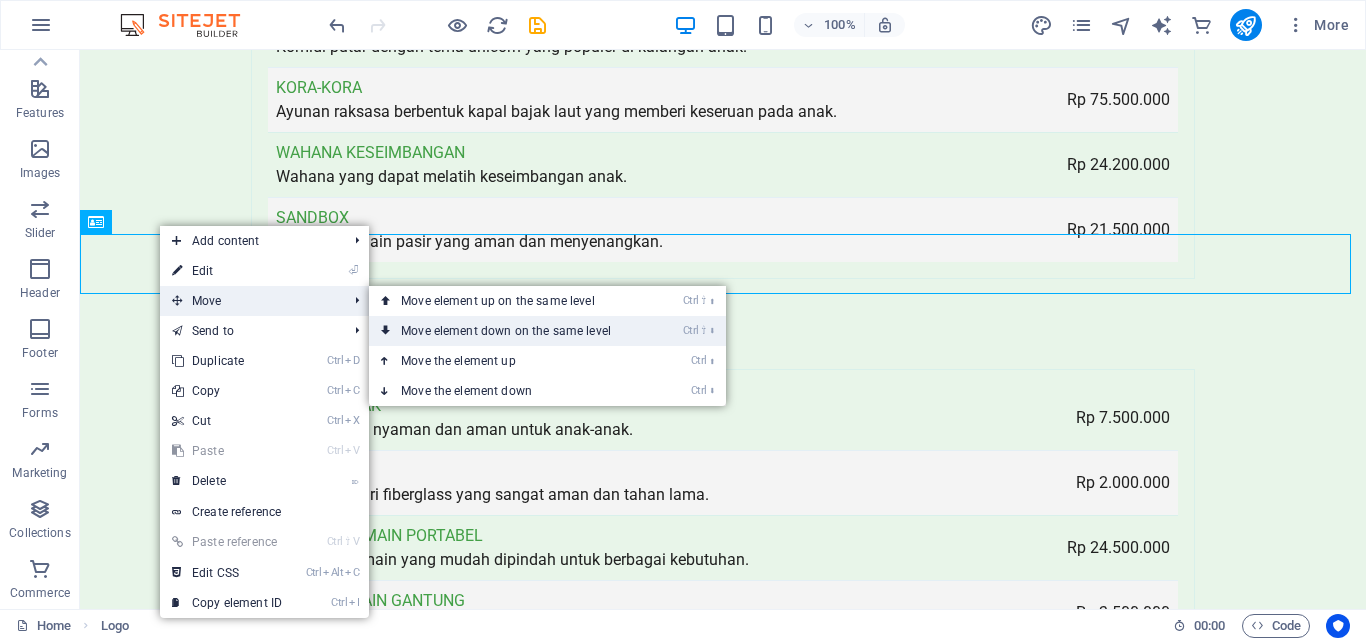 click on "Ctrl ⇧ ⬇  Move element down on the same level" at bounding box center [510, 331] 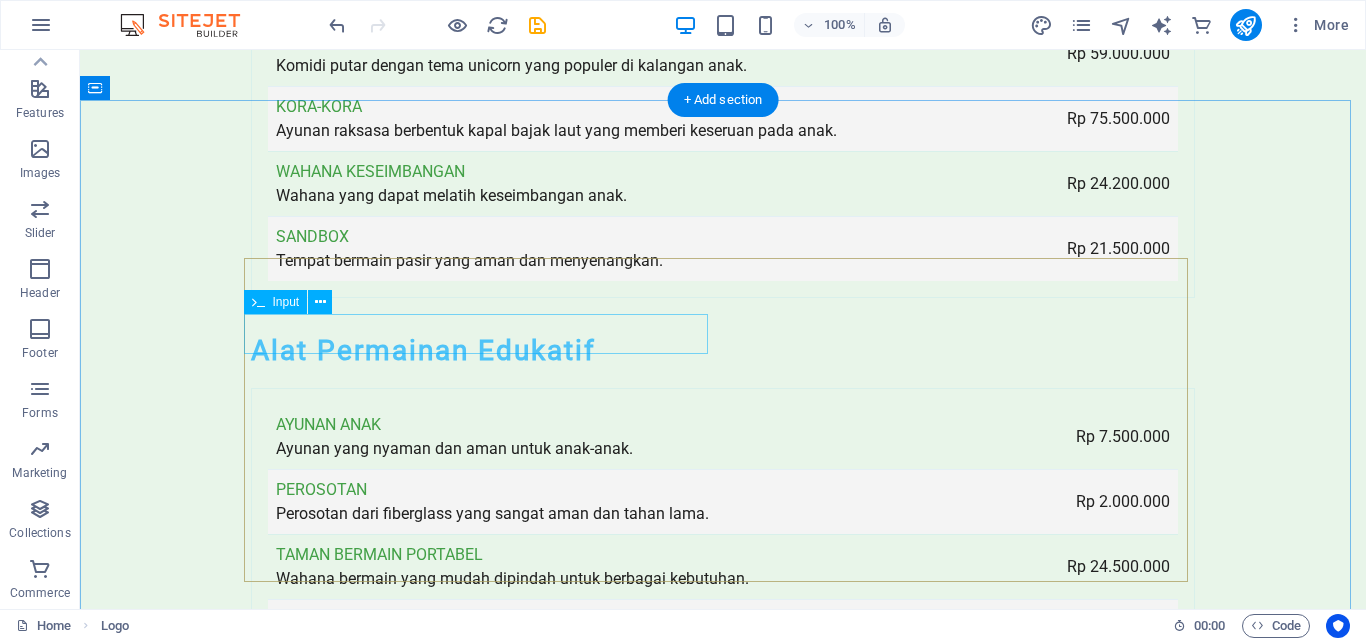scroll, scrollTop: 6033, scrollLeft: 0, axis: vertical 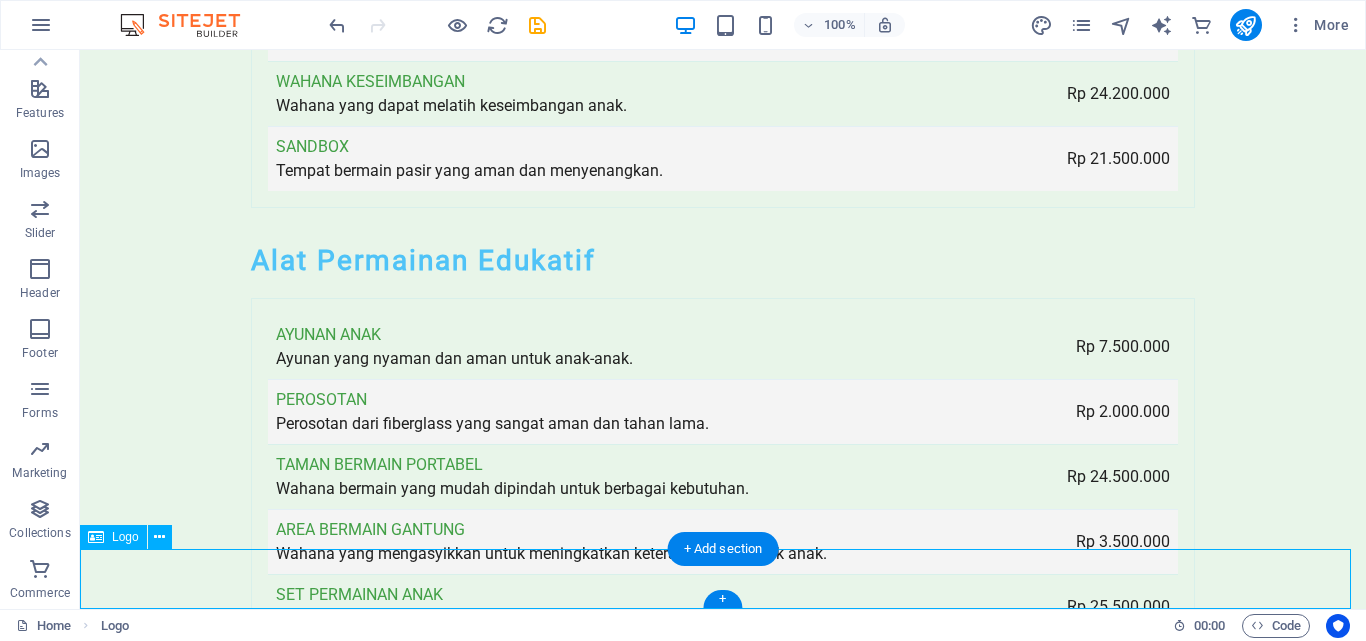 click on "wahanawisata.com" at bounding box center [723, 3757] 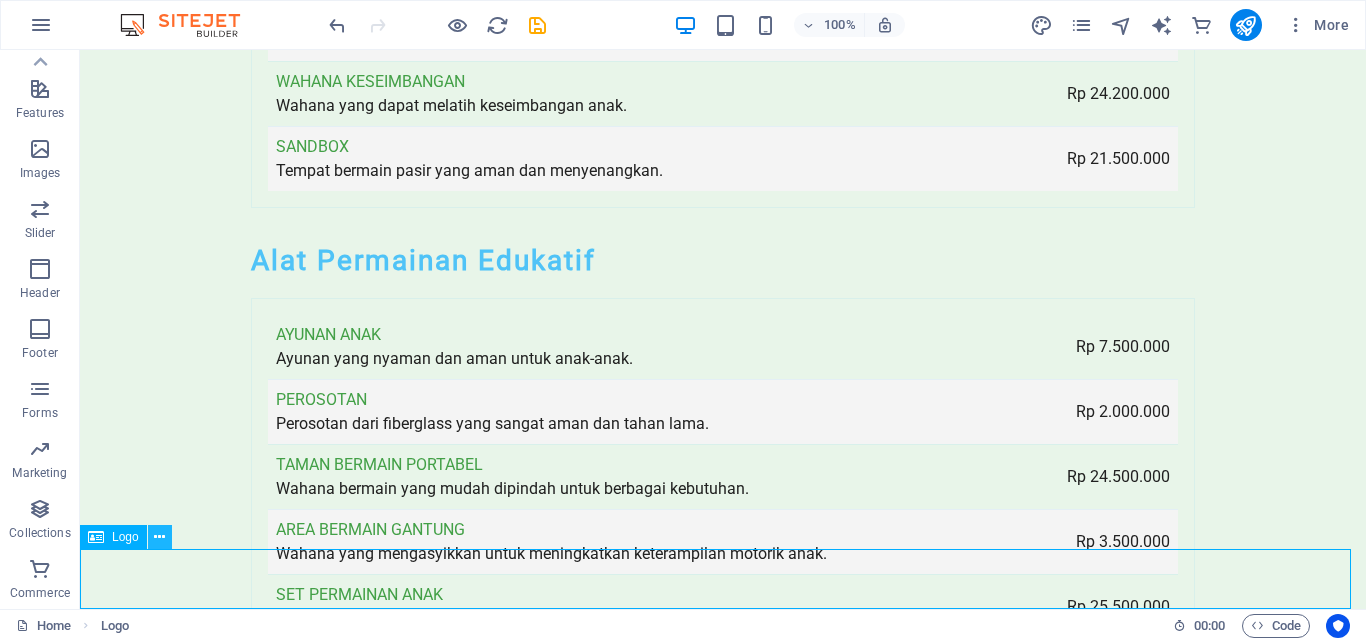click at bounding box center [160, 537] 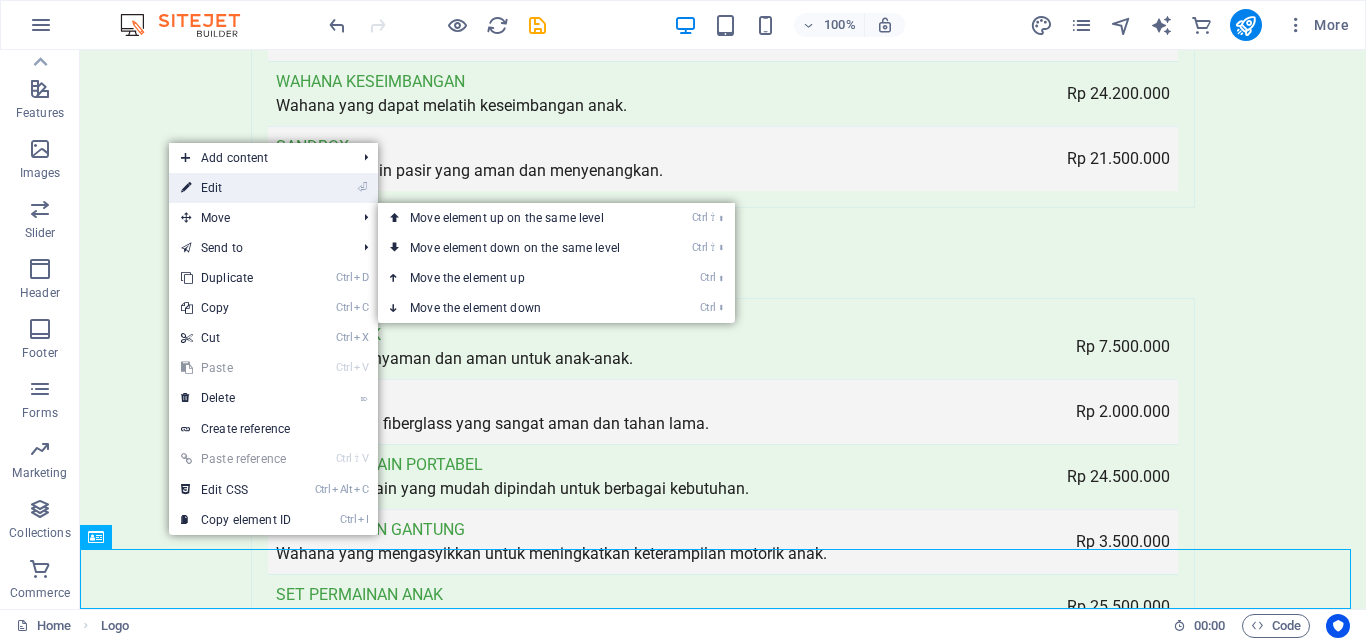 click on "⏎  Edit" at bounding box center [236, 188] 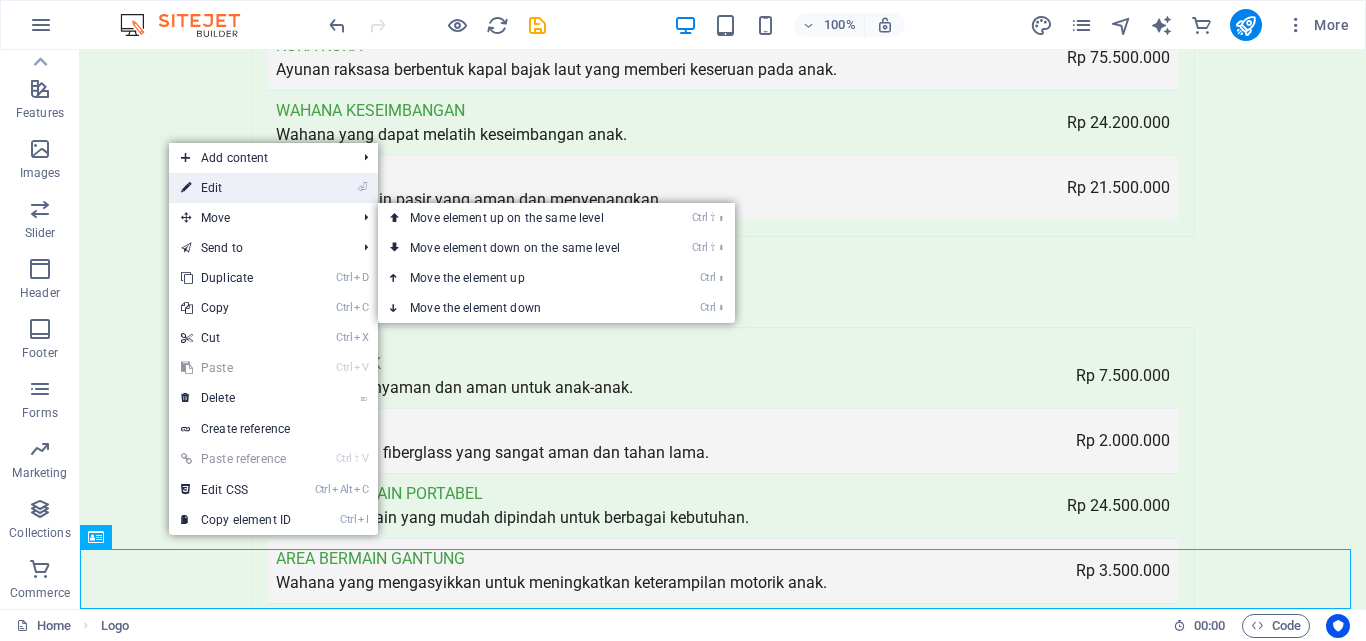 scroll, scrollTop: 5996, scrollLeft: 0, axis: vertical 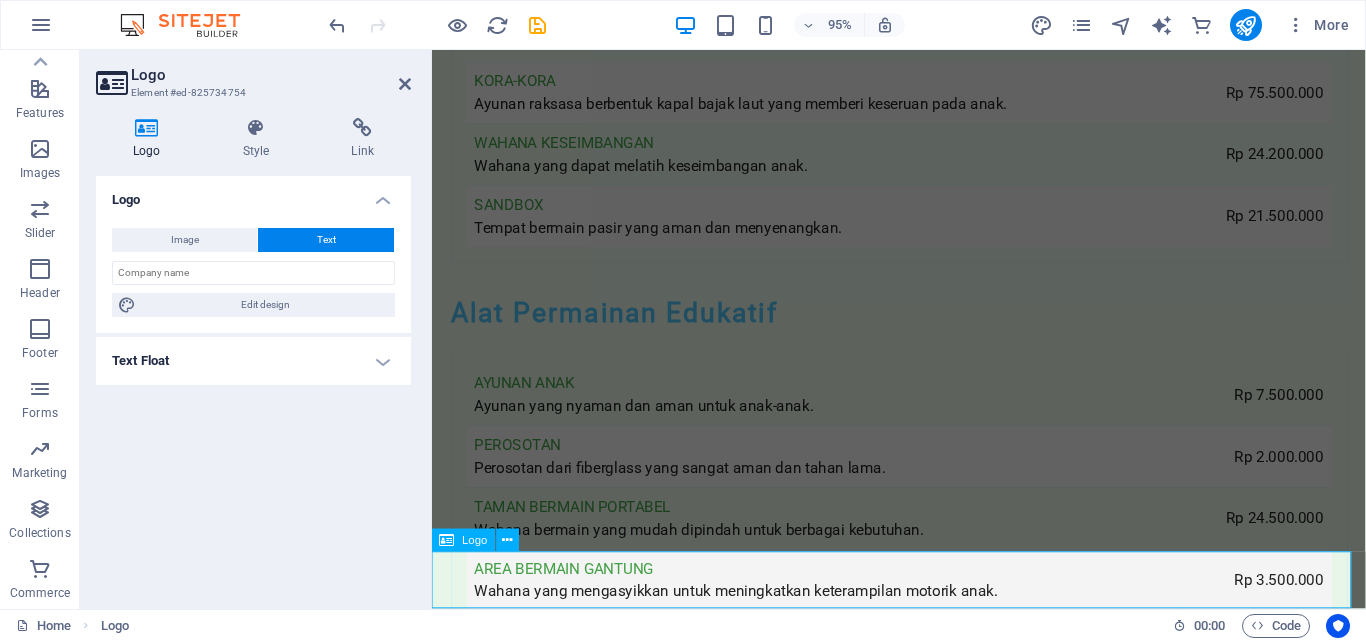 click on "wahanawisata.com" at bounding box center [923, 3762] 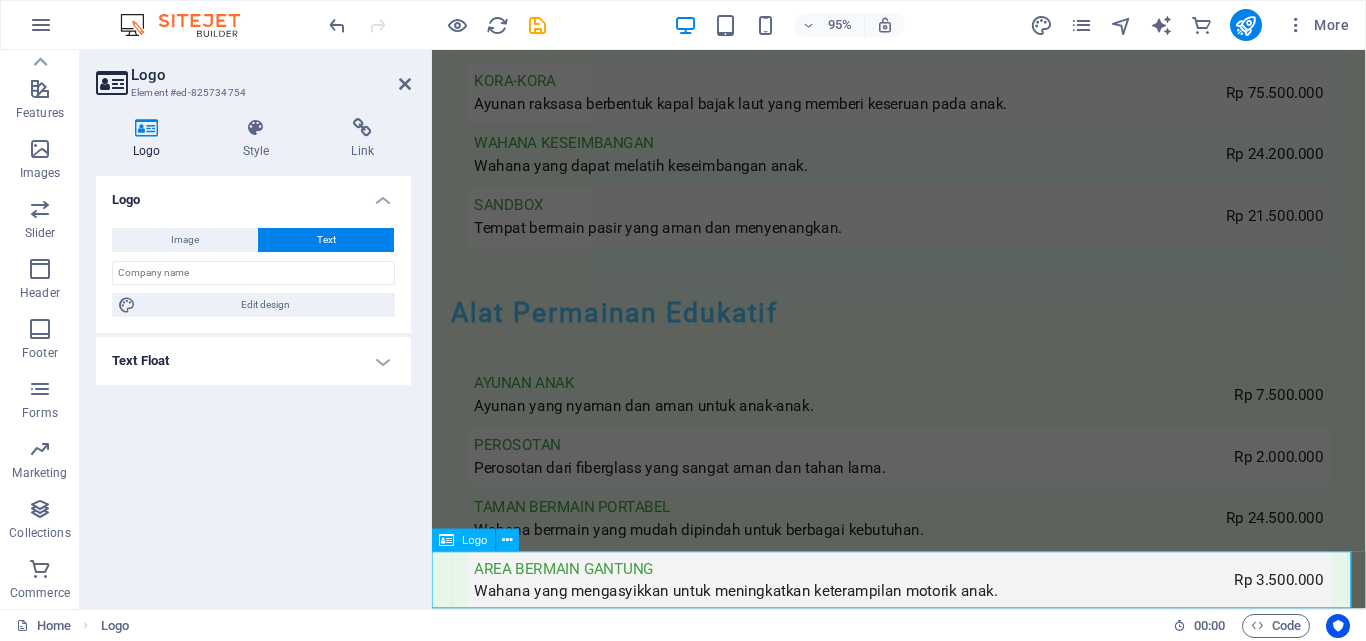click on "wahanawisata.com" at bounding box center [923, 3762] 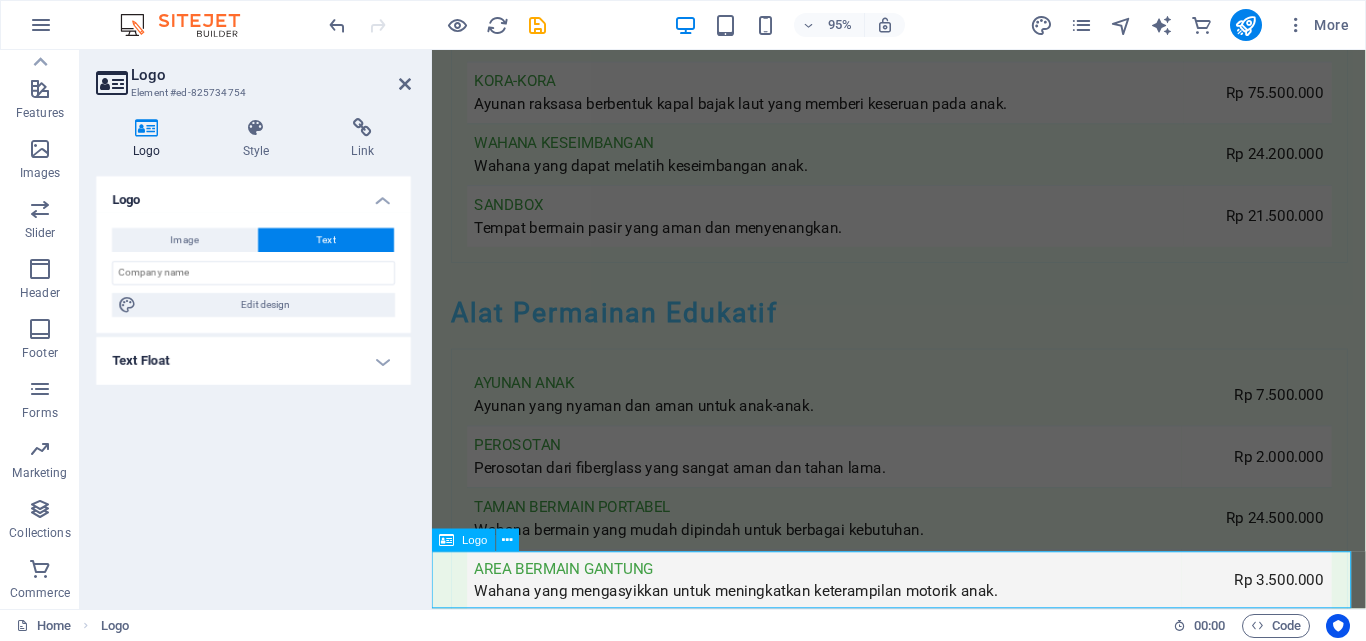 click on "wahanawisata.com" at bounding box center (923, 3762) 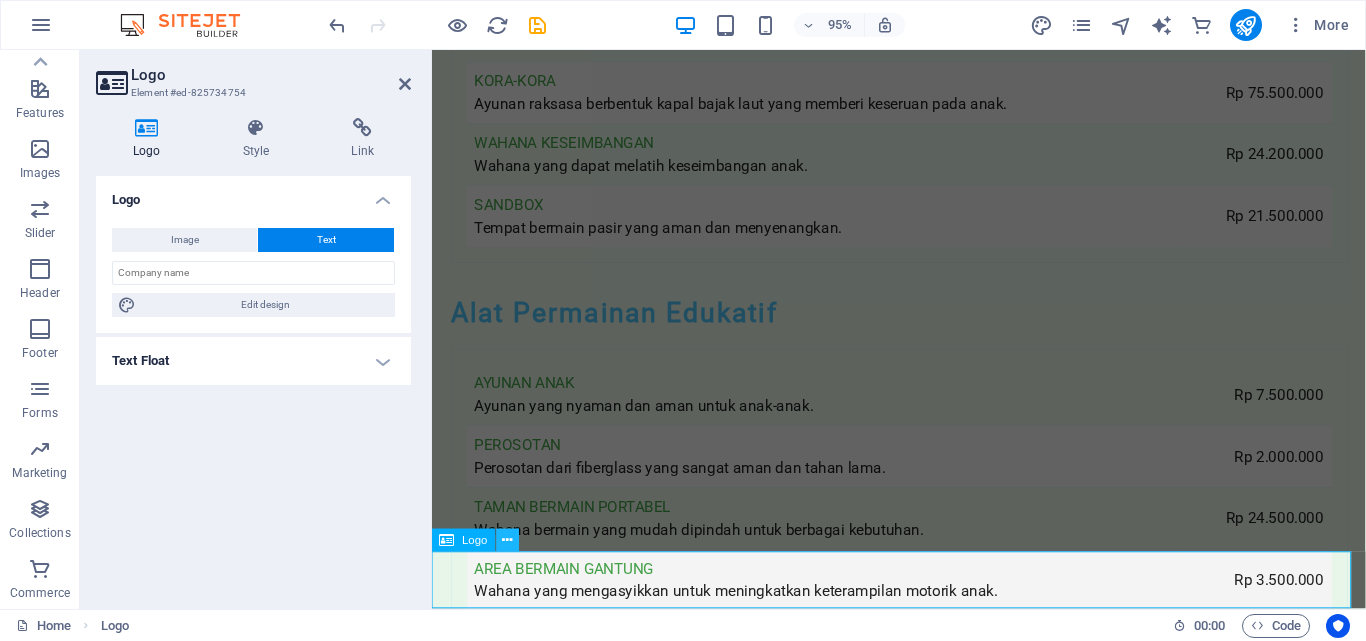 click at bounding box center [507, 541] 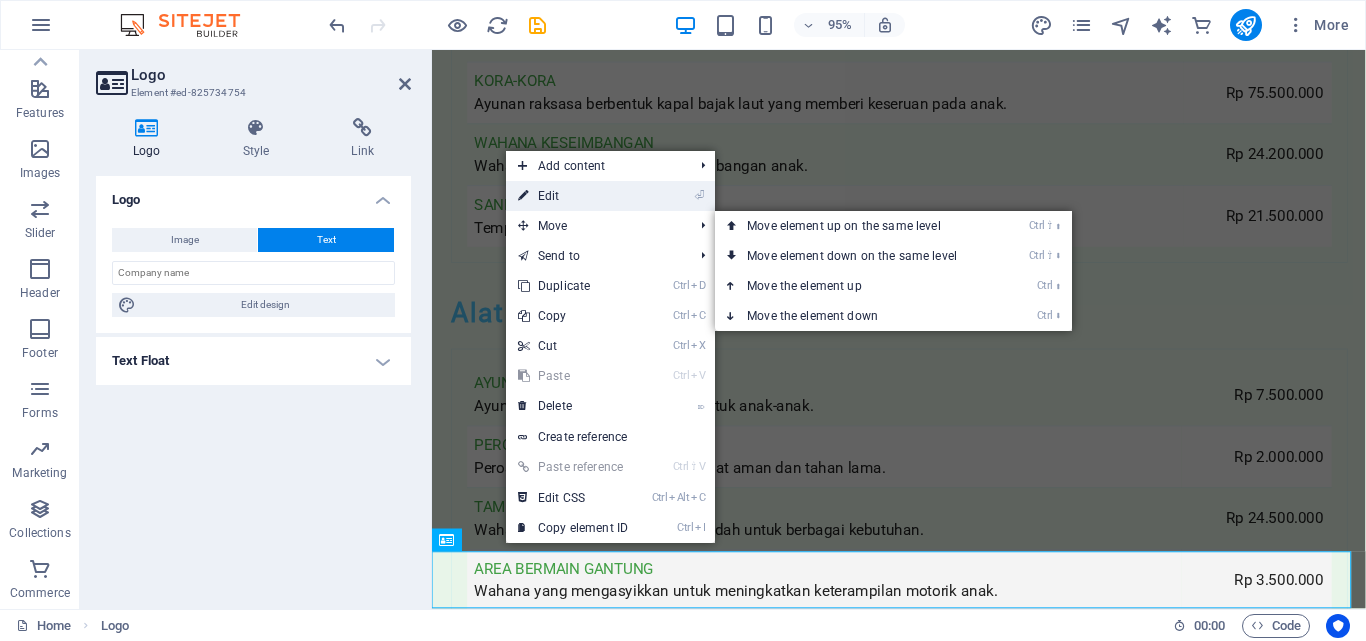 click on "⏎  Edit" at bounding box center (573, 196) 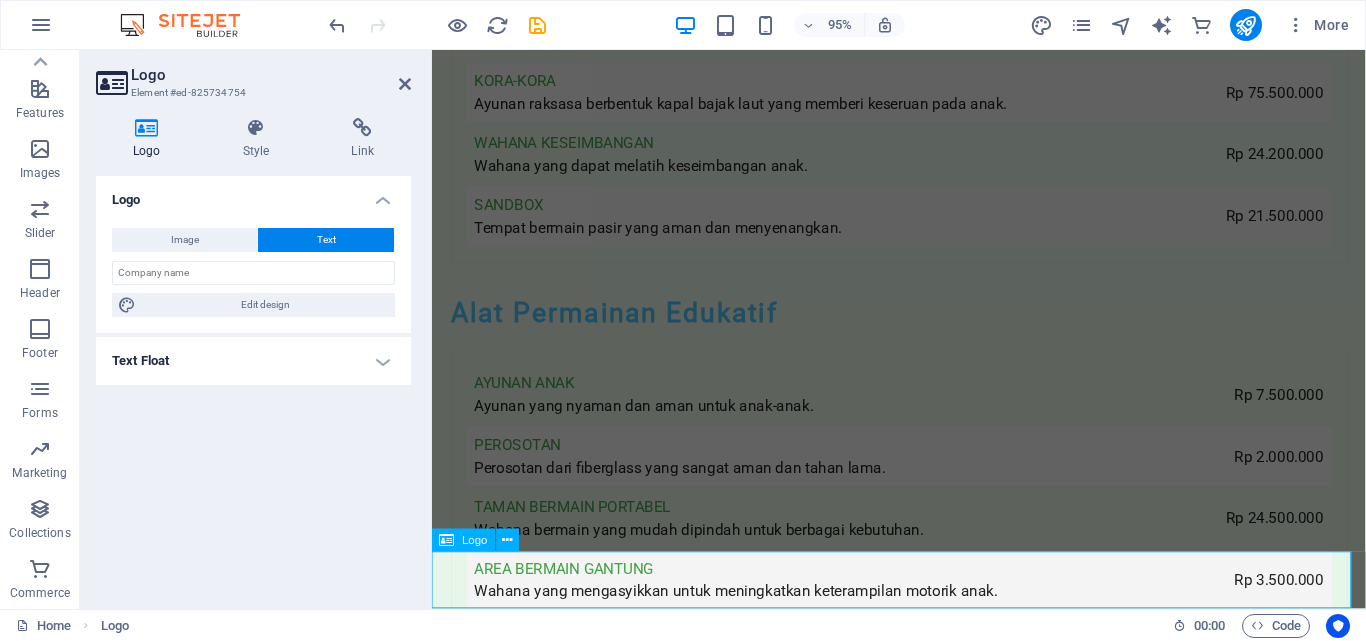 click on "wahanawisata.com" at bounding box center [923, 3762] 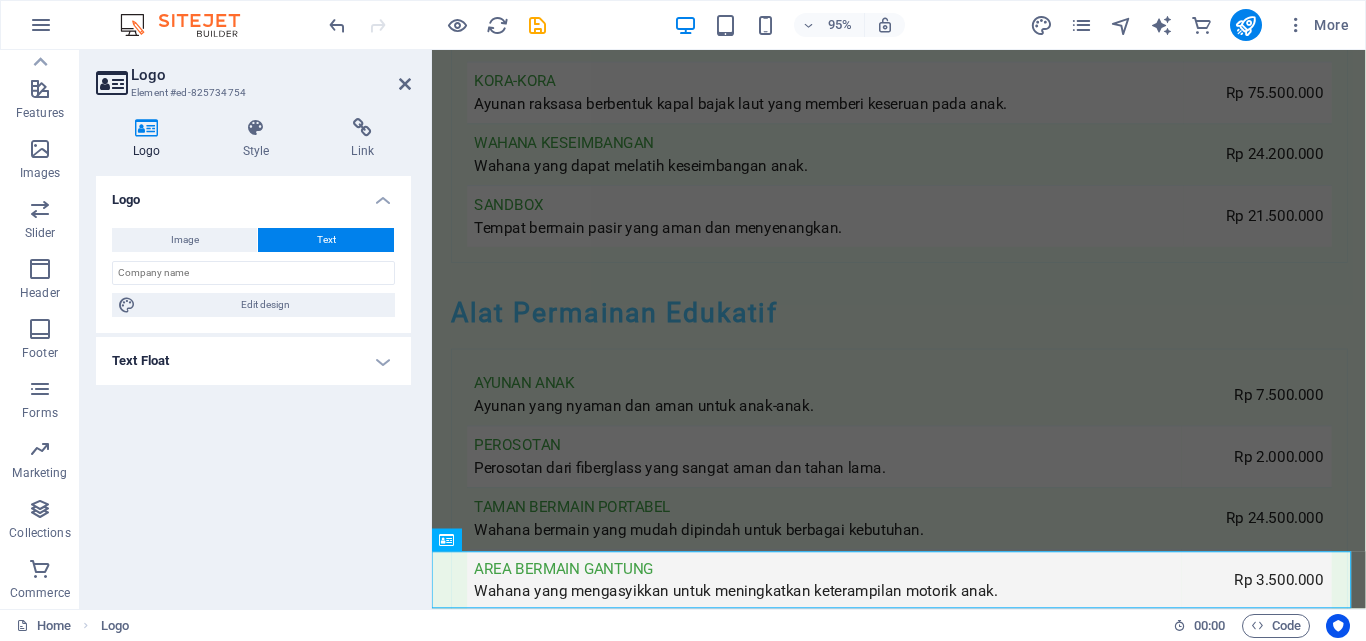 click on "Logo Image Text Drag files here, click to choose files or select files from Files or our free stock photos & videos Select files from the file manager, stock photos, or upload file(s) Upload Width Default auto px rem % em vh vw Fit image Automatically fit image to a fixed width and height Height Default auto px Alignment Lazyload Loading images after the page loads improves page speed. Responsive Automatically load retina image and smartphone optimized sizes. Lightbox Use as headline The image will be wrapped in an H1 headline tag. Useful for giving alternative text the weight of an H1 headline, e.g. for the logo. Leave unchecked if uncertain. Optimized Images are compressed to improve page speed. Position Direction Custom X offset 50 px rem % vh vw Y offset 50 px rem % vh vw Edit design Text Float No float Image left Image right Determine how text should behave around the image. Text Alternative text Image caption Paragraph Format Normal Heading 1 Heading 2 Heading 3 Heading 4 Heading 5 Heading 6 Code Arial" at bounding box center (253, 384) 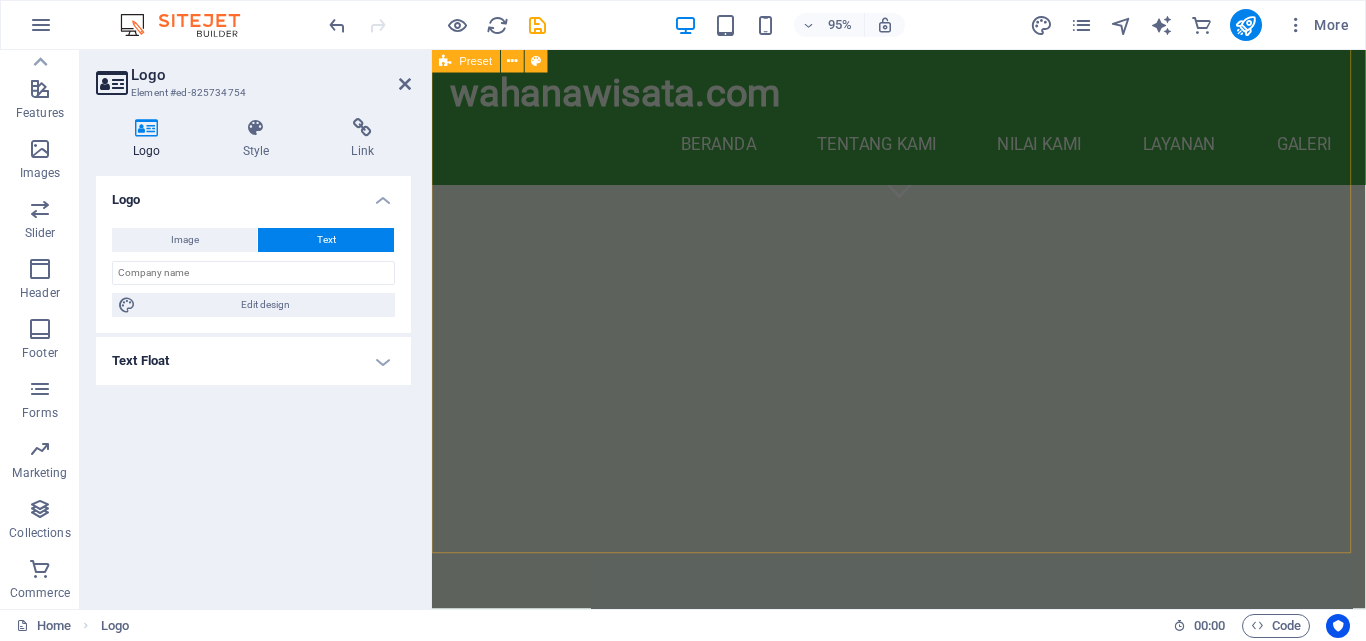 scroll, scrollTop: 196, scrollLeft: 0, axis: vertical 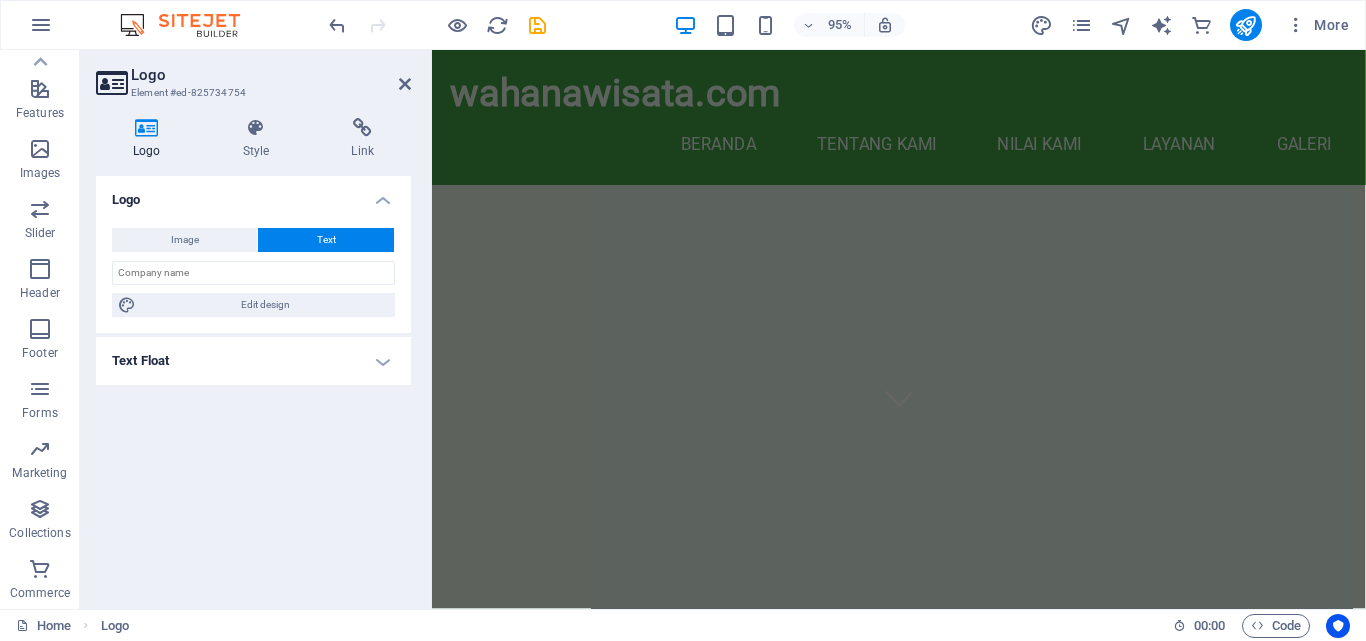click on "Text Float" at bounding box center [253, 361] 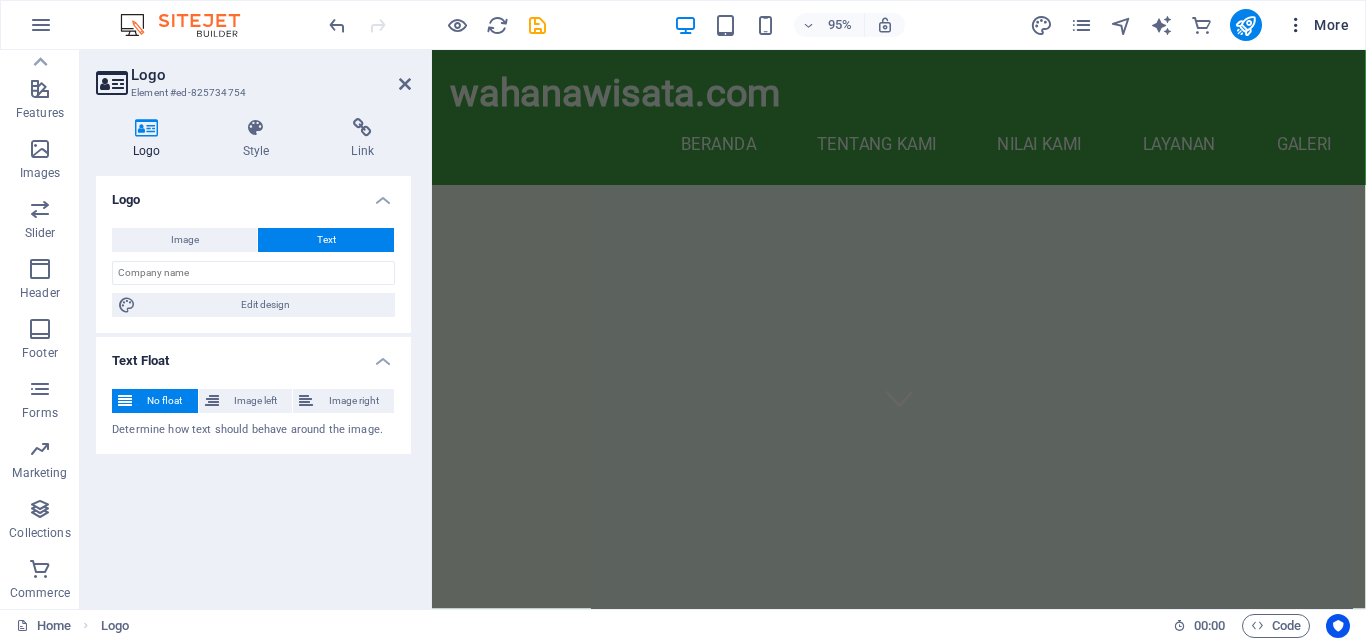 click on "More" at bounding box center [1317, 25] 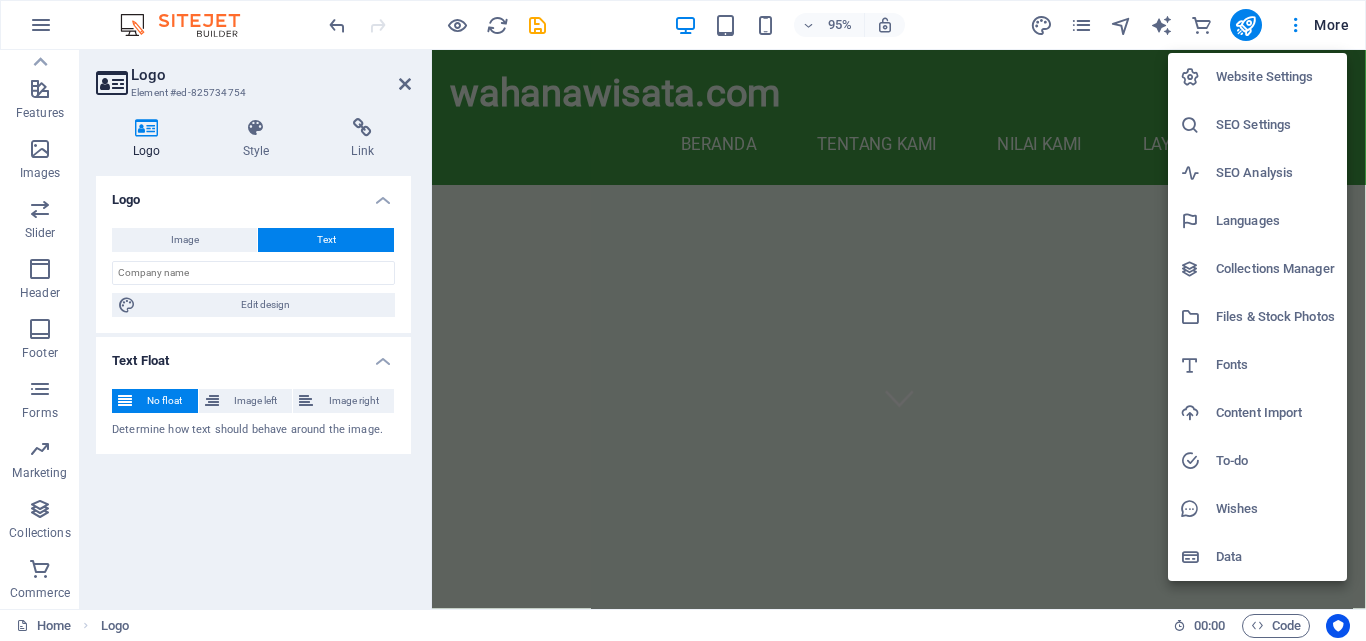 click on "SEO Settings" at bounding box center [1275, 125] 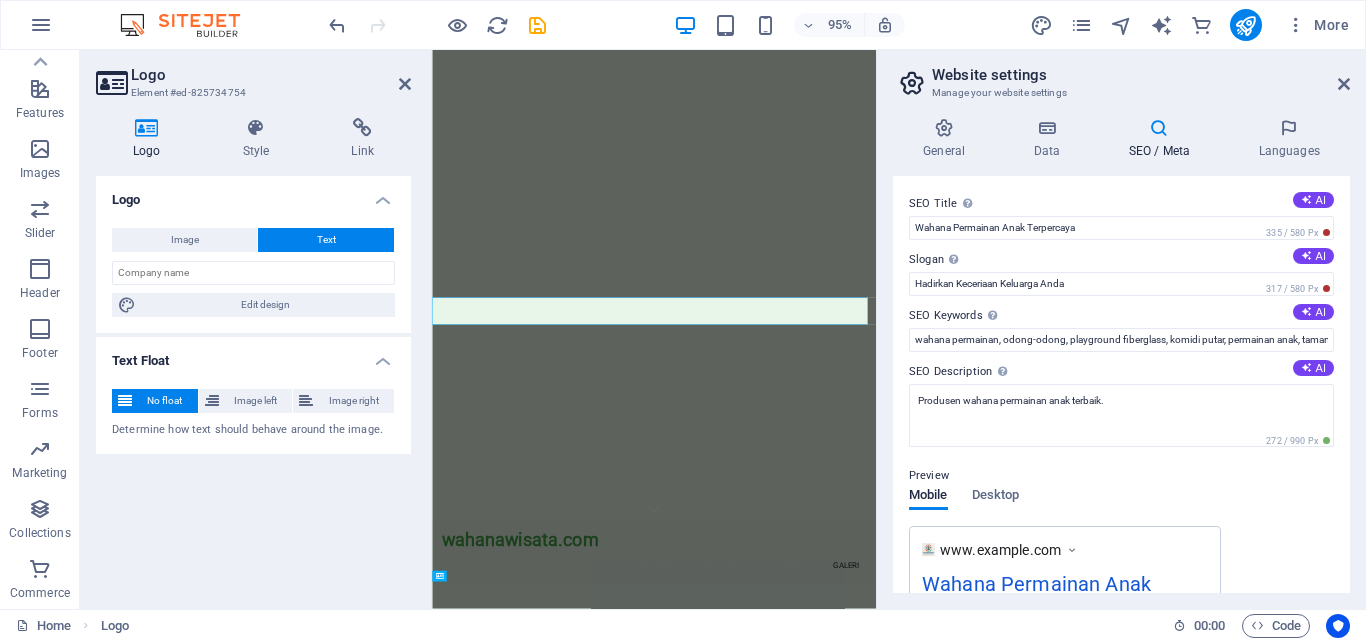 scroll, scrollTop: 5973, scrollLeft: 0, axis: vertical 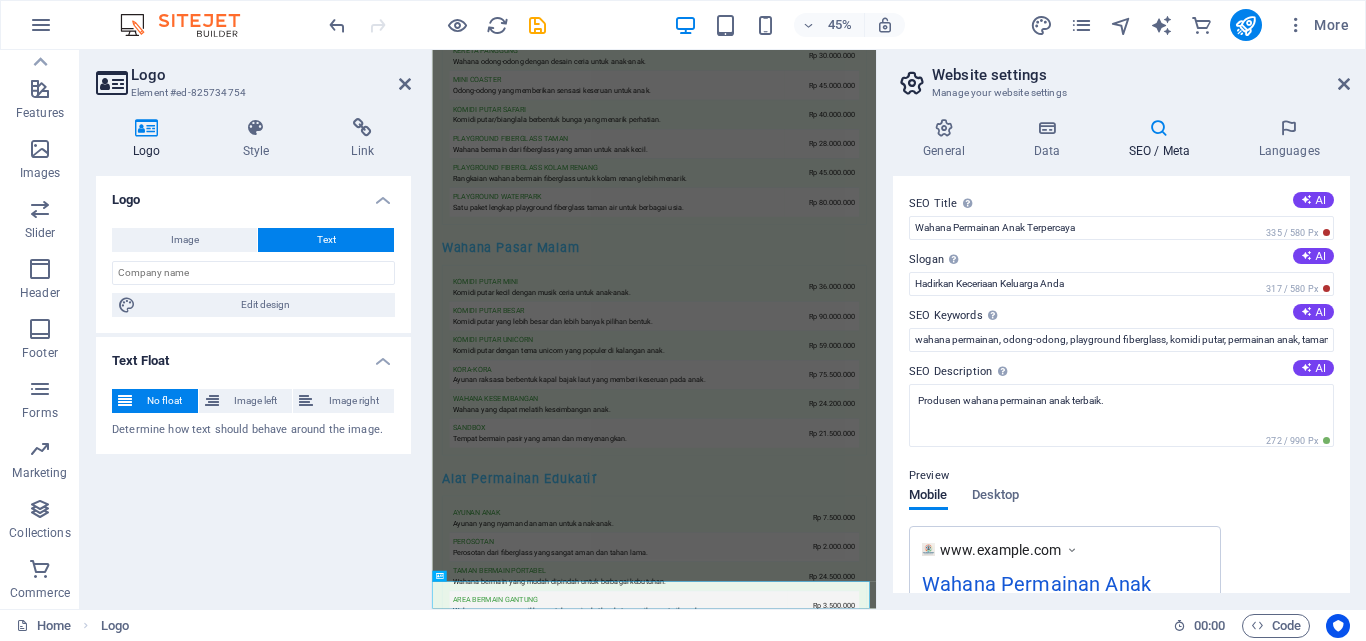 click on "Website settings Manage your website settings  General  Data  SEO / Meta  Languages Website name wahanawisata.com Logo Drag files here, click to choose files or select files from Files or our free stock photos & videos Select files from the file manager, stock photos, or upload file(s) Upload Favicon Set the favicon of your website here. A favicon is a small icon shown in the browser tab next to your website title. It helps visitors identify your website. Drag files here, click to choose files or select files from Files or our free stock photos & videos Select files from the file manager, stock photos, or upload file(s) Upload Preview Image (Open Graph) This image will be shown when the website is shared on social networks Drag files here, click to choose files or select files from Files or our free stock photos & videos Select files from the file manager, stock photos, or upload file(s) Upload Contact data for this website. This can be used everywhere on the website and will update automatically. Company Fax" at bounding box center [1121, 329] 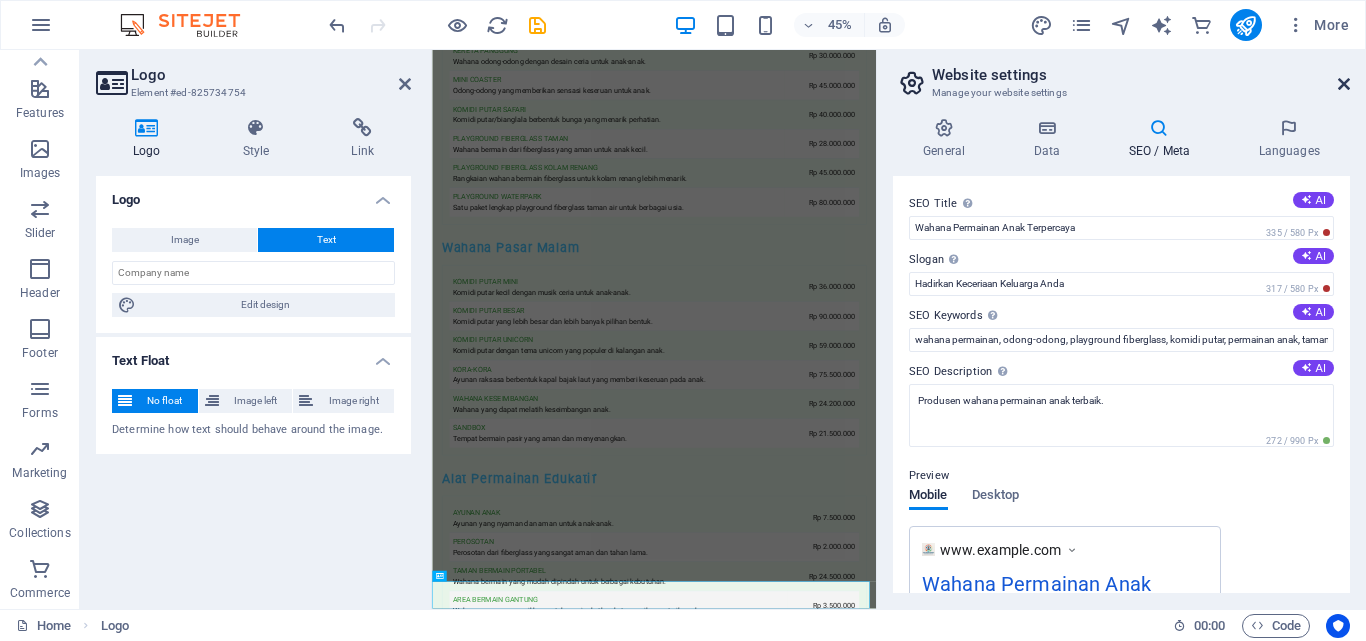 click at bounding box center [1344, 84] 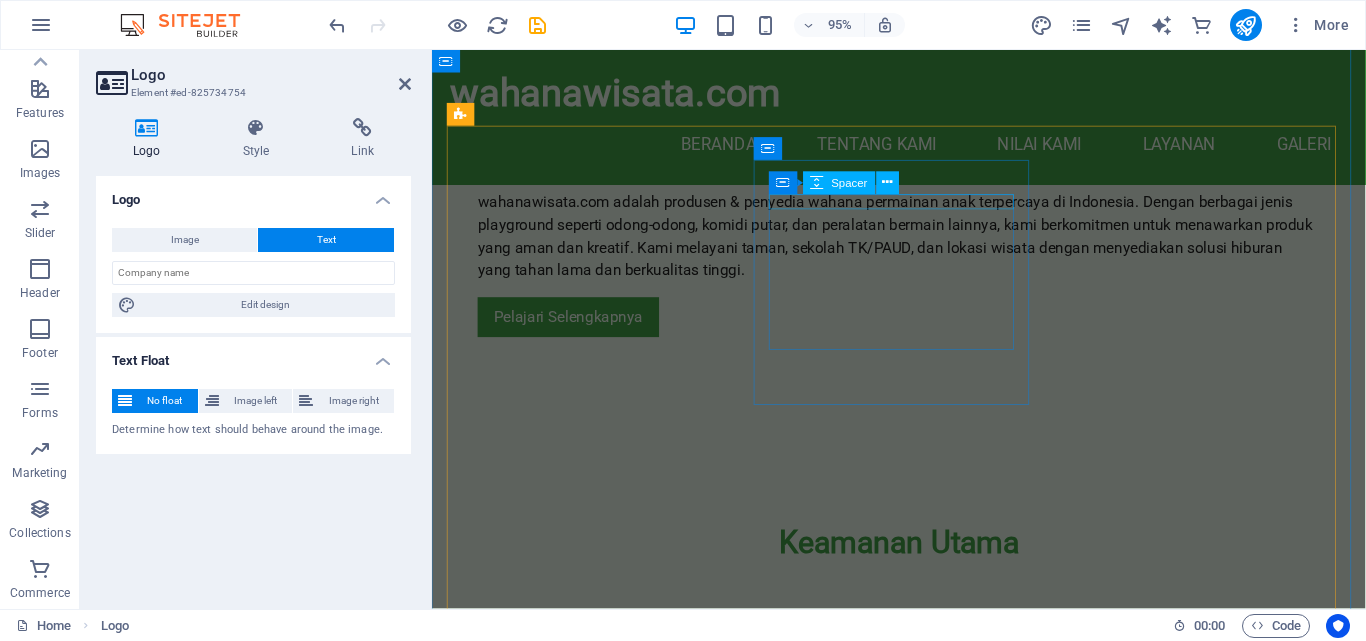 scroll, scrollTop: 1596, scrollLeft: 0, axis: vertical 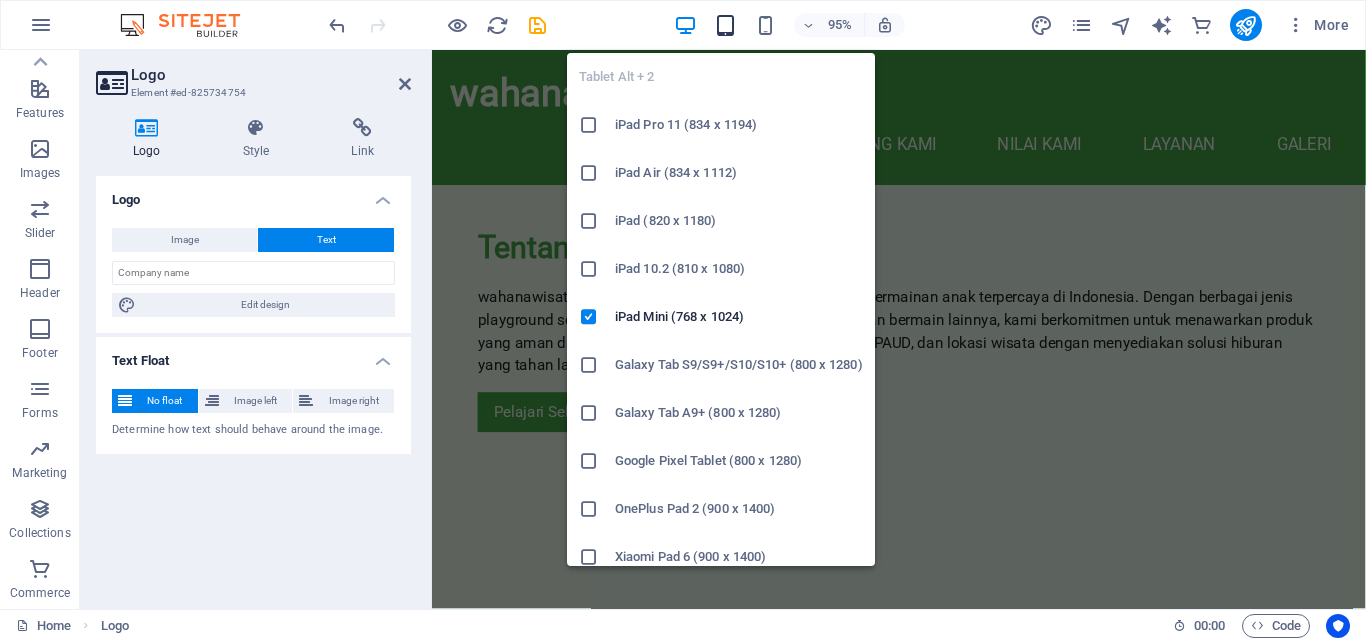 click at bounding box center (725, 25) 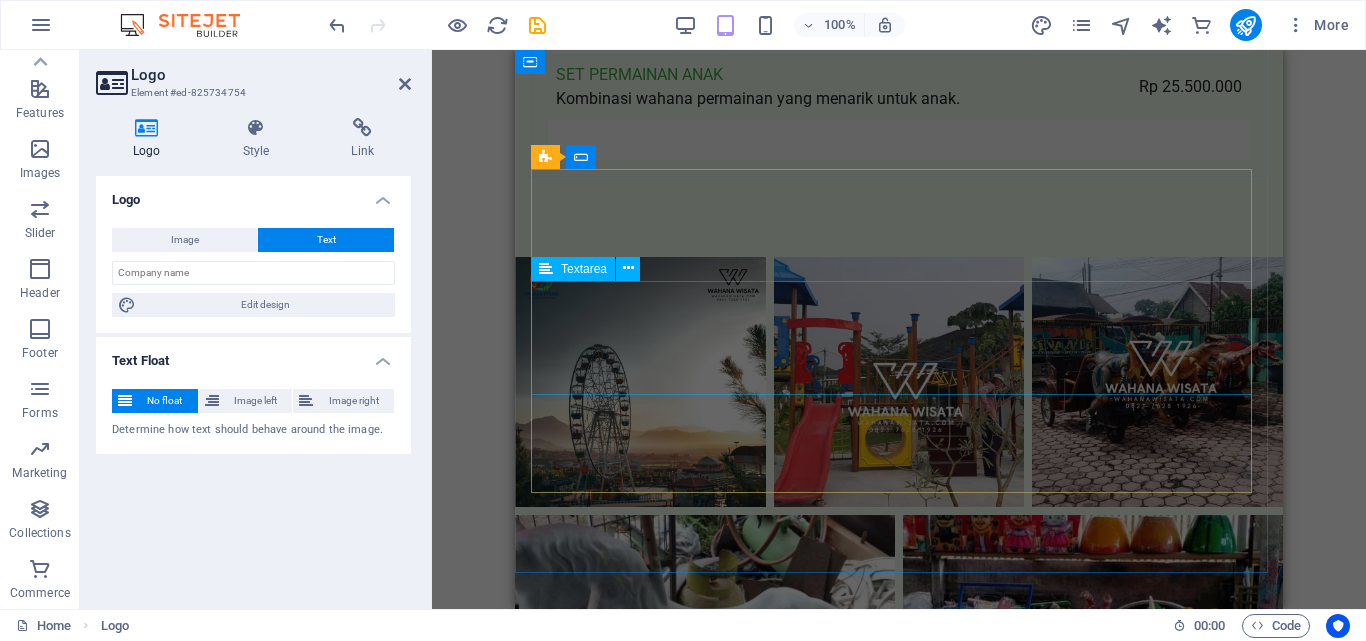 scroll, scrollTop: 6815, scrollLeft: 0, axis: vertical 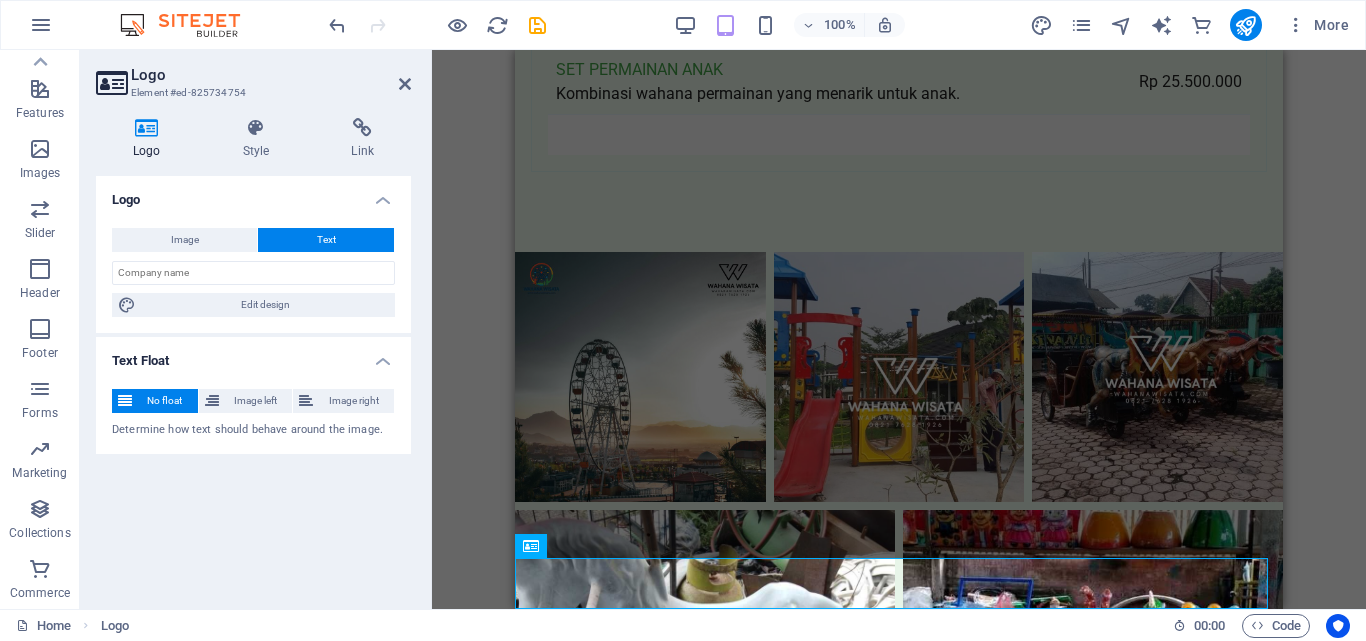 click on "100% More" at bounding box center (841, 25) 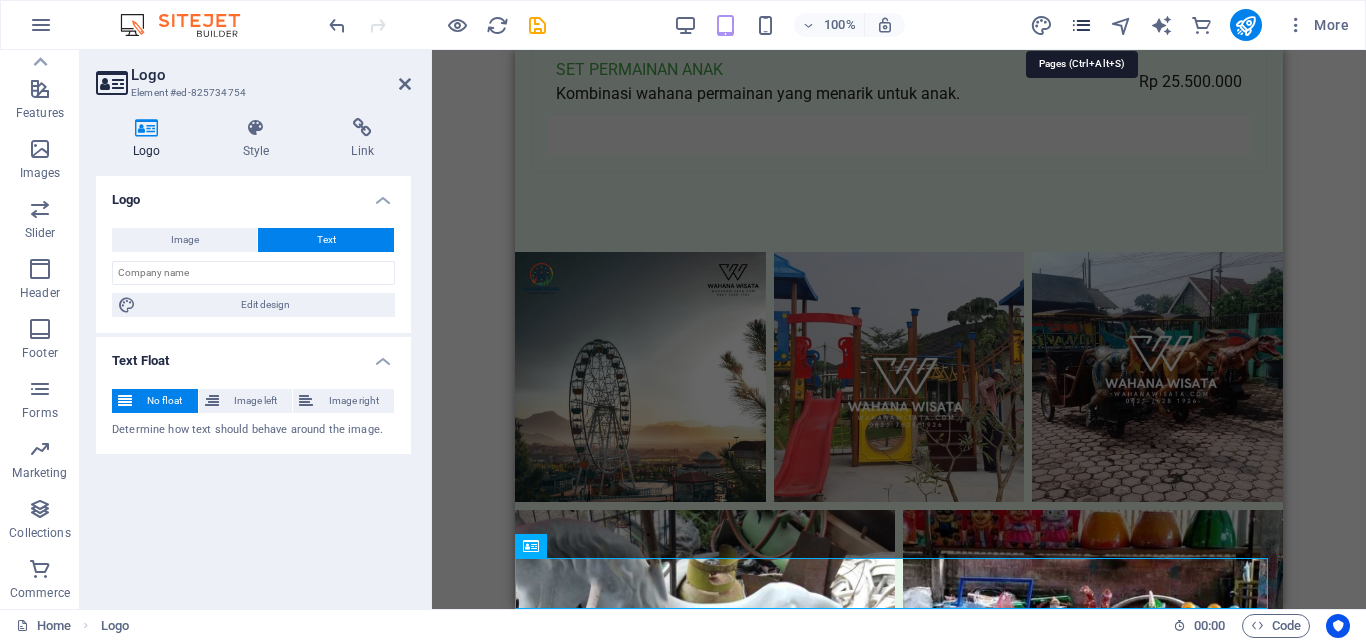 click at bounding box center [1081, 25] 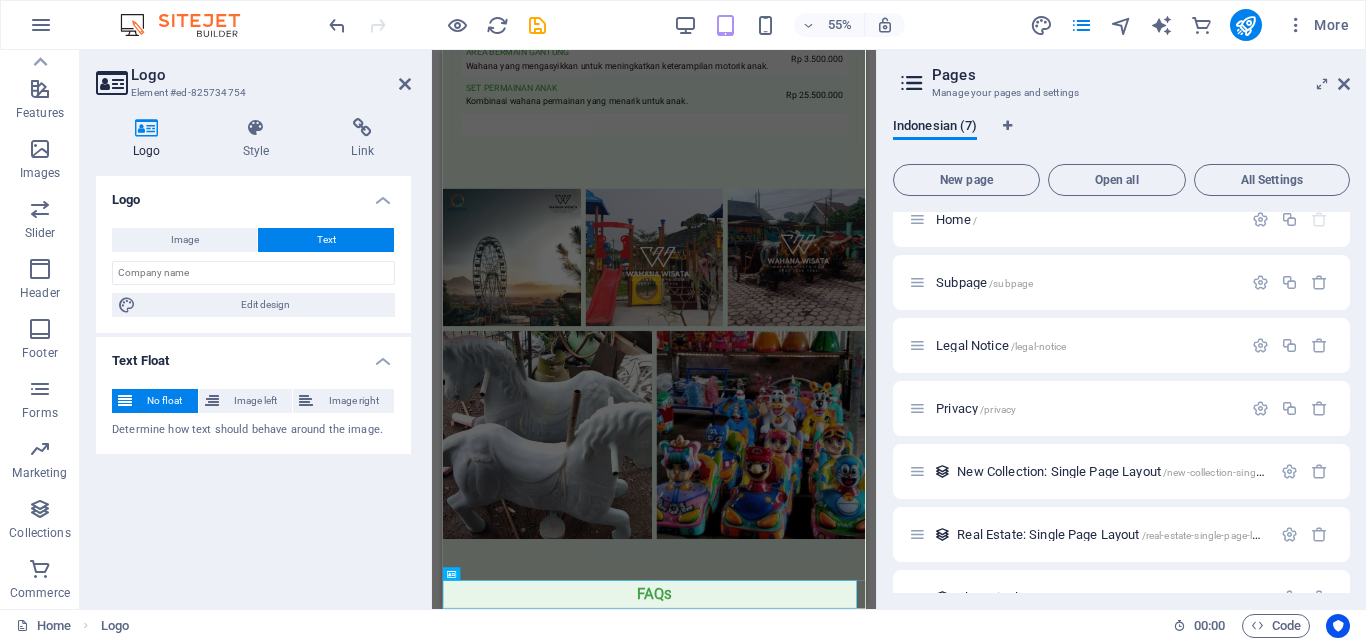 scroll, scrollTop: 0, scrollLeft: 0, axis: both 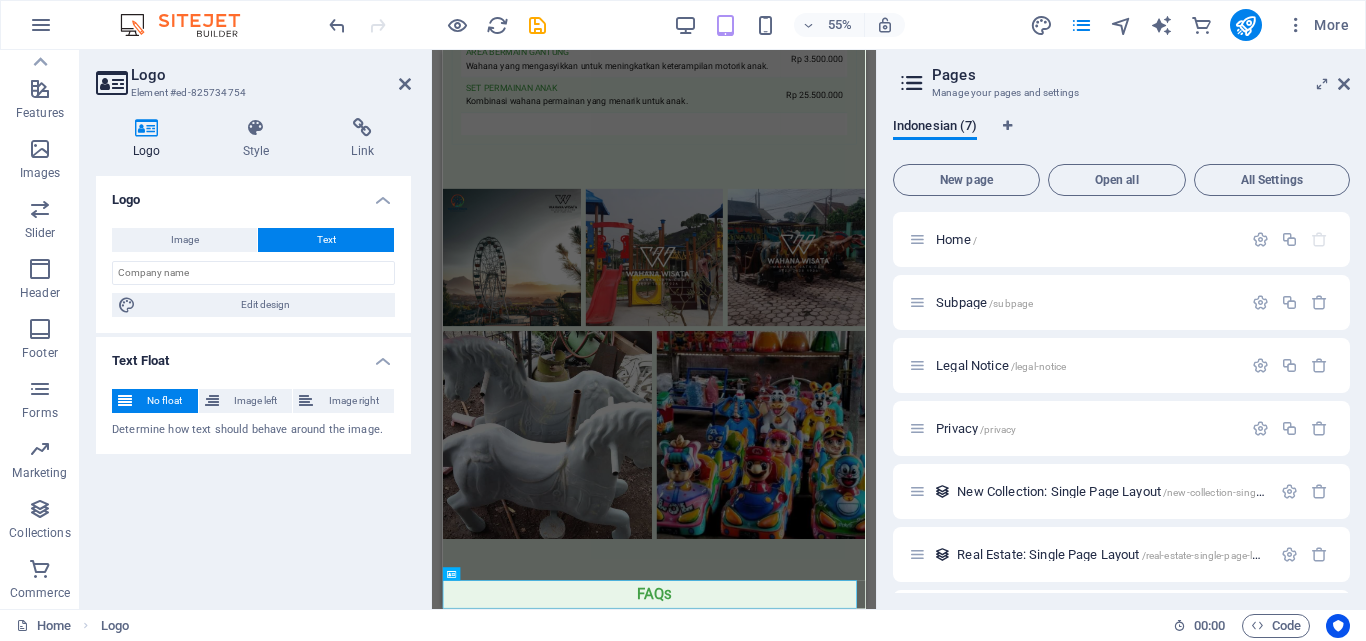 click on "Indonesian (7)" at bounding box center [1121, 137] 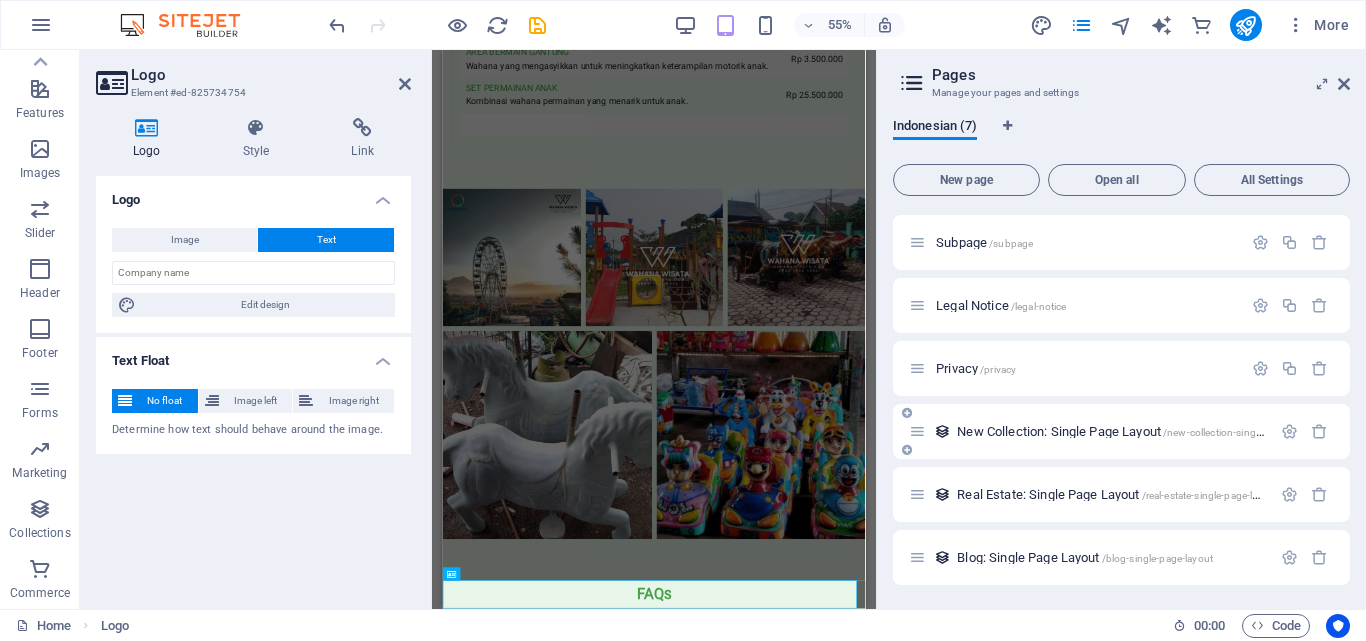 click on "New Collection: Single Page Layout /new-collection-single-page-layout" at bounding box center [1138, 431] 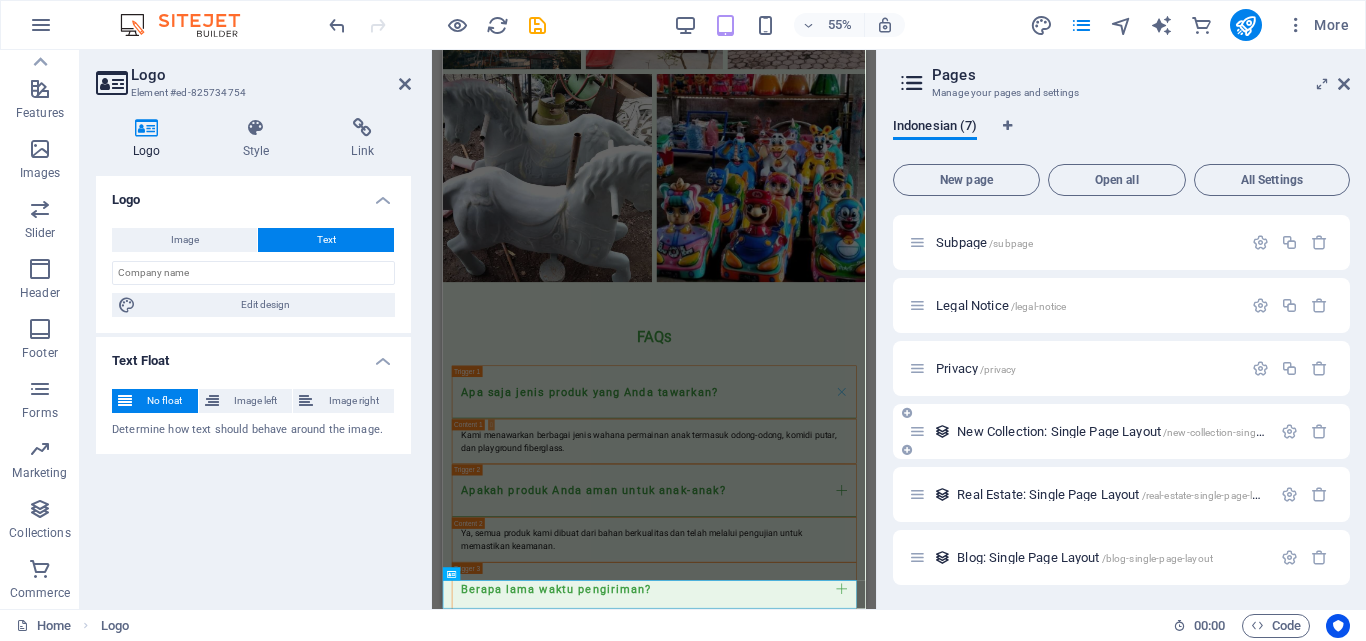 scroll, scrollTop: 0, scrollLeft: 0, axis: both 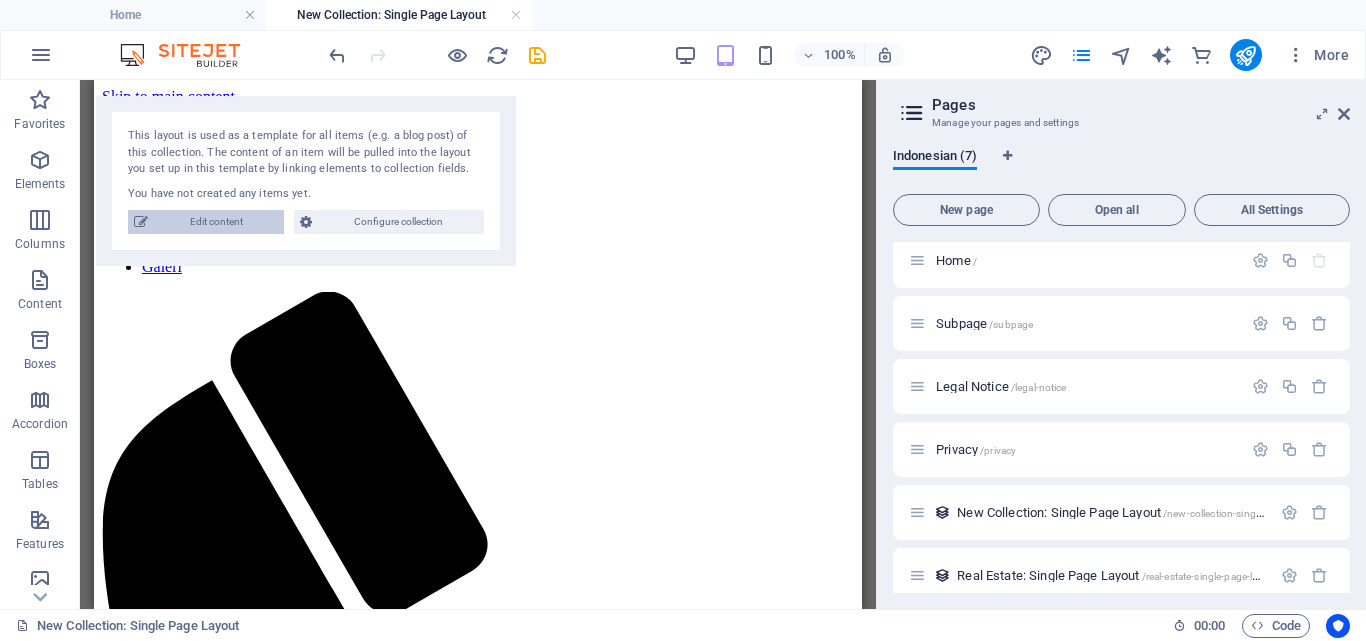 click on "Edit content" at bounding box center (216, 222) 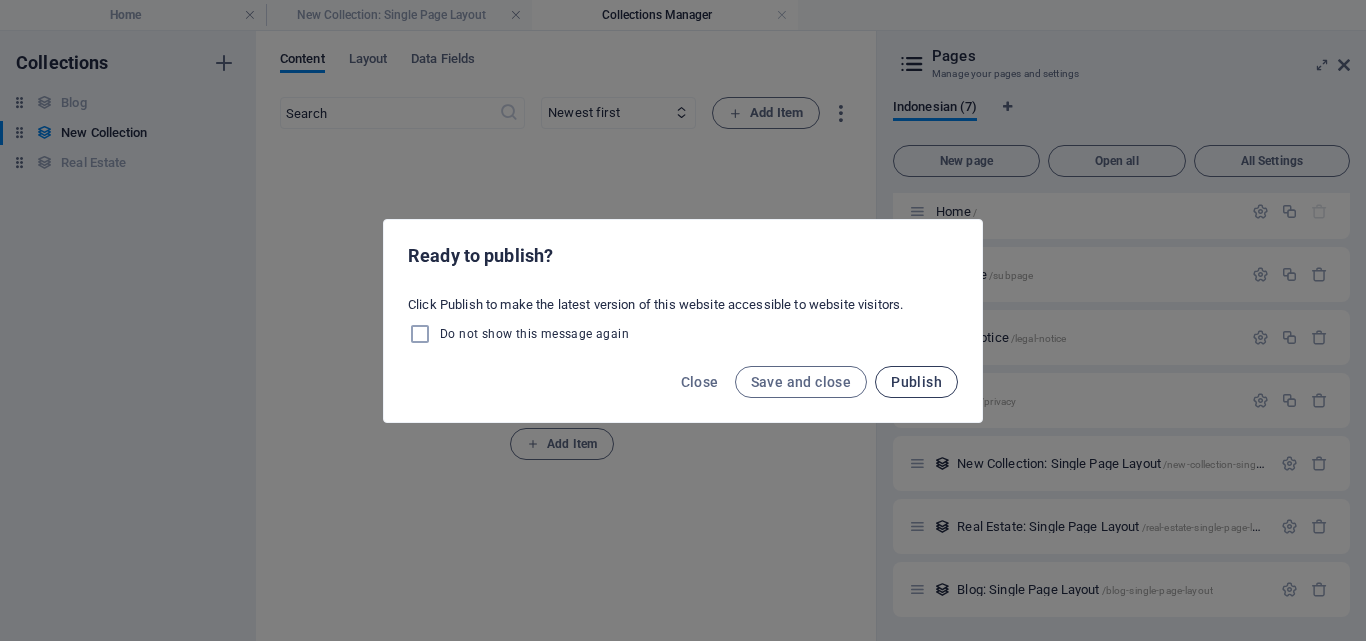 click on "Publish" at bounding box center (916, 382) 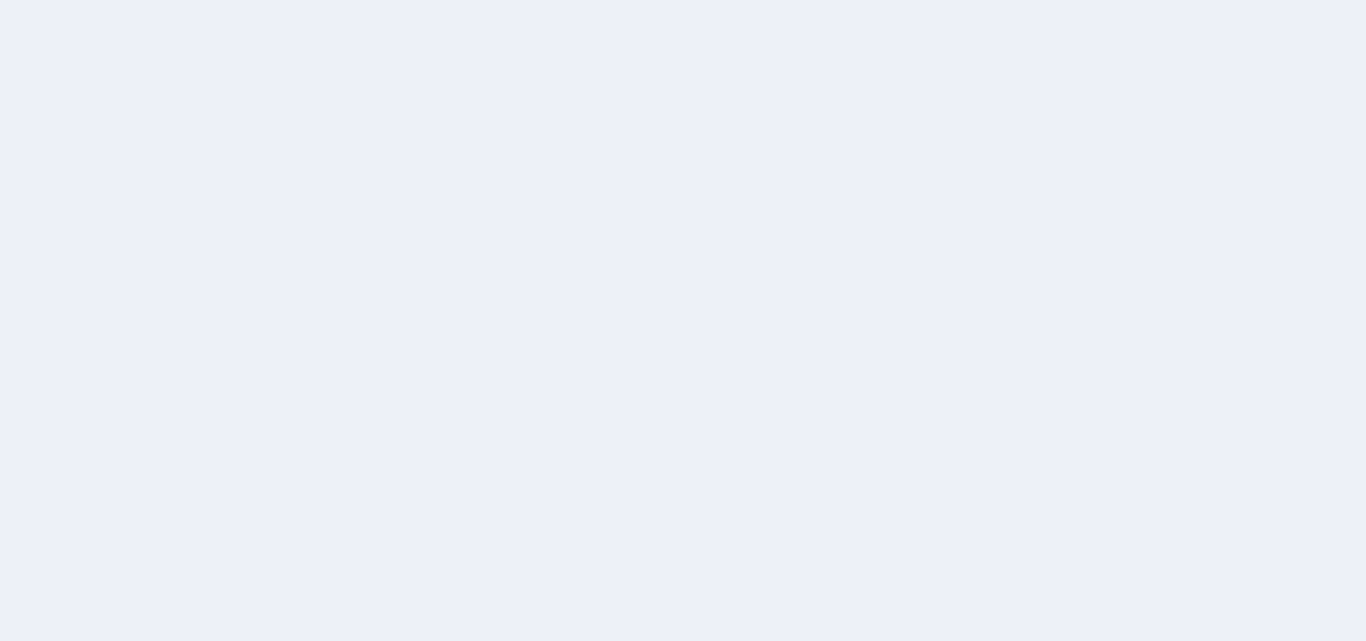 scroll, scrollTop: 0, scrollLeft: 0, axis: both 